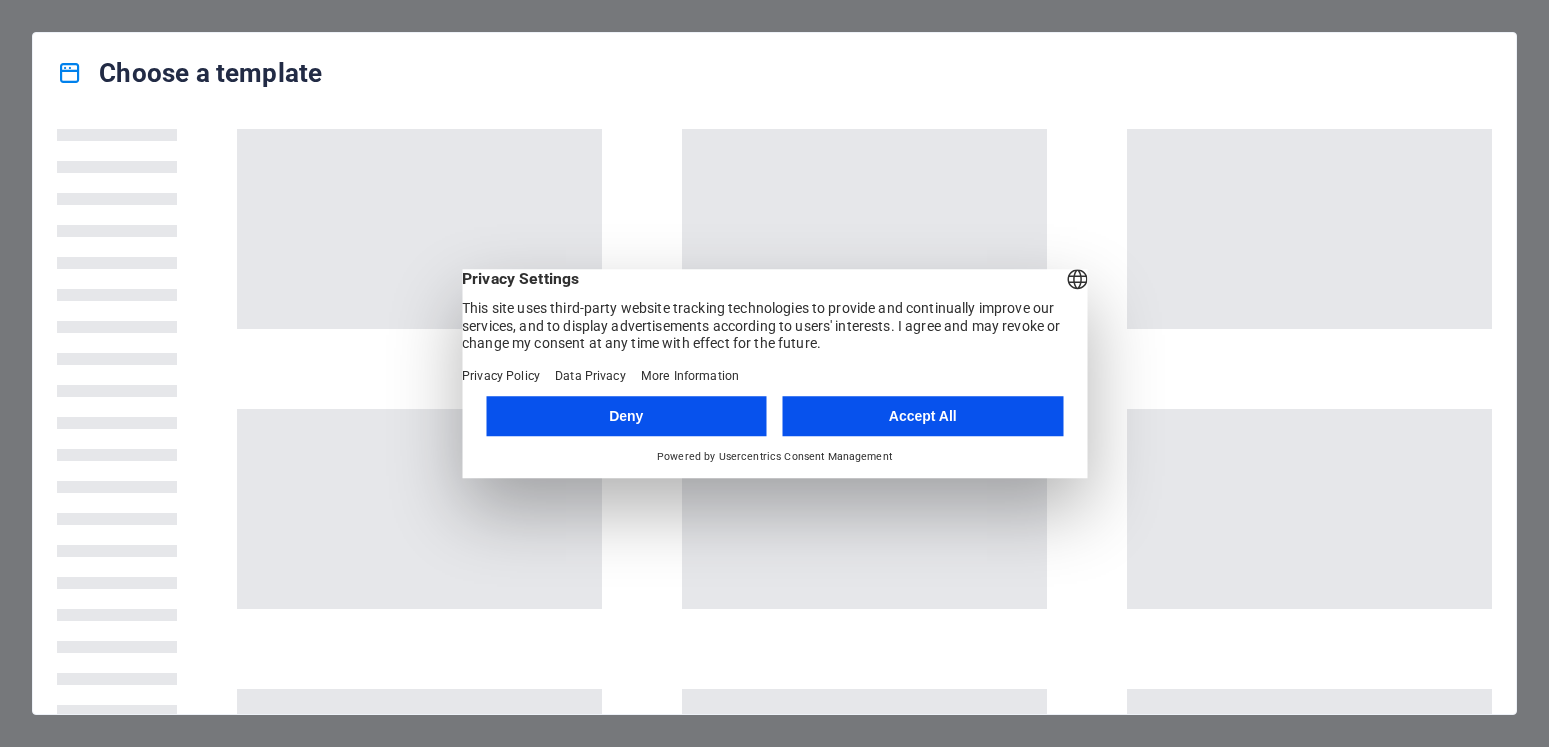 scroll, scrollTop: 0, scrollLeft: 0, axis: both 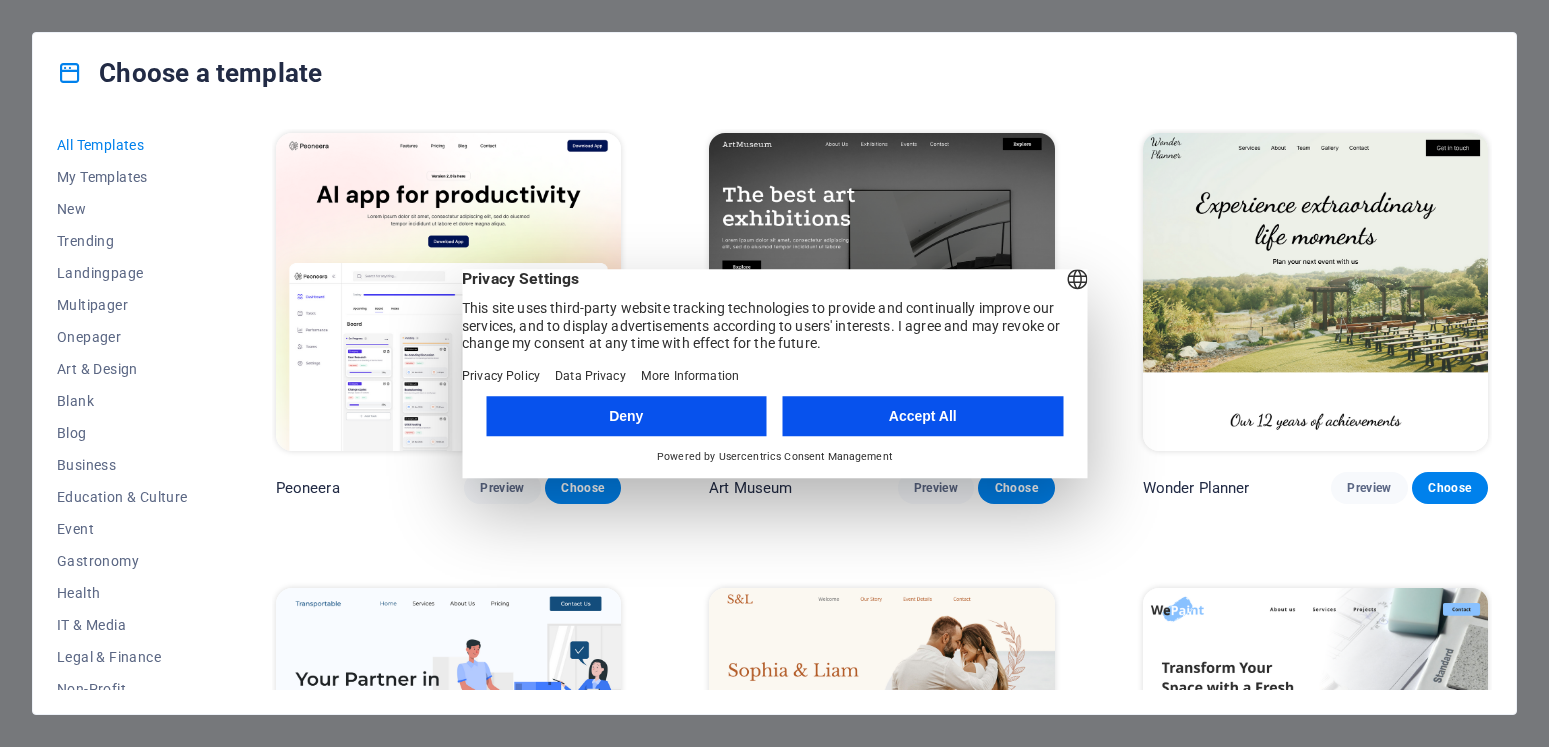 click on "Deny" at bounding box center (626, 416) 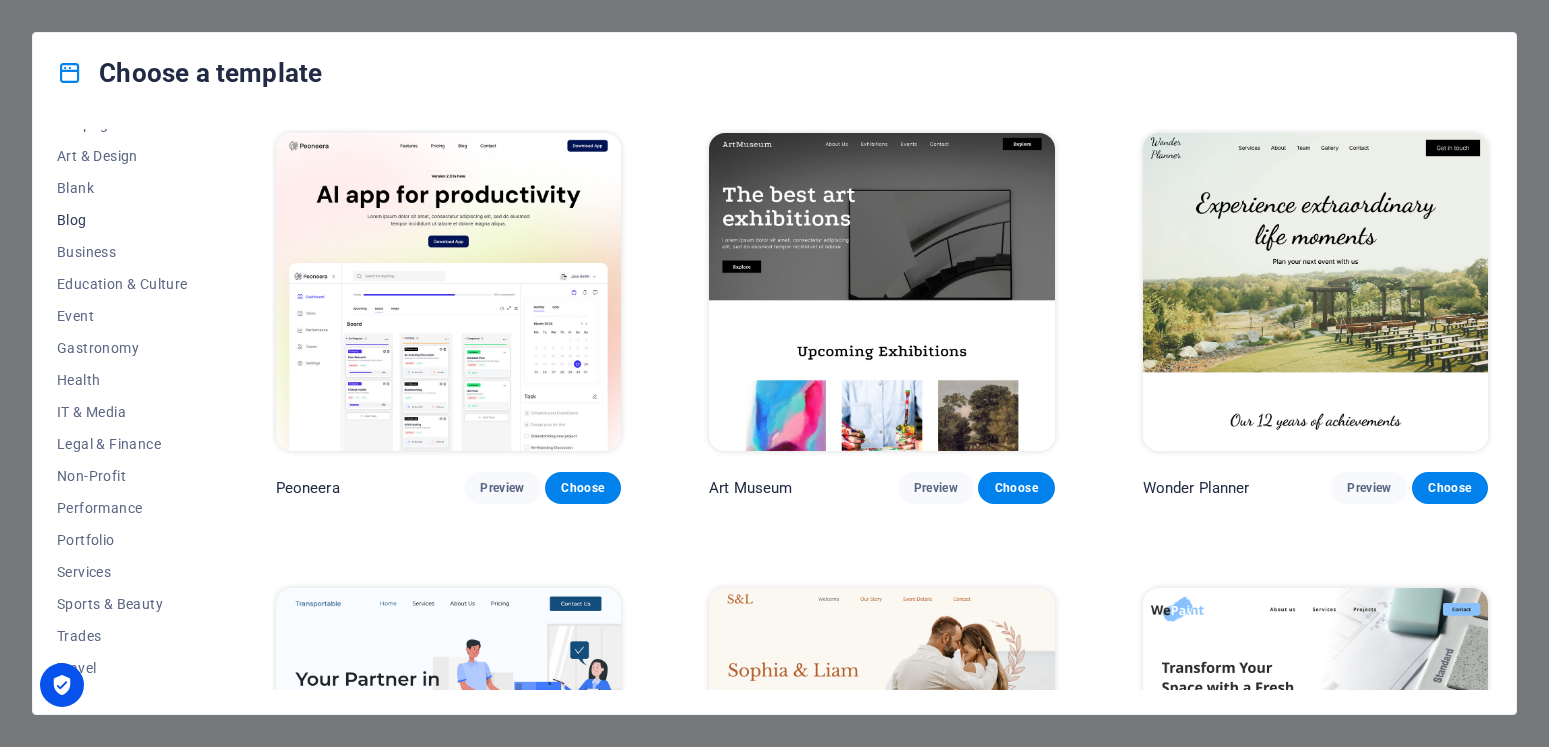 scroll, scrollTop: 239, scrollLeft: 0, axis: vertical 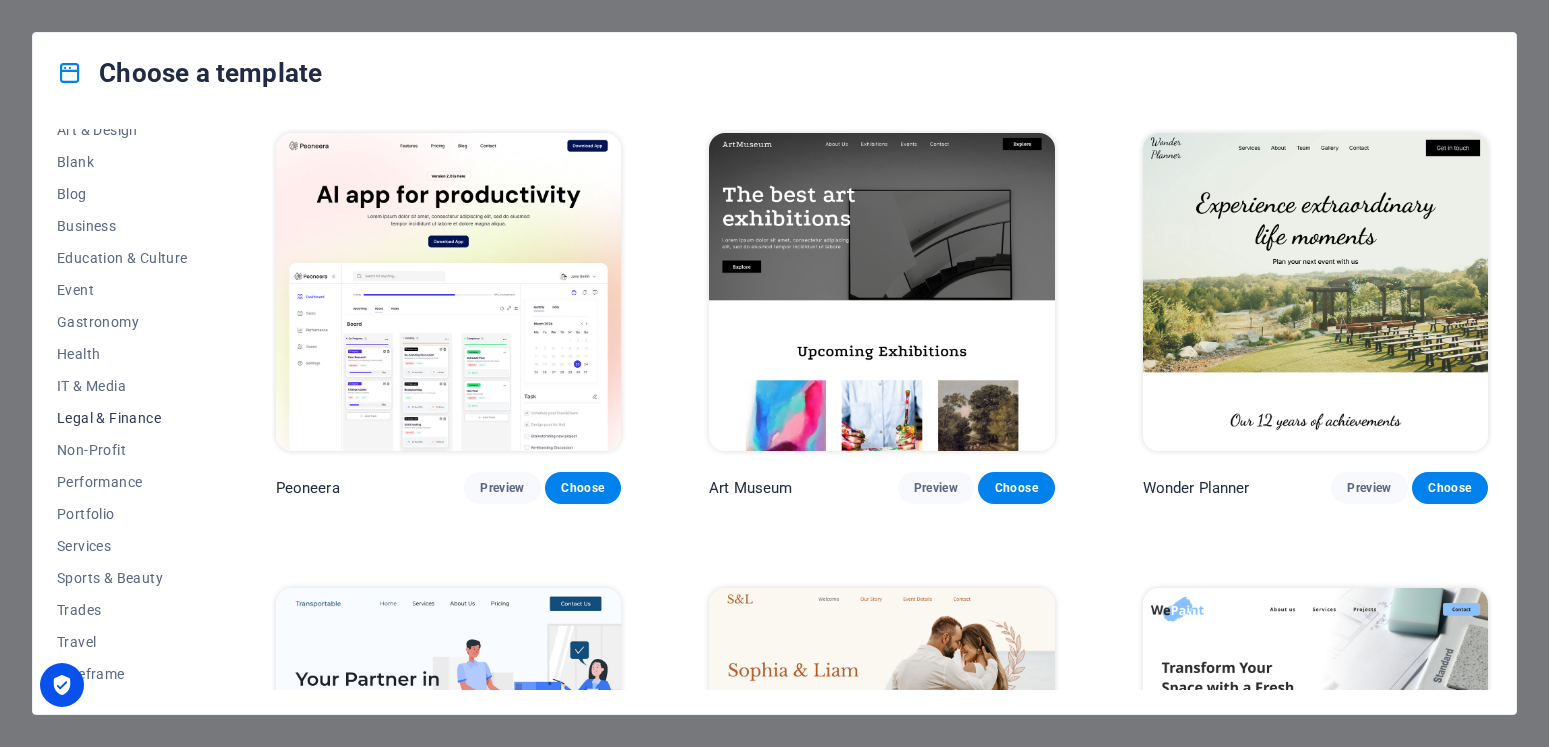 click on "Legal & Finance" at bounding box center (122, 418) 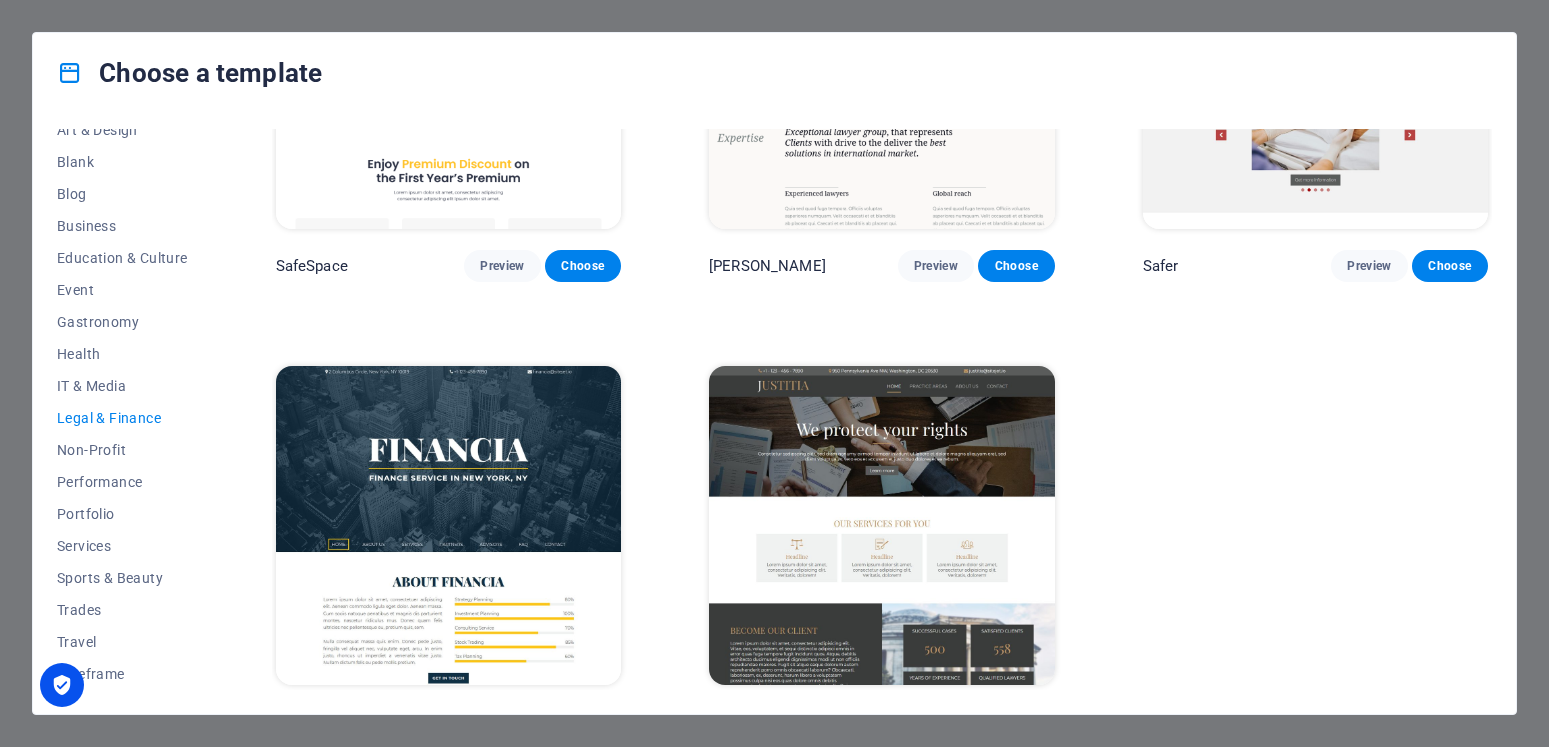 scroll, scrollTop: 249, scrollLeft: 0, axis: vertical 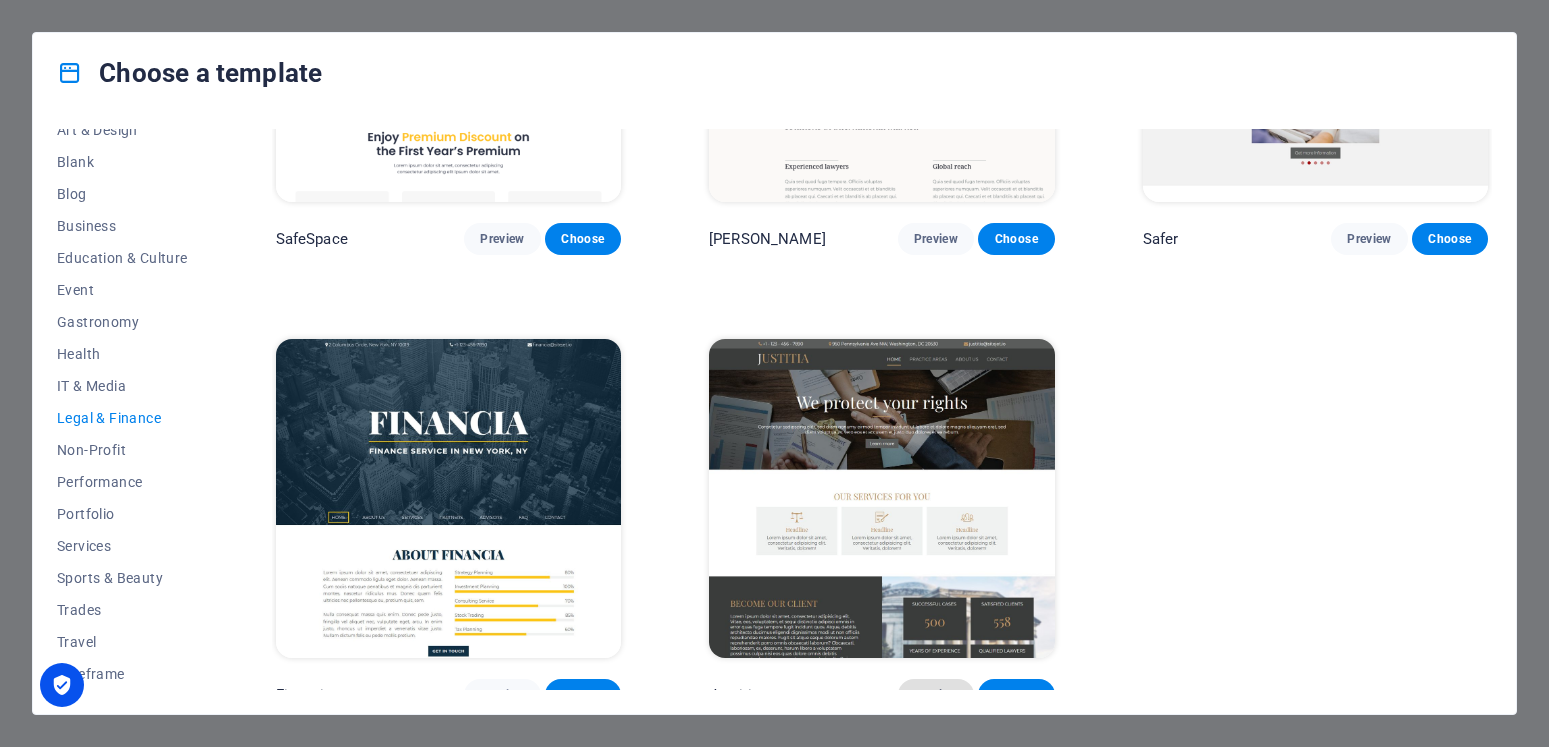 click on "Preview" at bounding box center [936, 695] 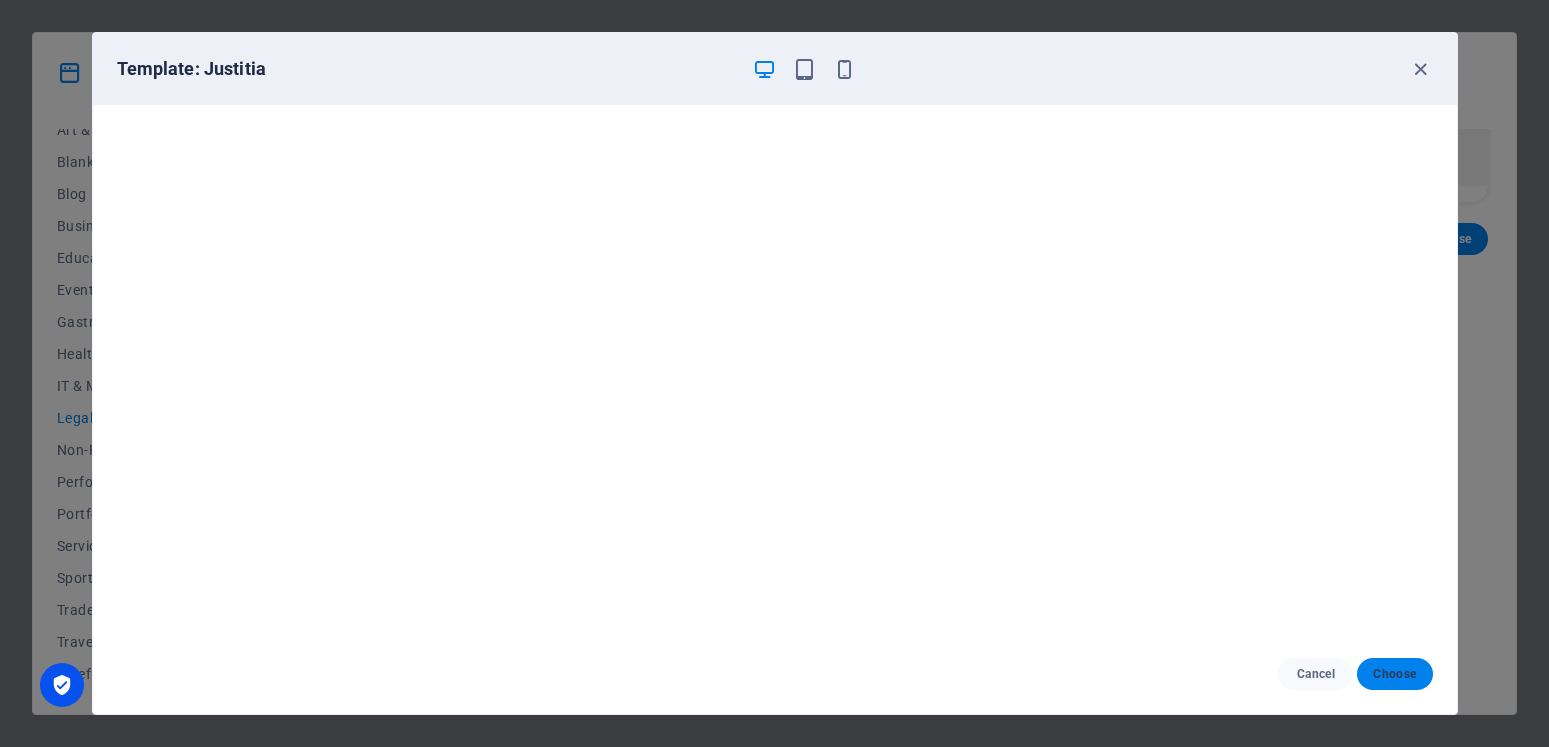 click on "Choose" at bounding box center [1394, 674] 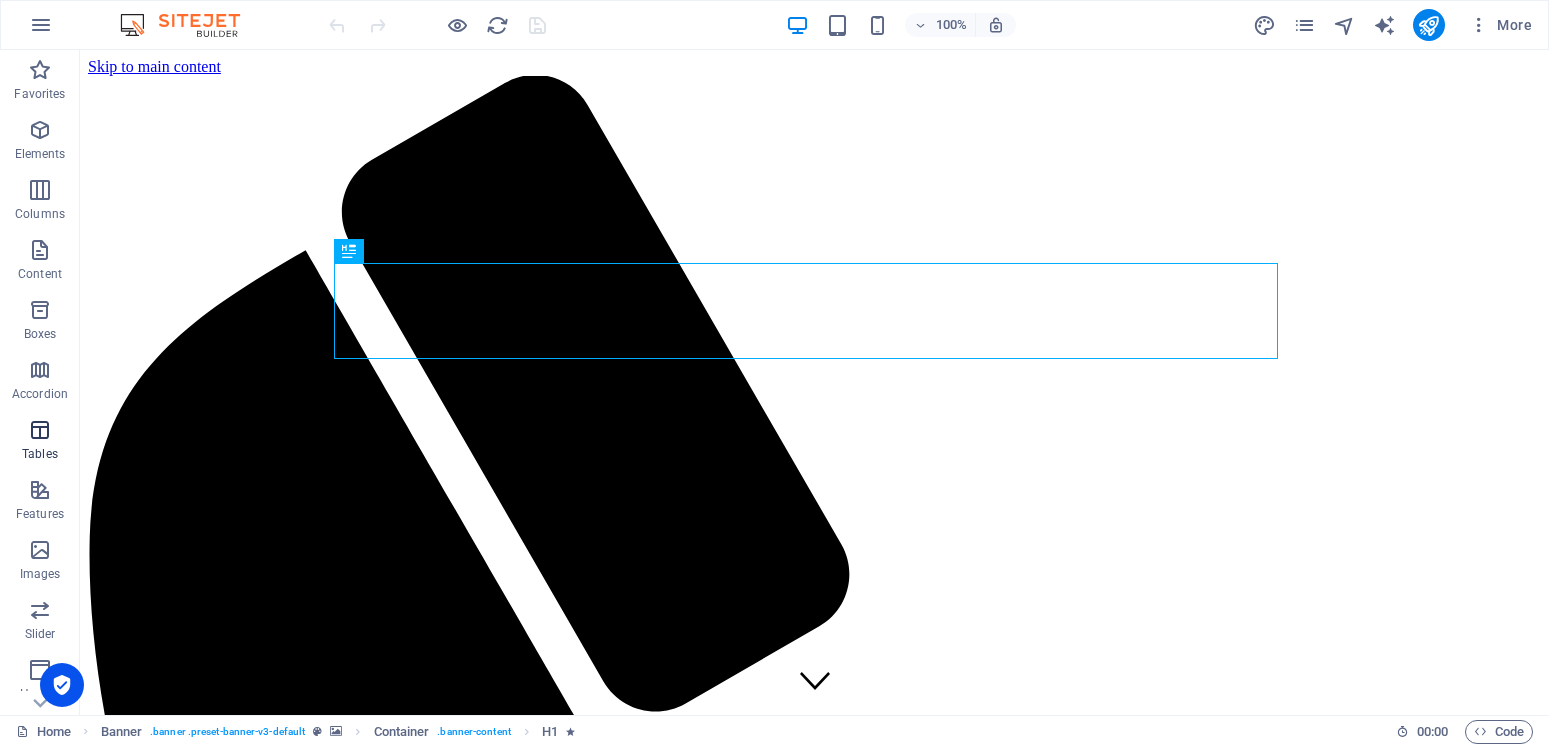 scroll, scrollTop: 0, scrollLeft: 0, axis: both 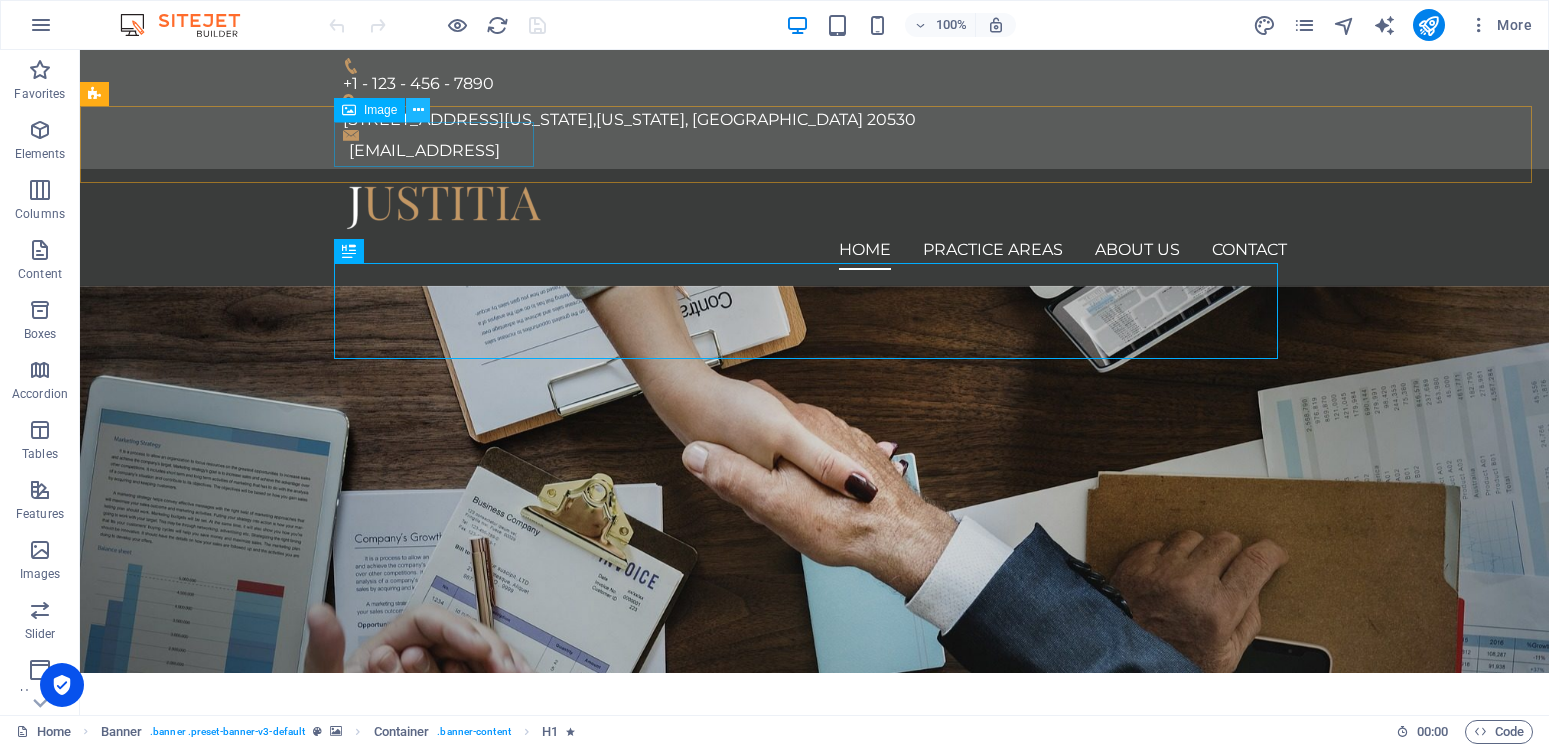 click at bounding box center (418, 110) 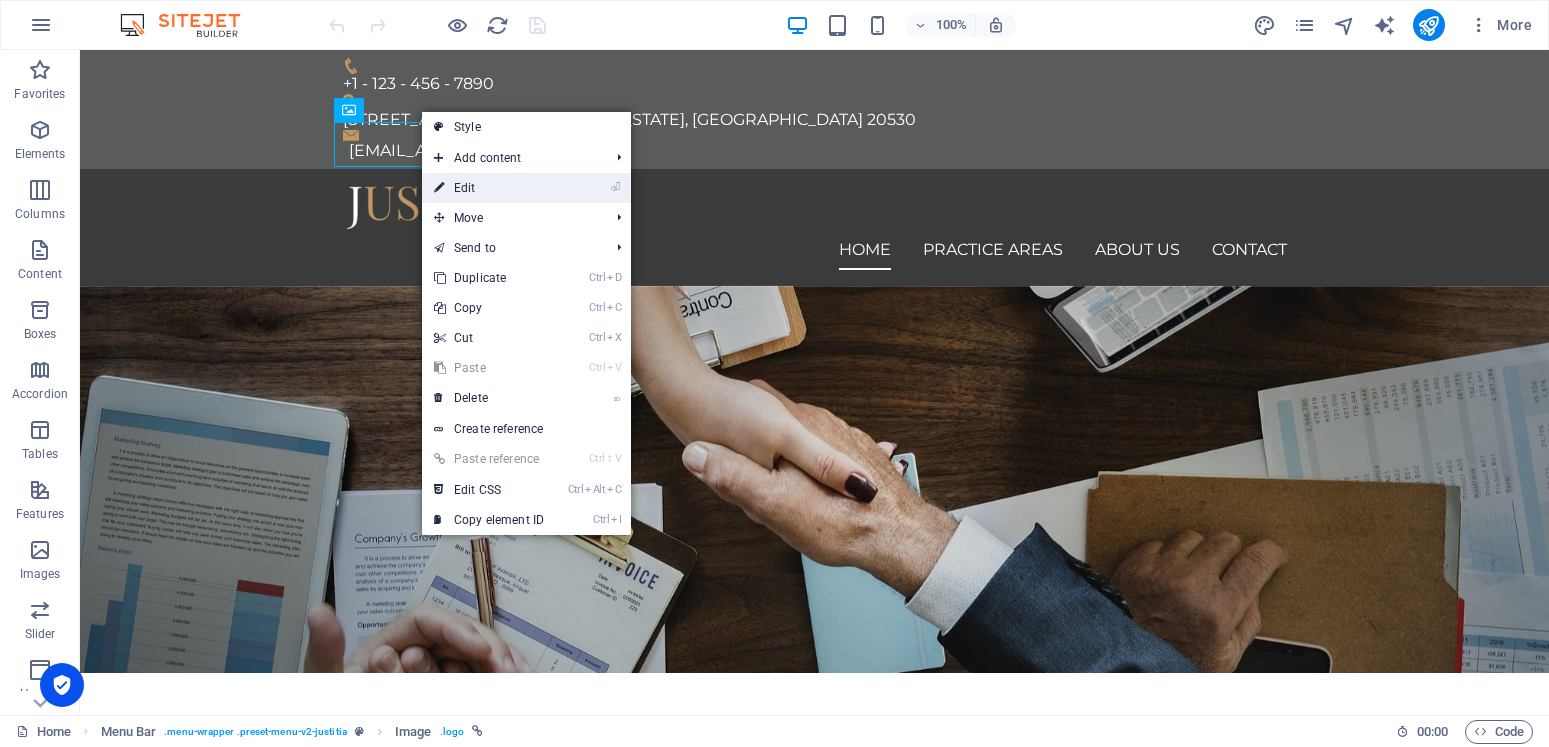 click on "⏎  Edit" at bounding box center (489, 188) 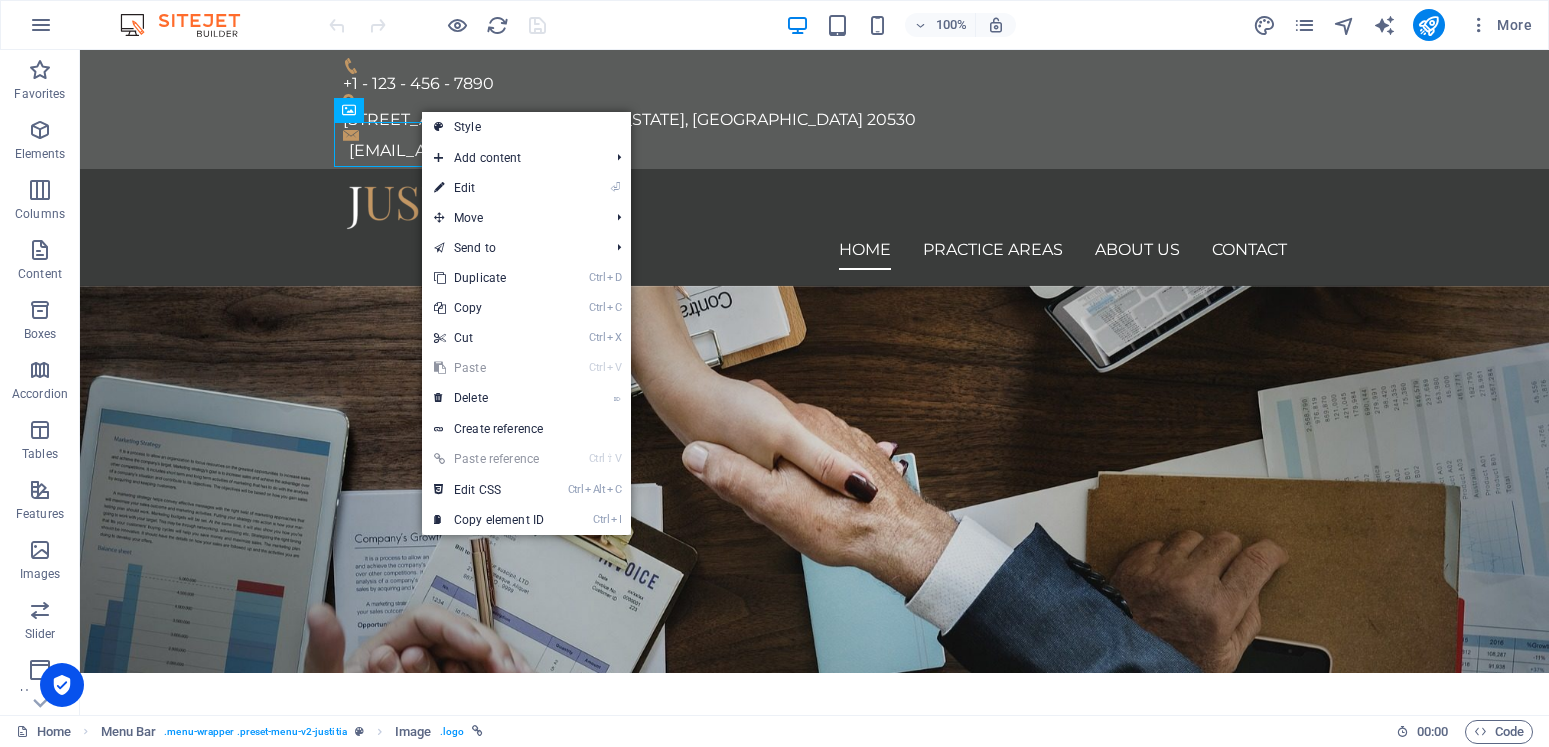 select on "px" 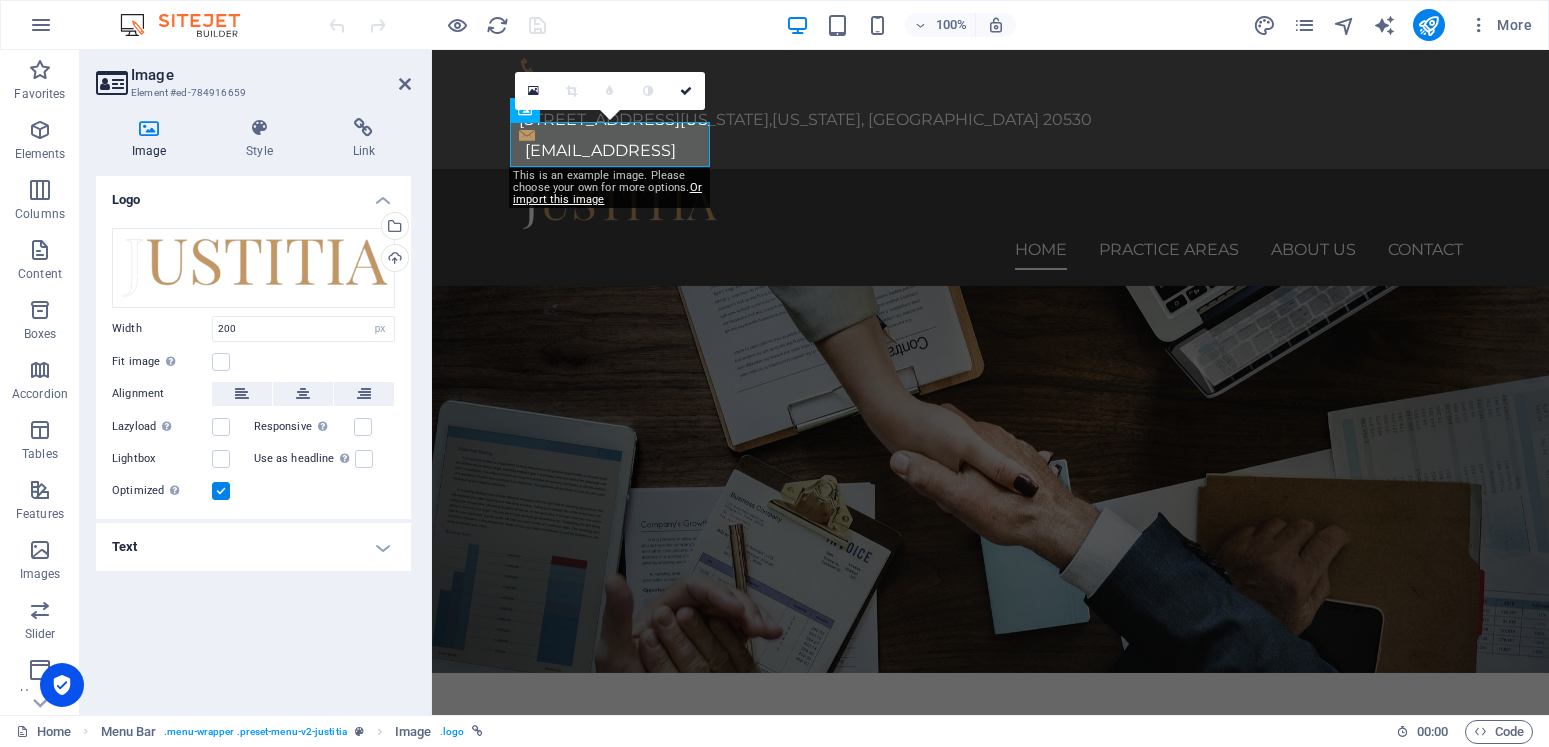click on "Image" at bounding box center [153, 139] 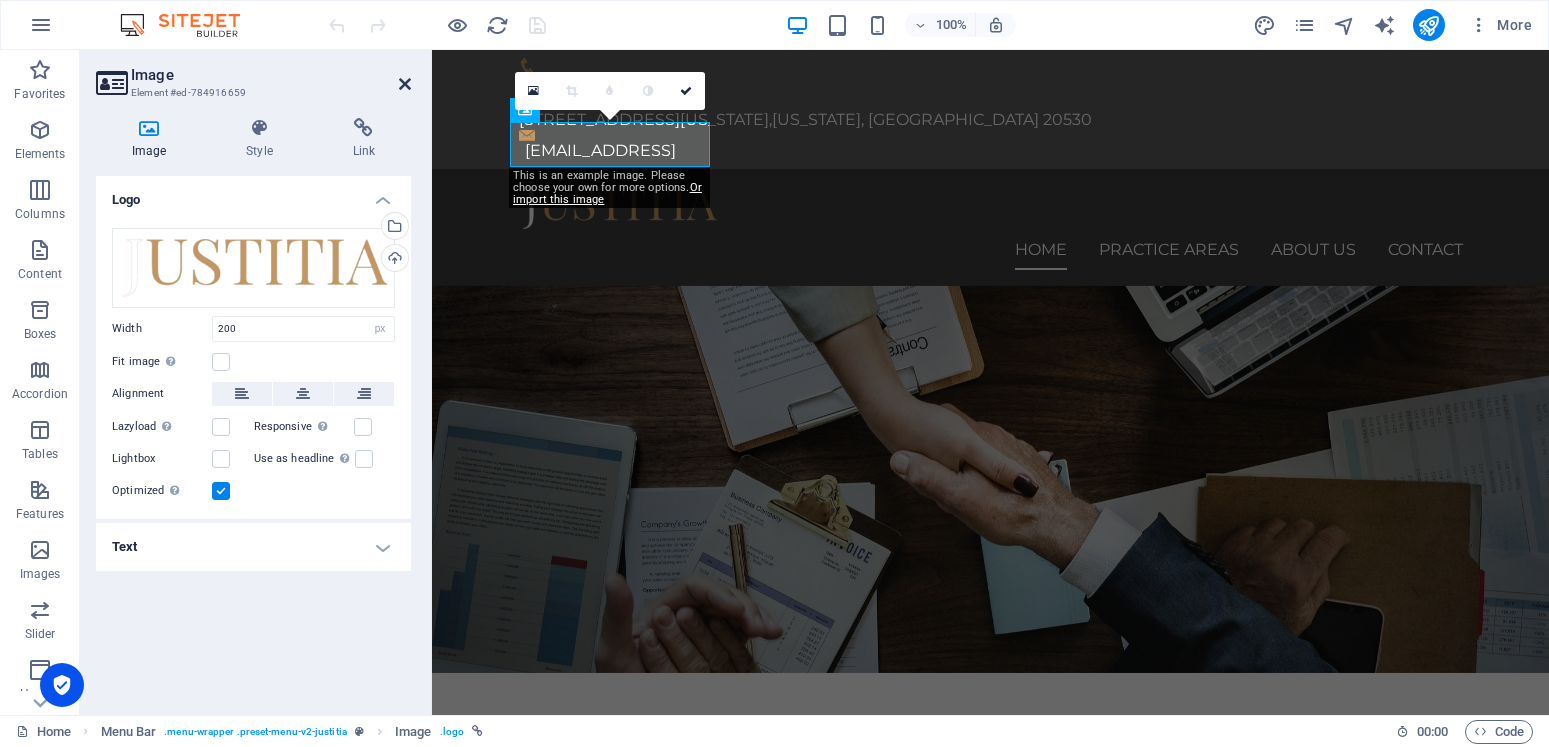 click at bounding box center [405, 84] 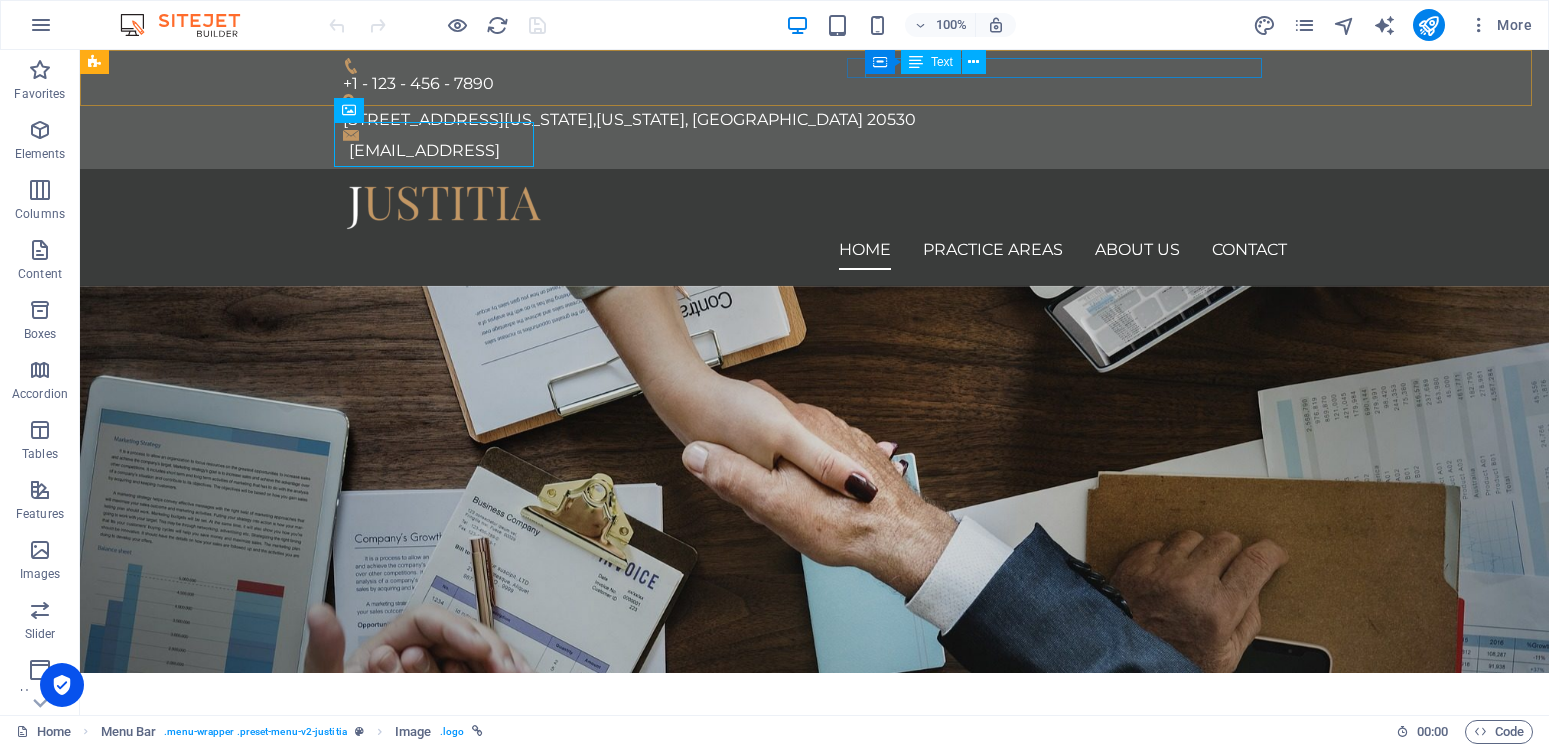 click on "Text" at bounding box center (942, 62) 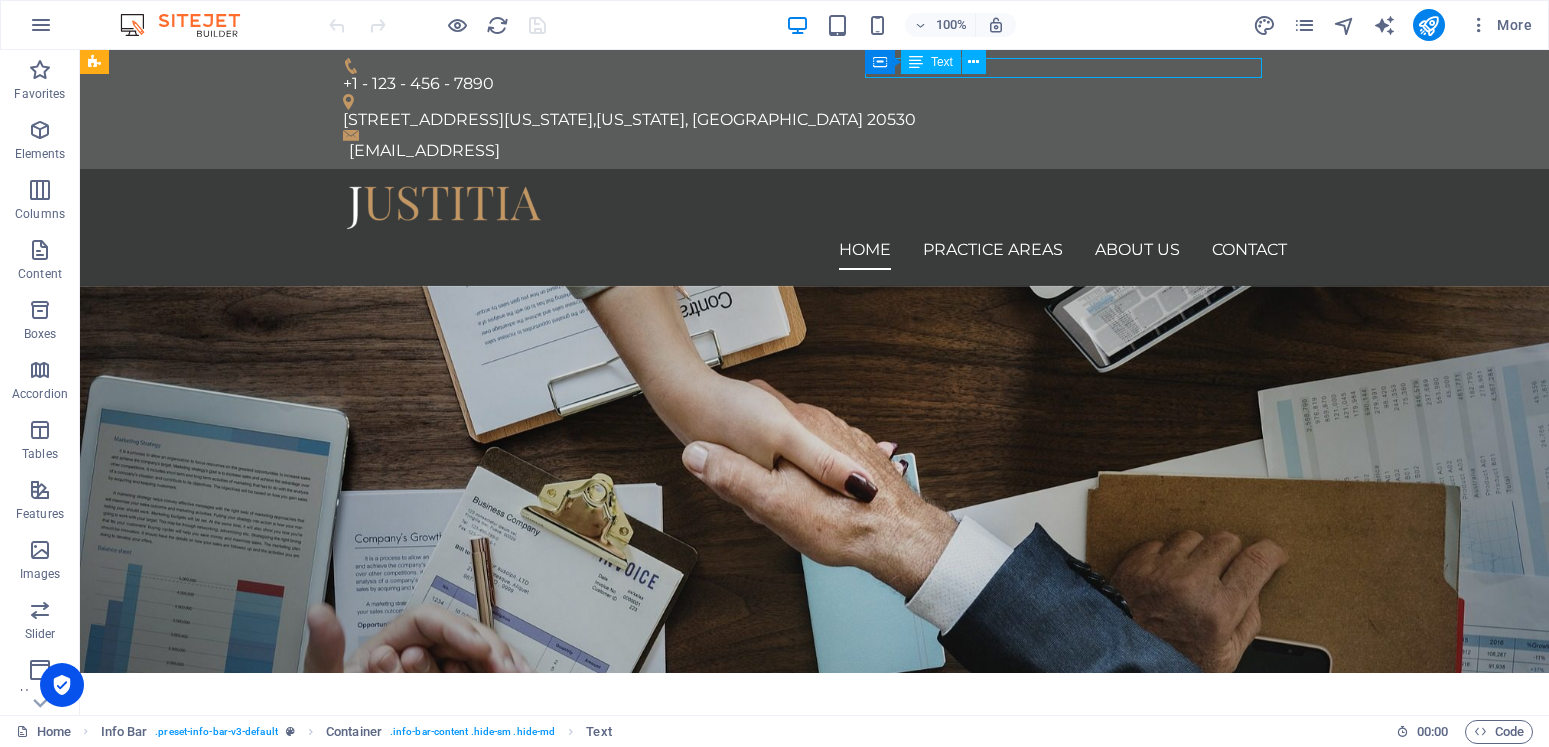 click on "Text" at bounding box center [942, 62] 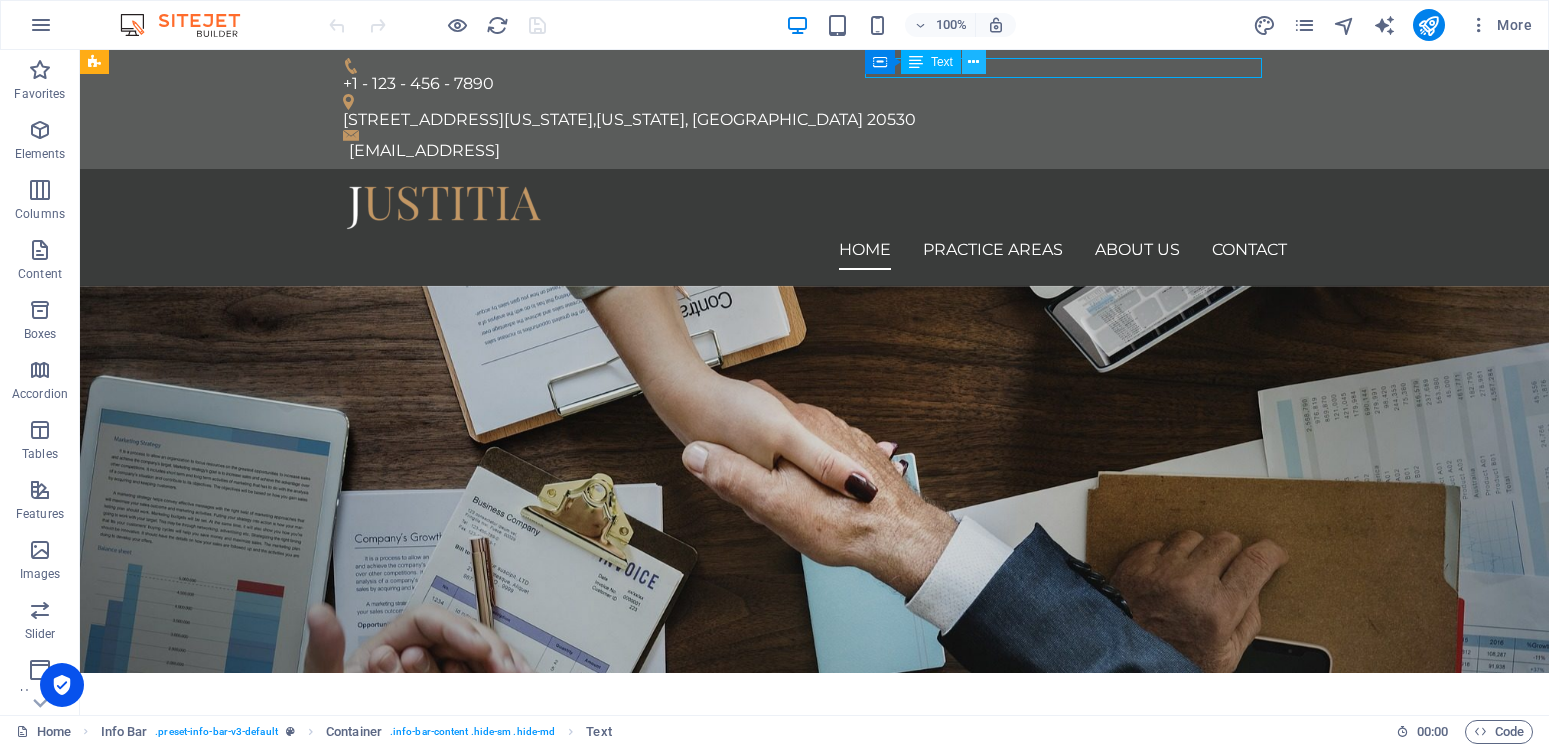 click at bounding box center (973, 62) 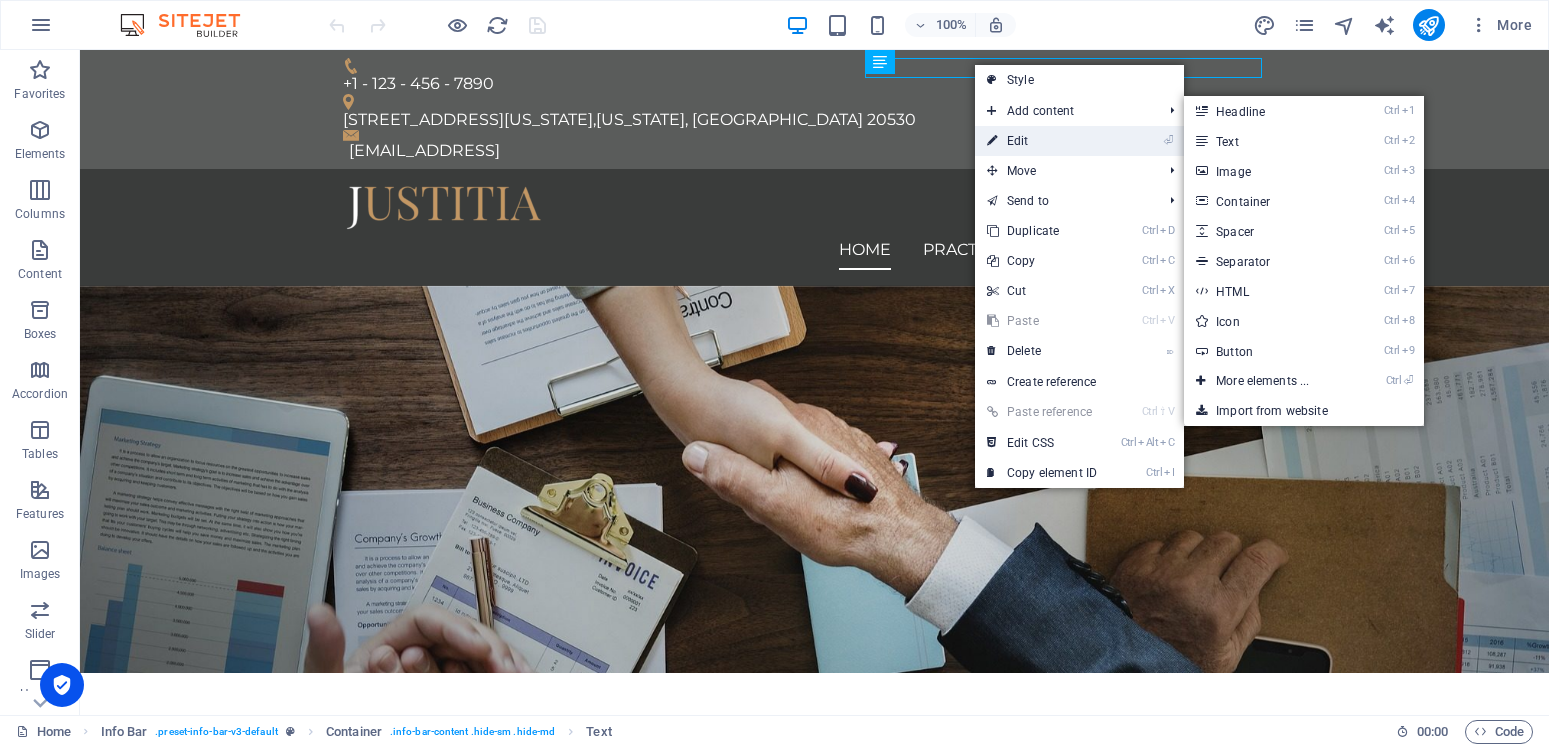 click on "⏎  Edit" at bounding box center [1042, 141] 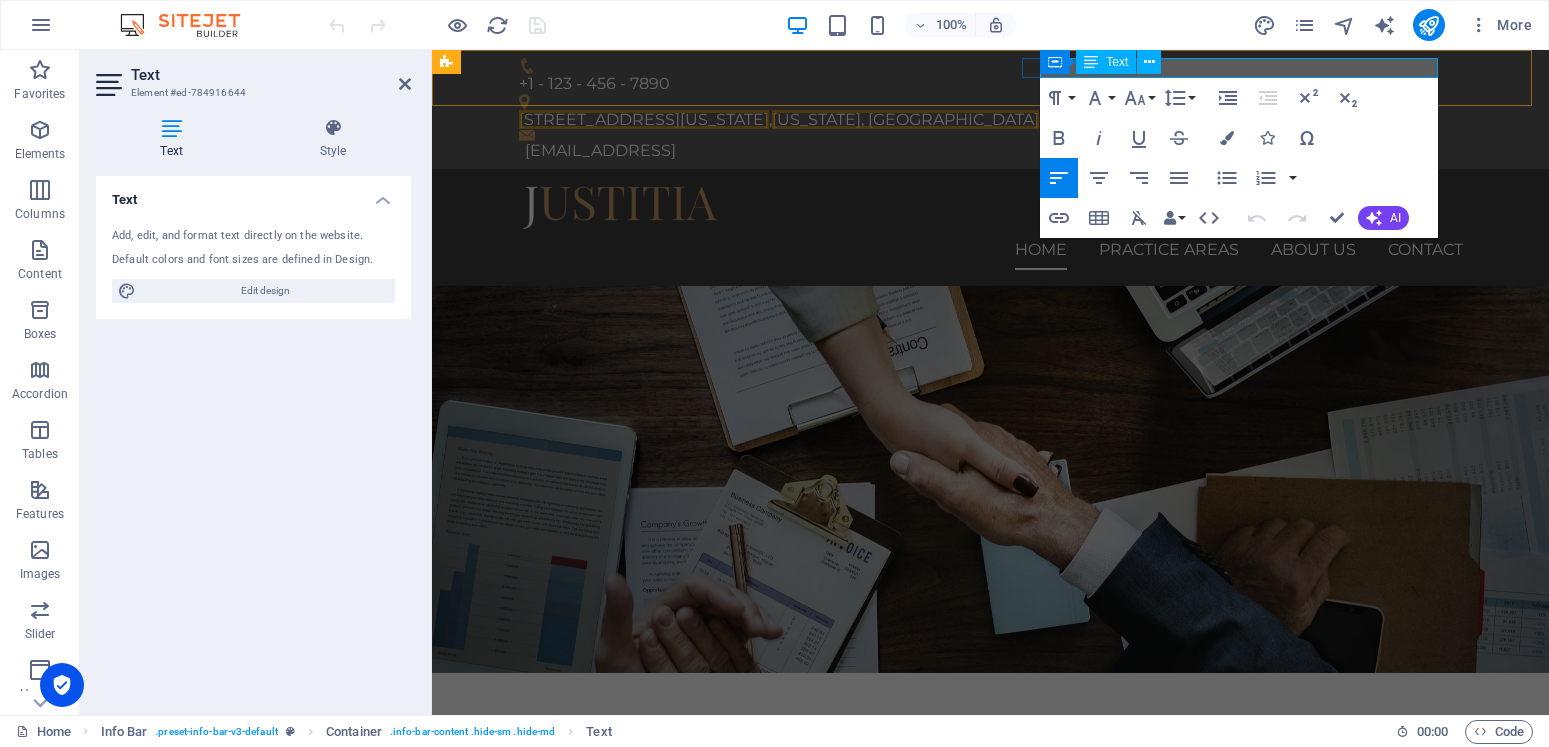 click on "950 Pennsylvania Ave NW" at bounding box center (644, 119) 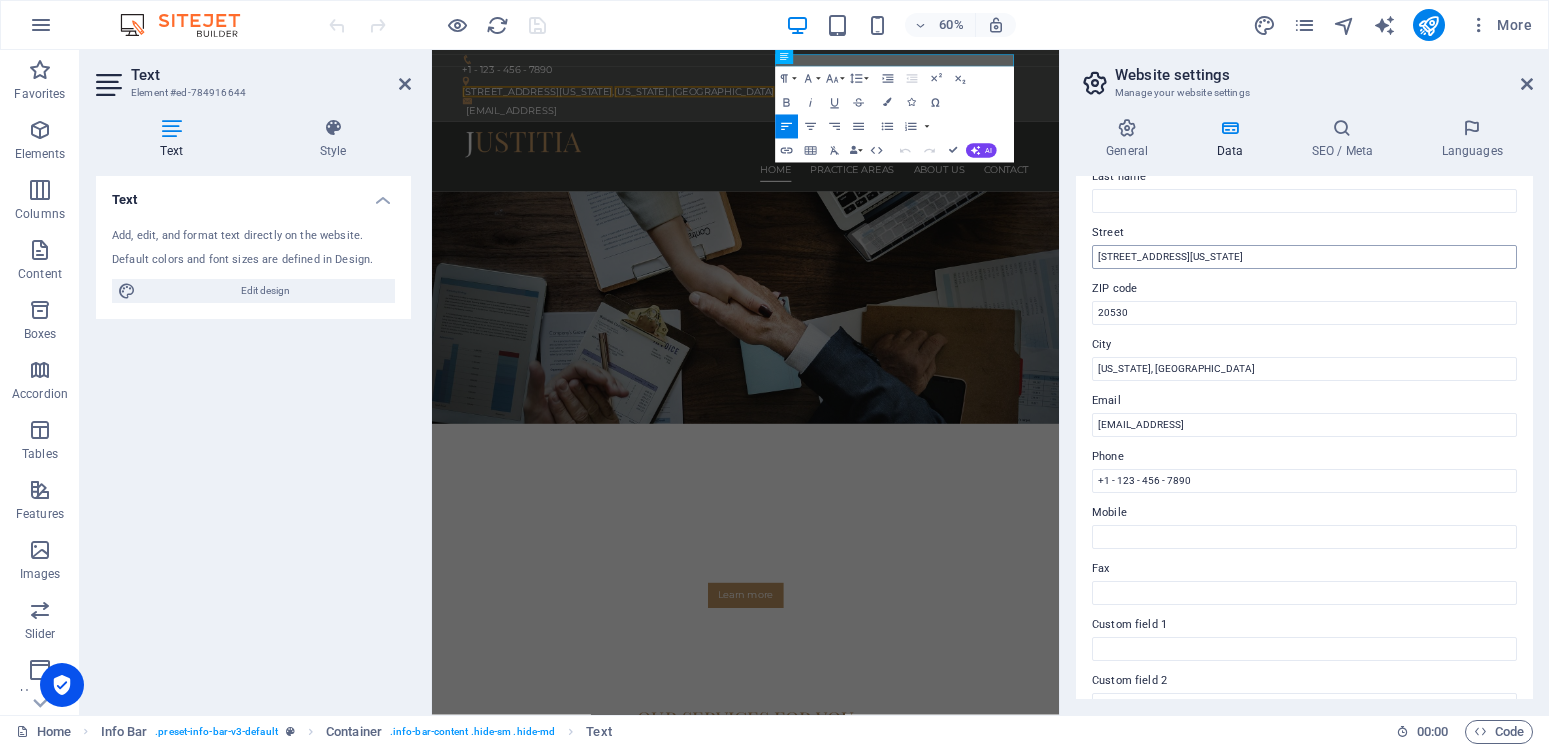 scroll, scrollTop: 90, scrollLeft: 0, axis: vertical 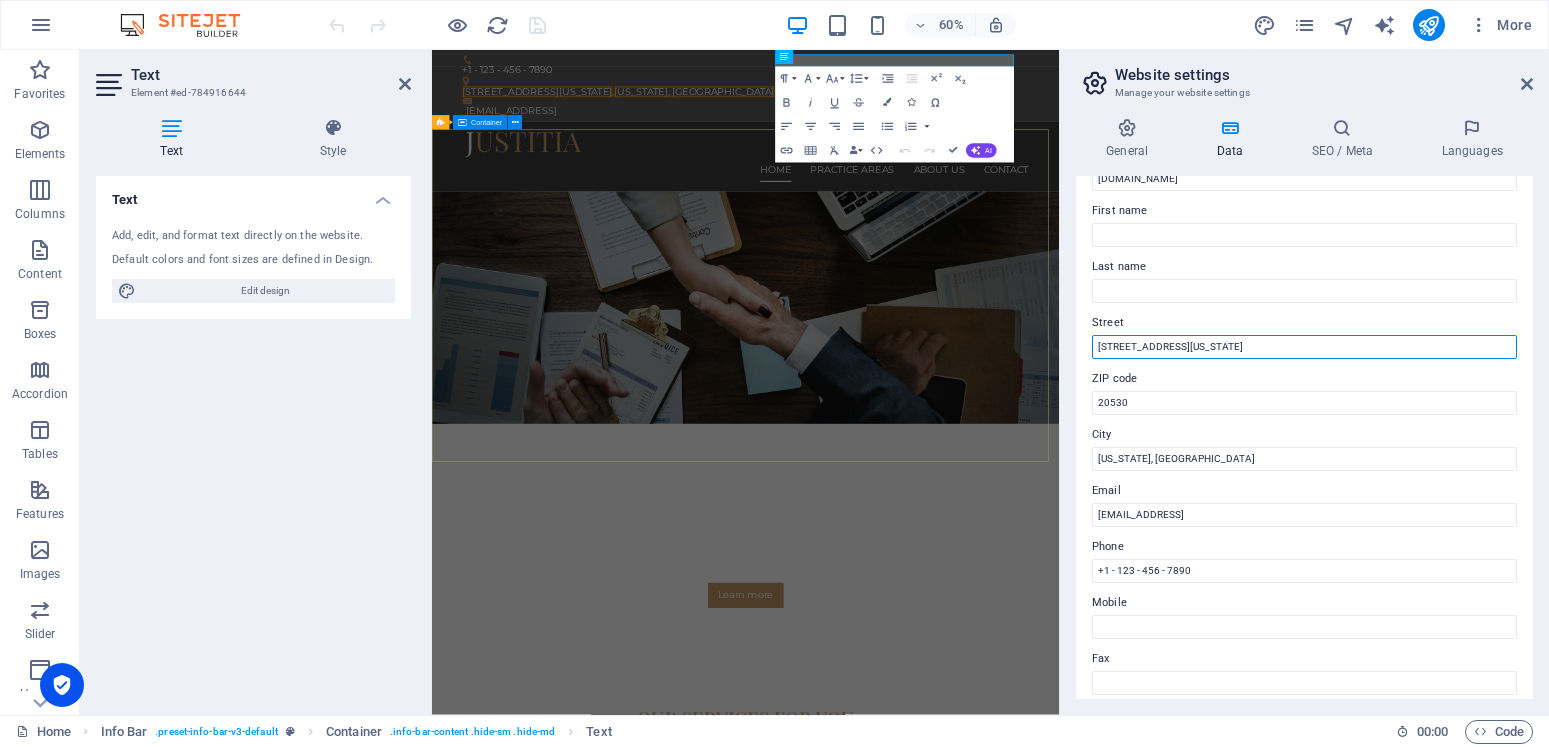 drag, startPoint x: 1671, startPoint y: 397, endPoint x: 1447, endPoint y: 505, distance: 248.6765 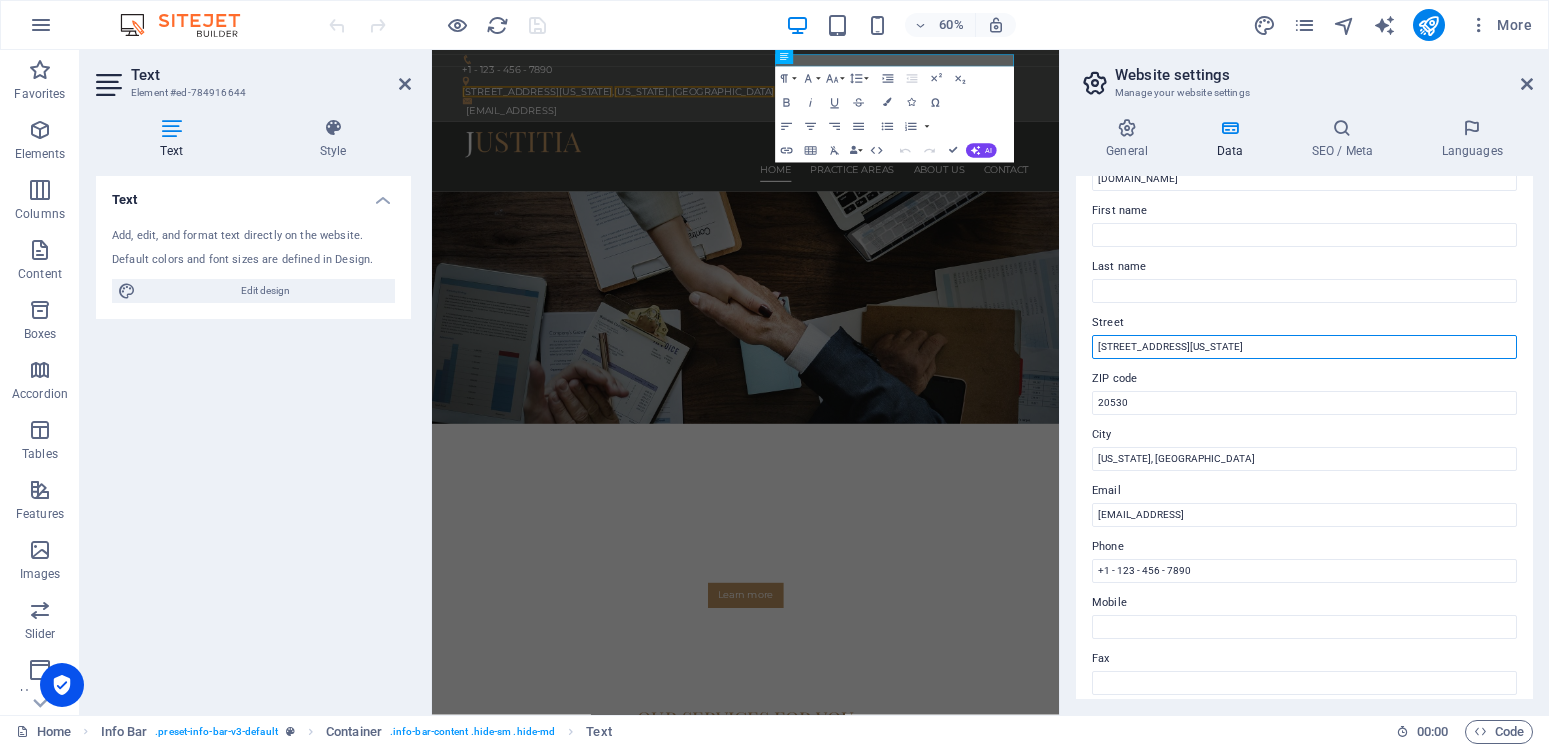 drag, startPoint x: 1231, startPoint y: 335, endPoint x: 1054, endPoint y: 340, distance: 177.0706 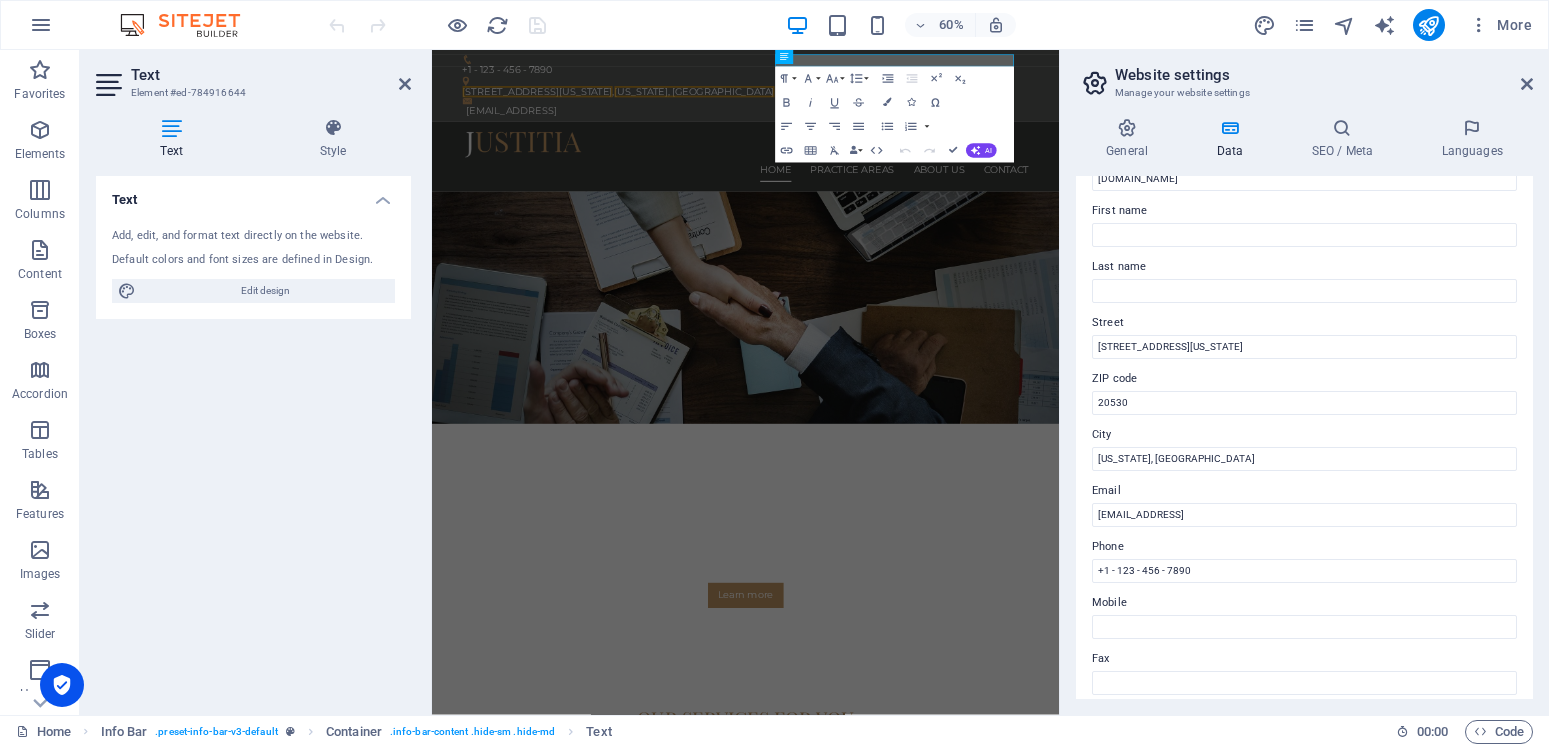 click on "Contact data for this website. This can be used everywhere on the website and will update automatically. Company bournenoll.com First name Last name Street 950 Pennsylvania Ave NW ZIP code 20530 City Washington, DC Email e8f41040a3079bd598662d1a11d428@cpanel.local Phone +1 - 123 - 456 - 7890 Mobile Fax Custom field 1 Custom field 2 Custom field 3 Custom field 4 Custom field 5 Custom field 6" at bounding box center (1304, 437) 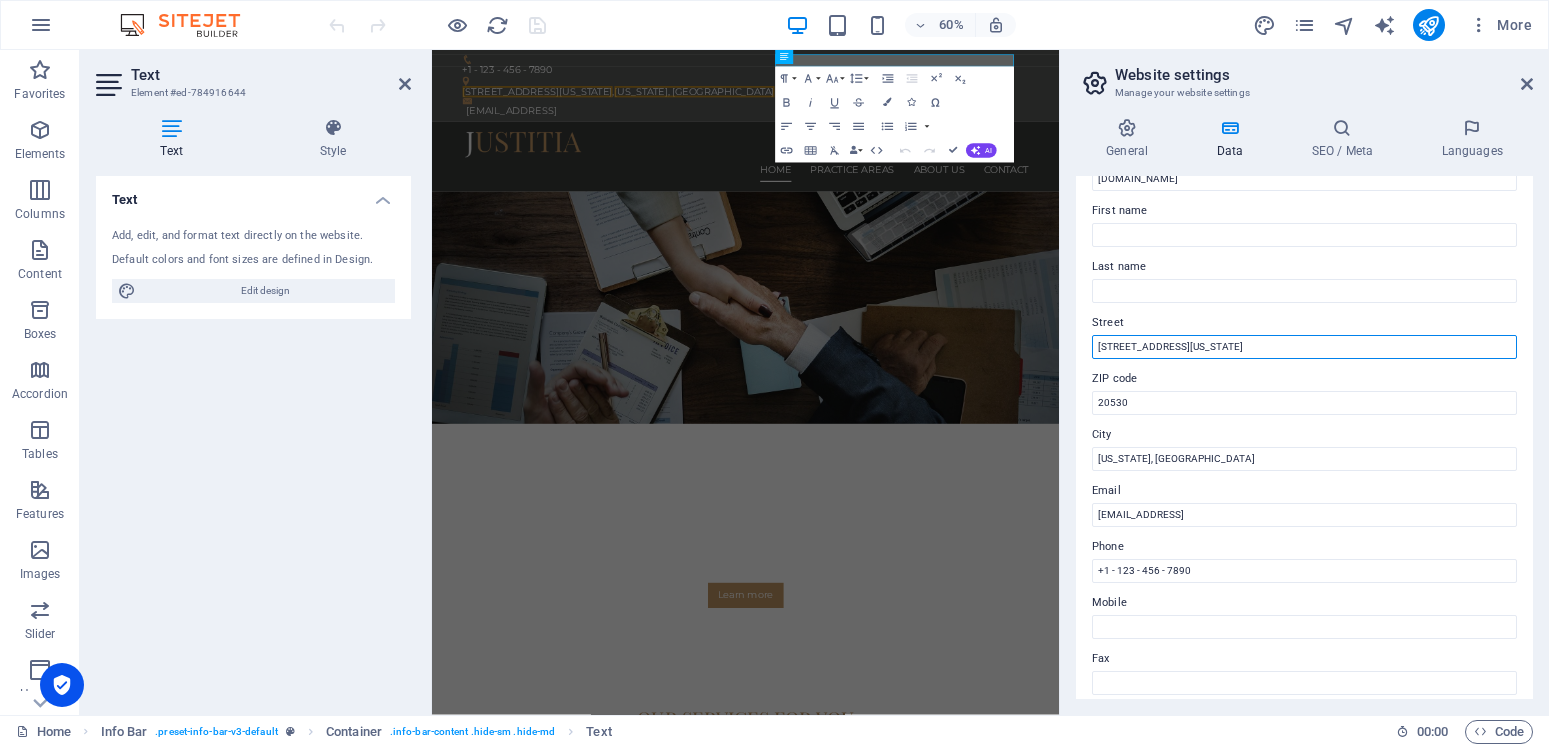 click on "950 Pennsylvania Ave NW" at bounding box center [1304, 347] 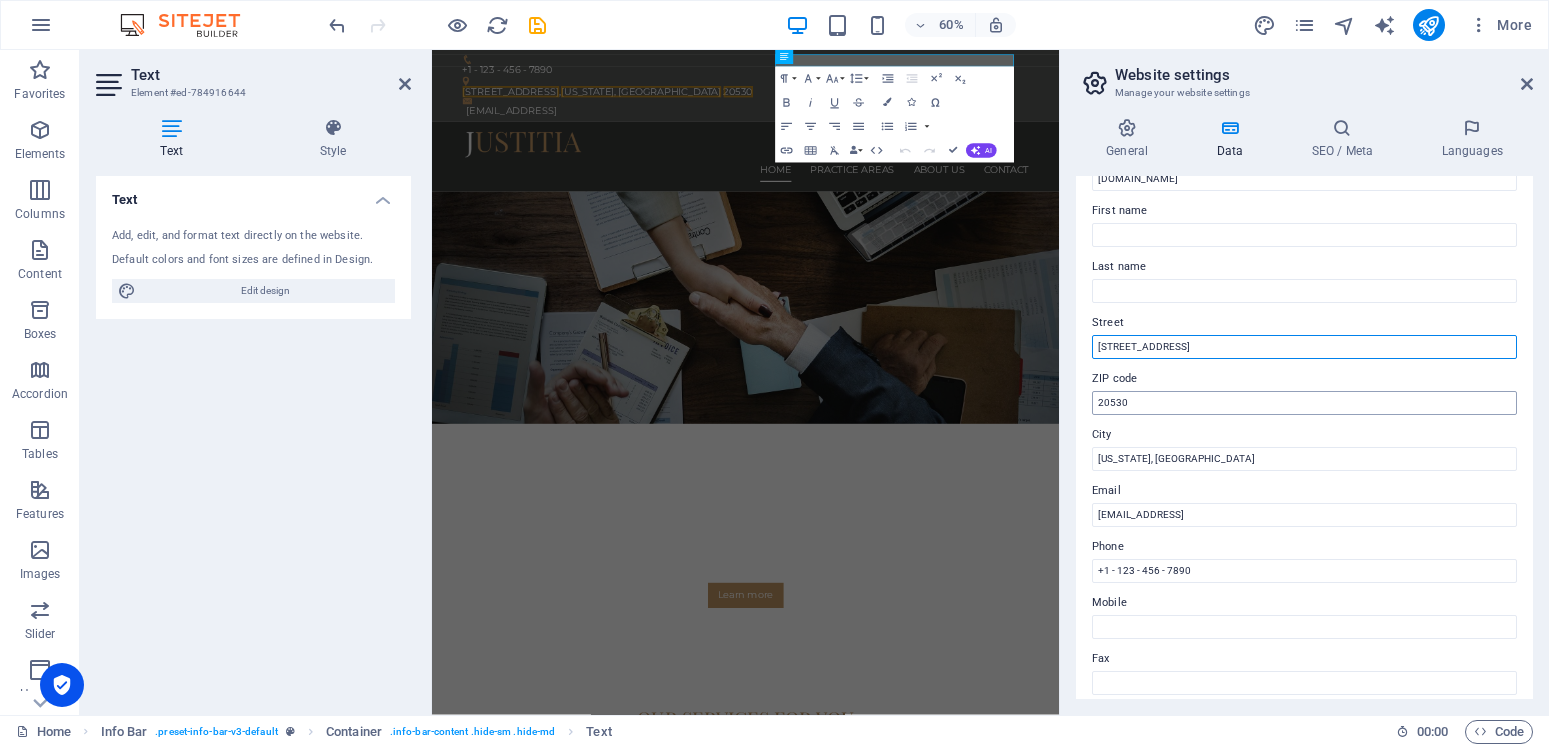 type on "507 Springfield Avenue" 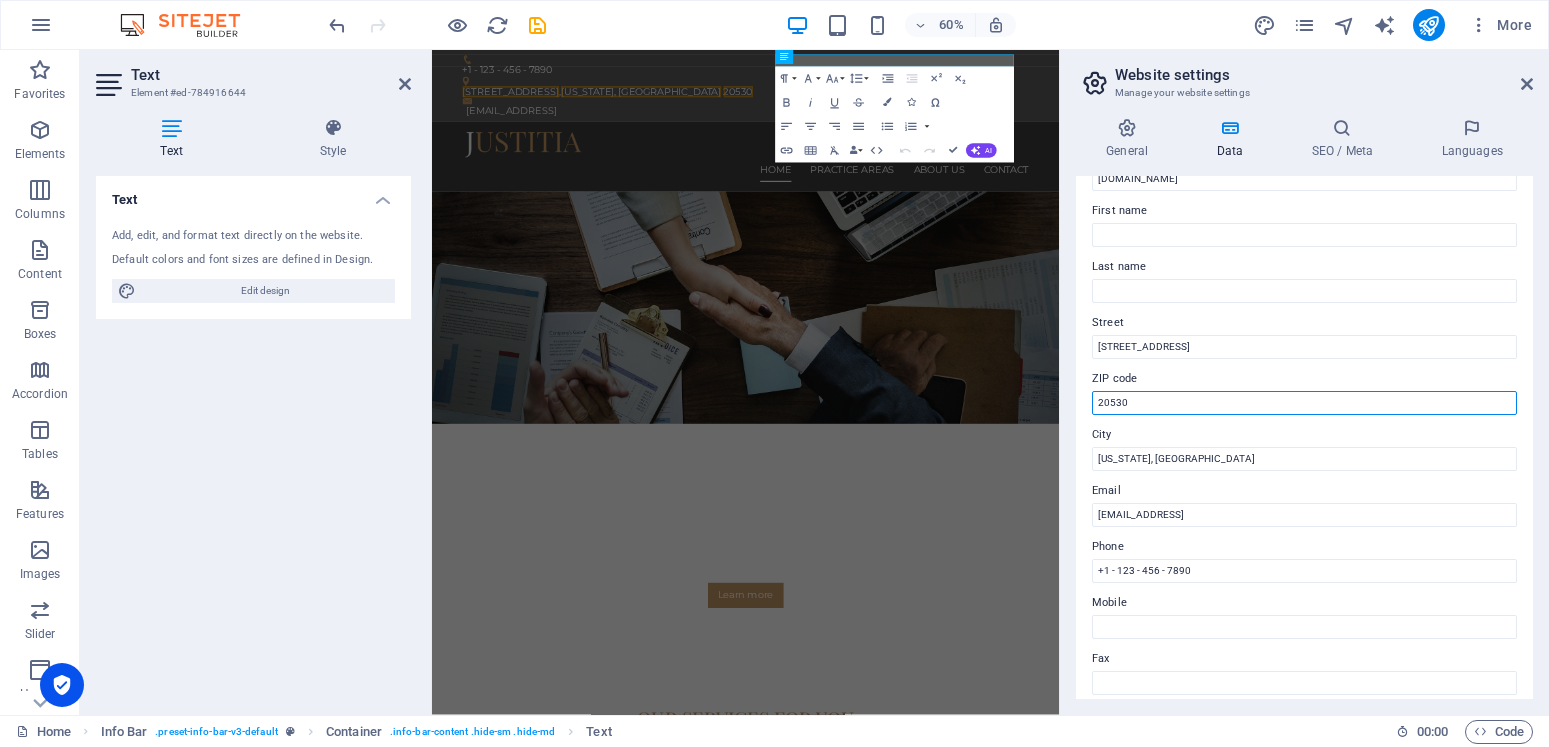 drag, startPoint x: 1118, startPoint y: 408, endPoint x: 1079, endPoint y: 409, distance: 39.012817 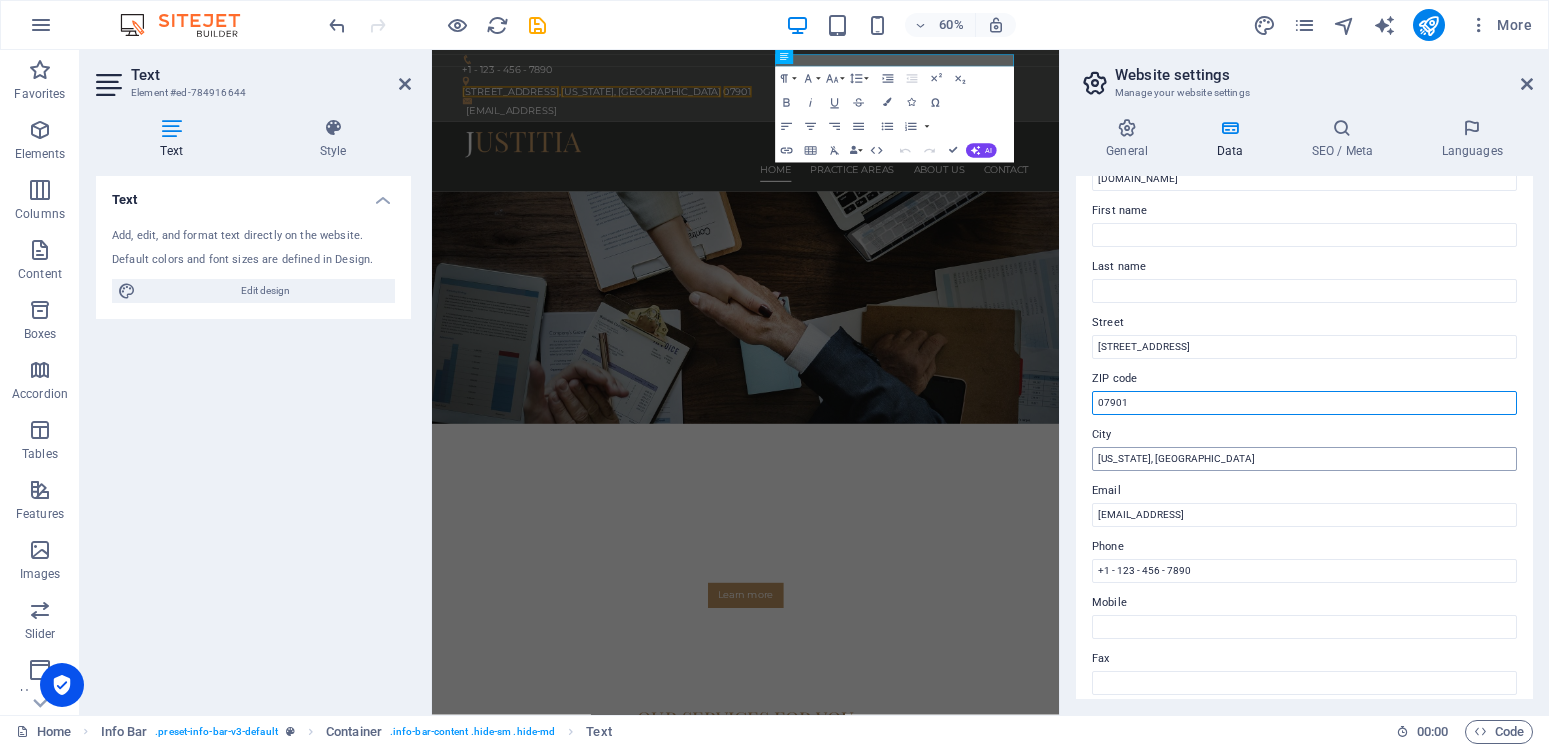 type on "07901" 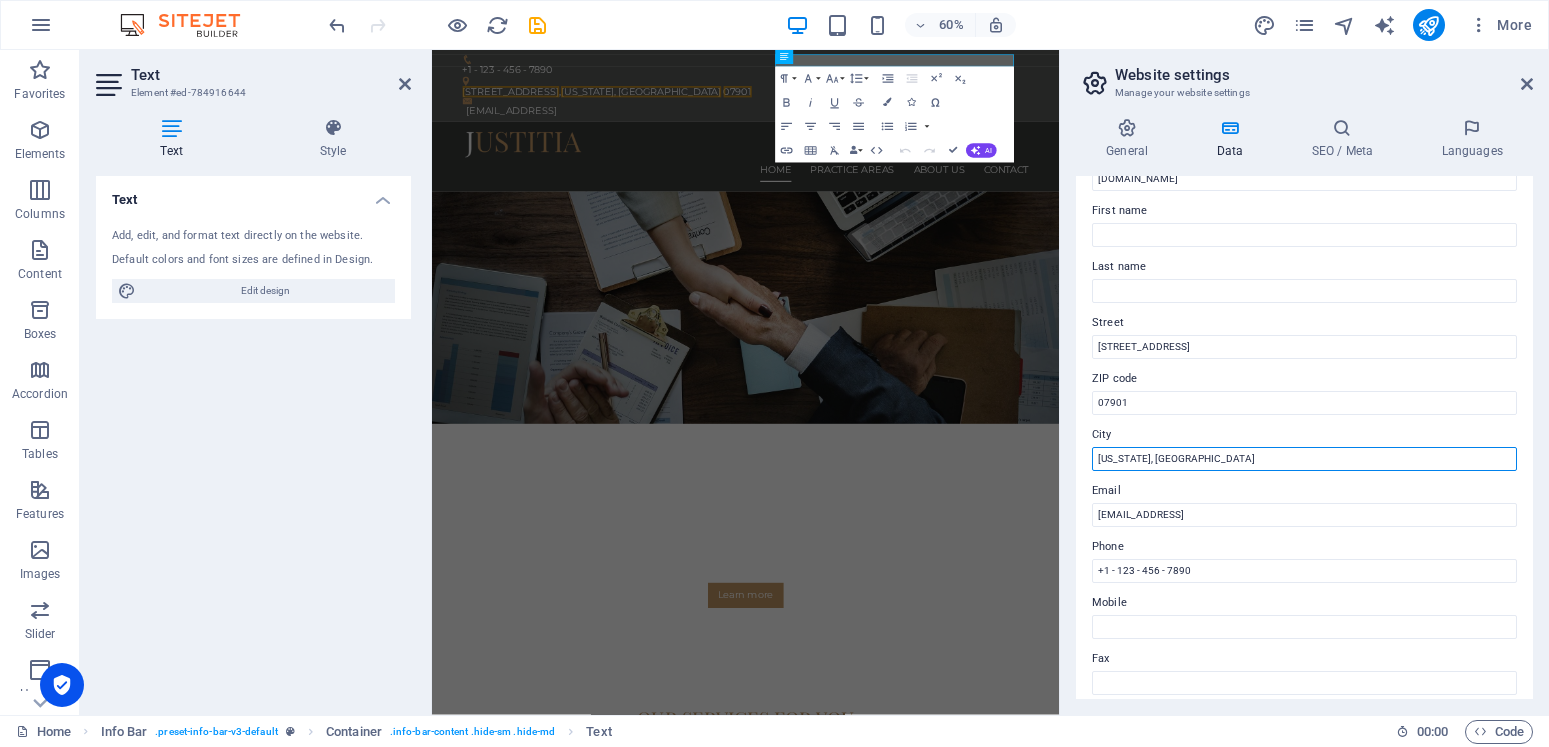 click on "Washington, DC" at bounding box center (1304, 459) 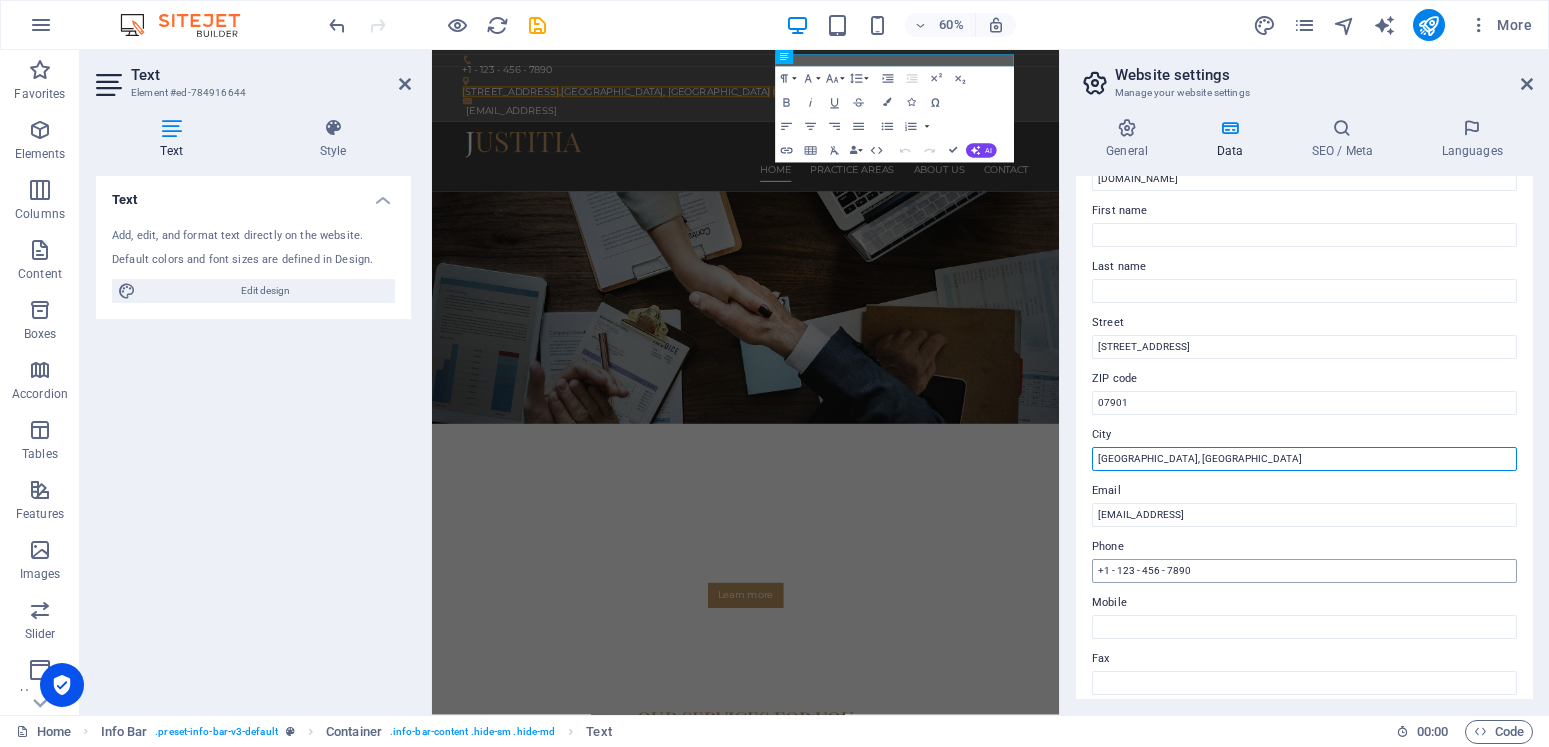 type on "Summit, NJ" 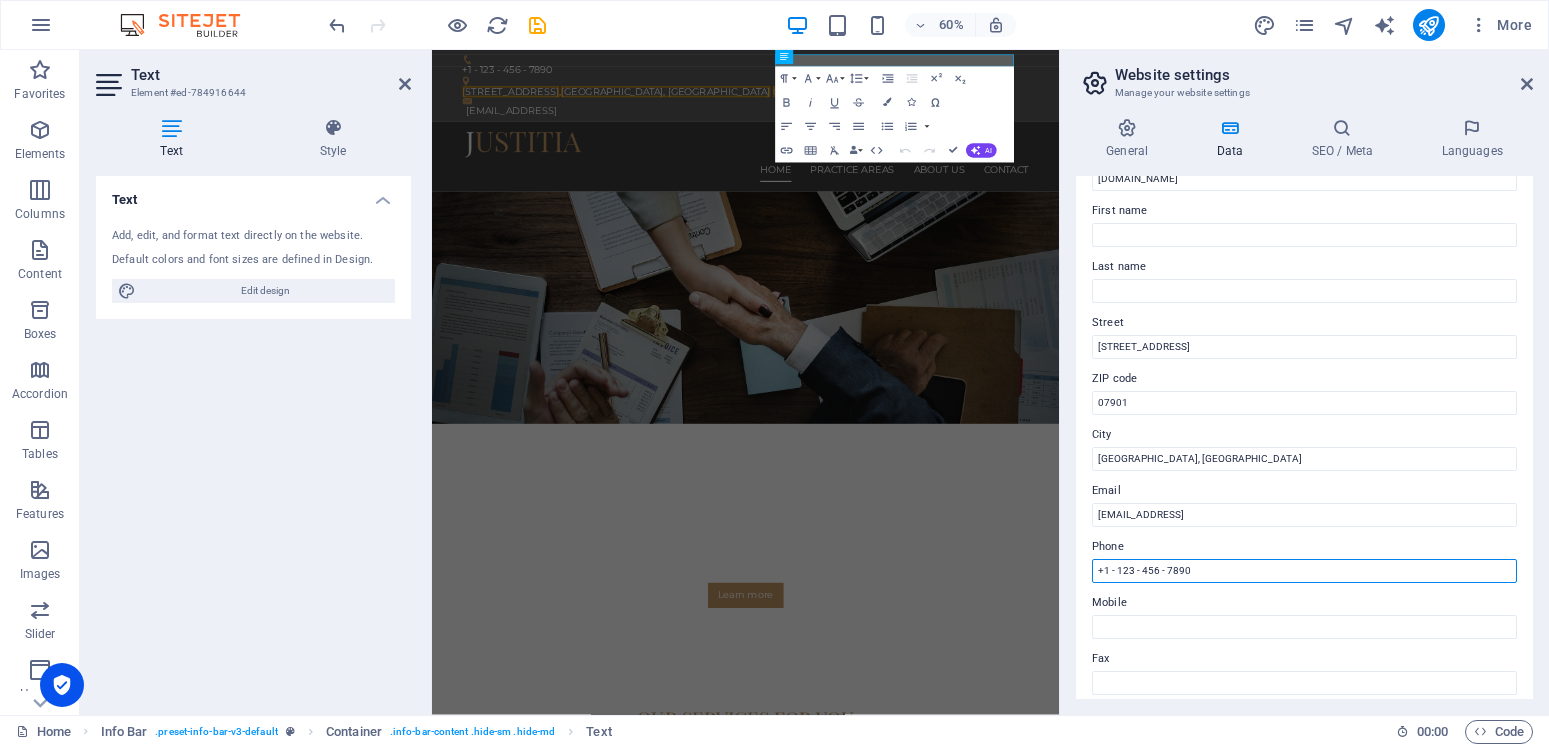 drag, startPoint x: 1208, startPoint y: 569, endPoint x: 1062, endPoint y: 574, distance: 146.08559 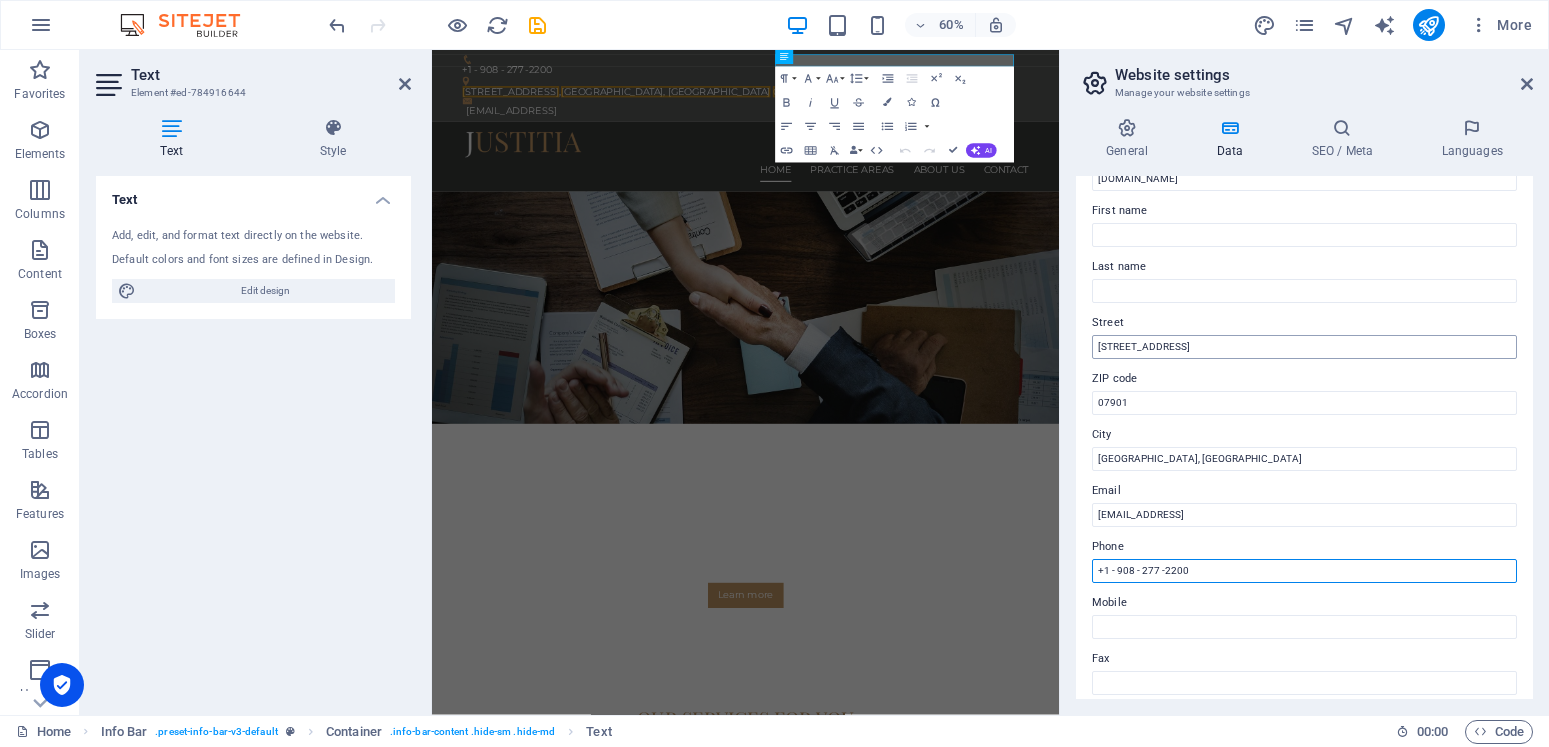 type on "+1 - 908 - 277 -2200" 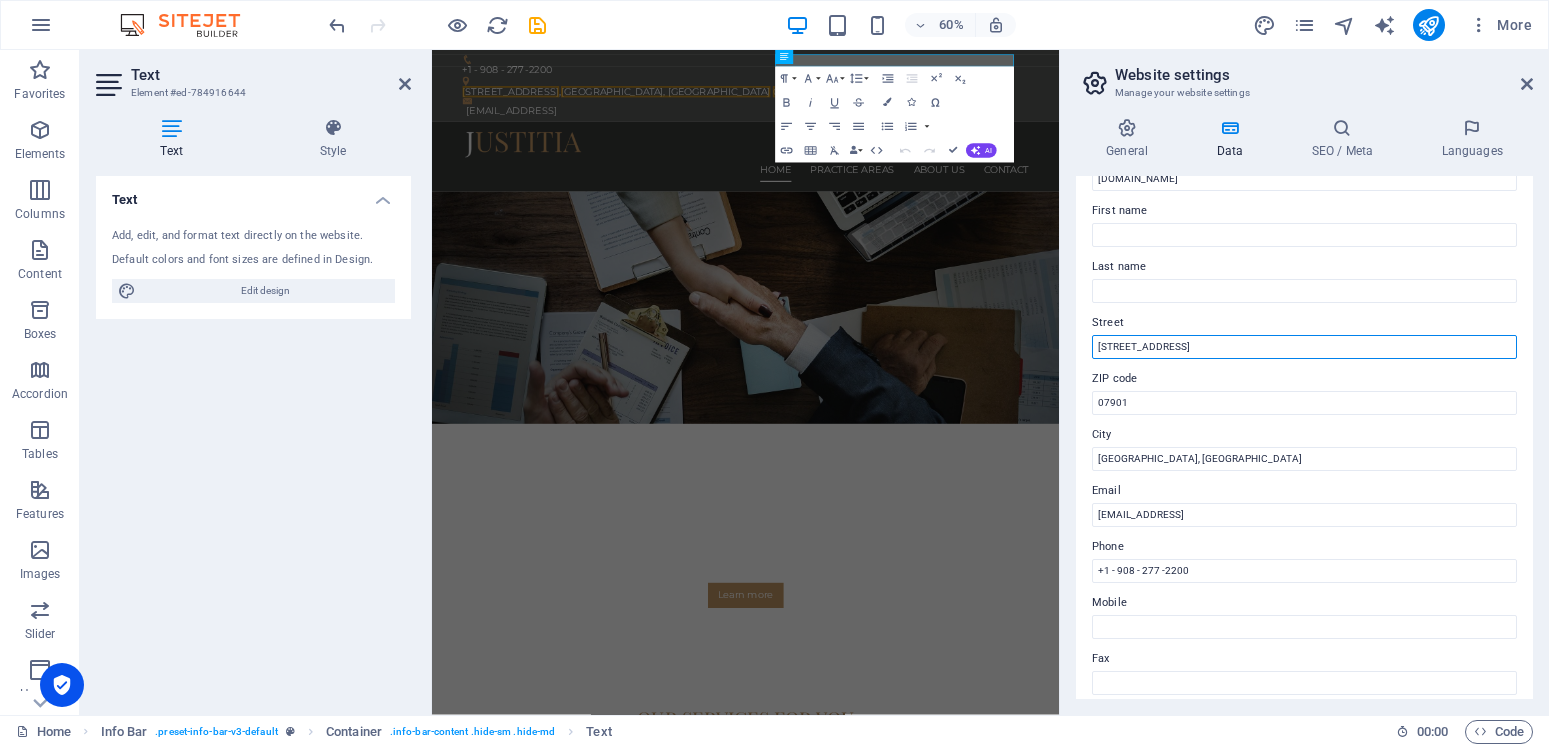 click on "507 Springfield Avenue" at bounding box center [1304, 347] 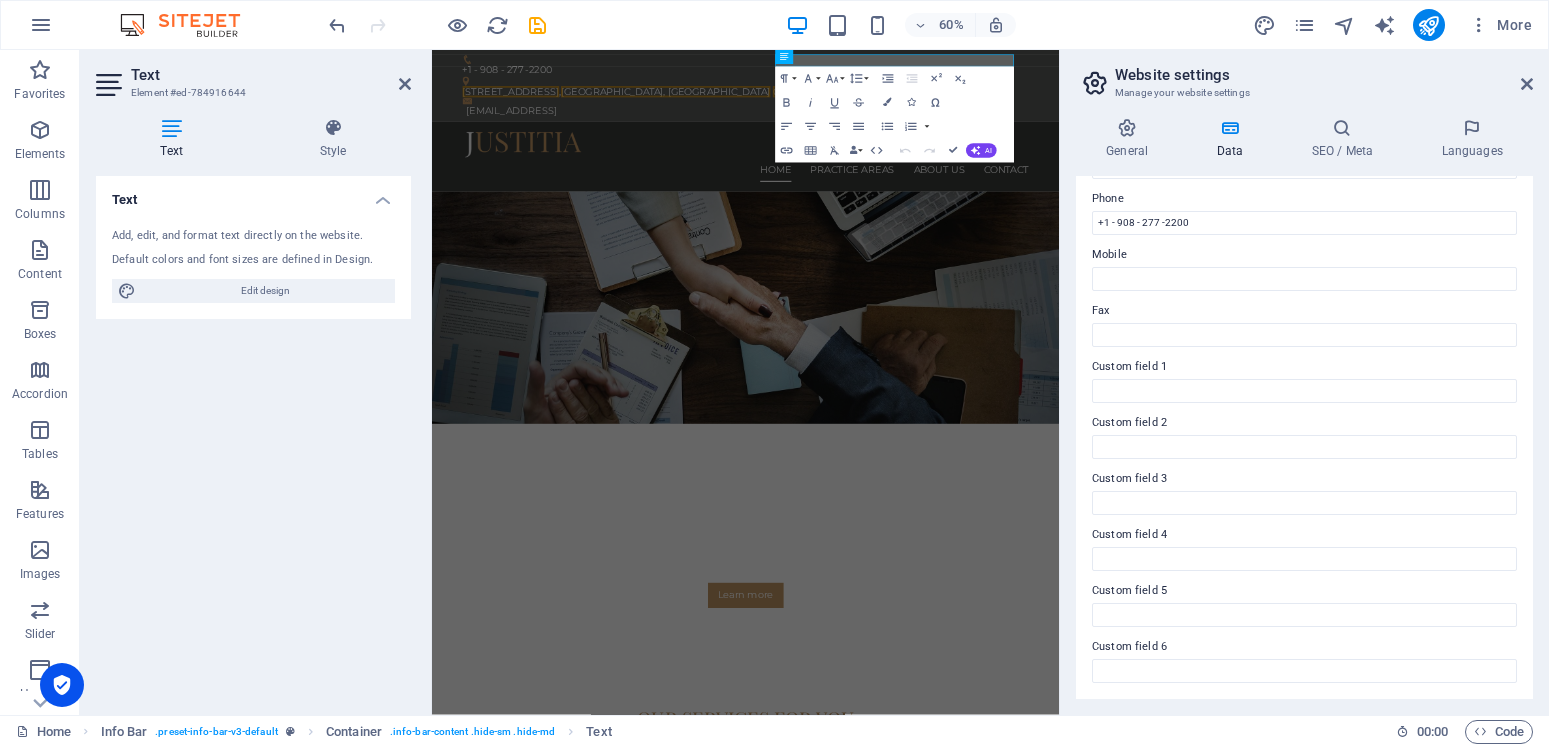 scroll, scrollTop: 0, scrollLeft: 0, axis: both 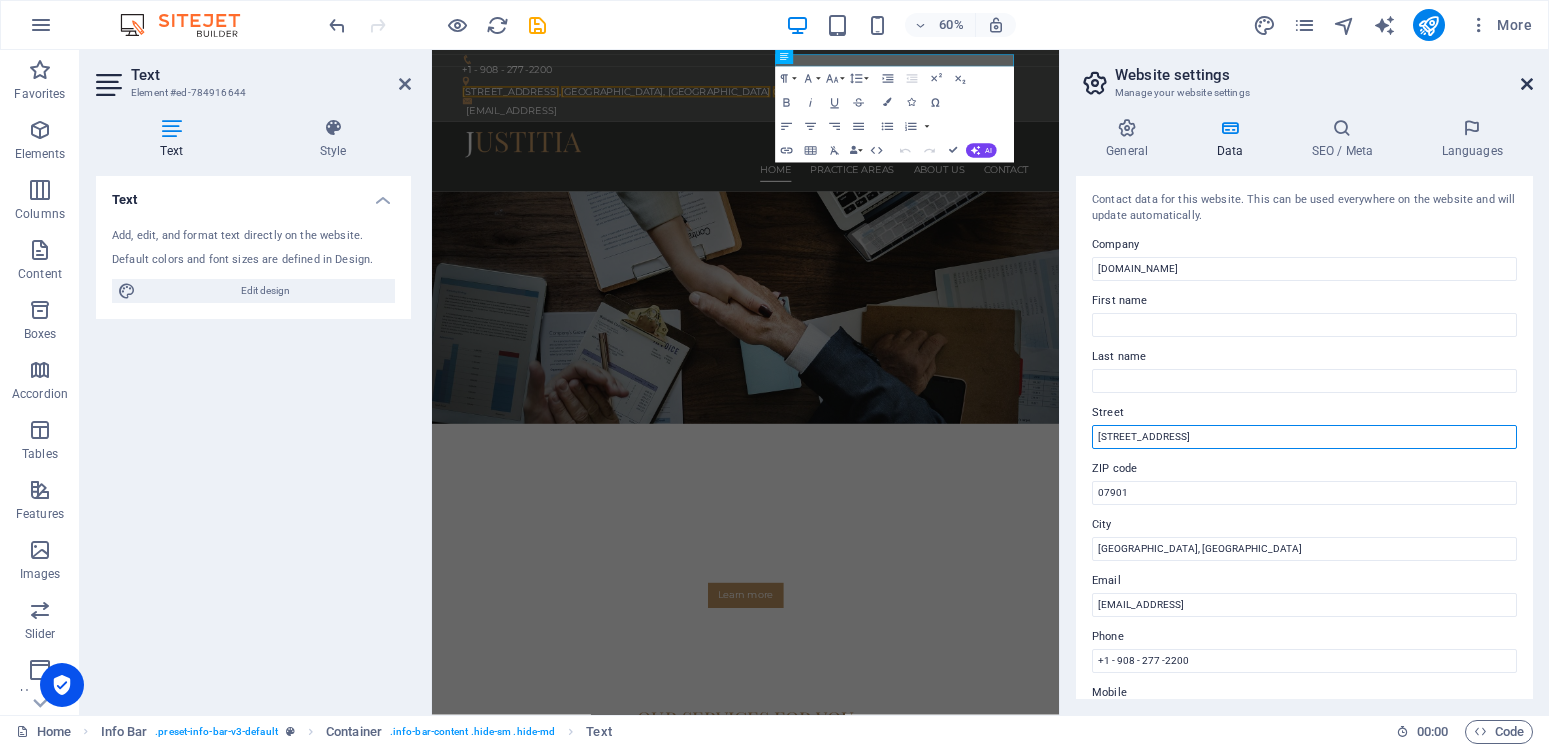 type on "507 Springfield Avenue, Suite 507" 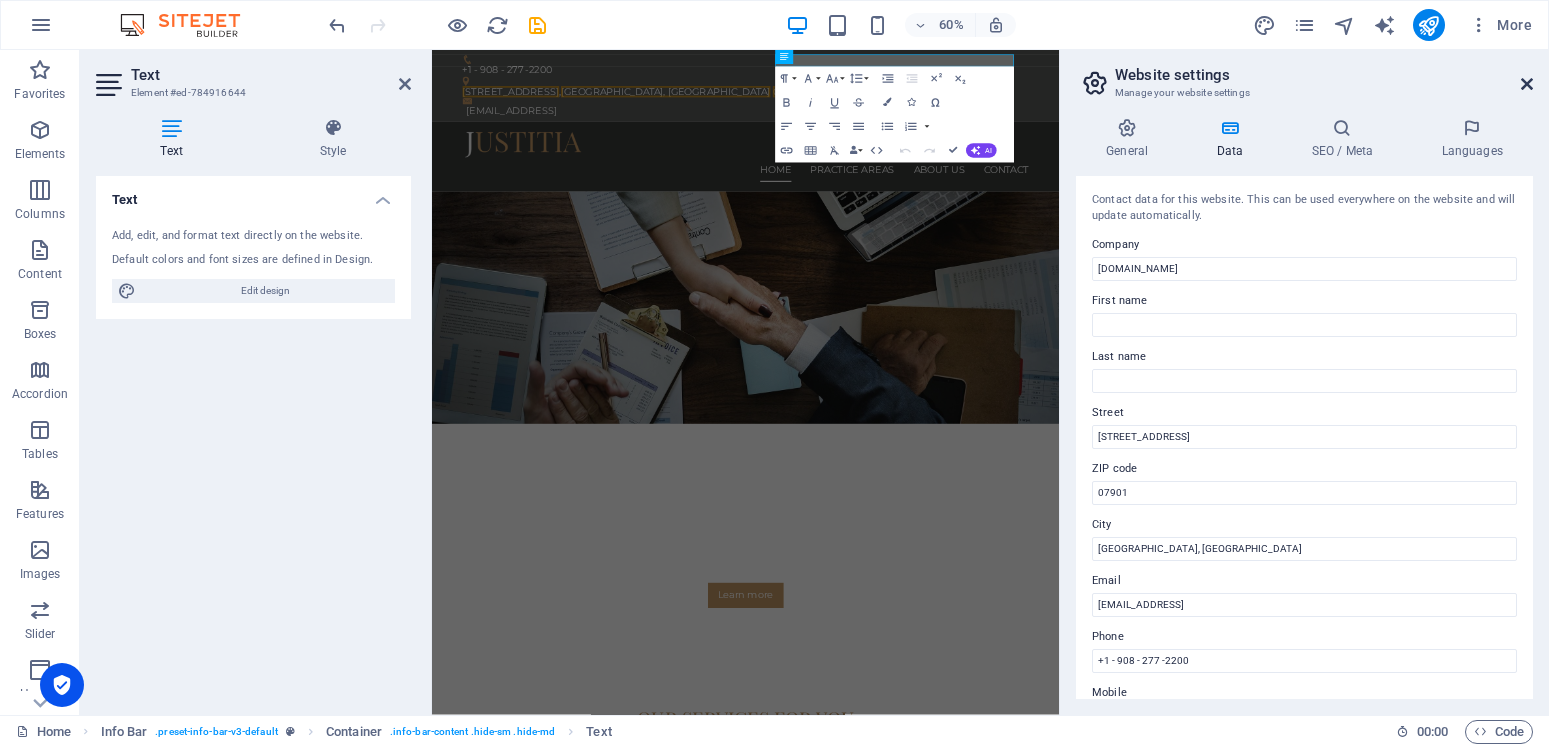 click at bounding box center (1527, 84) 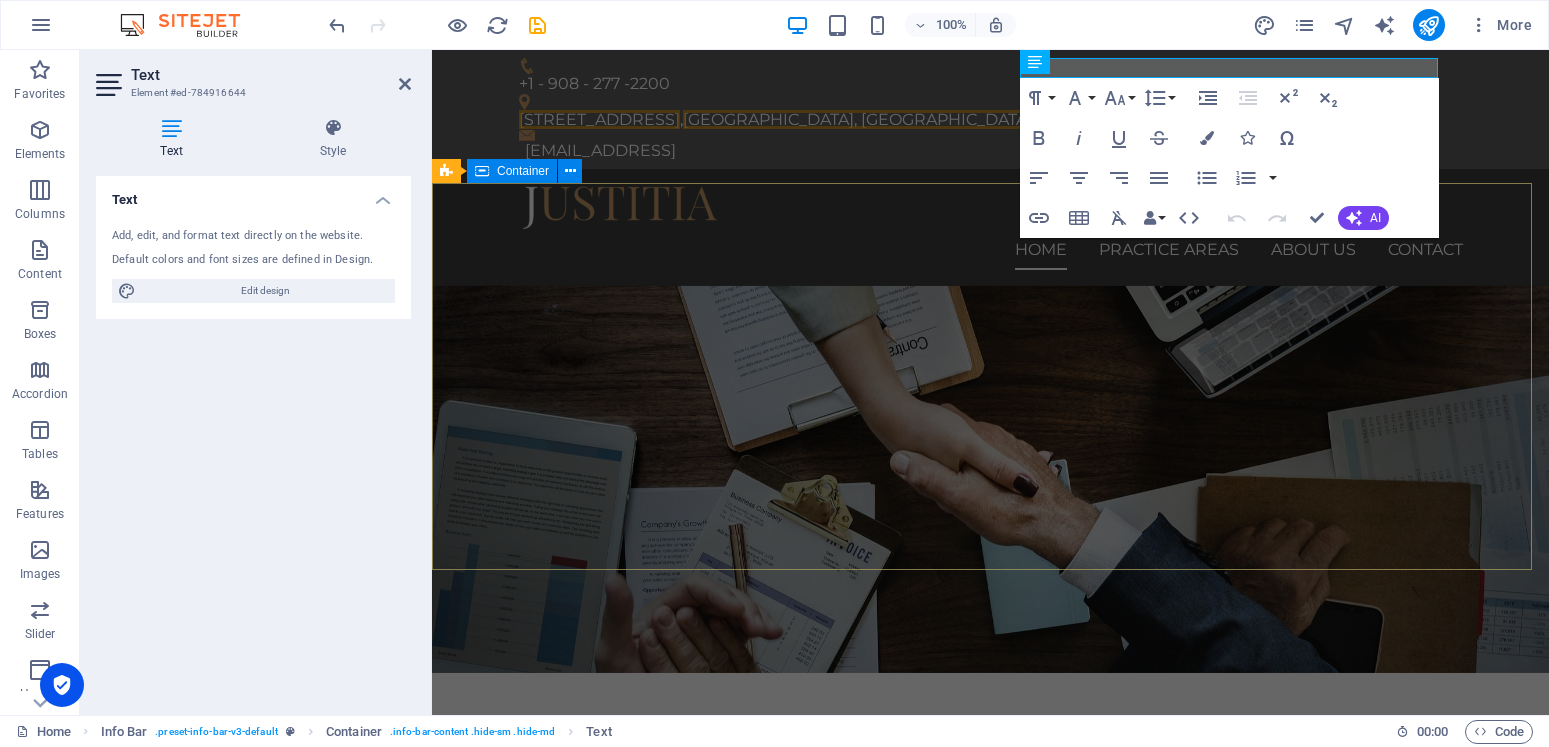 click on "We protect your rights Consetetur sadipscing elitr, sed diam nonumy eirmod tempor invidunt ut labore et dolore magna aliquyam erat, sed diam voluptua. At vero eos et accusam et justo duo dolores et ea rebum. Learn more" at bounding box center (990, 866) 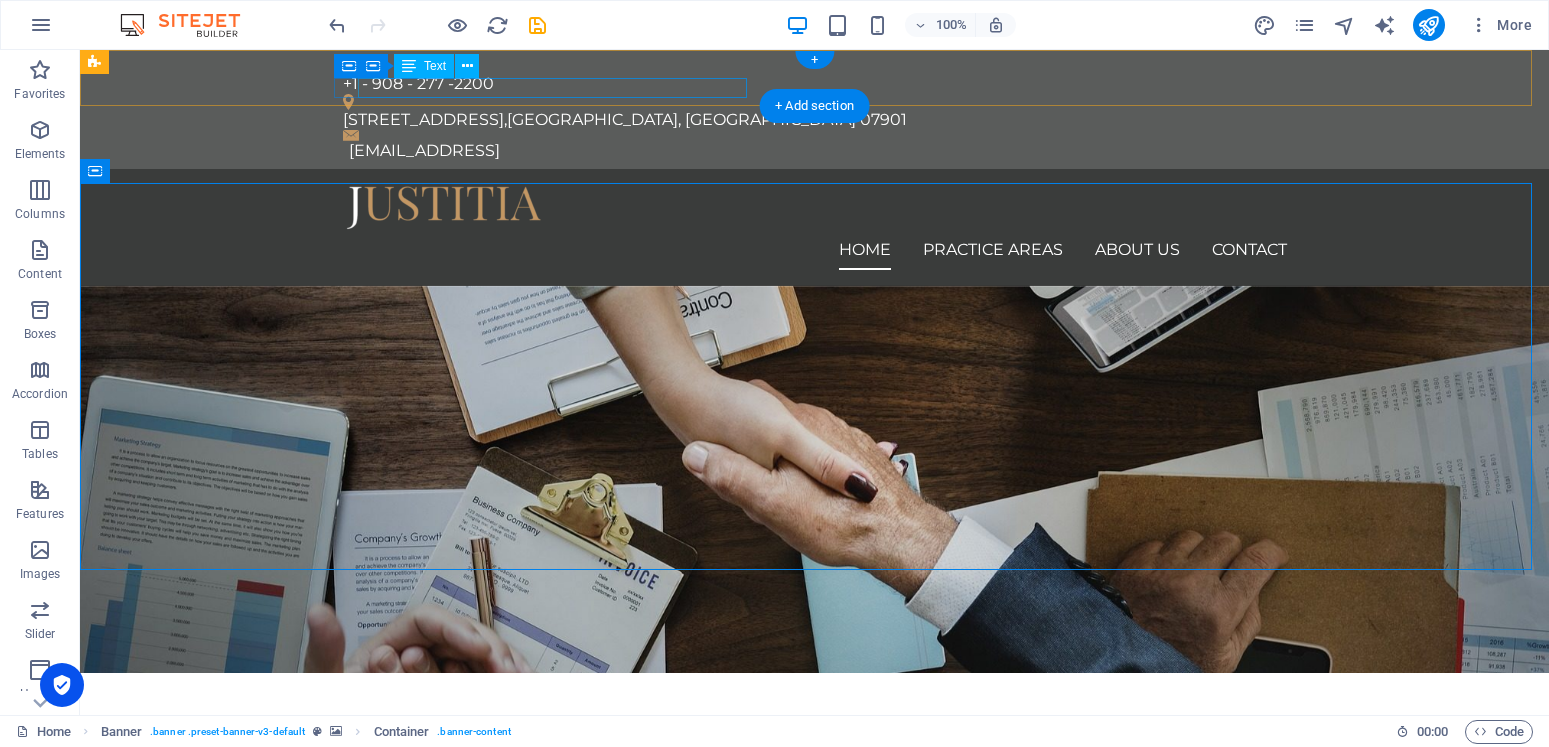 click on "e8f41040a3079bd598662d1a11d428@cpanel.local" at bounding box center [818, 151] 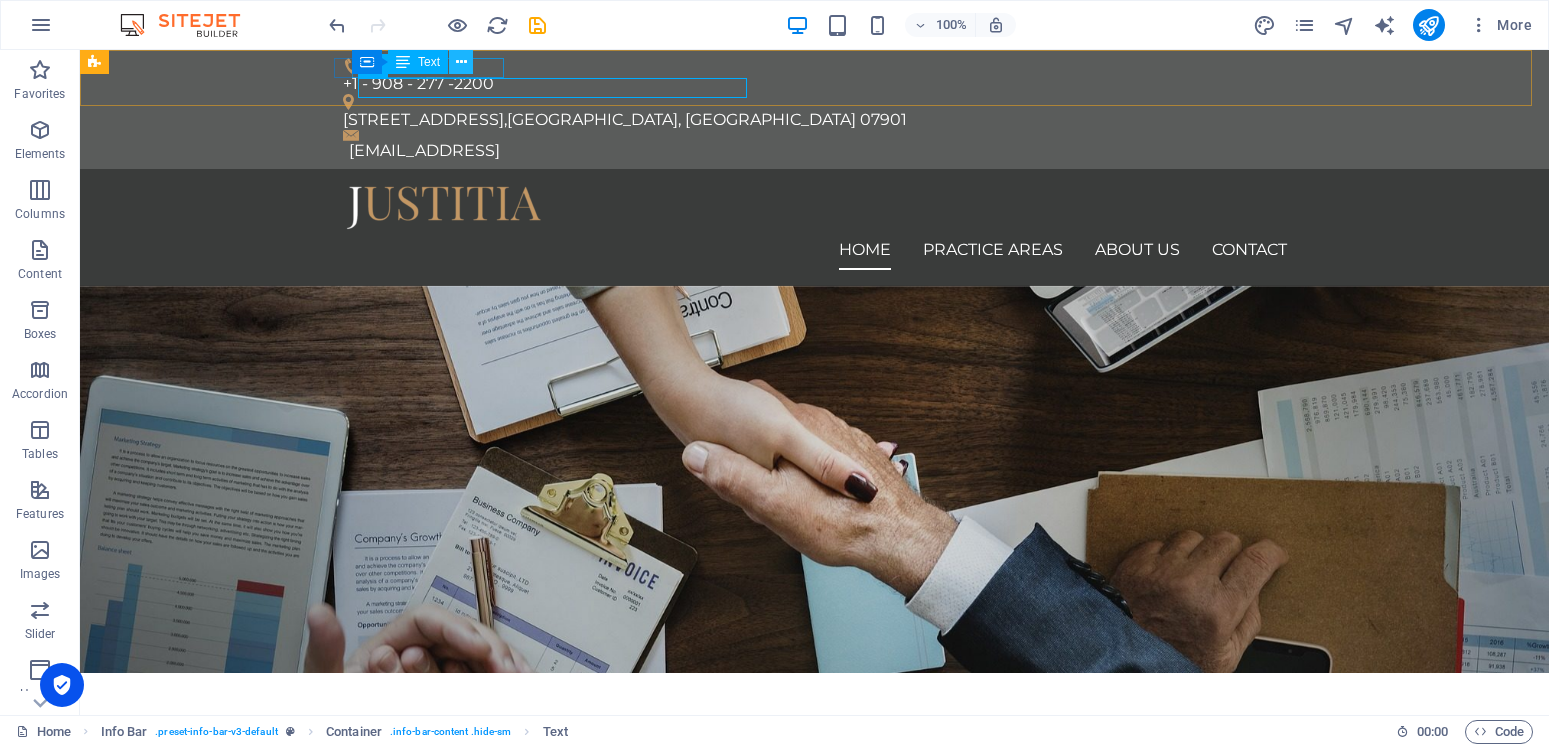 click at bounding box center [461, 62] 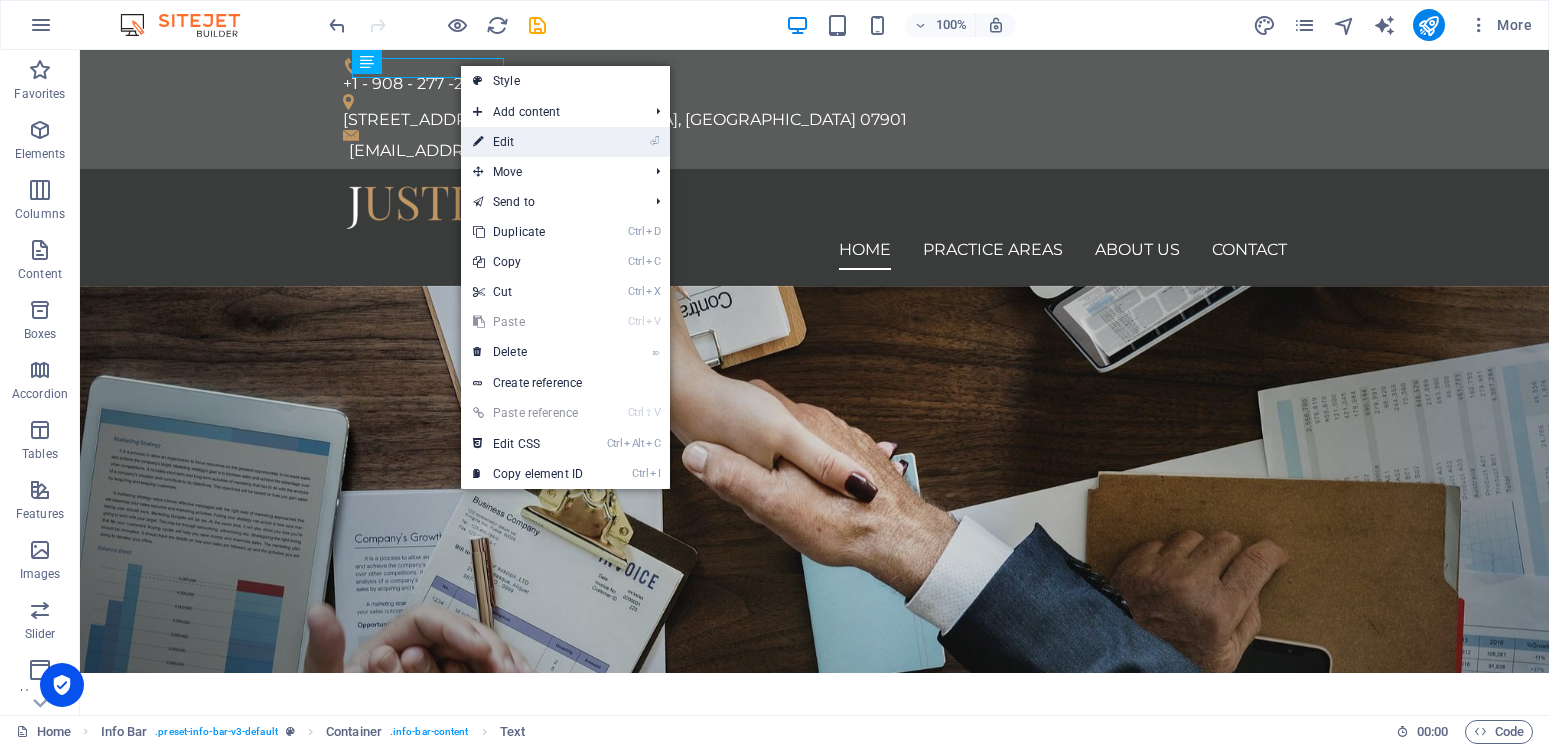 drag, startPoint x: 510, startPoint y: 138, endPoint x: 78, endPoint y: 87, distance: 435 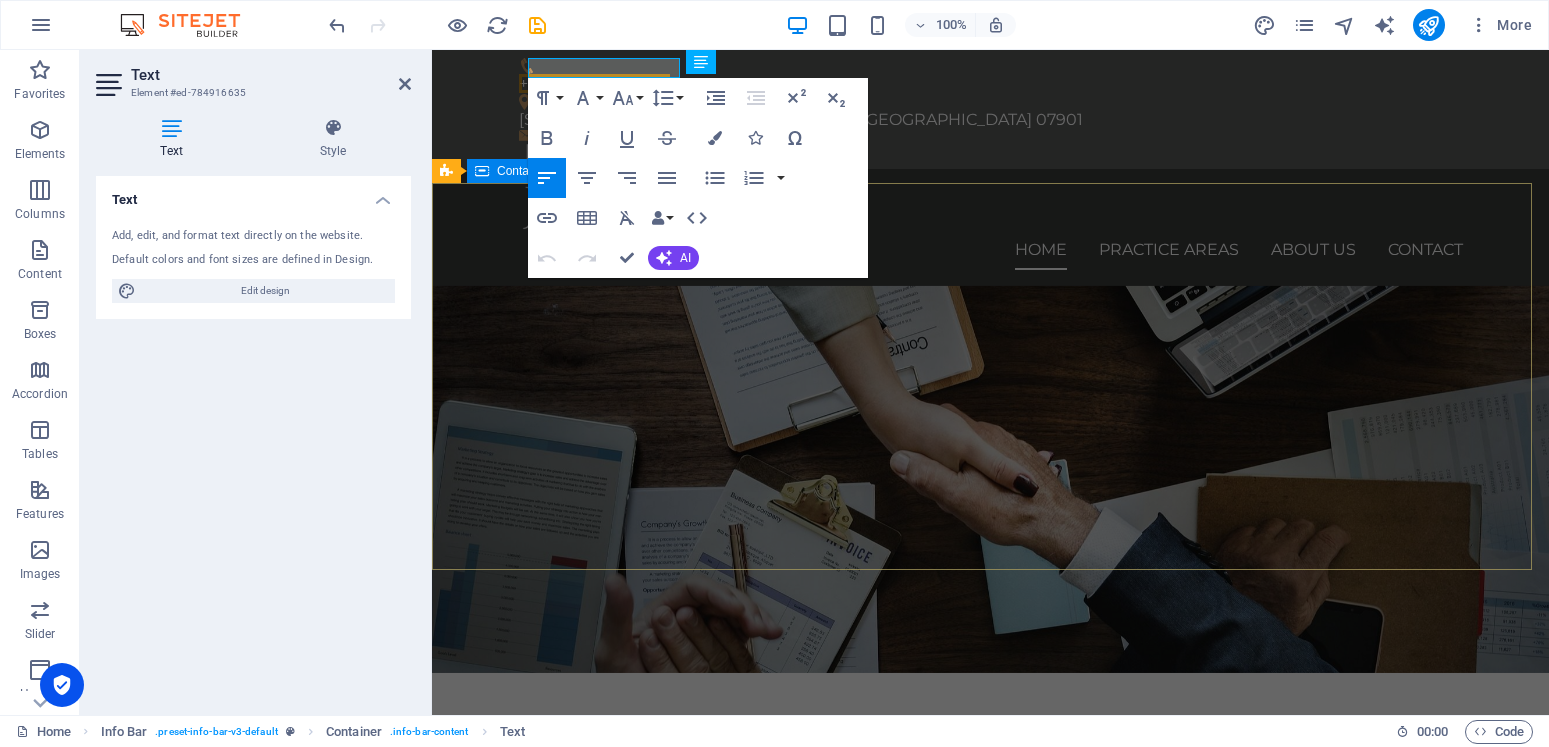 click on "We protect your rights Consetetur sadipscing elitr, sed diam nonumy eirmod tempor invidunt ut labore et dolore magna aliquyam erat, sed diam voluptua. At vero eos et accusam et justo duo dolores et ea rebum. Learn more" at bounding box center (990, 866) 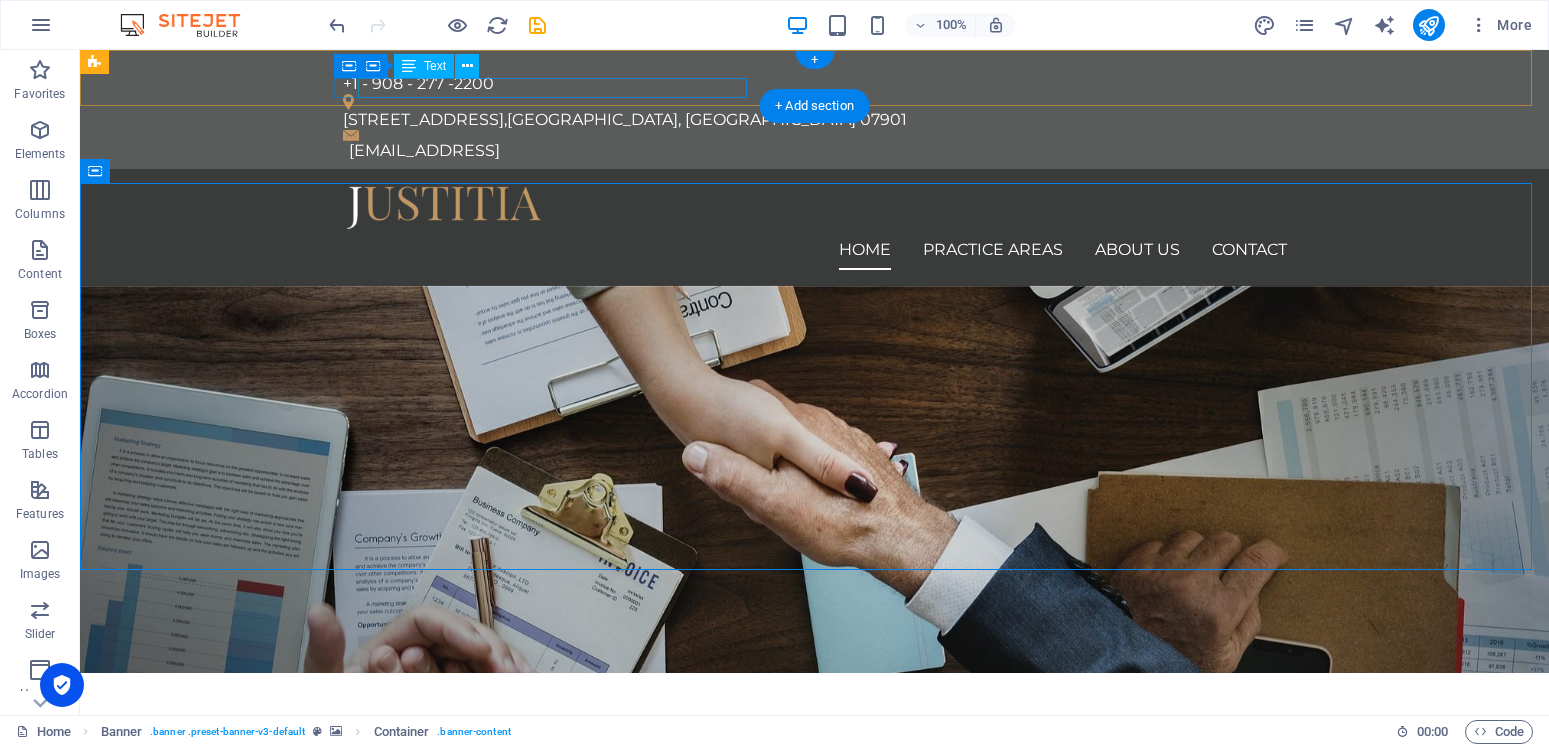 click on "e8f41040a3079bd598662d1a11d428@cpanel.local" at bounding box center (818, 151) 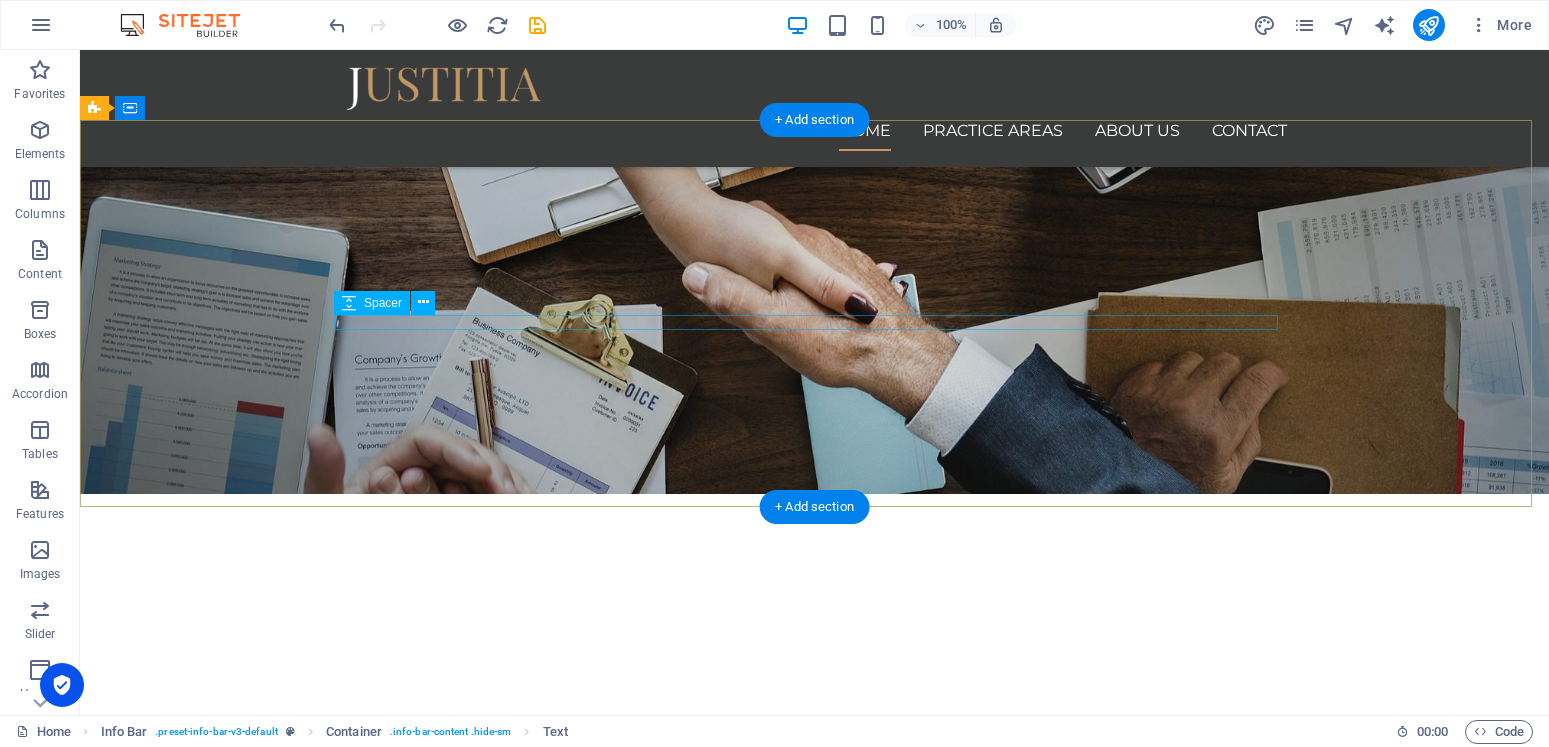 scroll, scrollTop: 204, scrollLeft: 0, axis: vertical 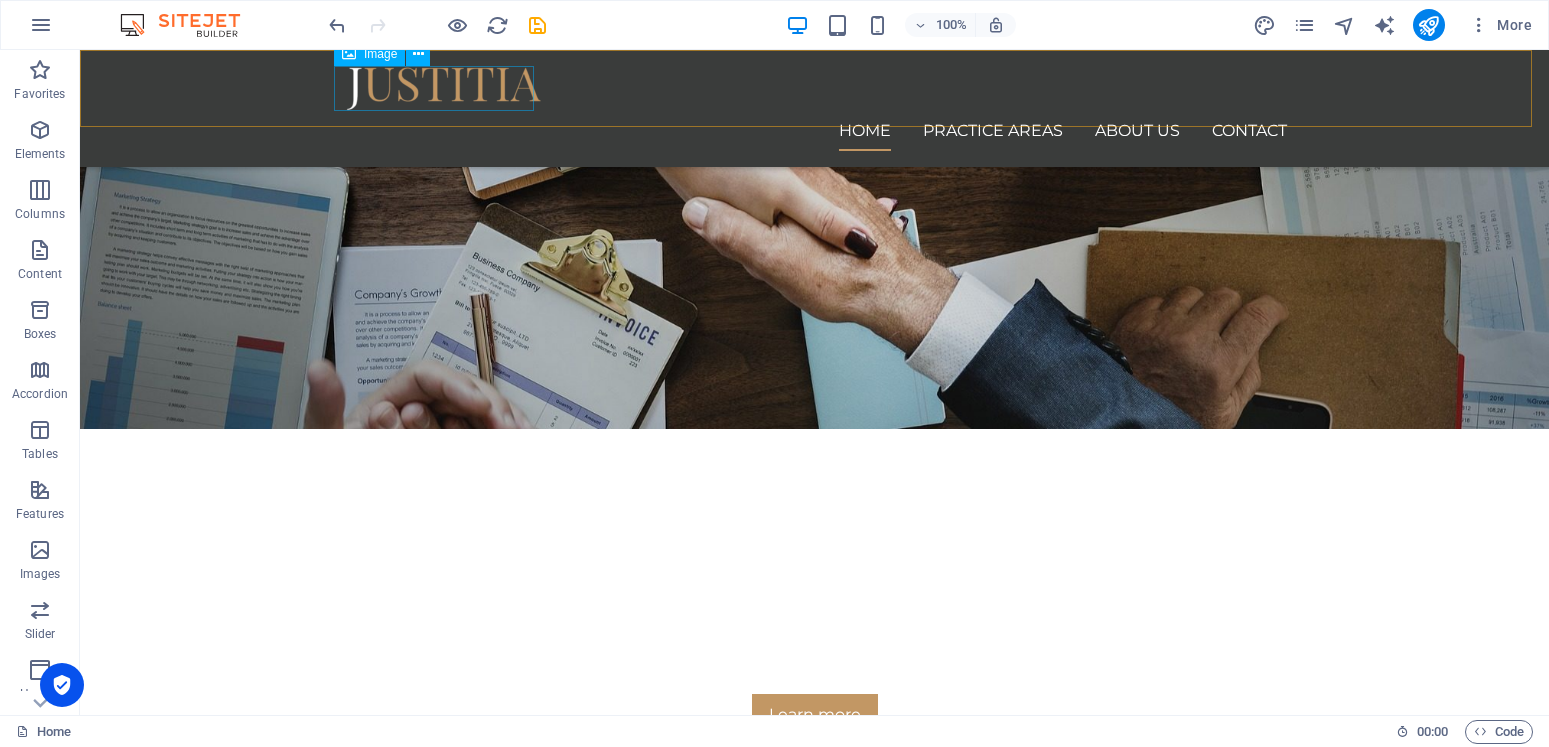 click at bounding box center [815, 88] 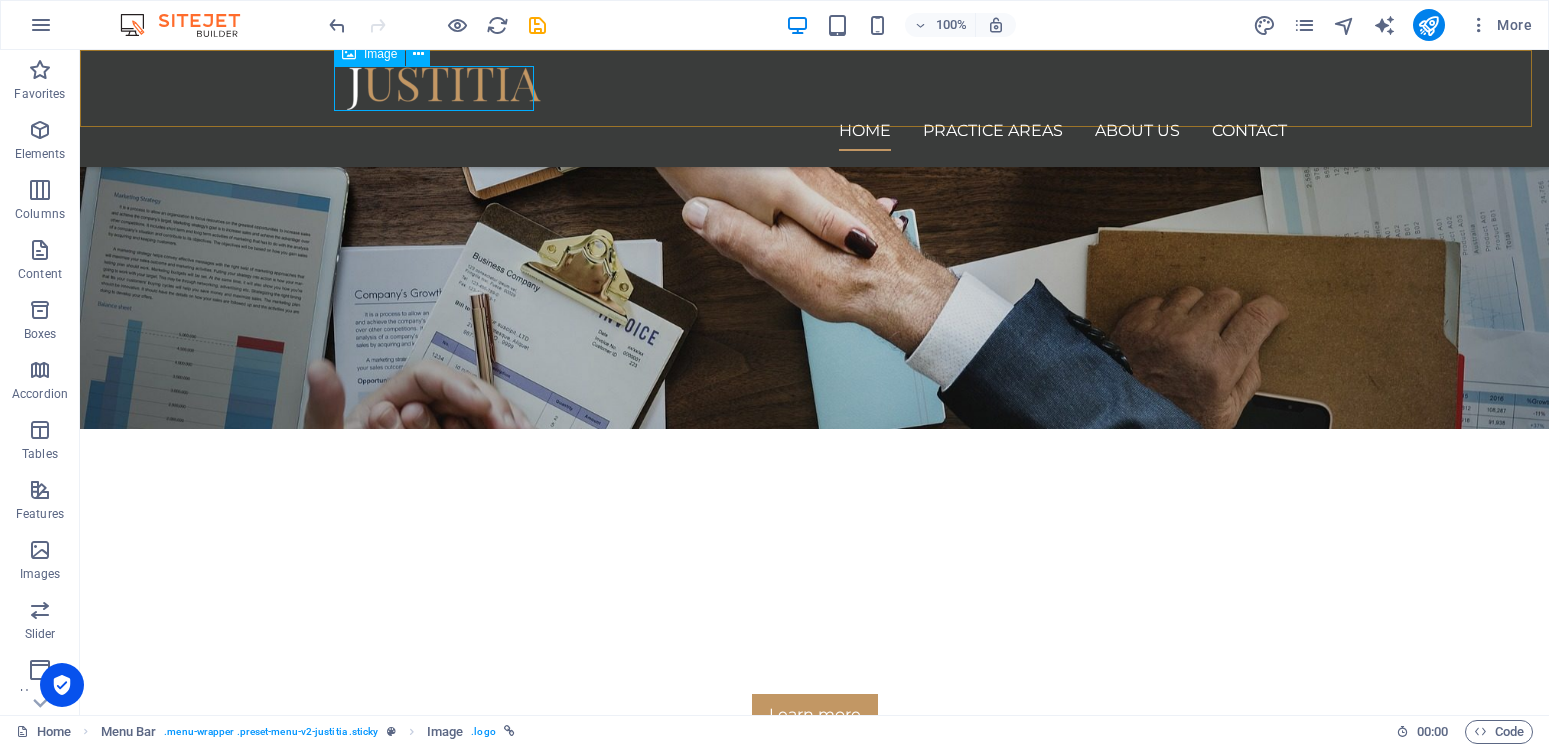 click at bounding box center (815, 88) 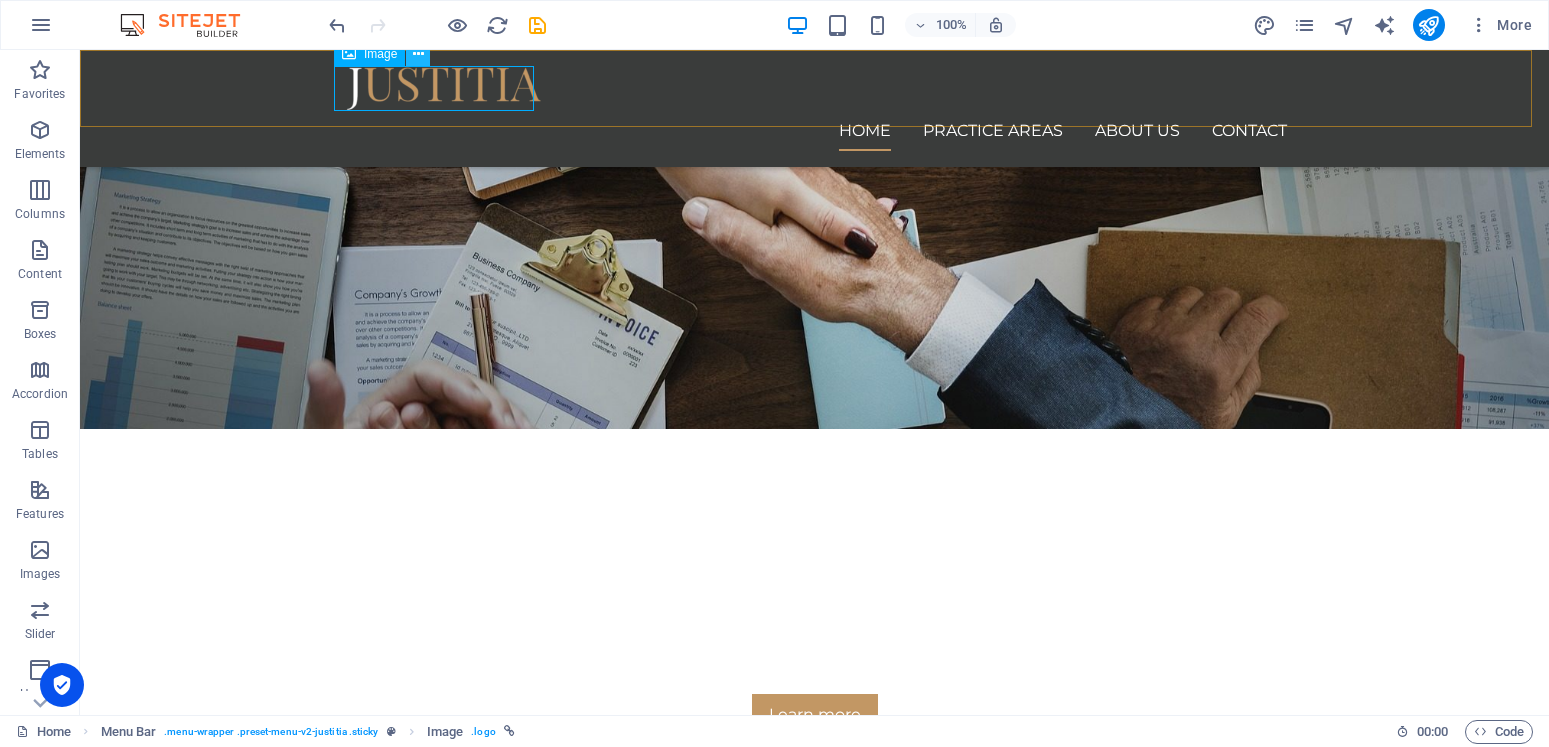 click at bounding box center [418, 54] 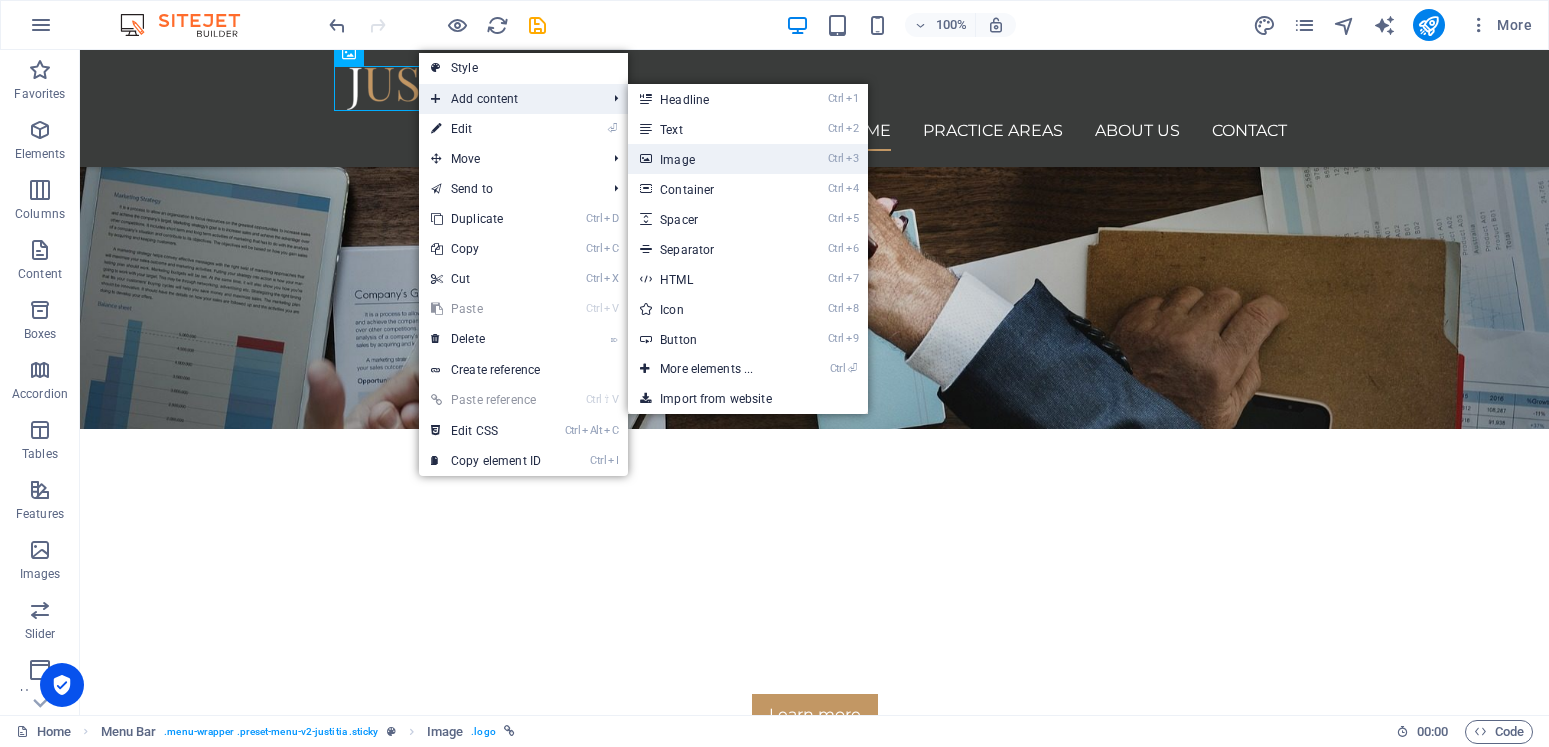 click on "Ctrl 3  Image" at bounding box center [710, 159] 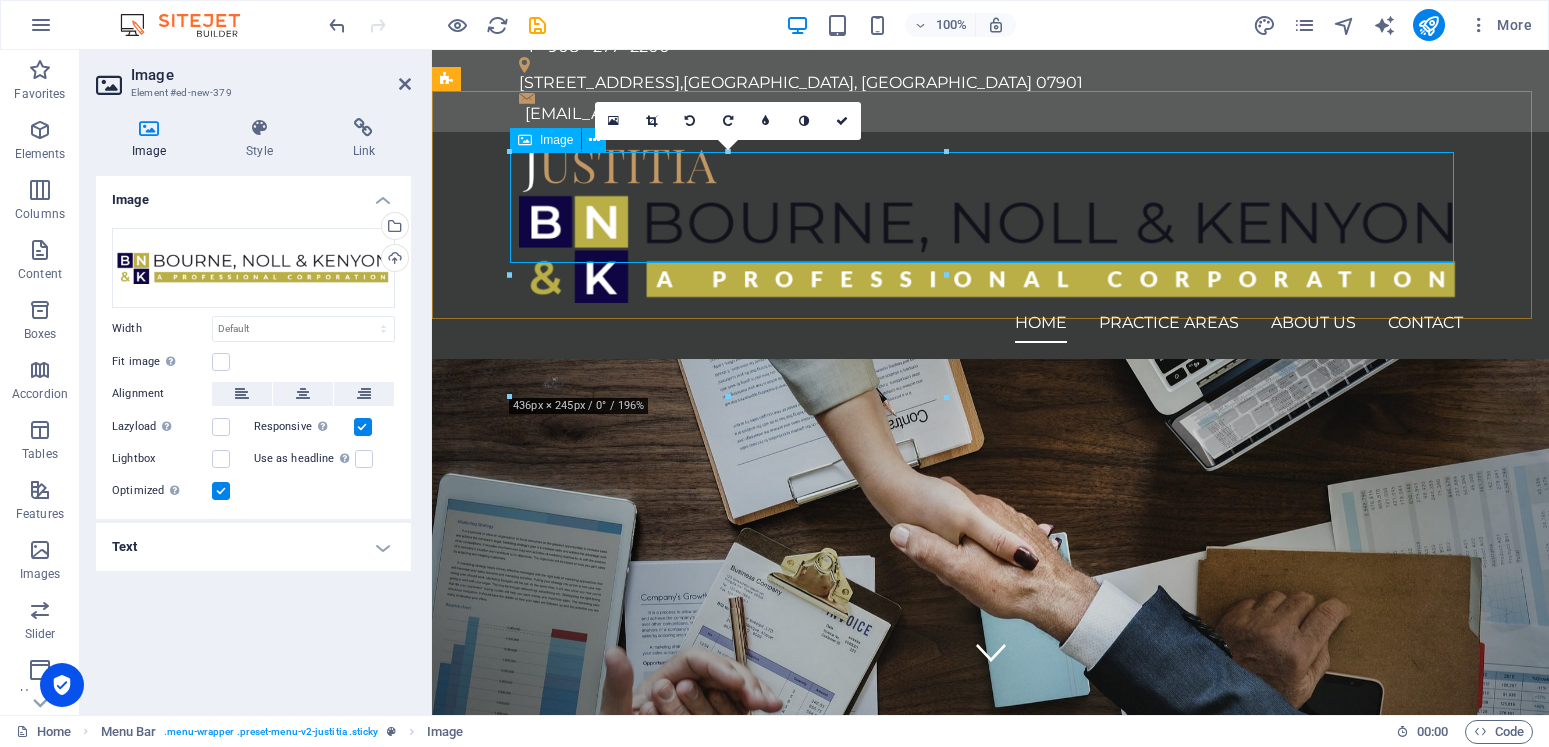 scroll, scrollTop: 0, scrollLeft: 0, axis: both 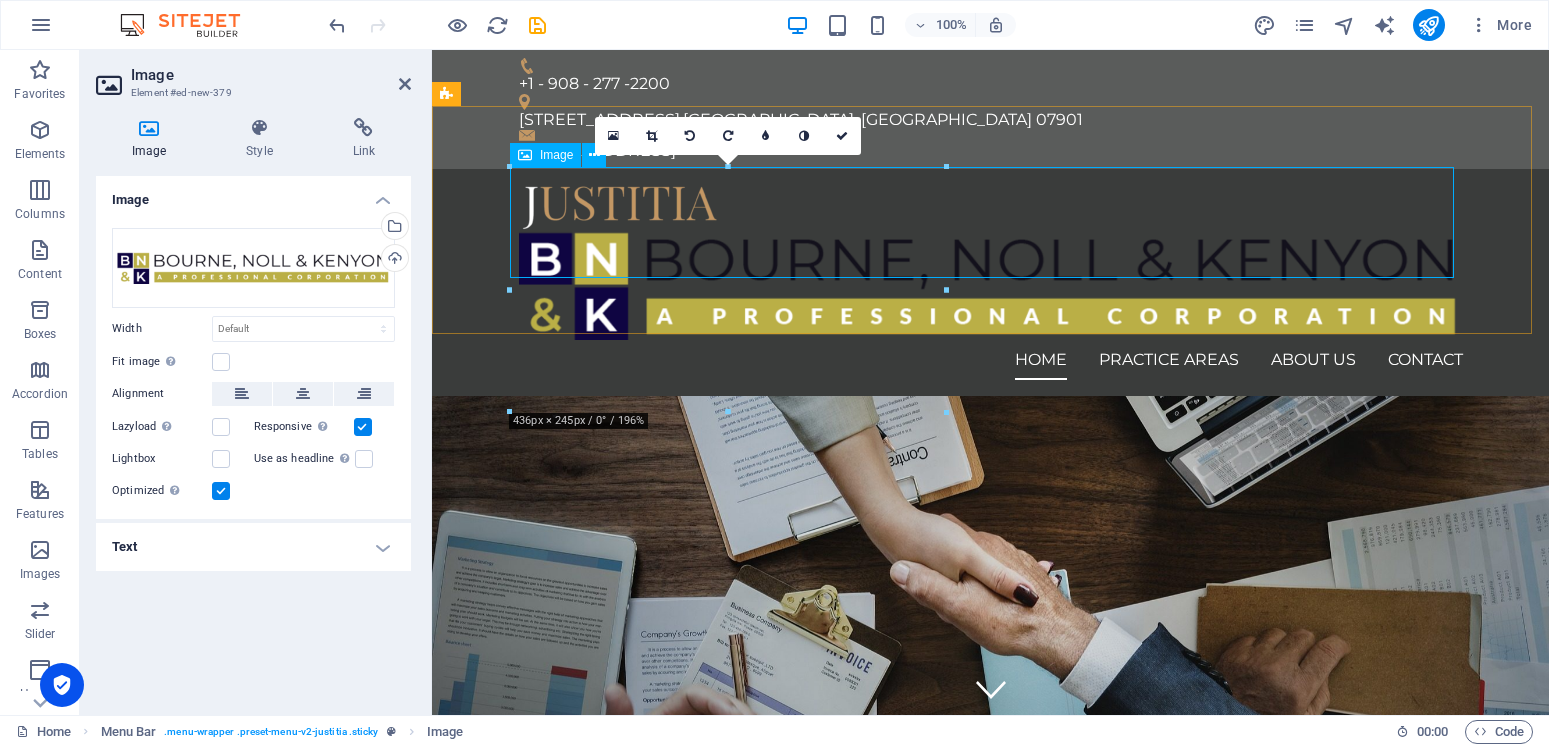 click at bounding box center (991, 285) 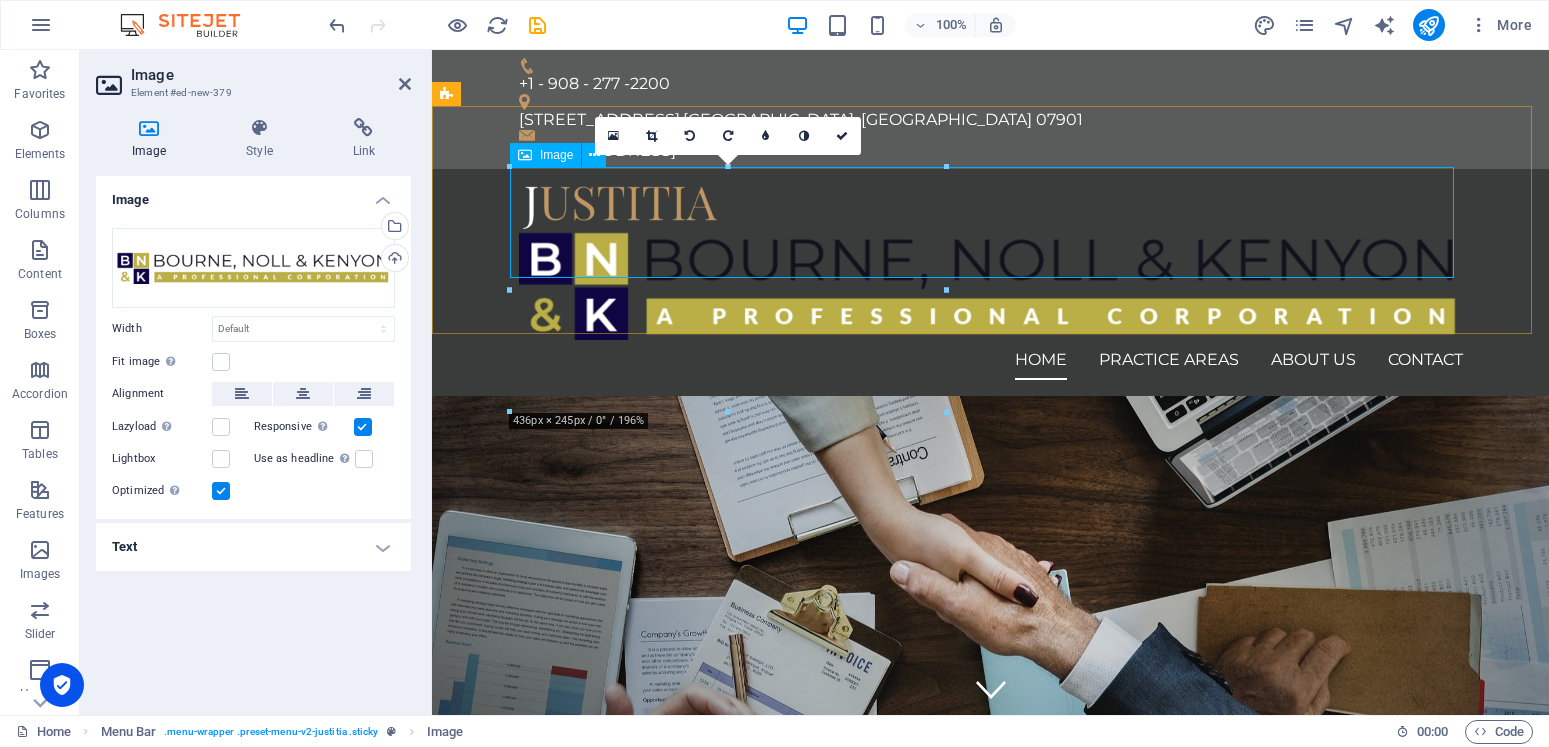 click at bounding box center [991, 285] 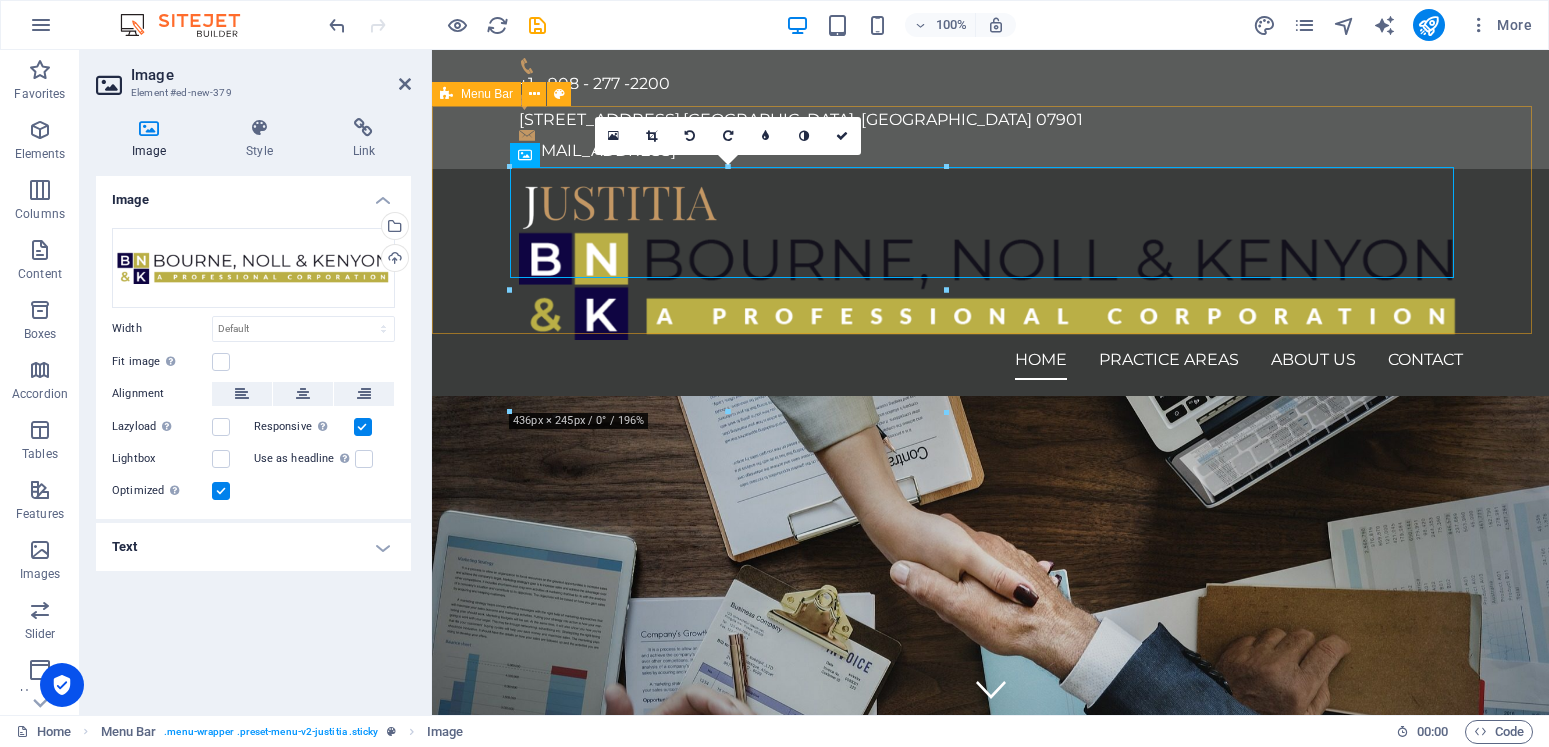 click on "Home Practice Areas About us Contact" at bounding box center (990, 283) 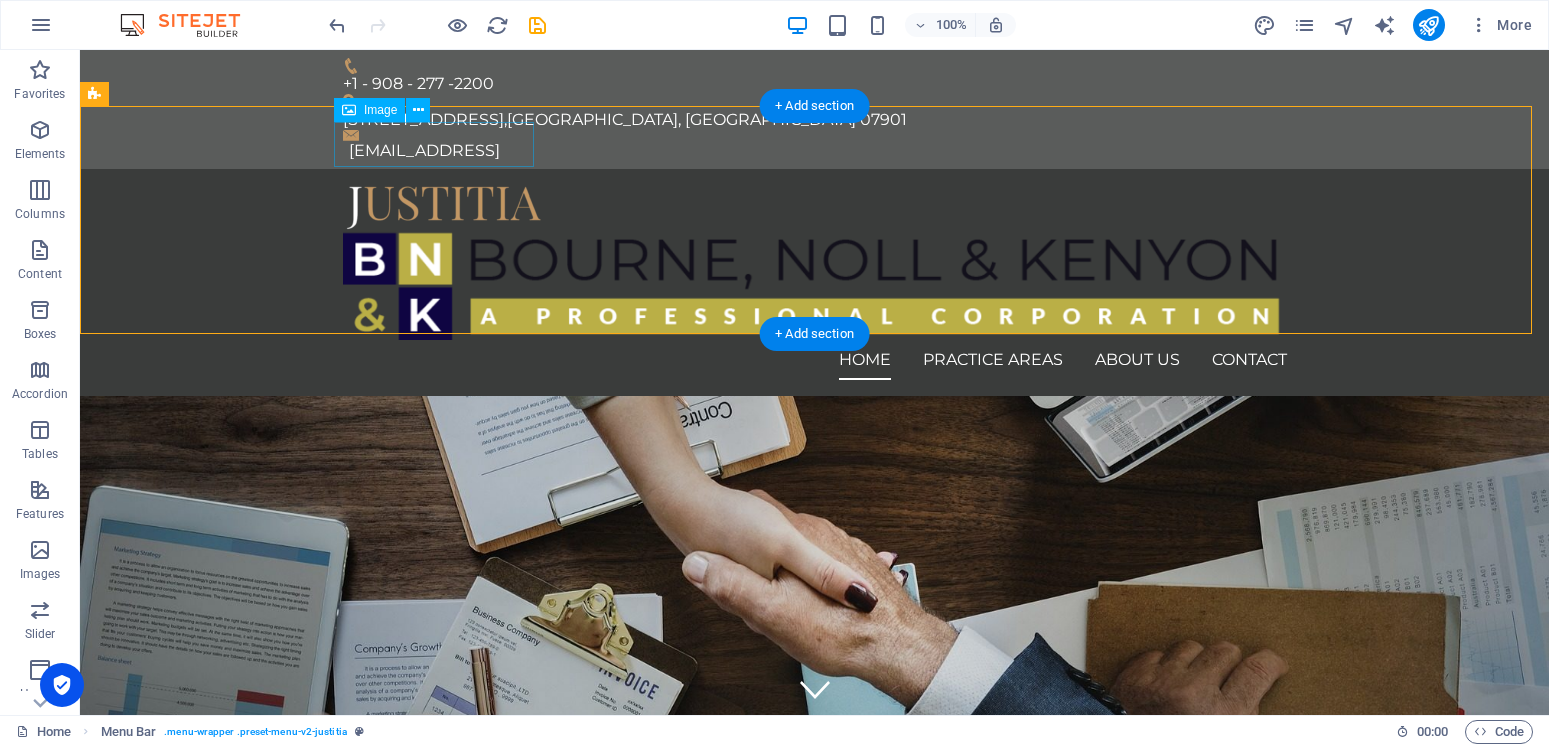 click at bounding box center [815, 207] 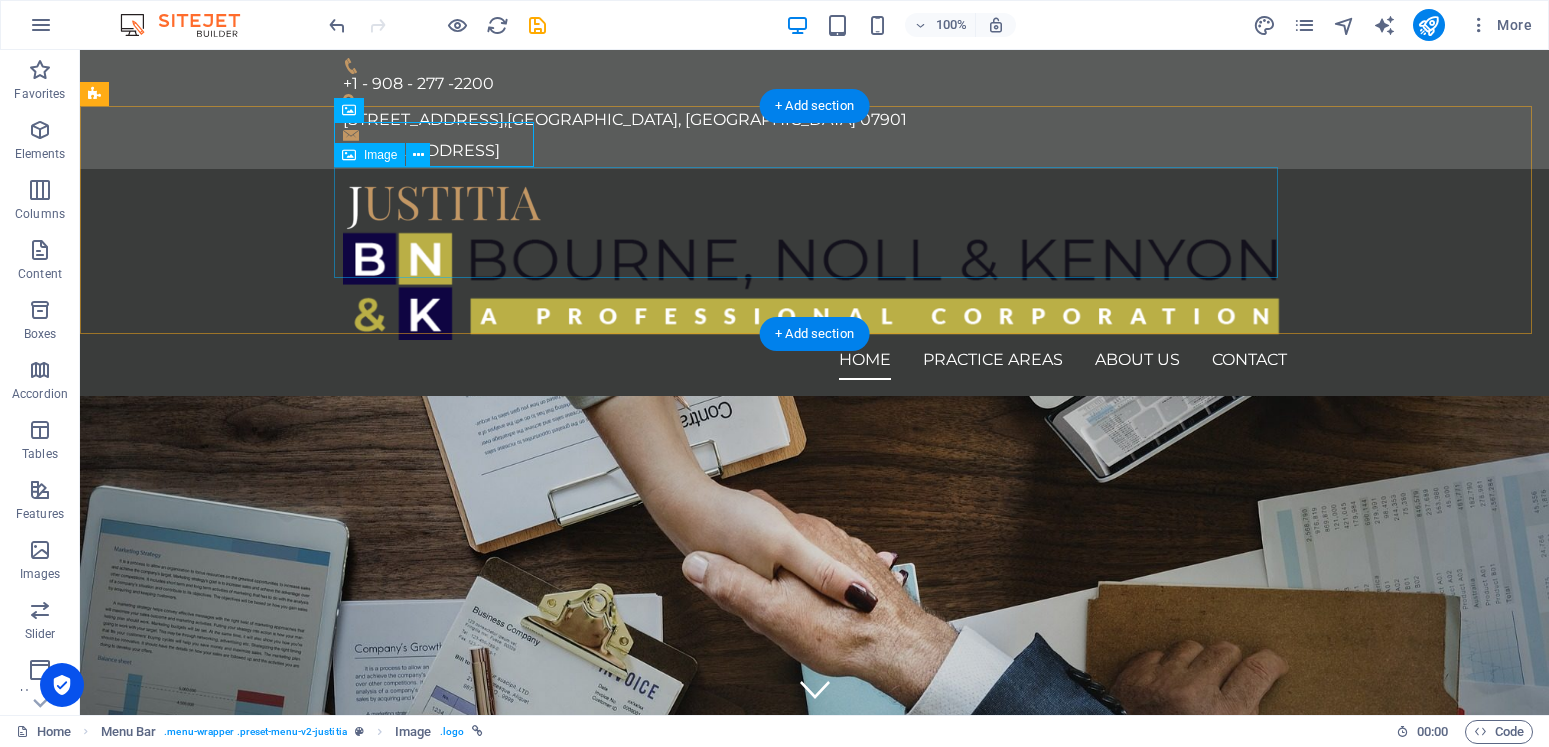 click at bounding box center [815, 285] 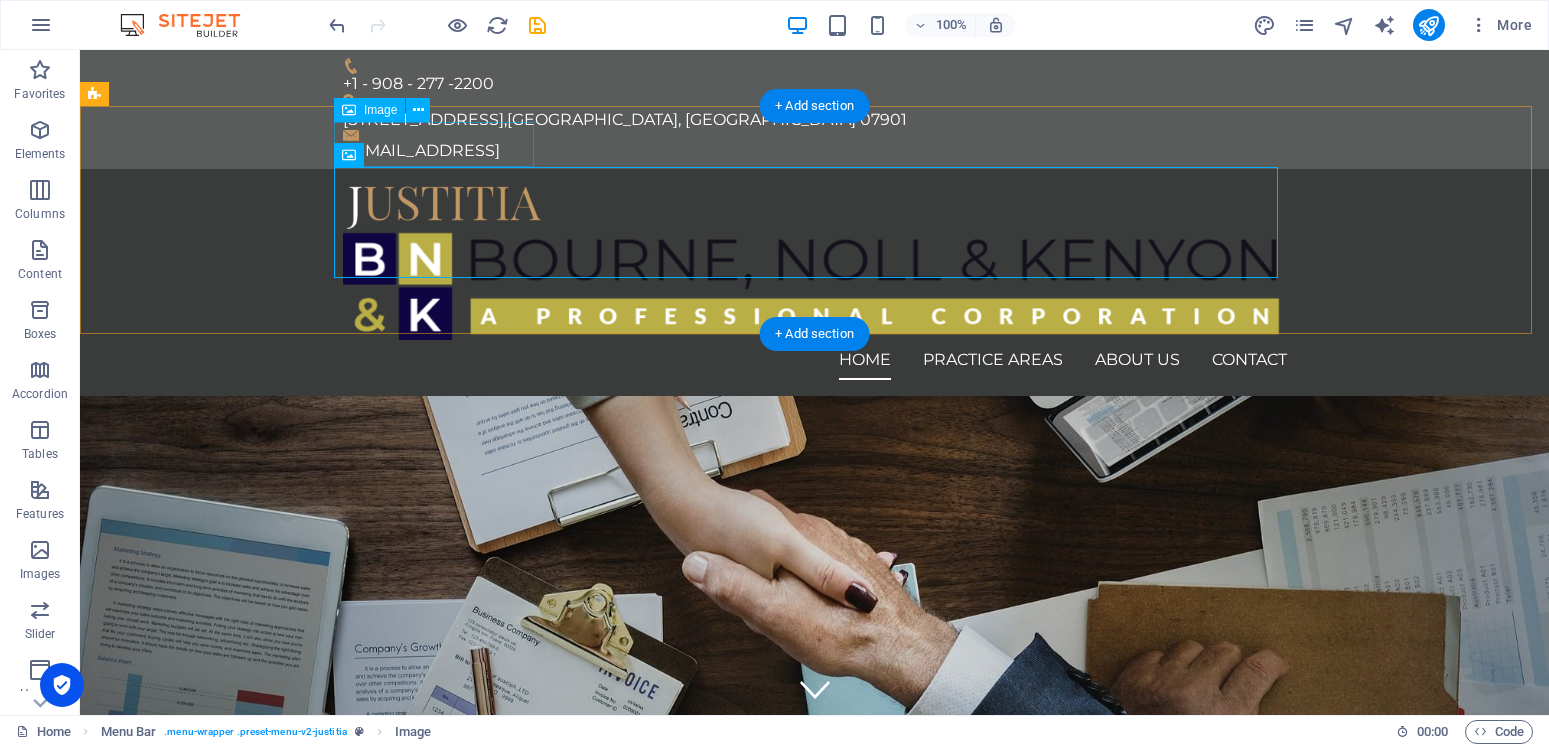 click at bounding box center [815, 207] 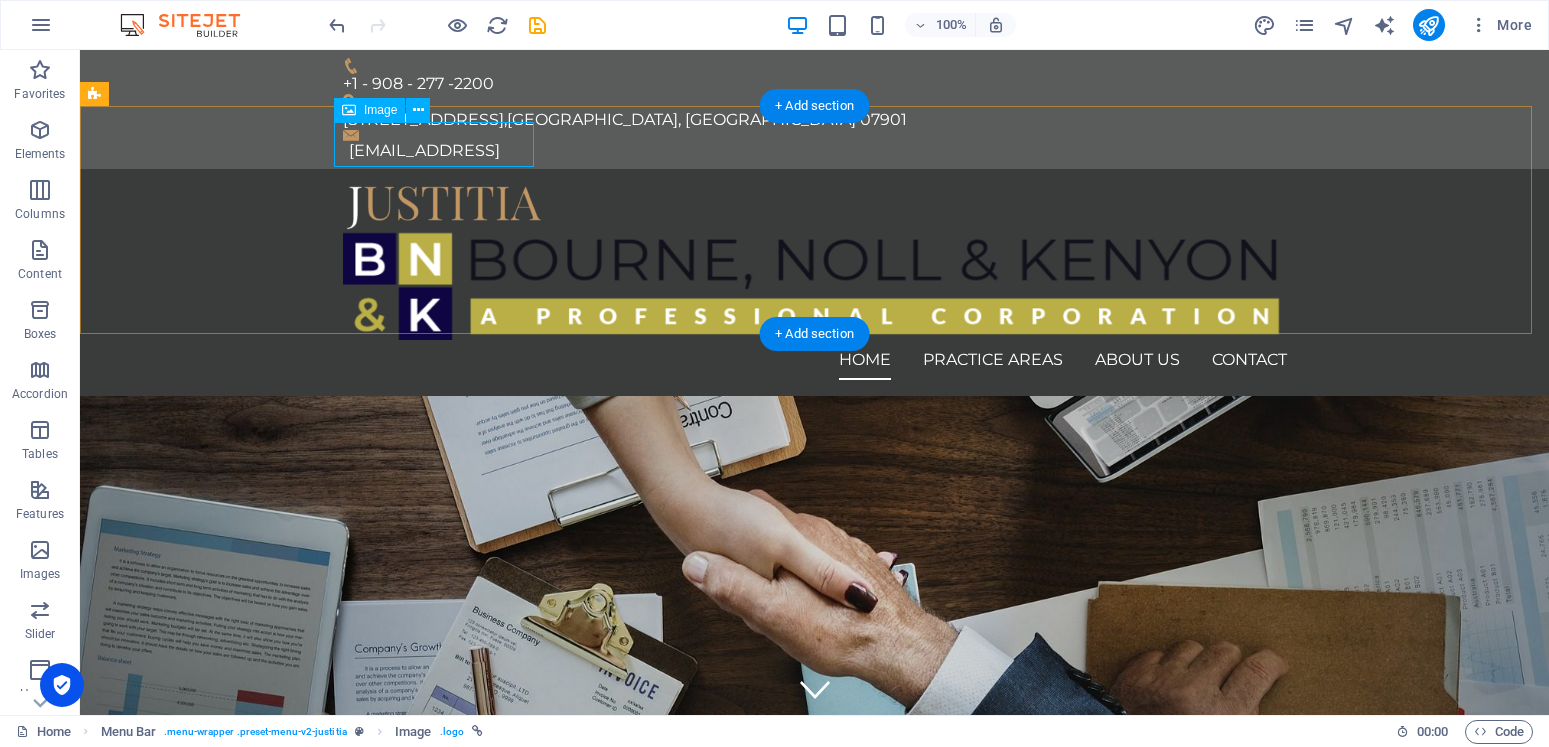 click at bounding box center (815, 207) 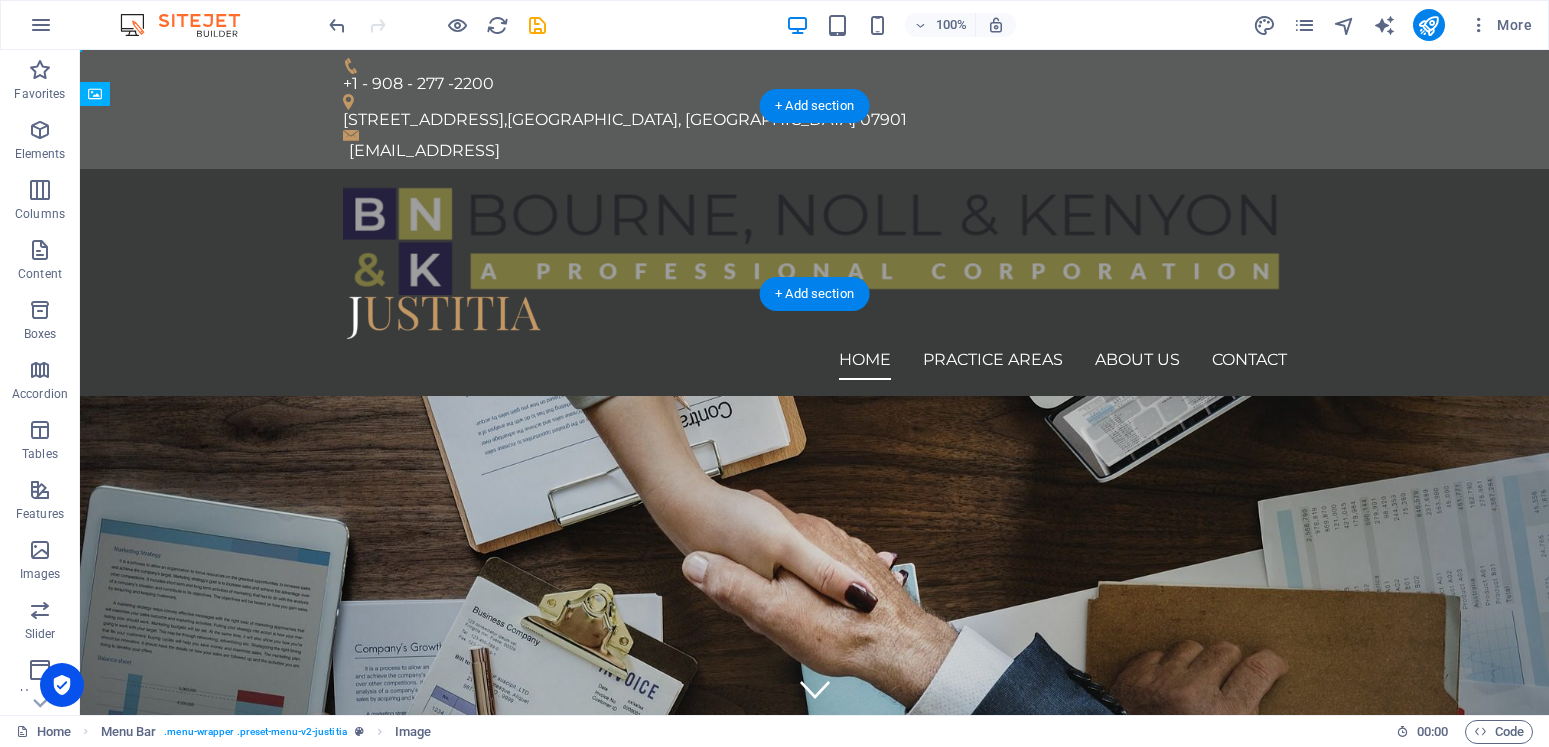 drag, startPoint x: 280, startPoint y: 253, endPoint x: 390, endPoint y: 165, distance: 140.86873 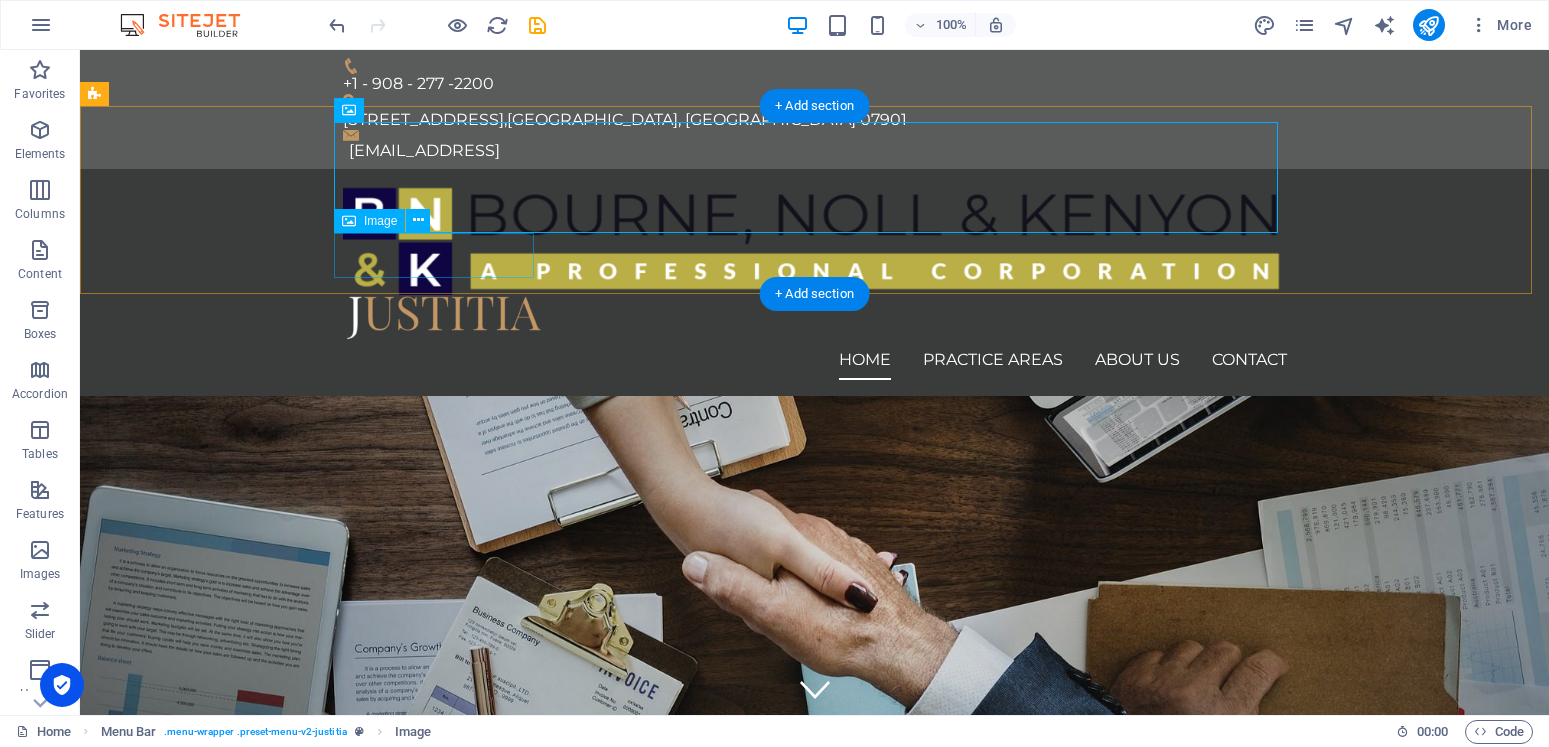 click at bounding box center [815, 317] 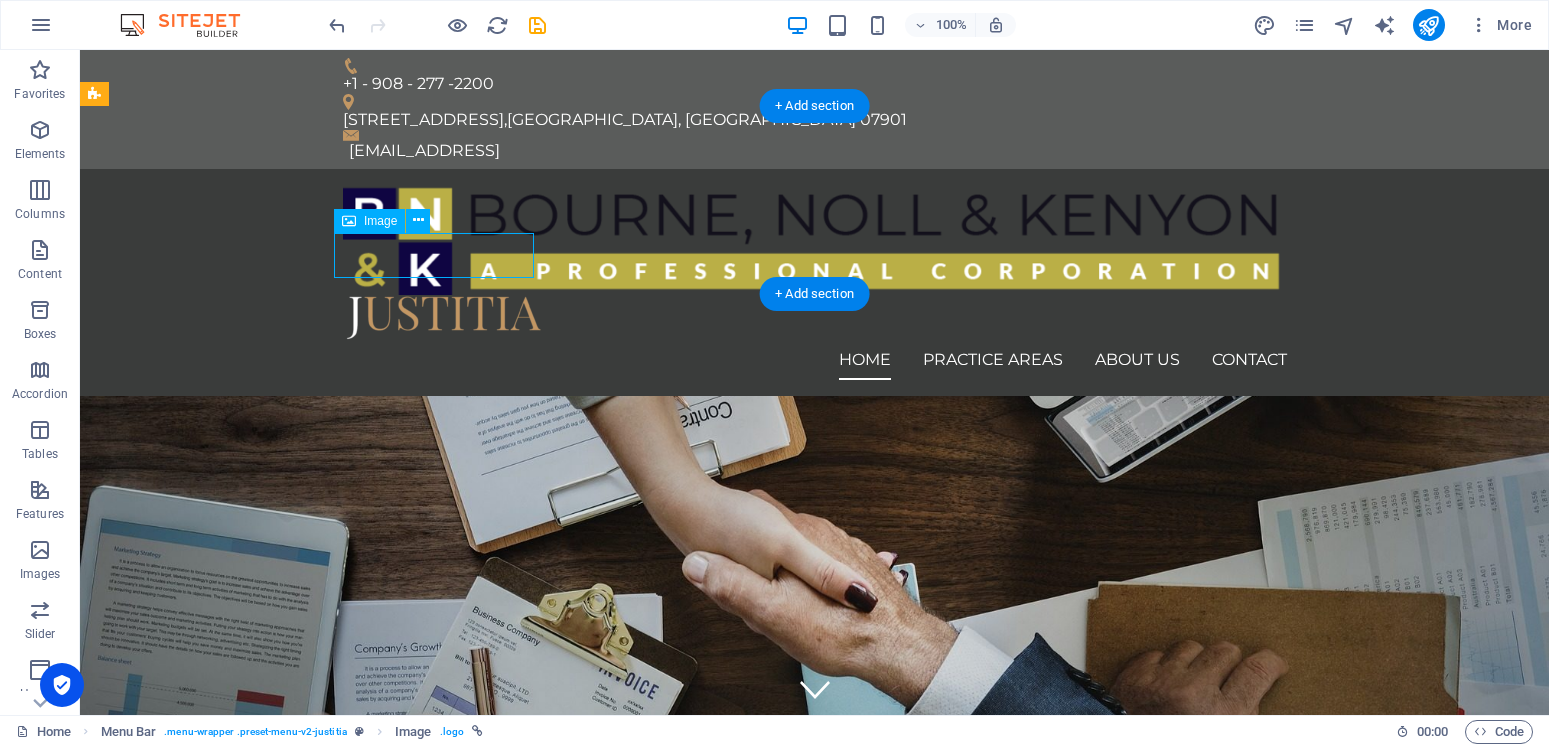 click at bounding box center (815, 317) 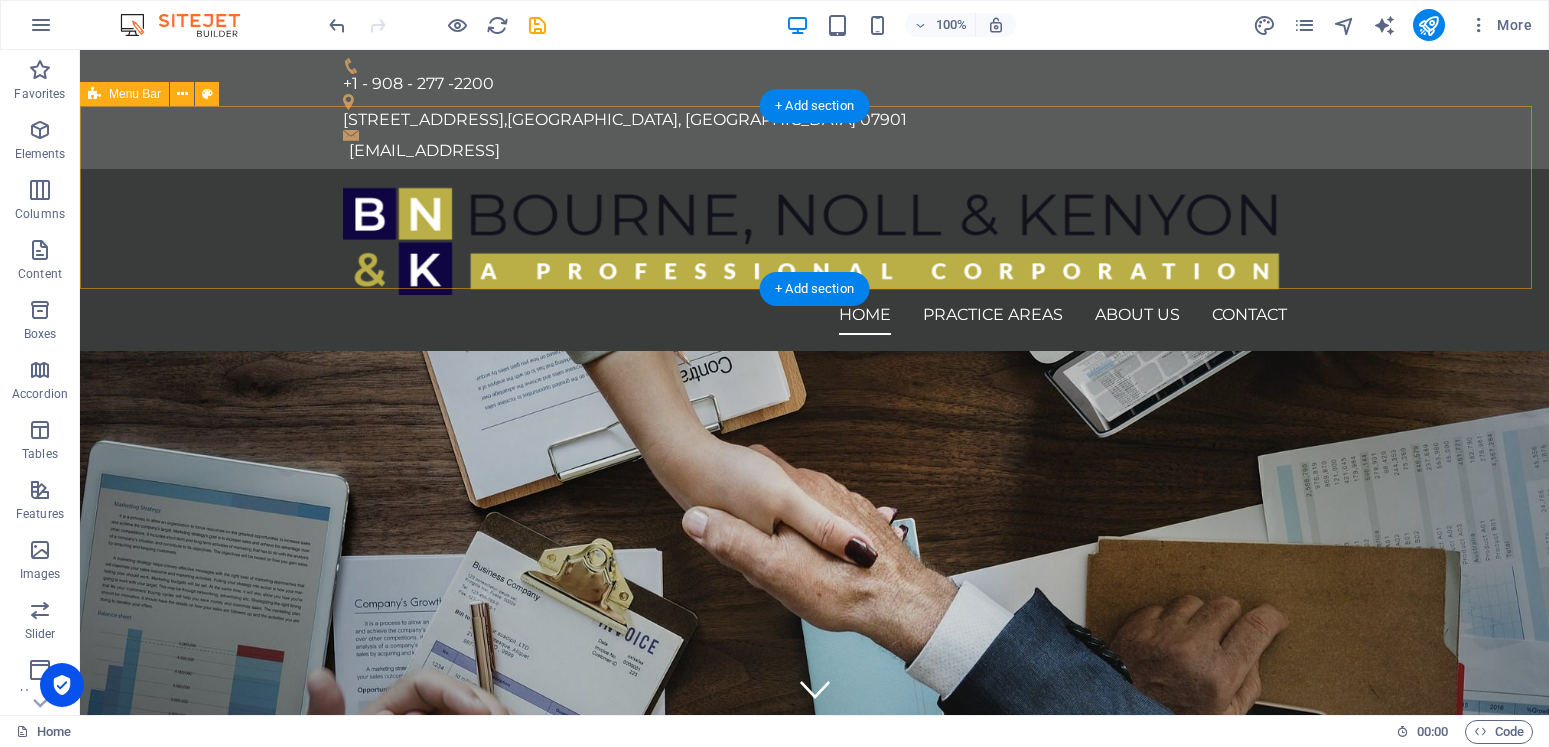 click on "Home Practice Areas About us Contact" at bounding box center [814, 260] 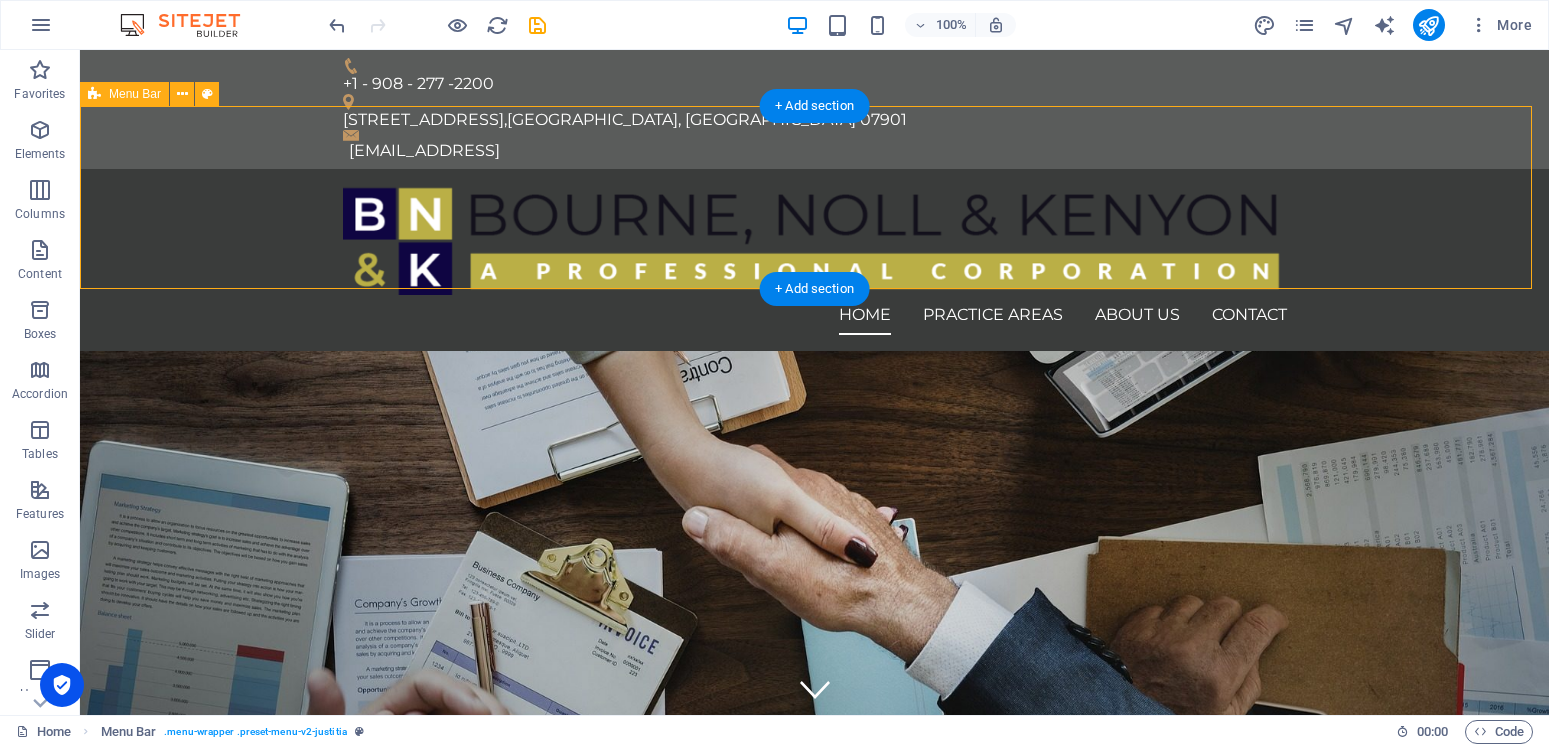 click on "Home Practice Areas About us Contact" at bounding box center [814, 260] 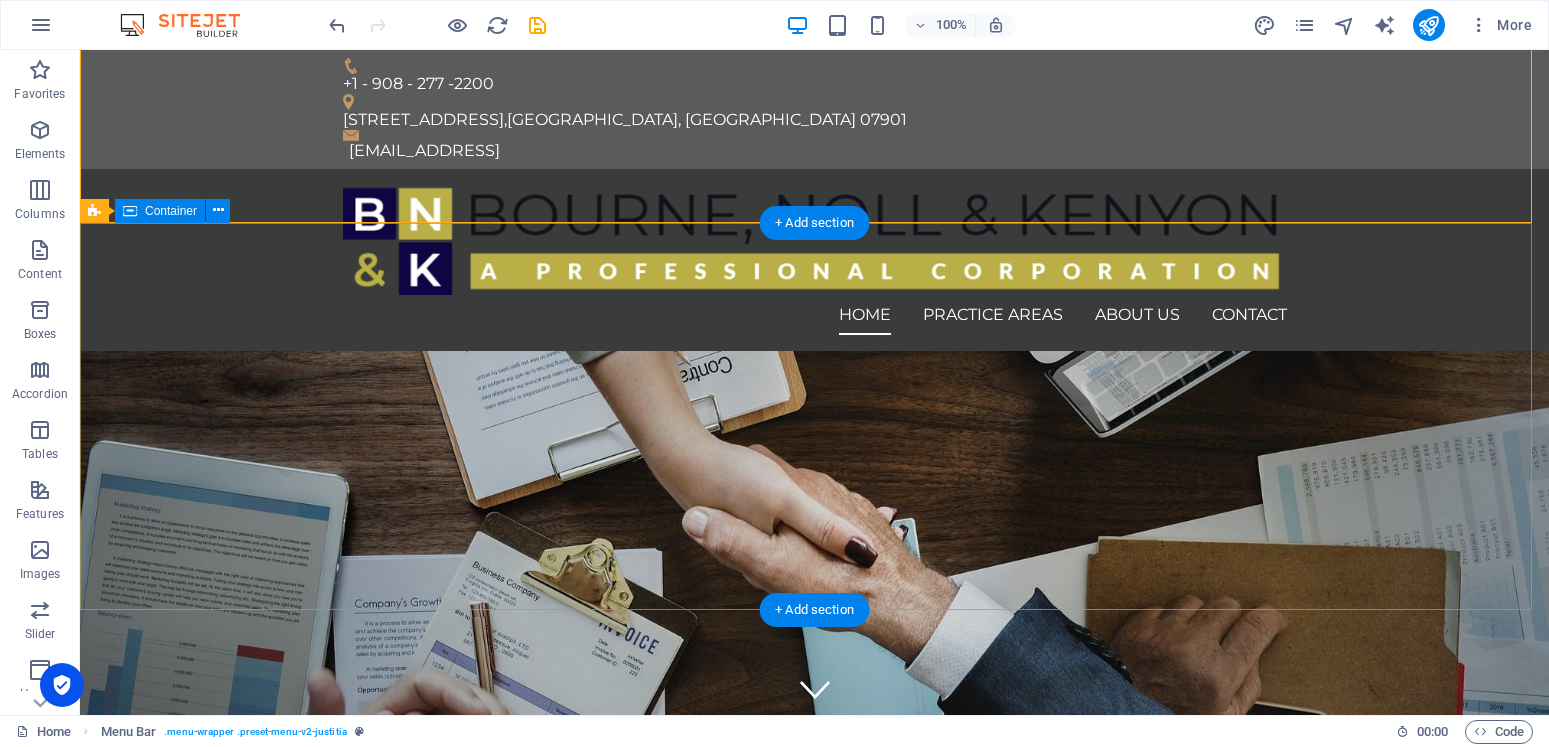 scroll, scrollTop: 204, scrollLeft: 0, axis: vertical 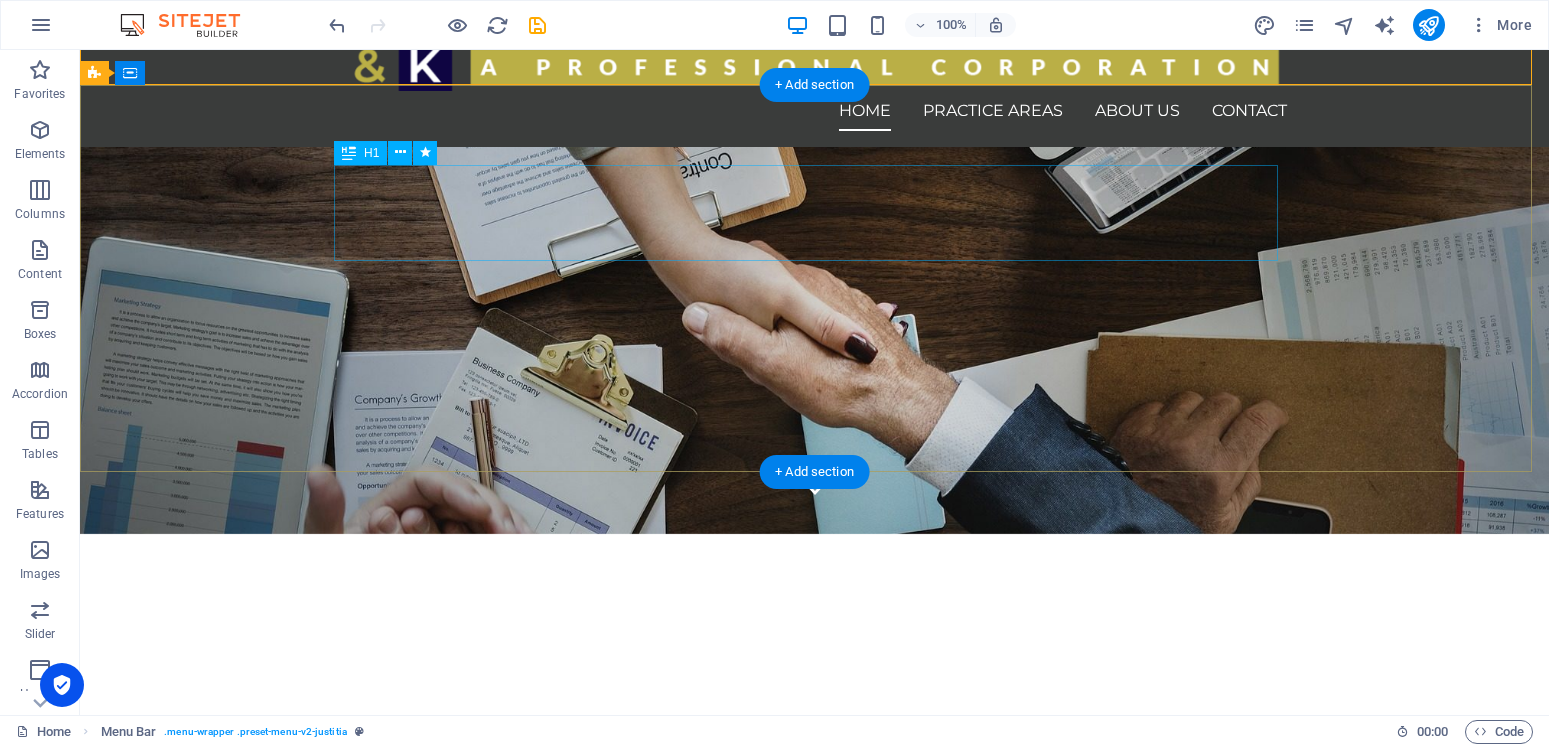 click on "We protect your rights" at bounding box center [815, 662] 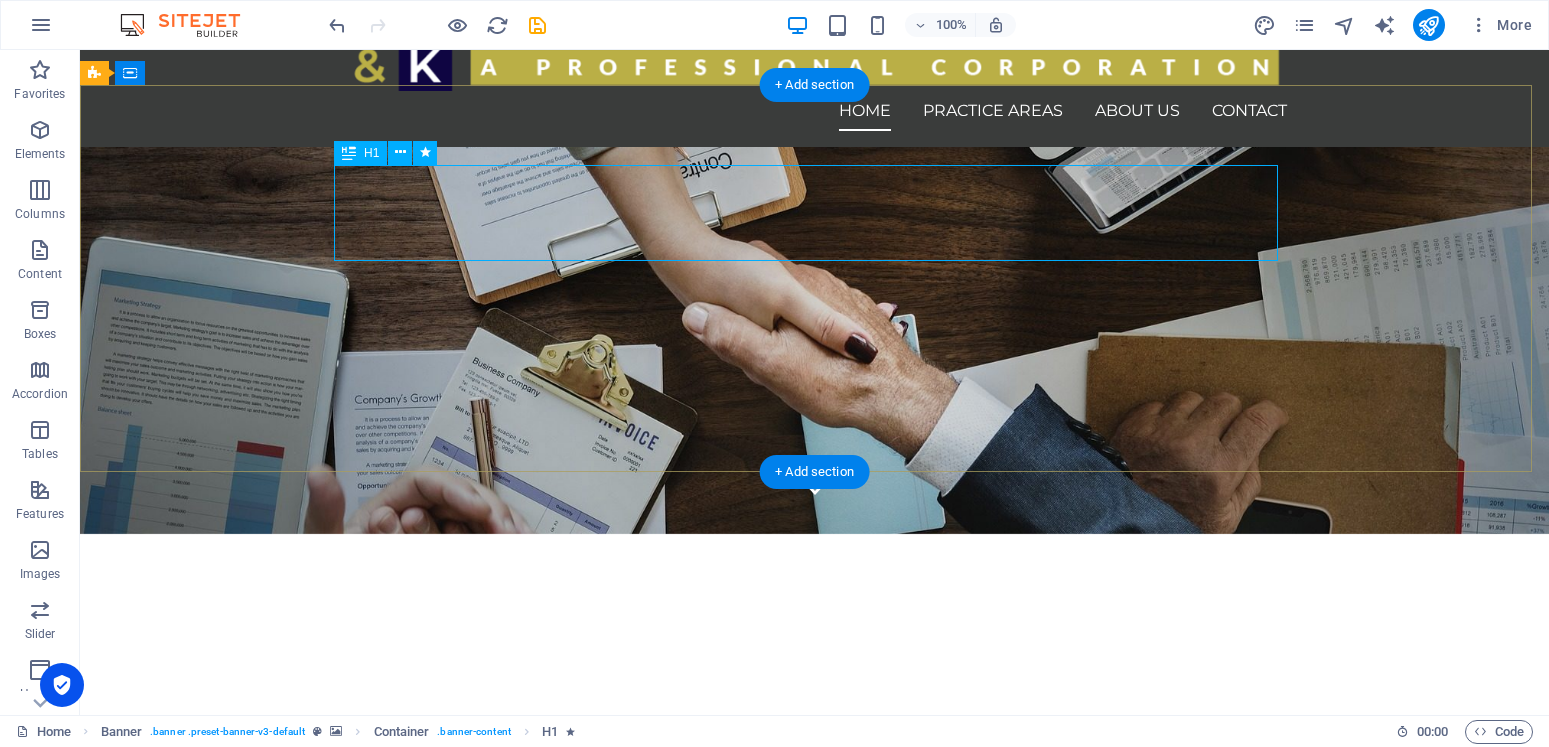 click on "We protect your rights" at bounding box center [815, 662] 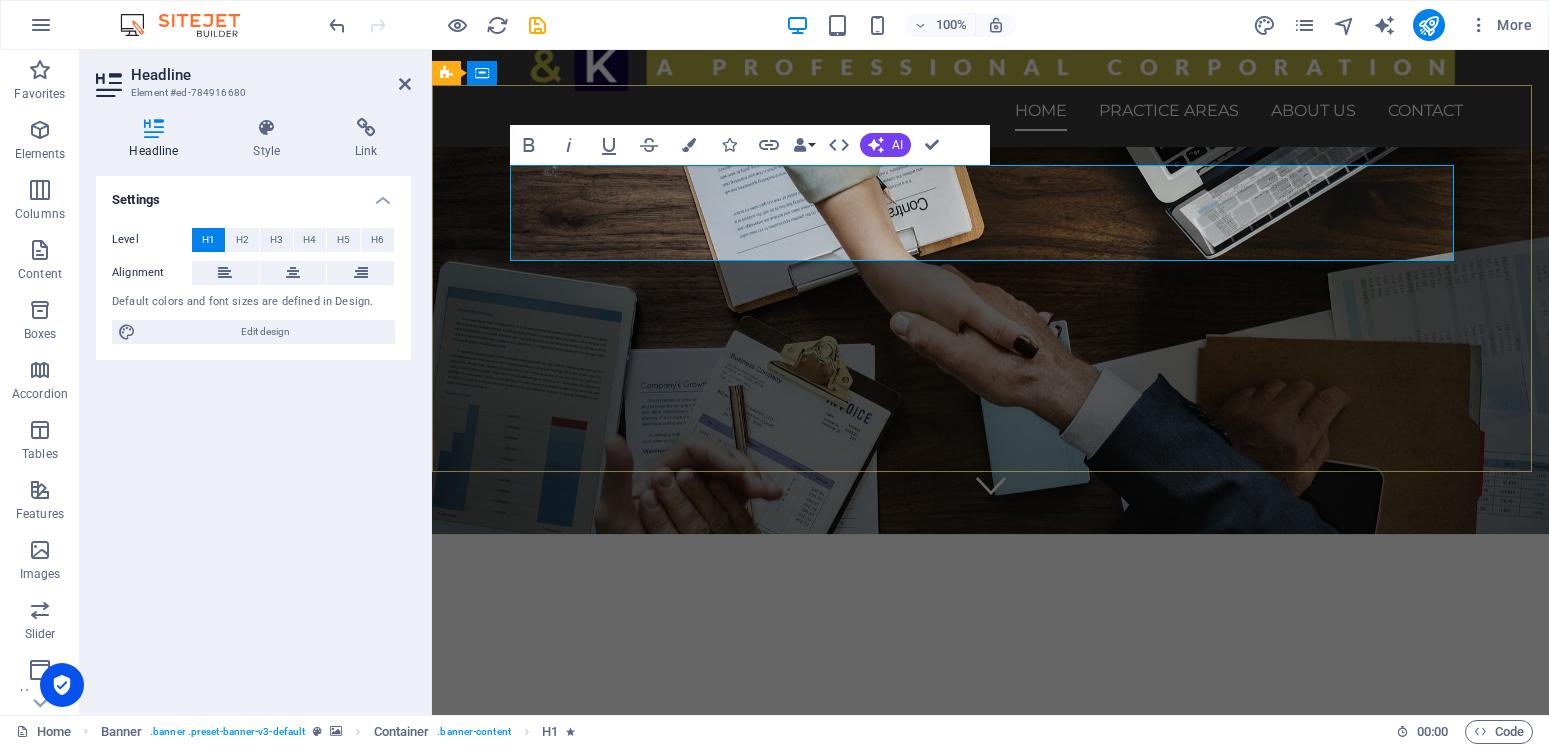 type 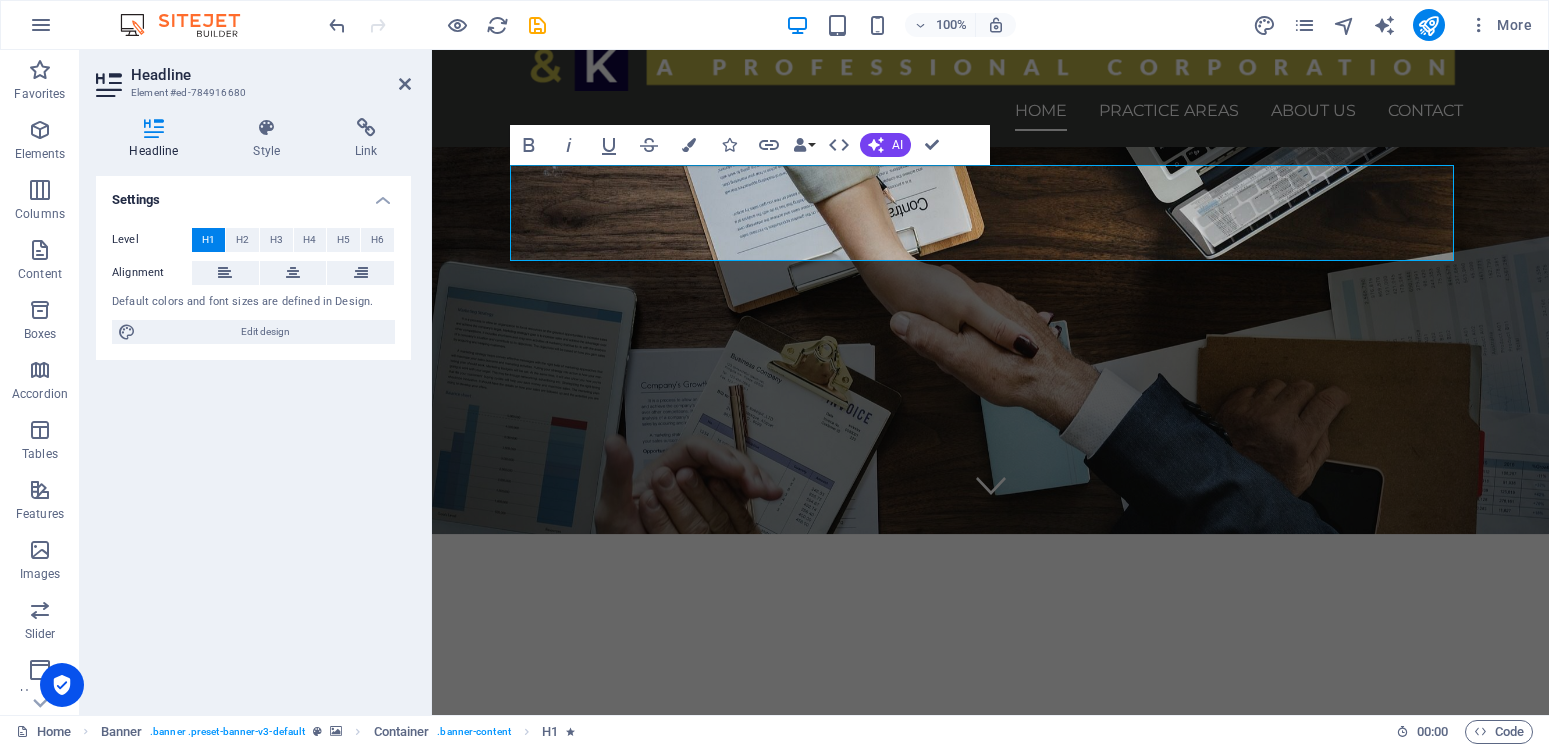 click on "Headline" at bounding box center (158, 139) 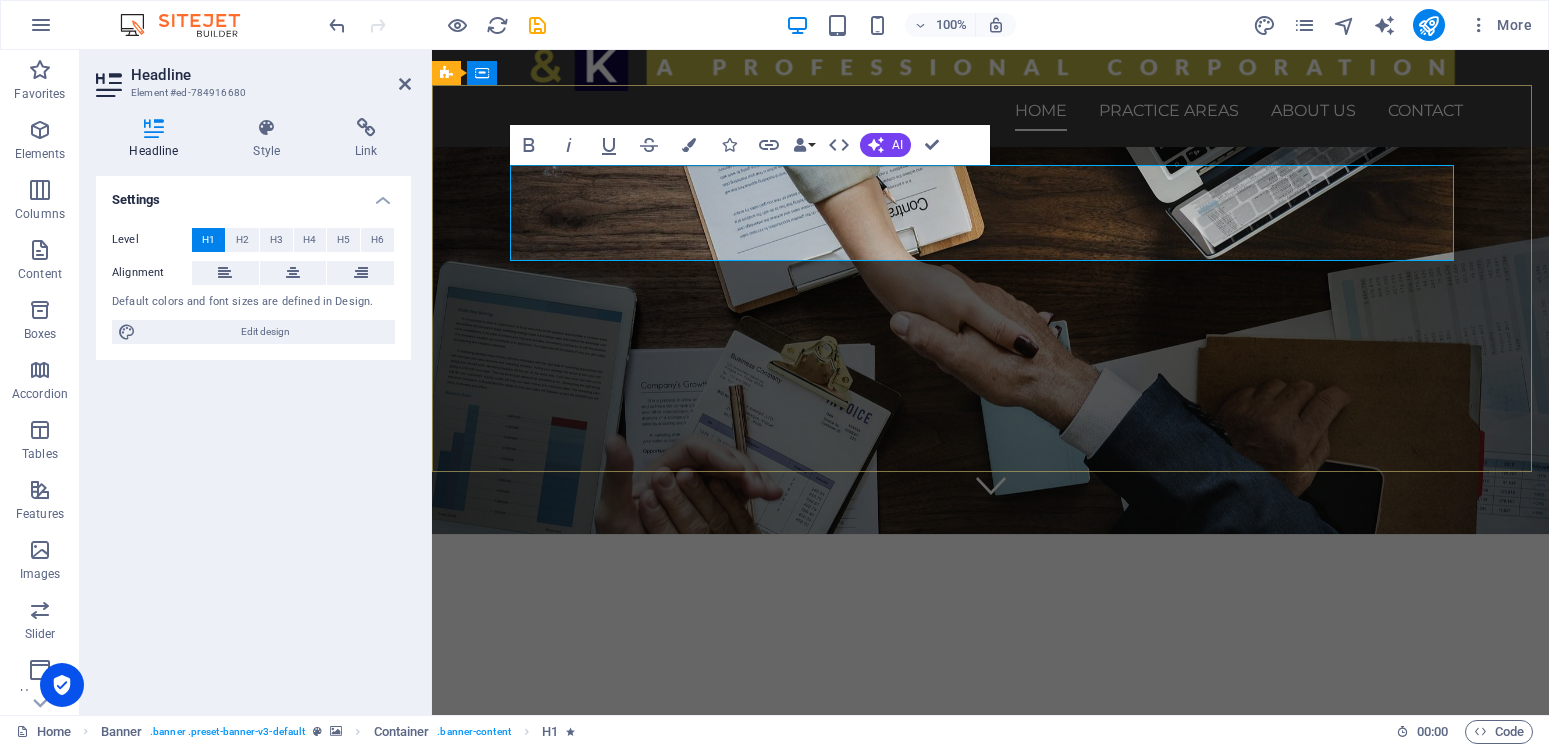 click on "A Law Firm With A Continuing" at bounding box center [990, 661] 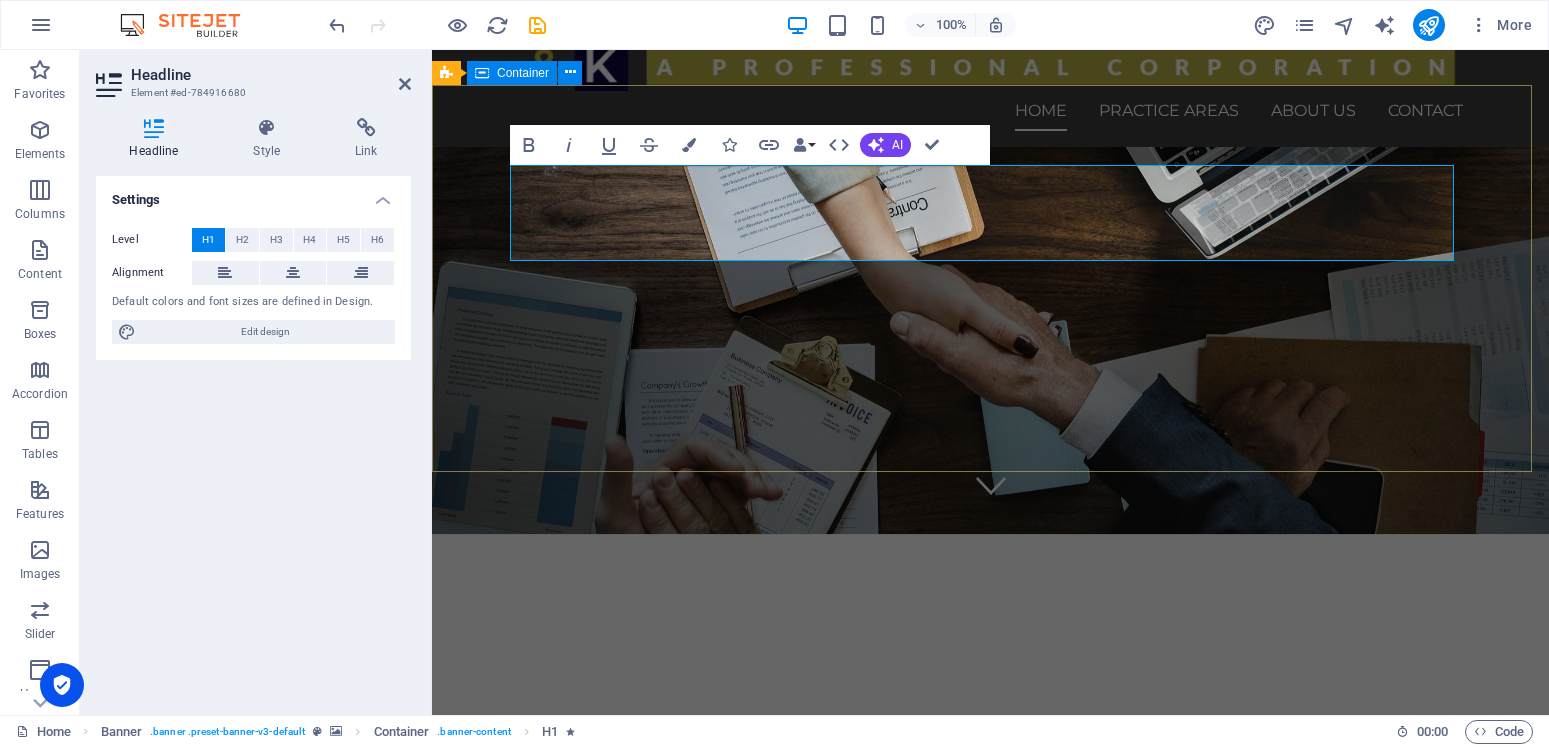 drag, startPoint x: 540, startPoint y: 228, endPoint x: 1468, endPoint y: 223, distance: 928.0135 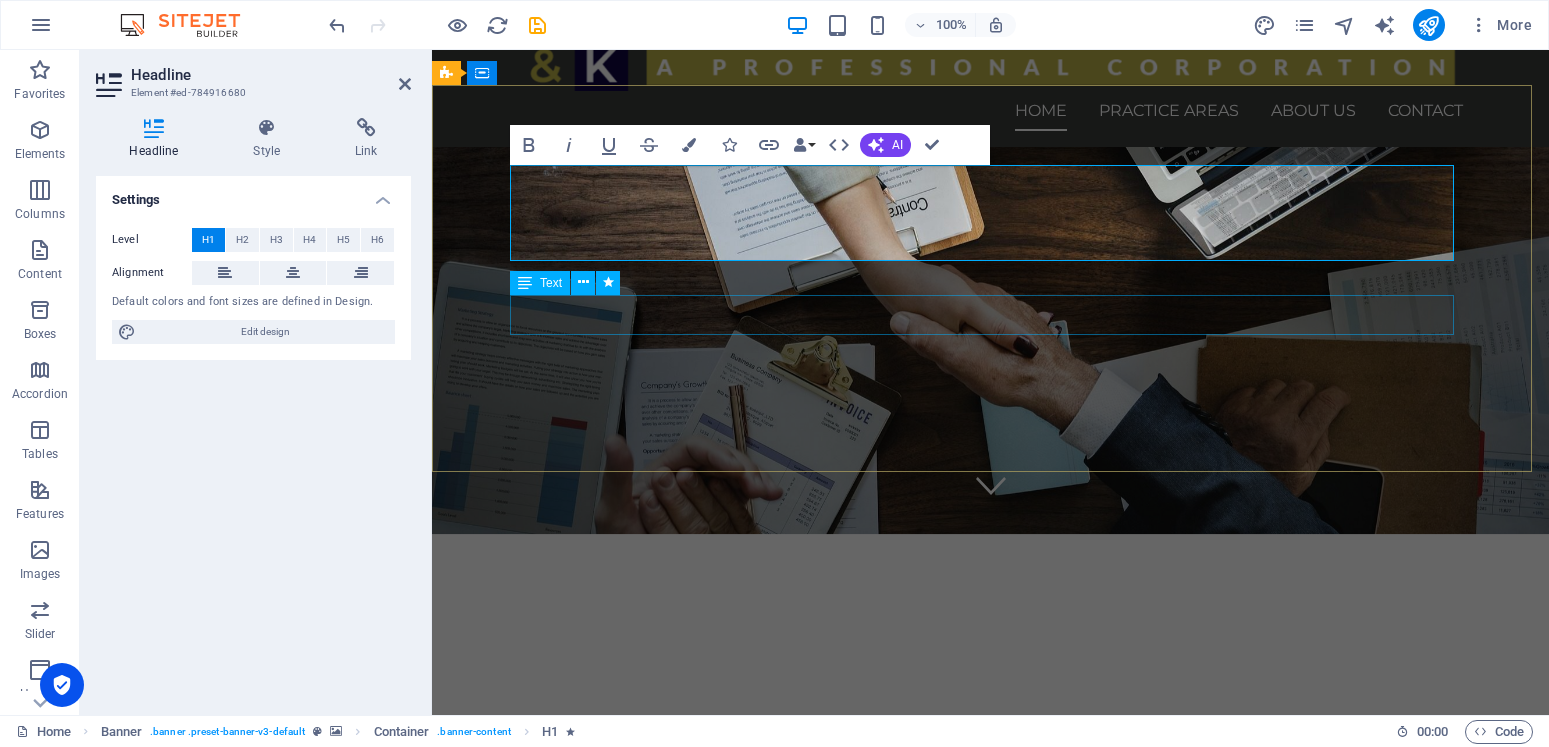 click on "Text" at bounding box center (551, 283) 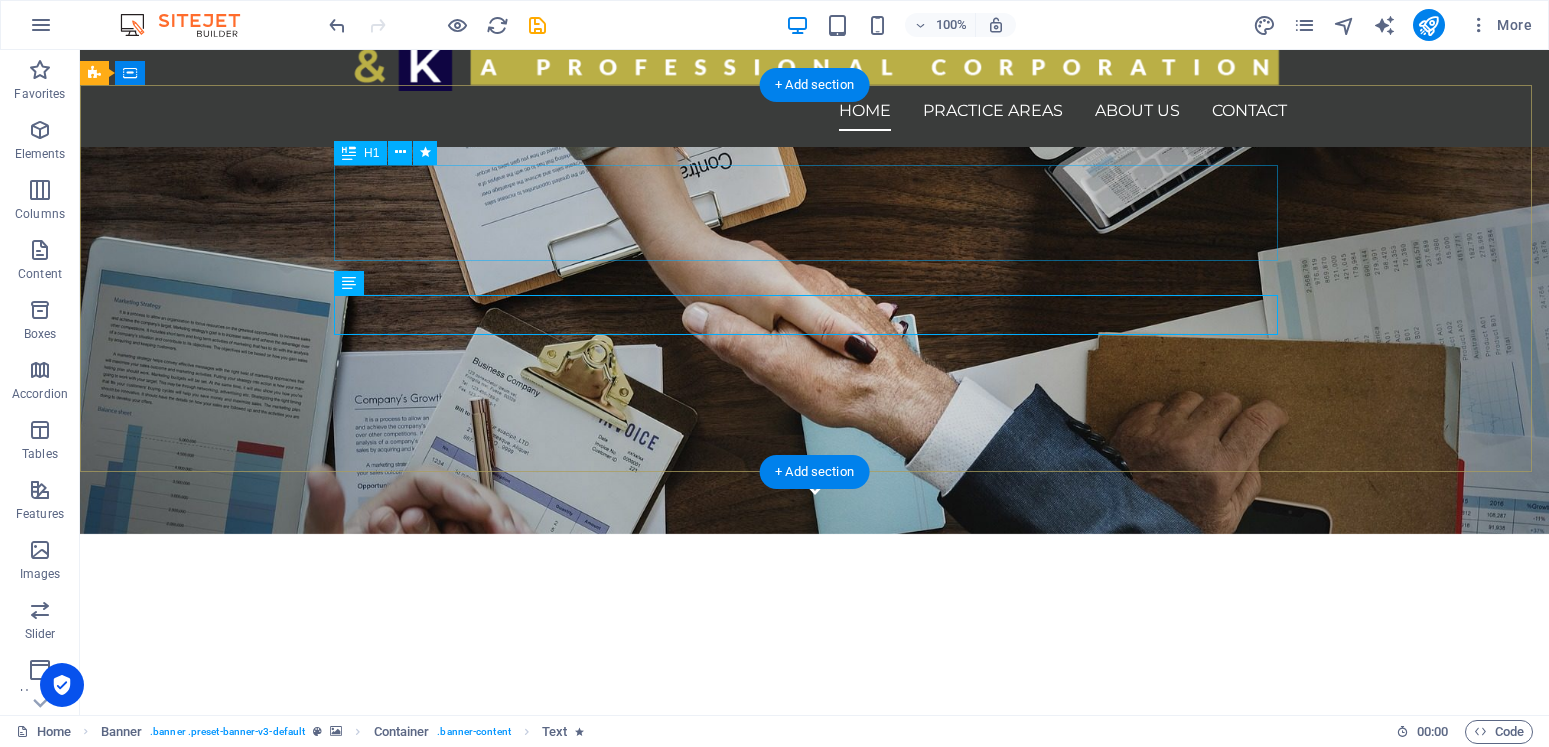 click on "A Law Firm With A Continuing" at bounding box center (815, 662) 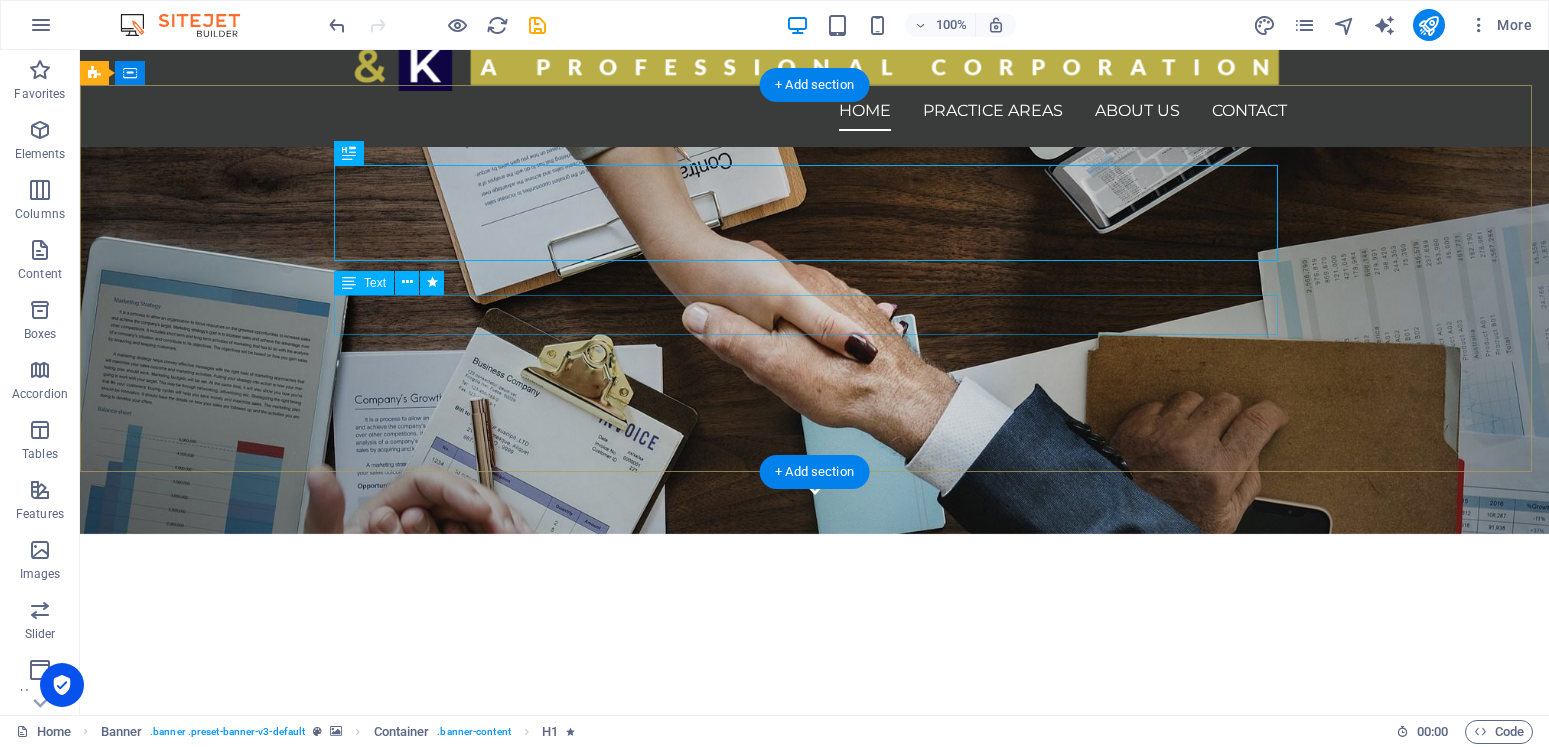 click on "Consetetur sadipscing elitr, sed diam nonumy eirmod tempor invidunt ut labore et dolore magna aliquyam erat, sed diam voluptua. At vero eos et accusam et justo duo dolores et ea rebum." at bounding box center [815, 764] 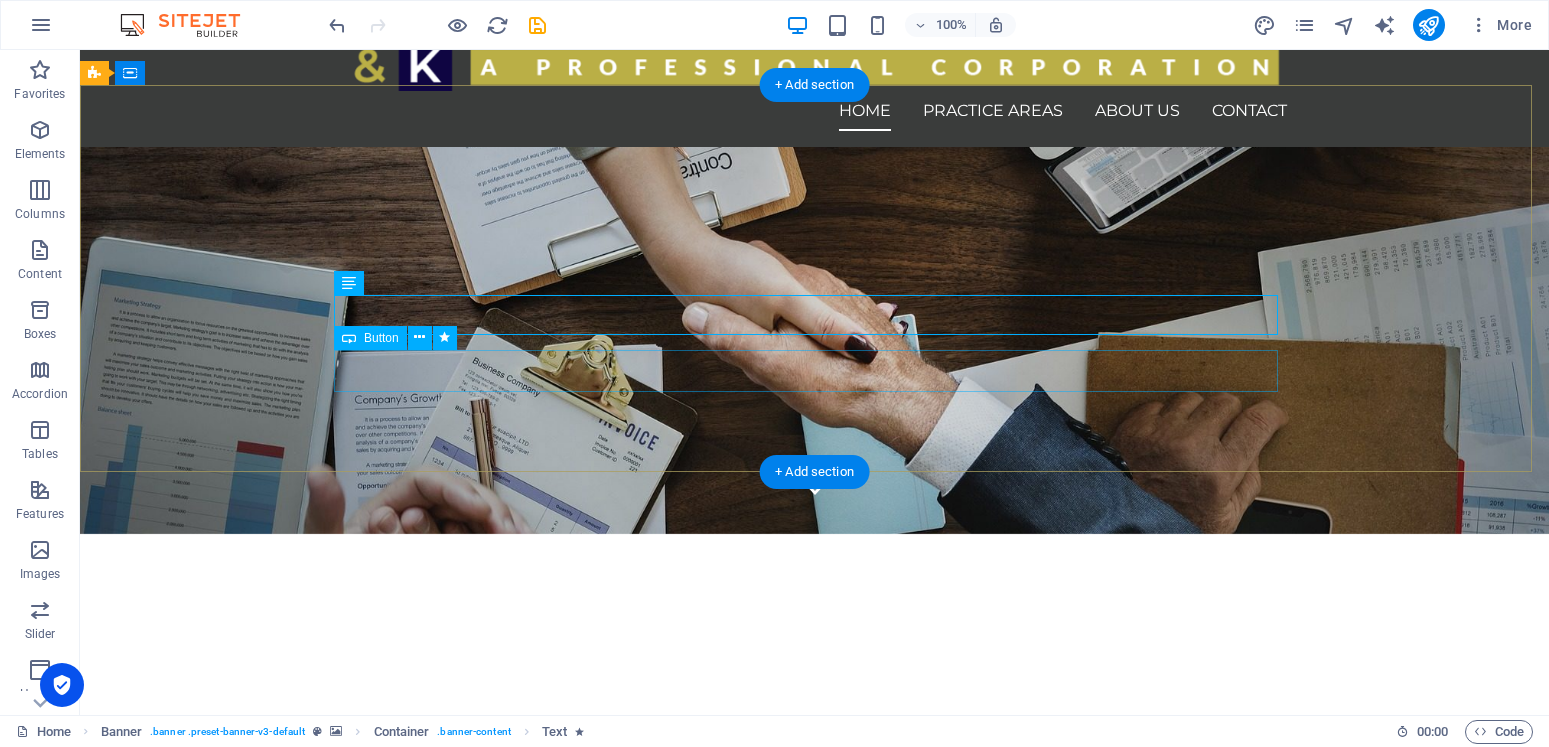 click on "Learn more" at bounding box center [815, 820] 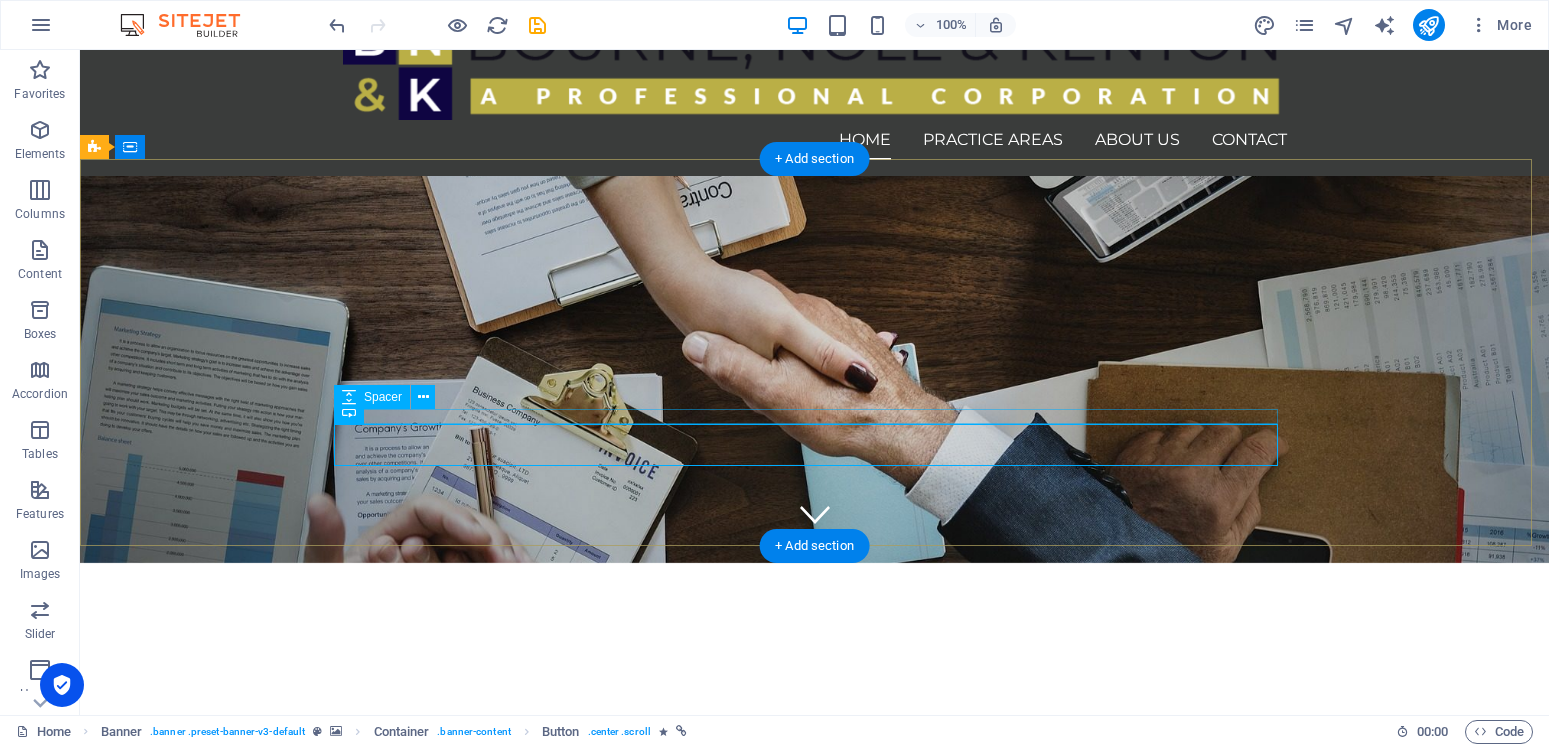 scroll, scrollTop: 204, scrollLeft: 0, axis: vertical 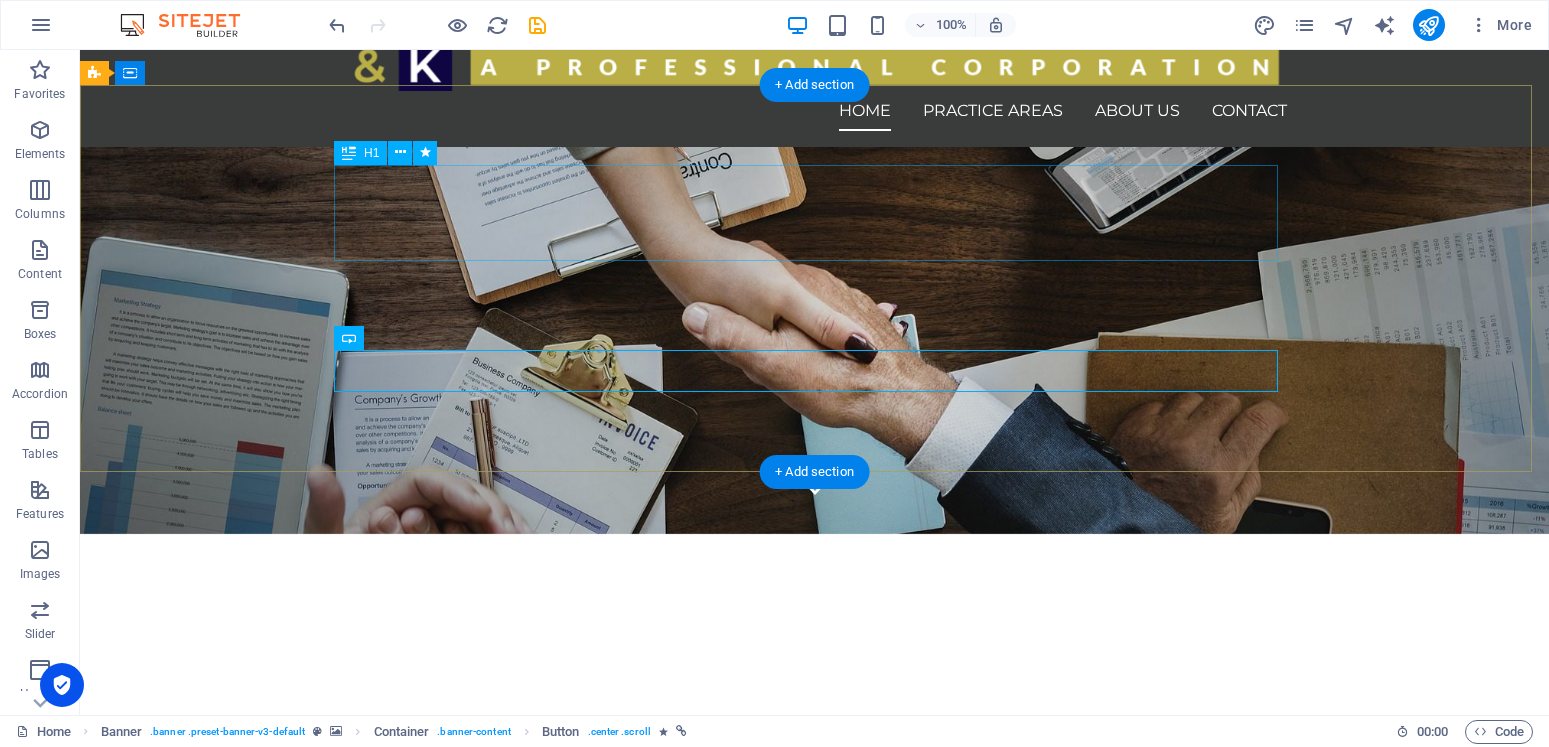 click on "A Law Firm With A Continuing" at bounding box center [815, 662] 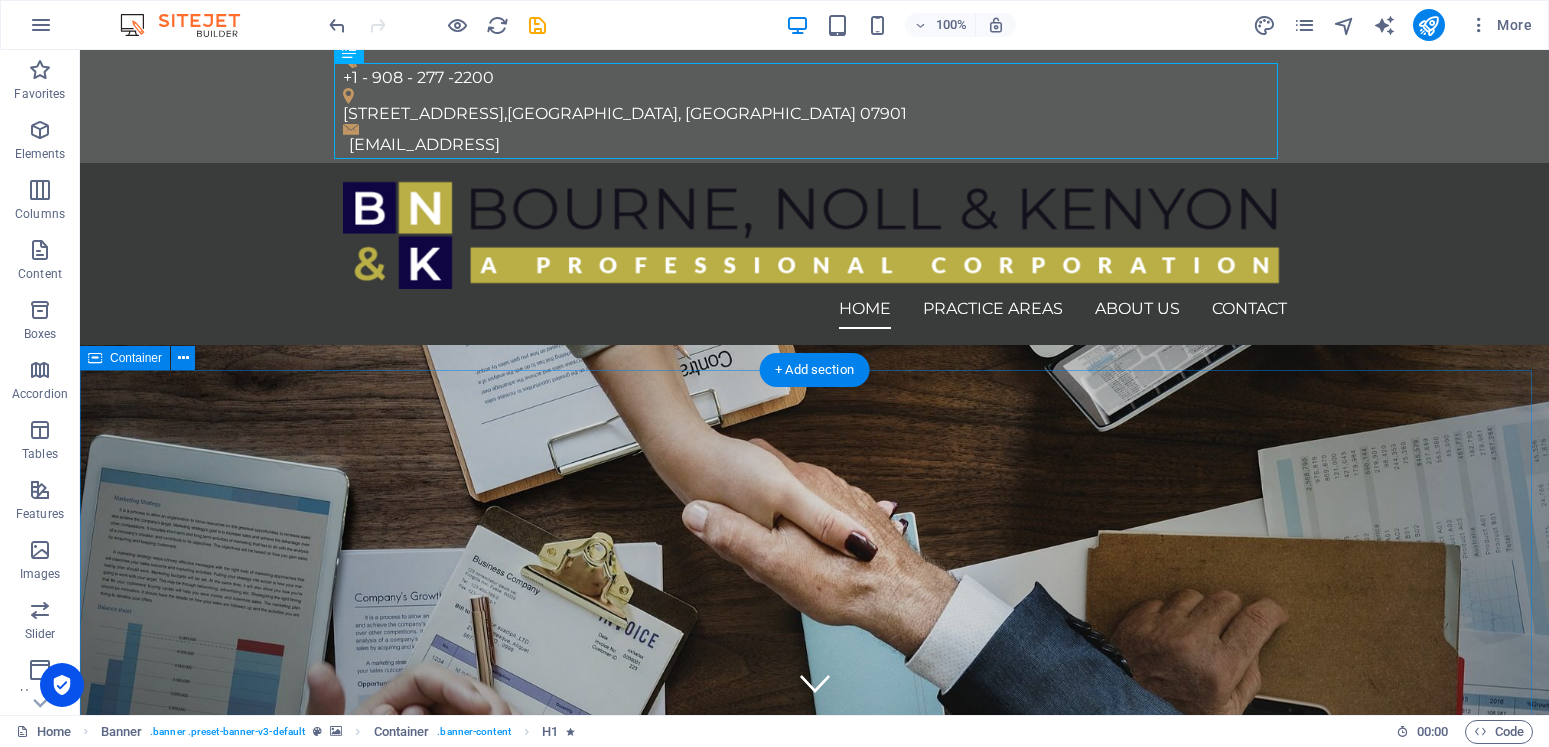 scroll, scrollTop: 0, scrollLeft: 0, axis: both 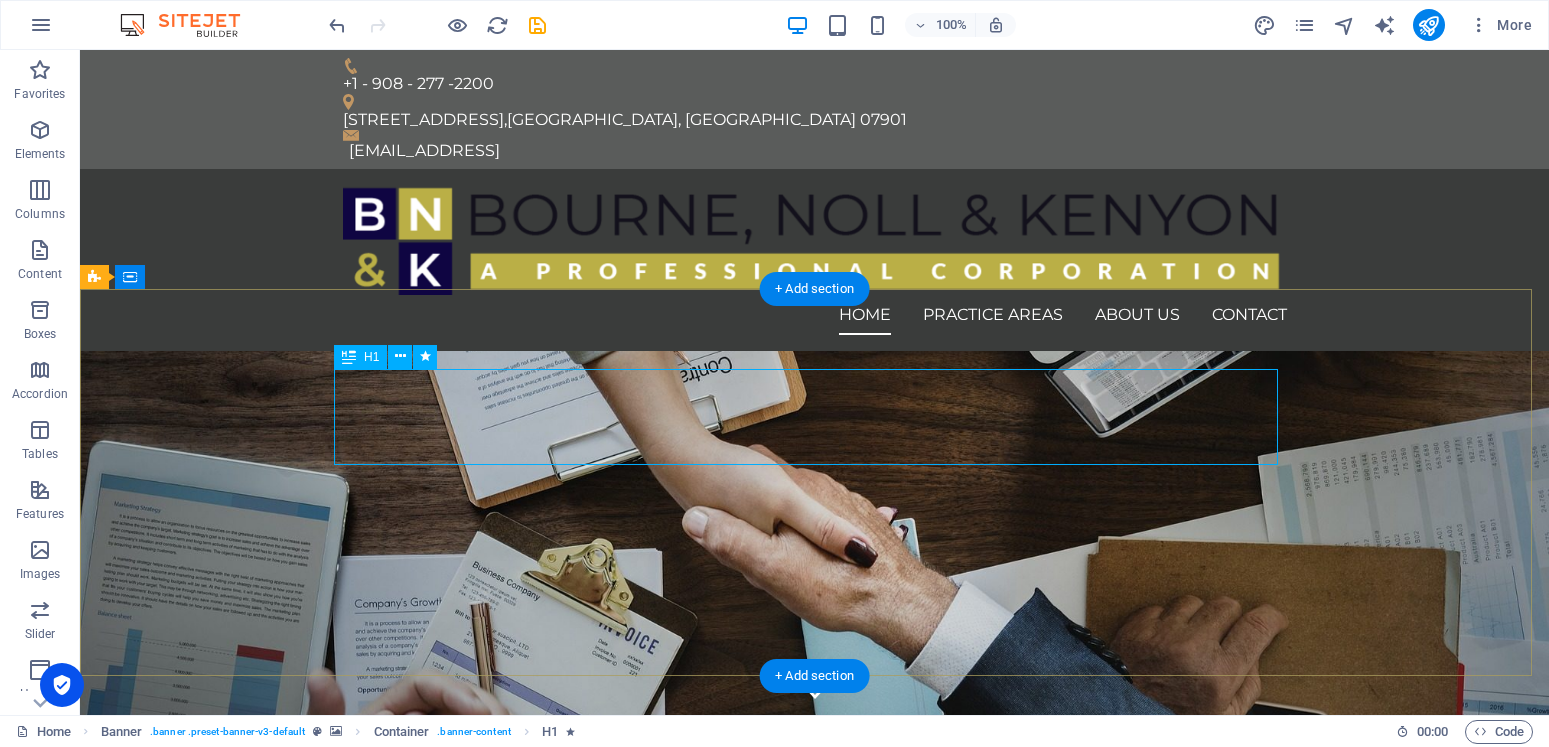 click on "A Law Firm With A Continuing" at bounding box center (815, 866) 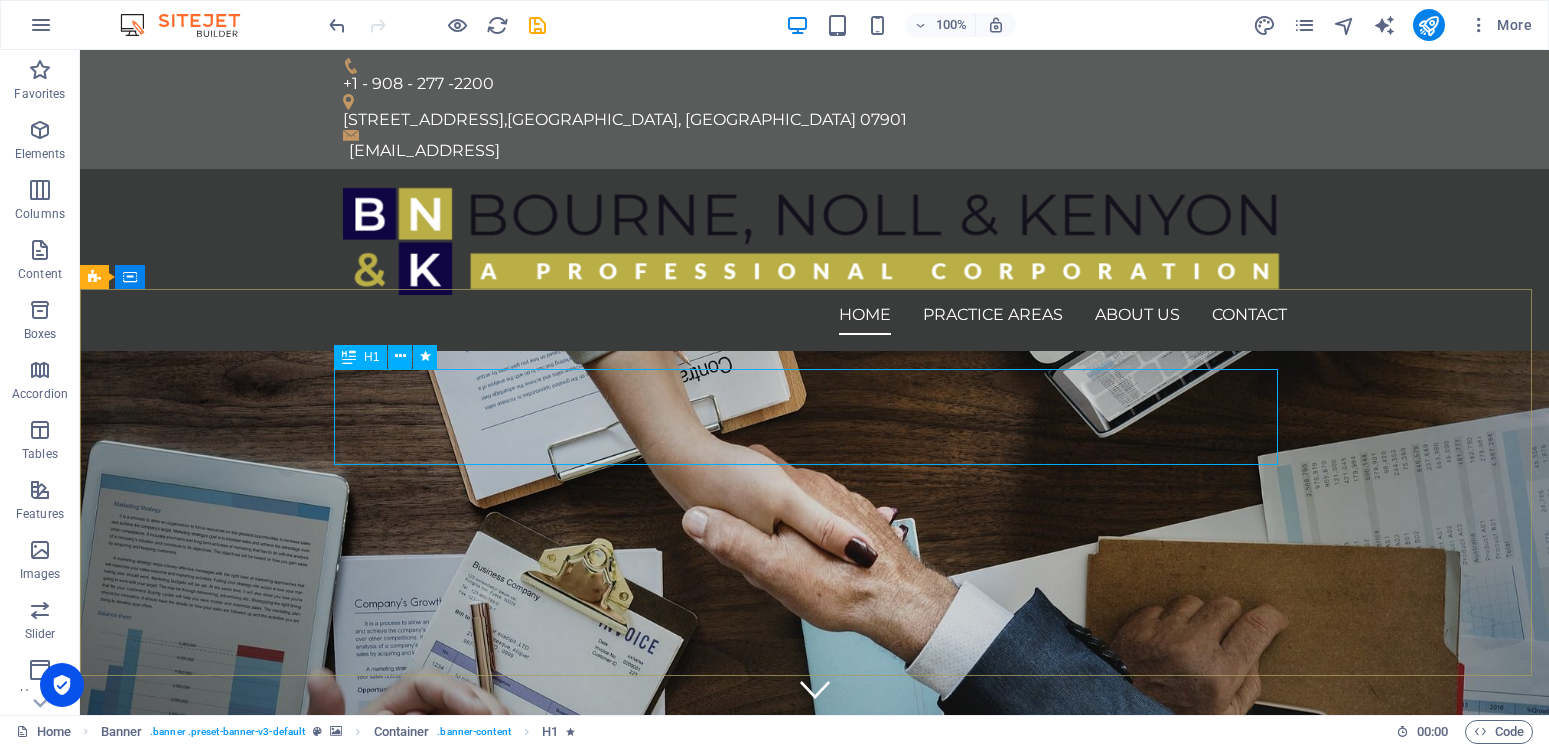 click on "H1" at bounding box center (371, 357) 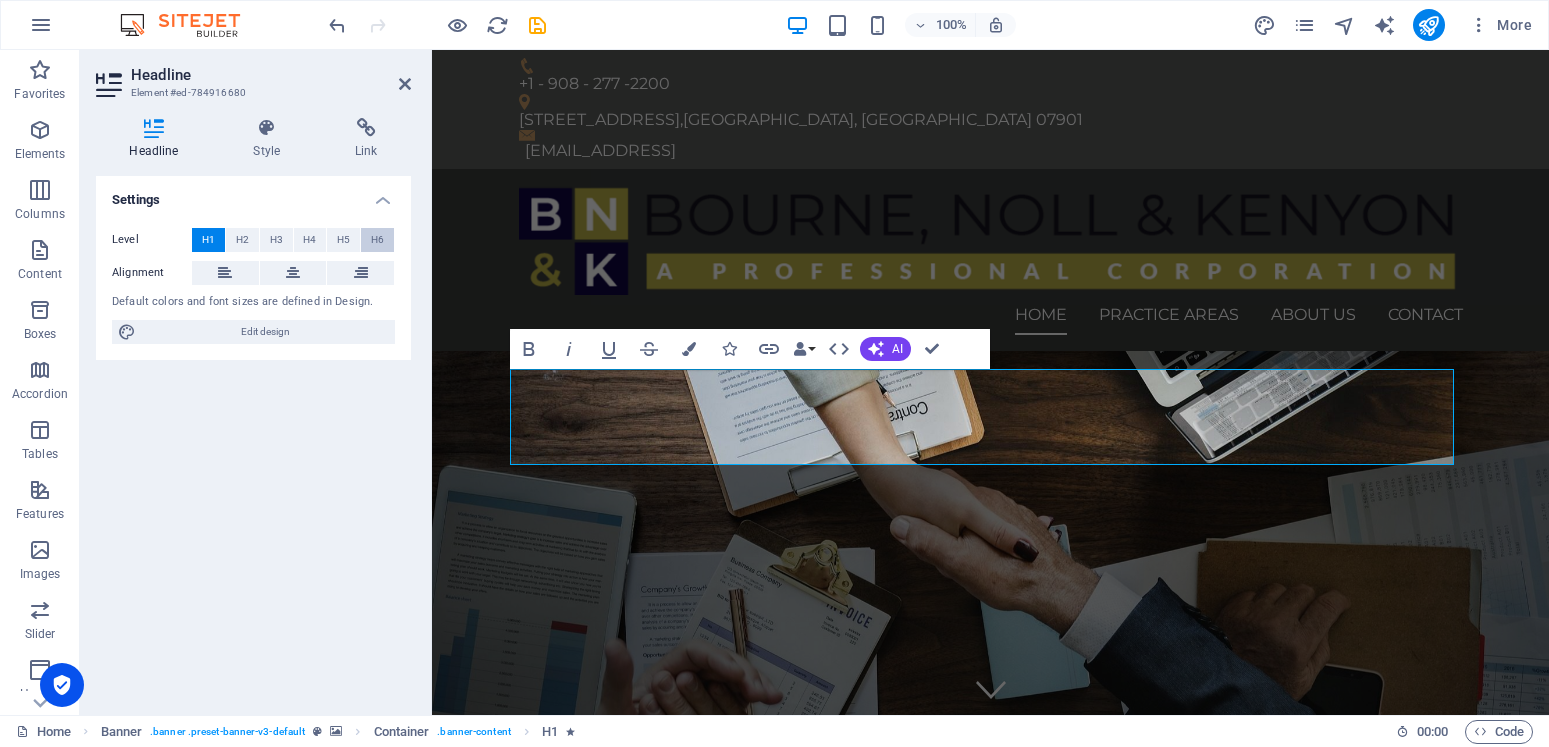 click on "H6" at bounding box center [377, 240] 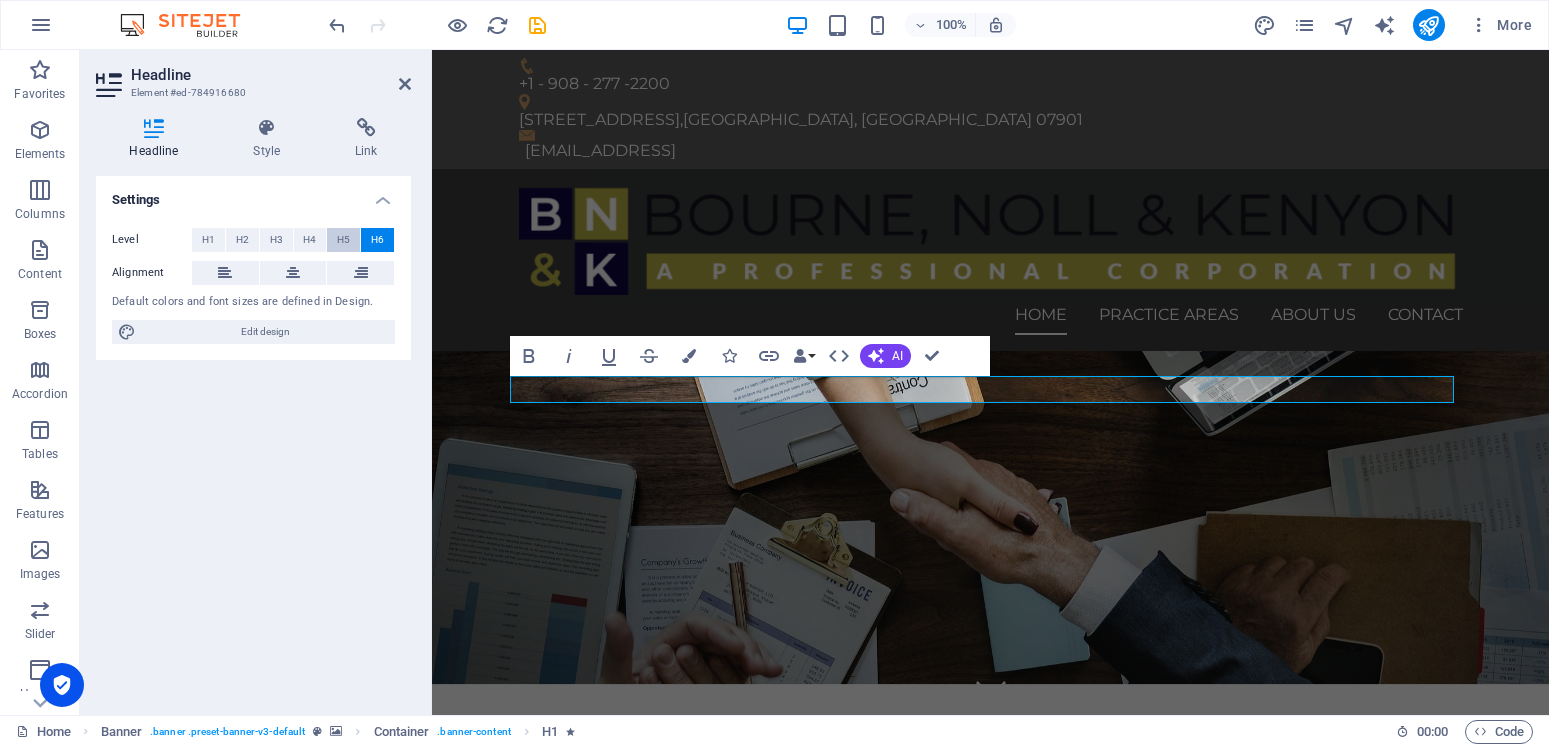 click on "H5" at bounding box center (343, 240) 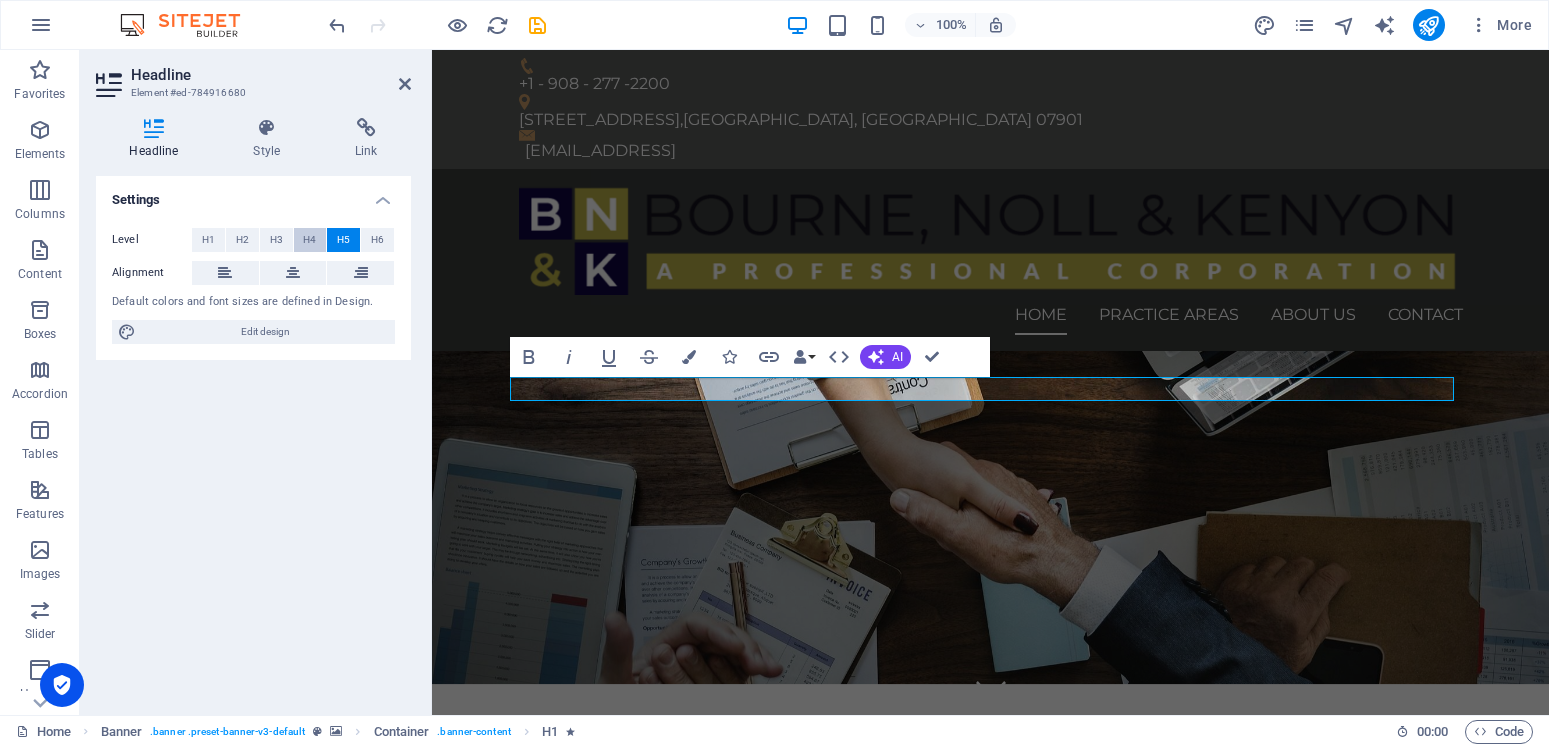 click on "H4" at bounding box center [309, 240] 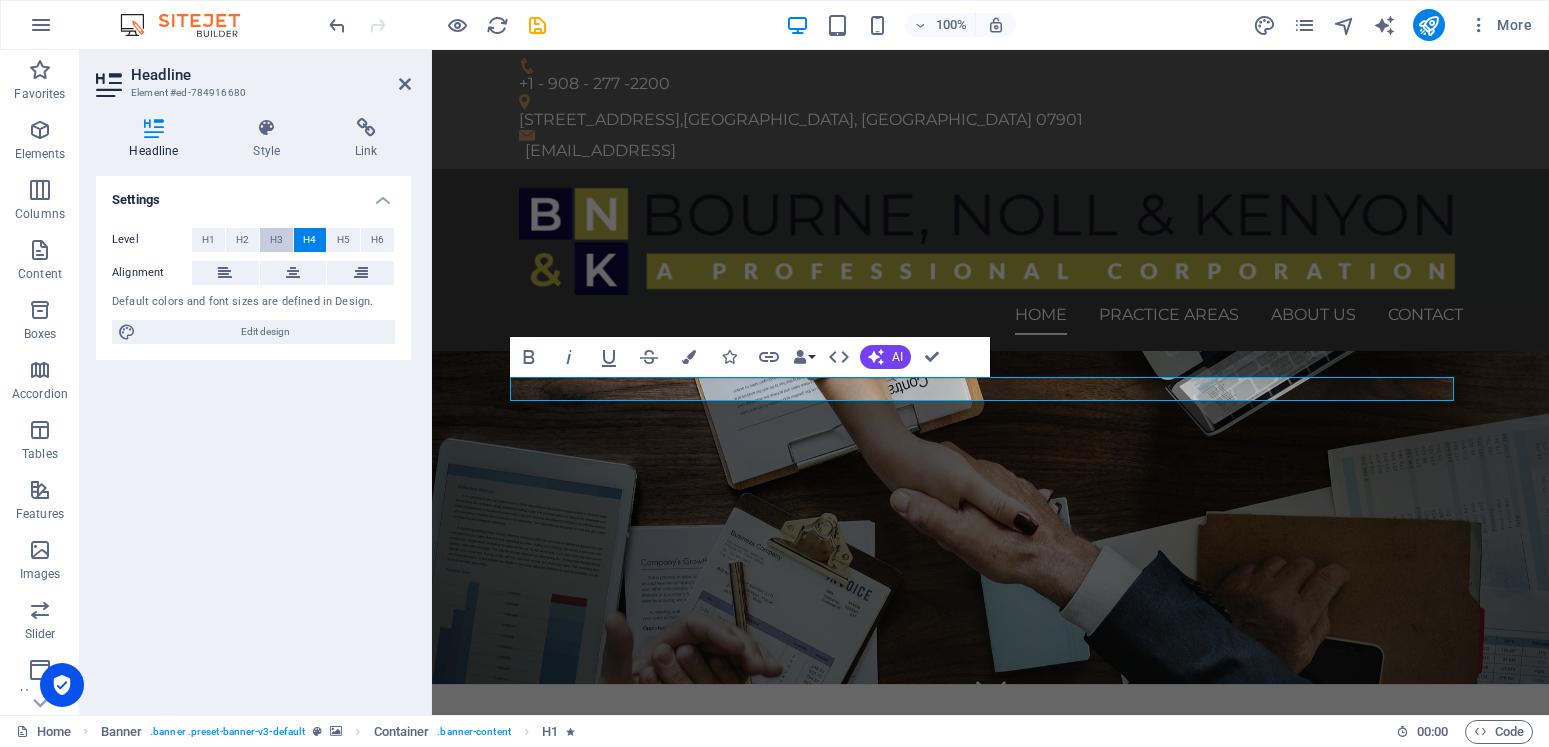 click on "H3" at bounding box center [276, 240] 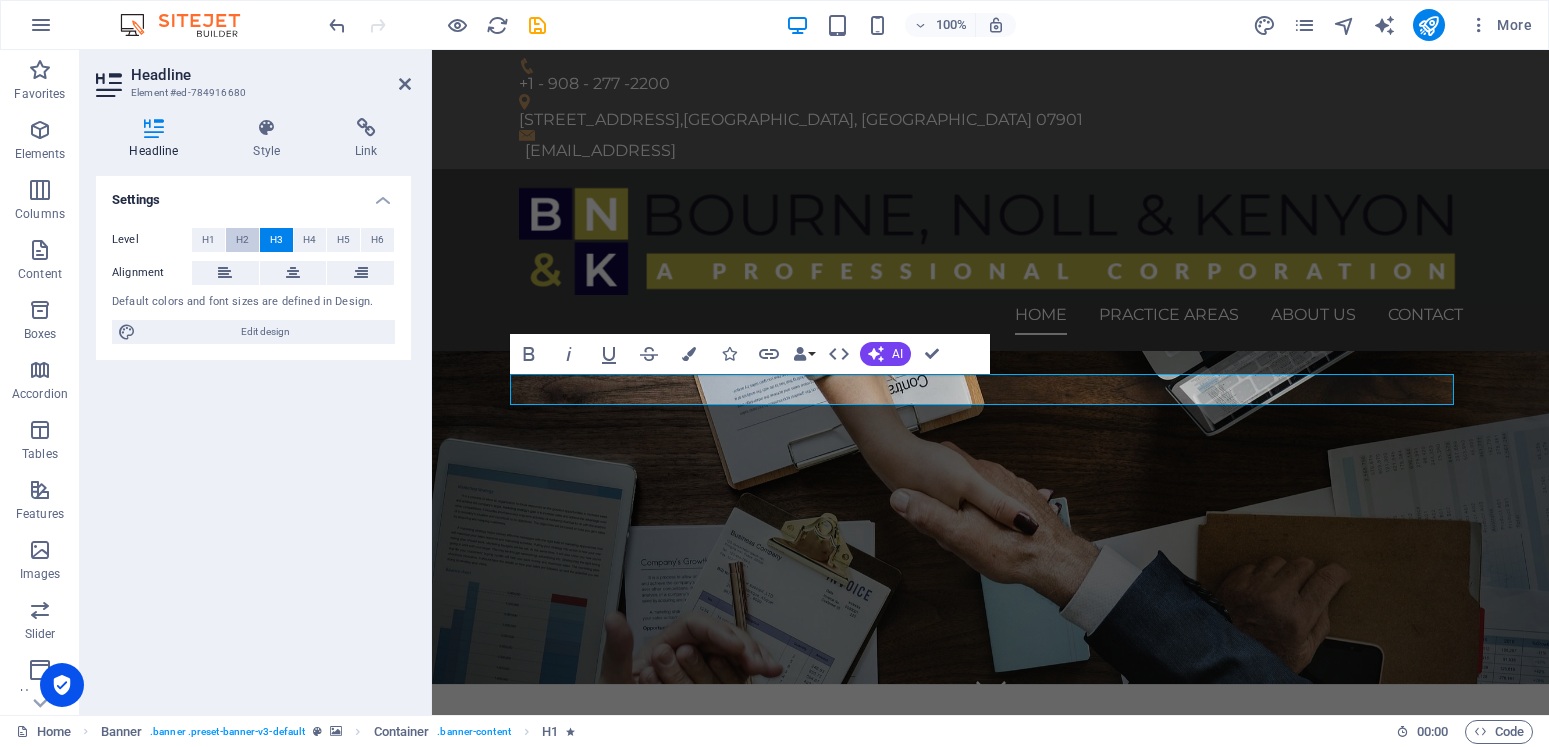 click on "H2" at bounding box center [242, 240] 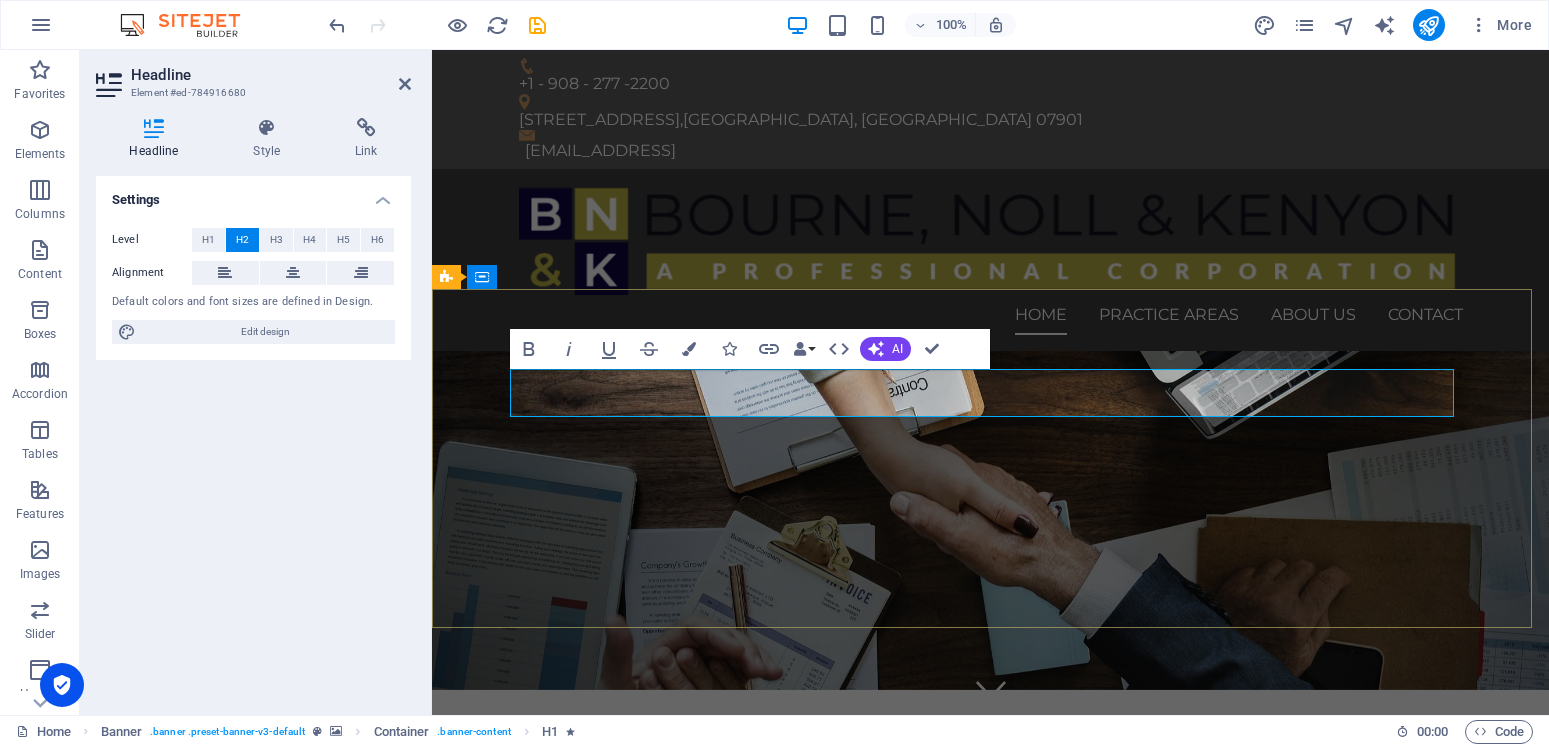 click on "A Law Firm With A Continuing" at bounding box center (991, 794) 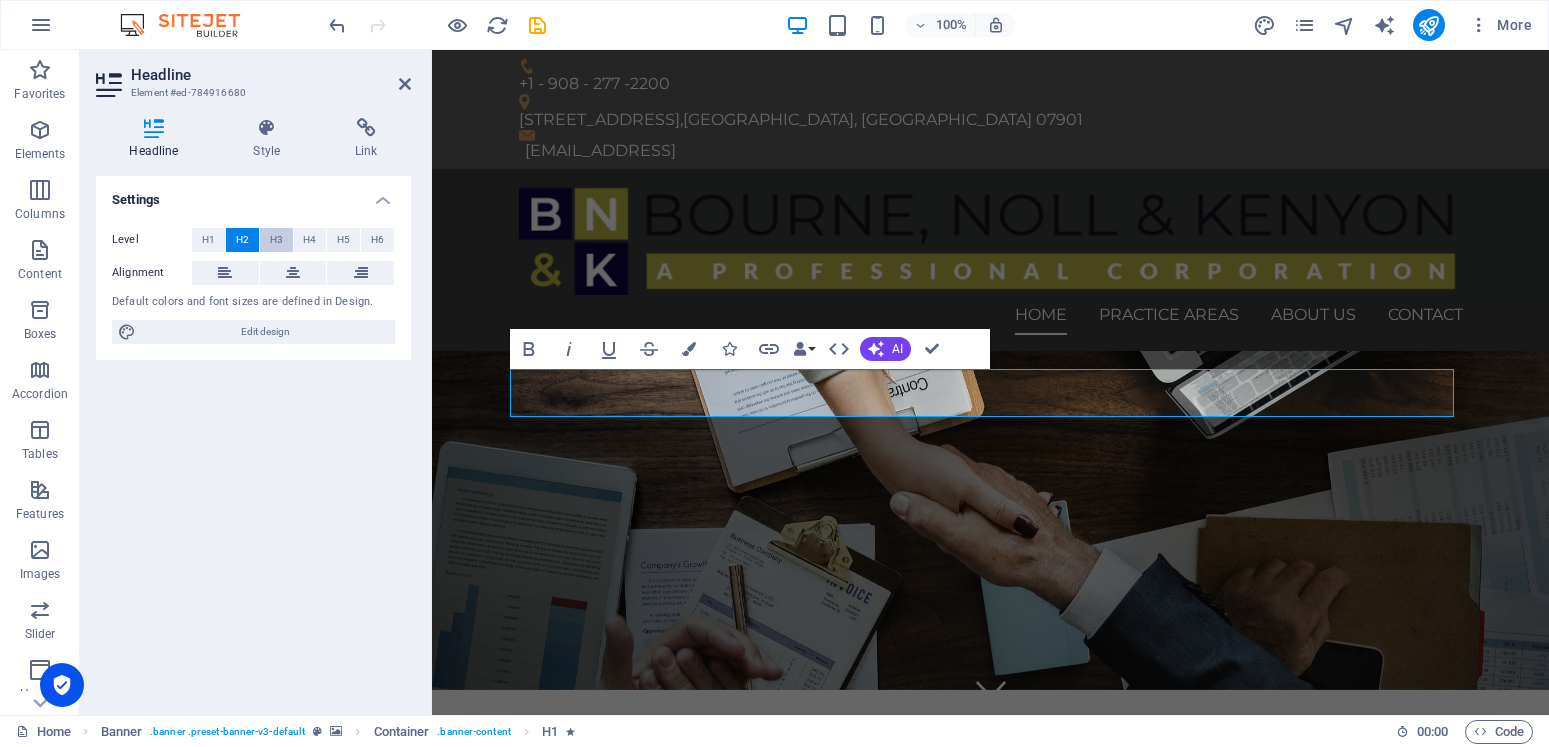 click on "H3" at bounding box center [276, 240] 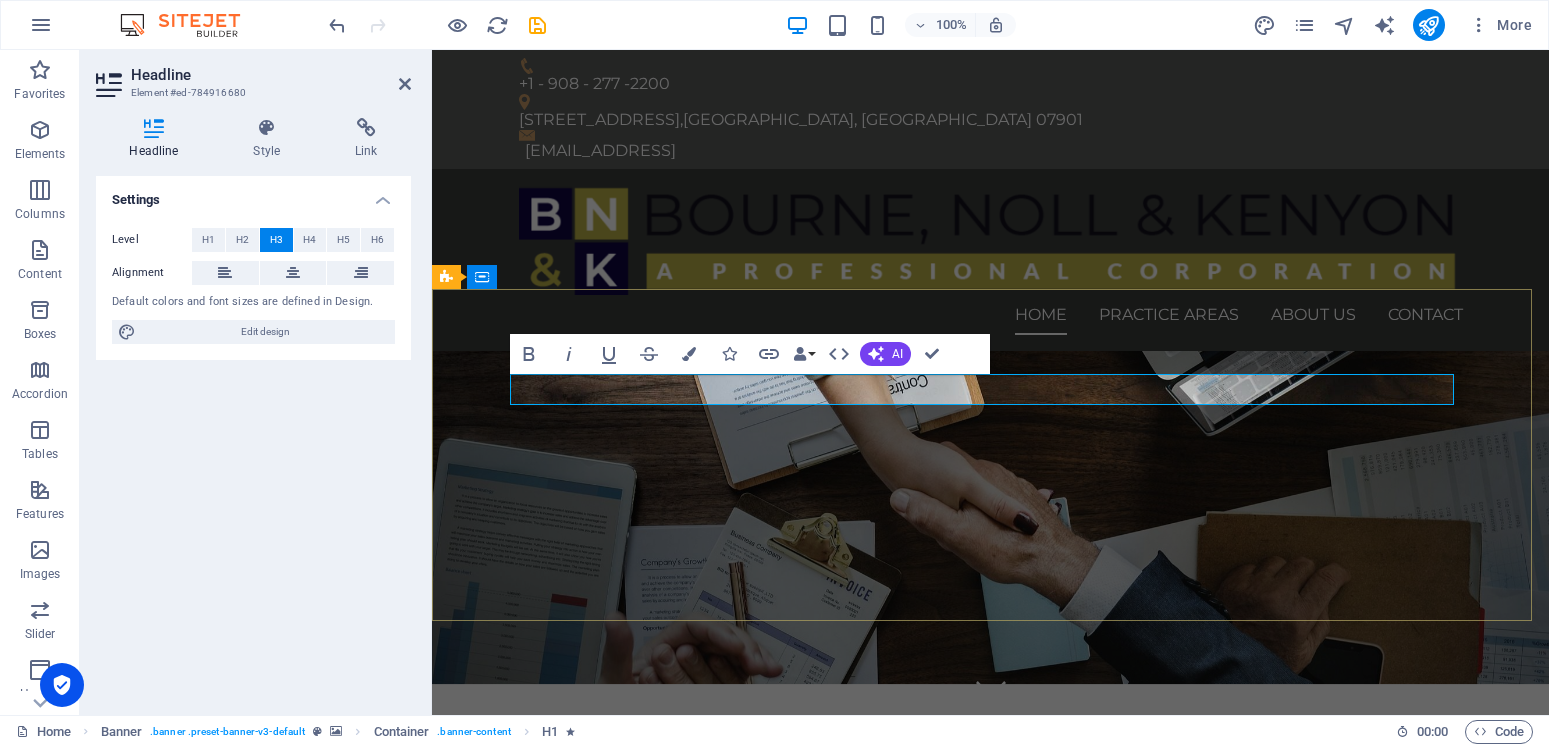 click on "A Law Firm With A Continuing" at bounding box center (991, 779) 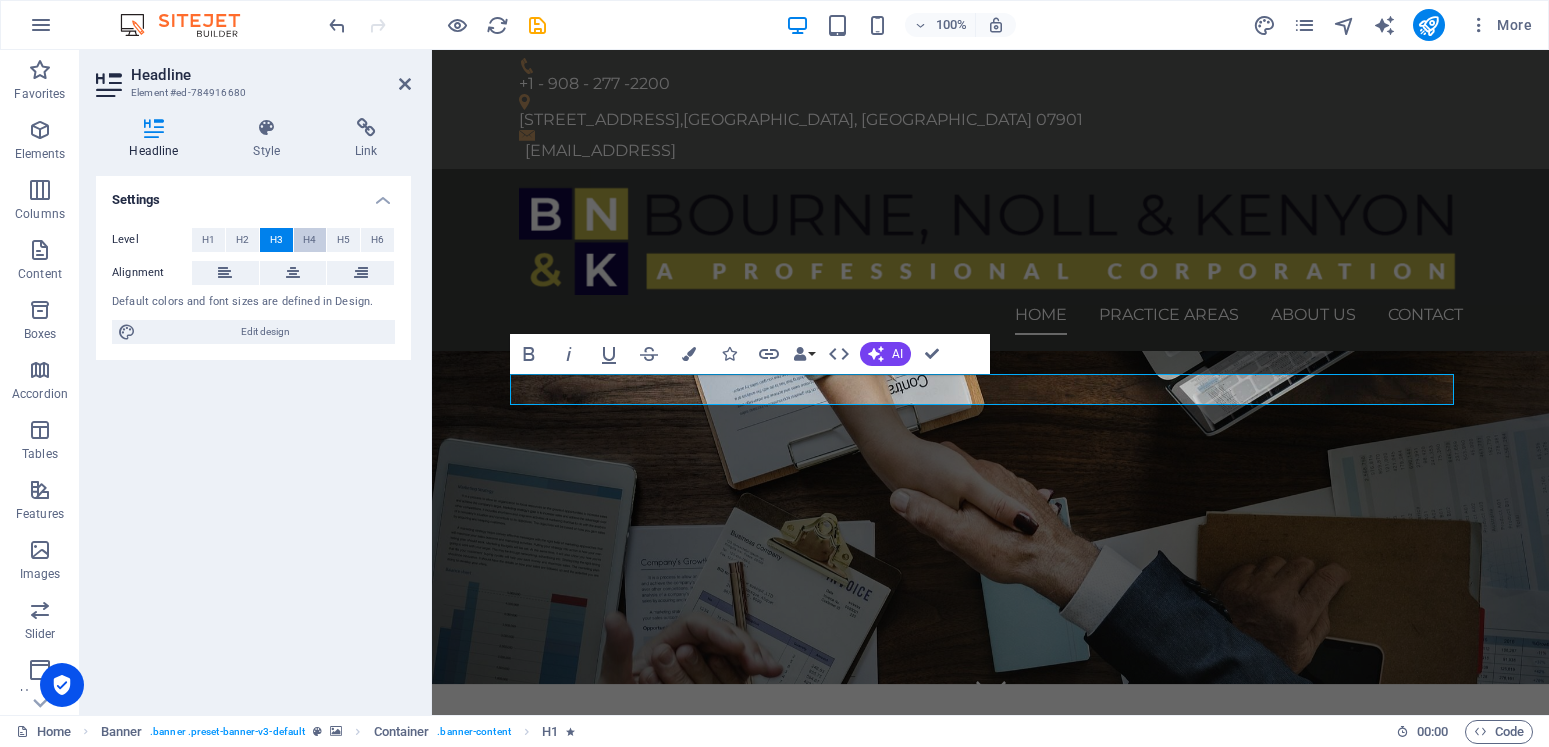 click on "H4" at bounding box center (309, 240) 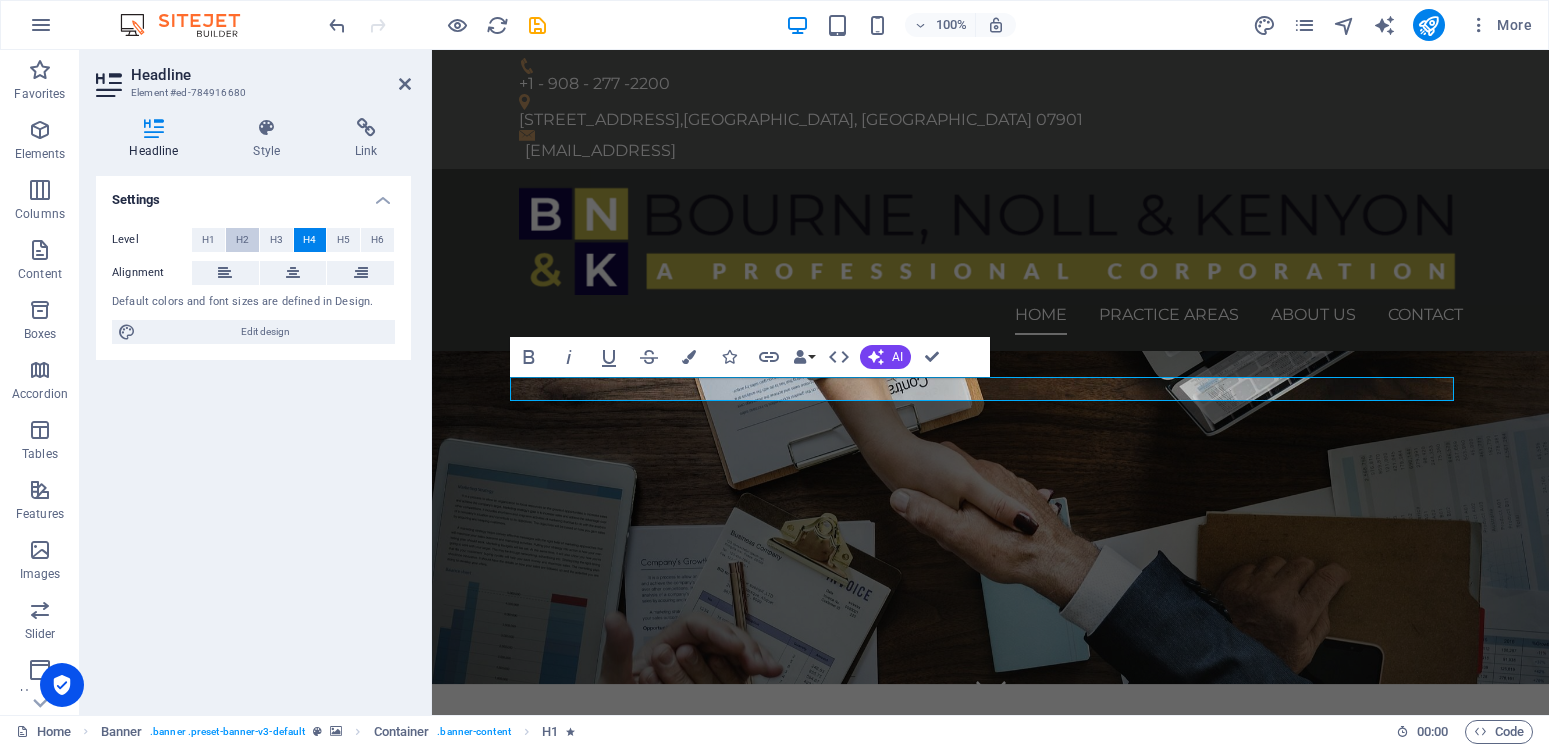 click on "H2" at bounding box center (242, 240) 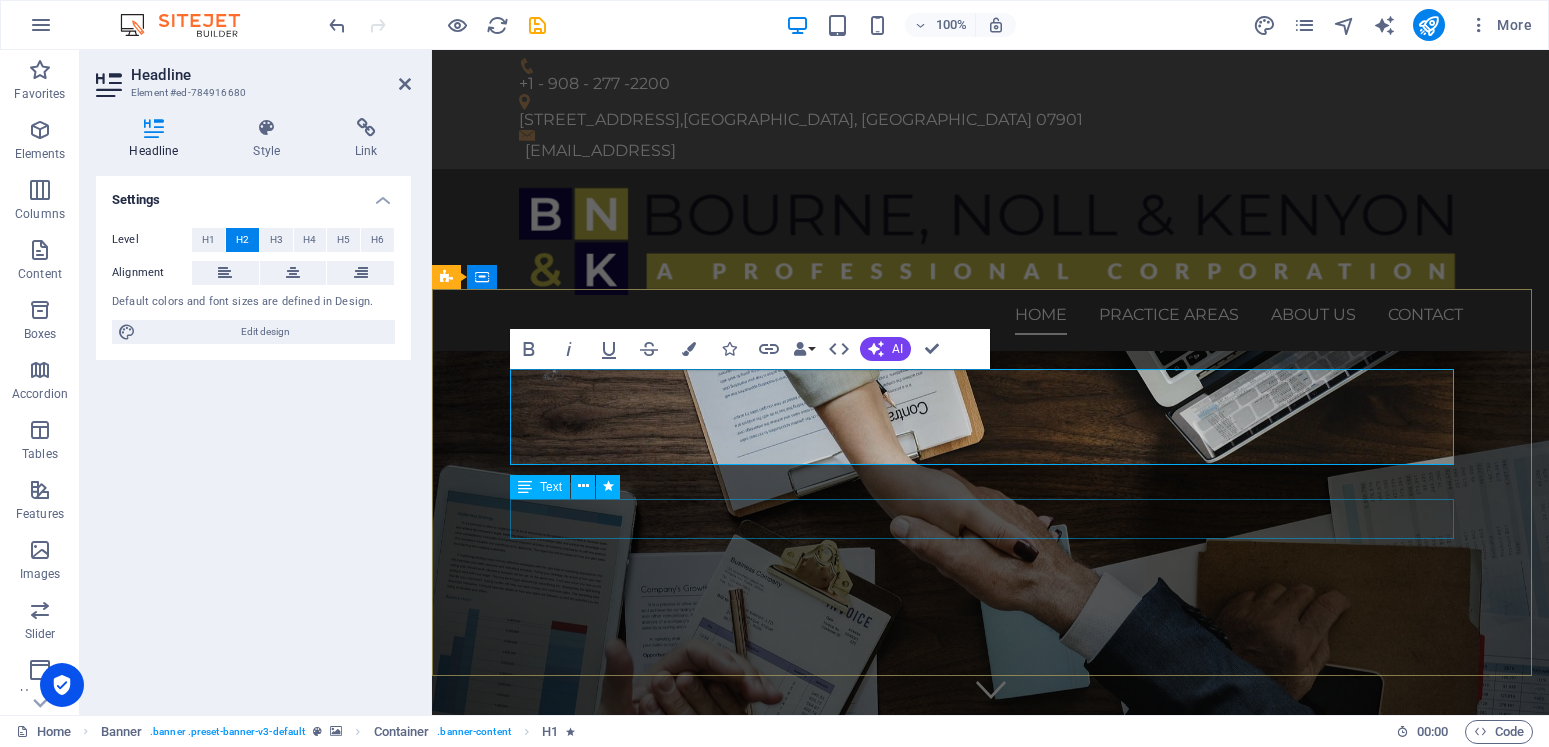 click on "Consetetur sadipscing elitr, sed diam nonumy eirmod tempor invidunt ut labore et dolore magna aliquyam erat, sed diam voluptua. At vero eos et accusam et justo duo dolores et ea rebum." at bounding box center [991, 968] 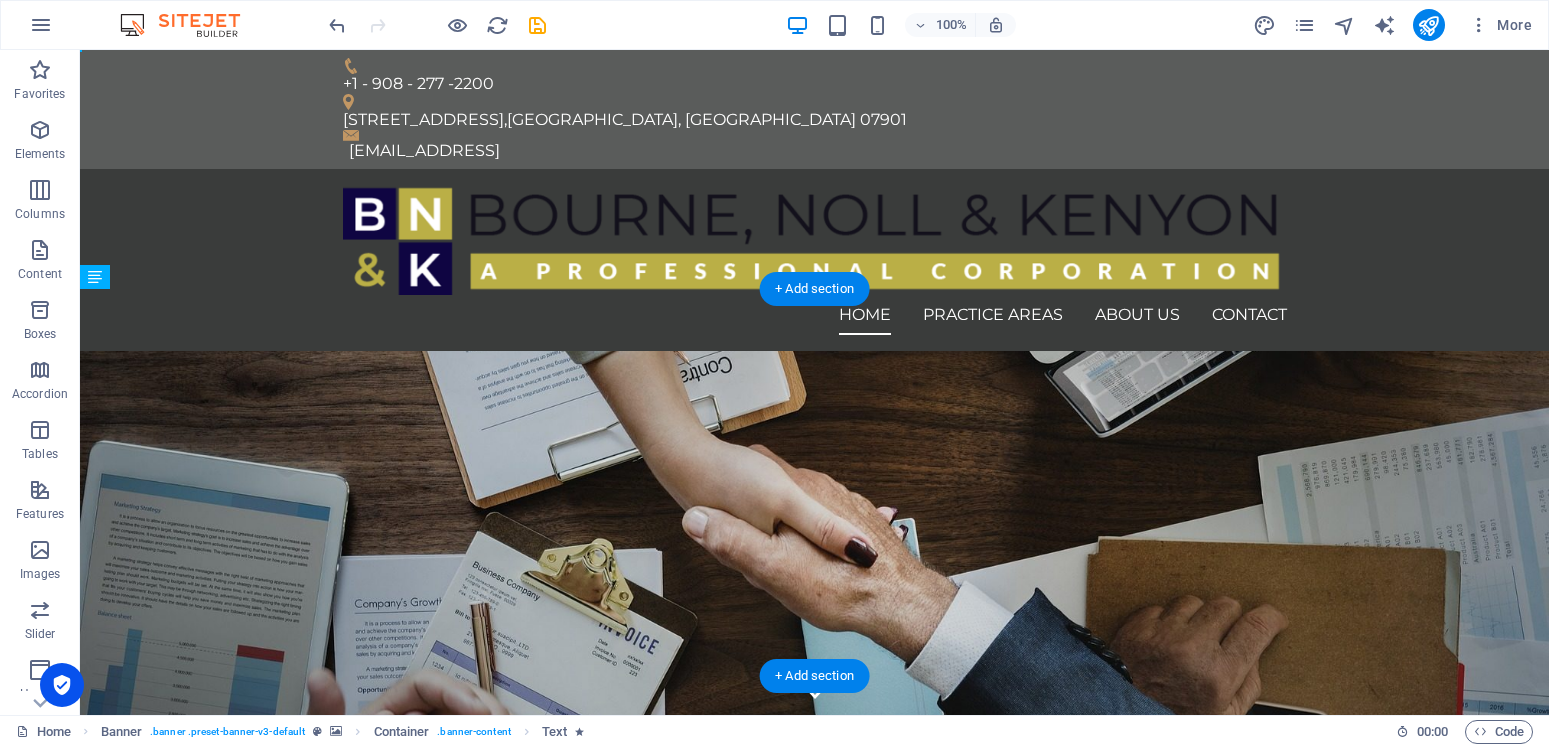 drag, startPoint x: 344, startPoint y: 508, endPoint x: 488, endPoint y: 540, distance: 147.51271 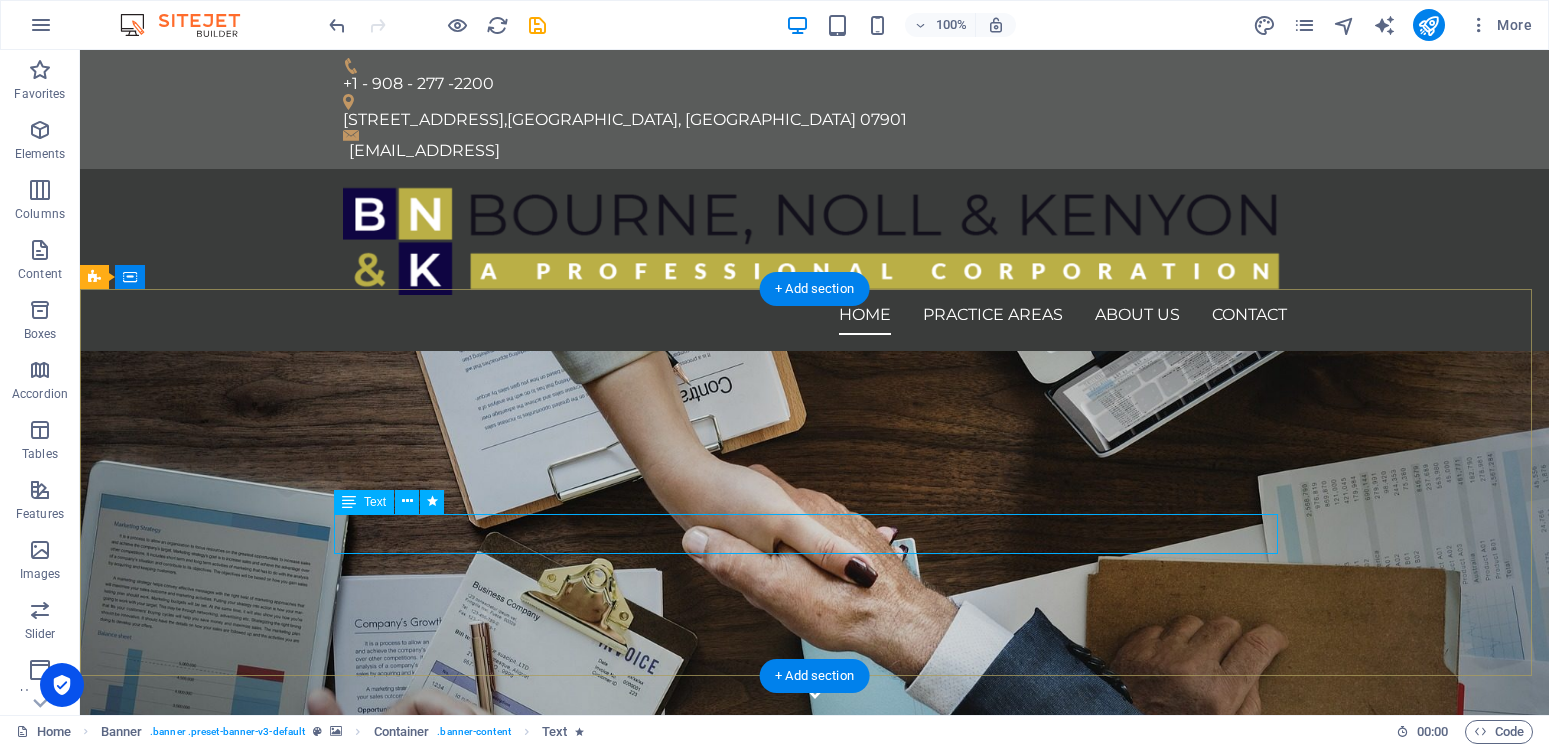 click on "Consetetur sadipscing elitr, sed diam nonumy eirmod tempor invidunt ut labore et dolore magna aliquyam erat, sed diam voluptua. At vero eos et accusam et justo duo dolores et ea rebum." at bounding box center [815, 1023] 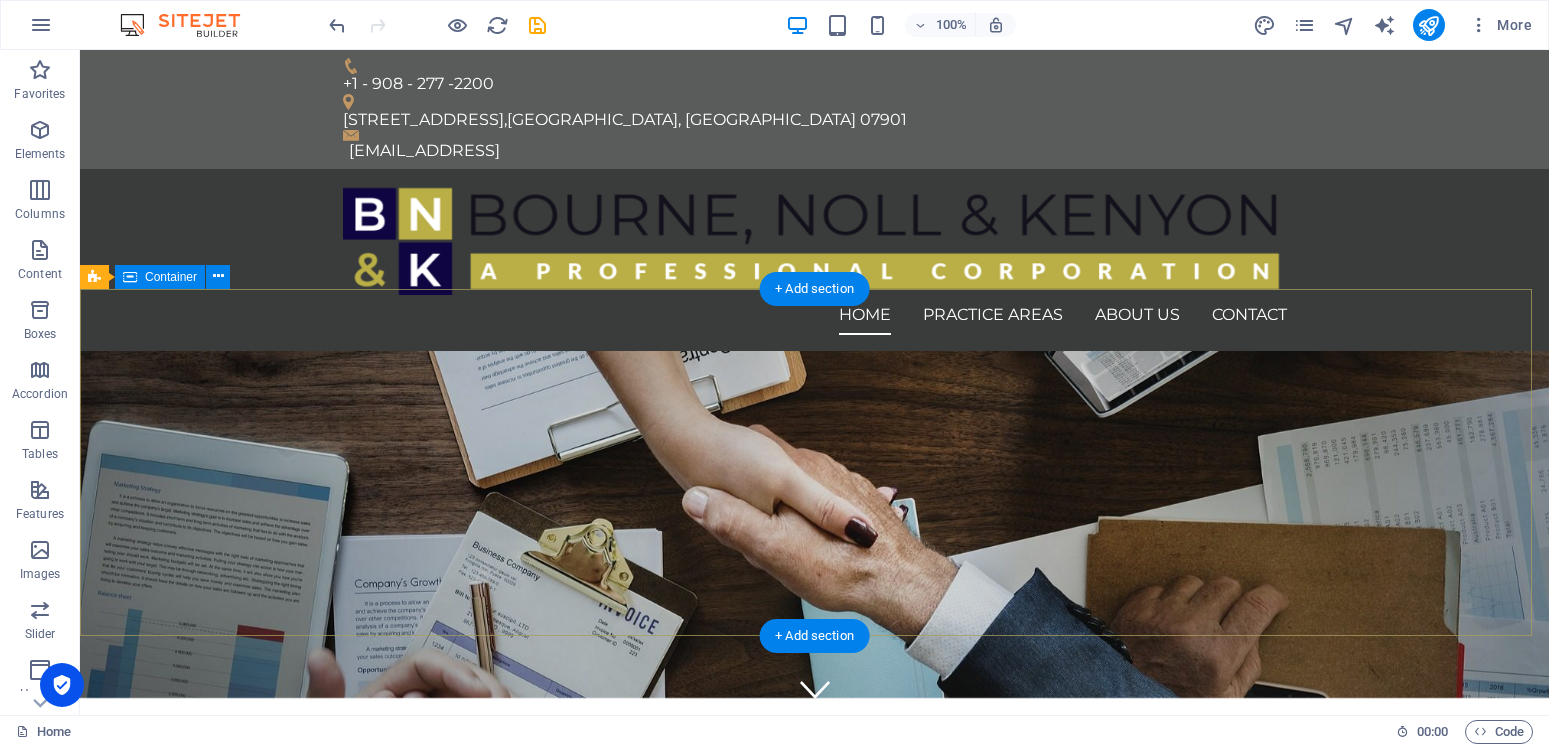 click on "A Law Firm With A Continuing Legacy of Trusted Counsel and Representation Learn more" at bounding box center (814, 871) 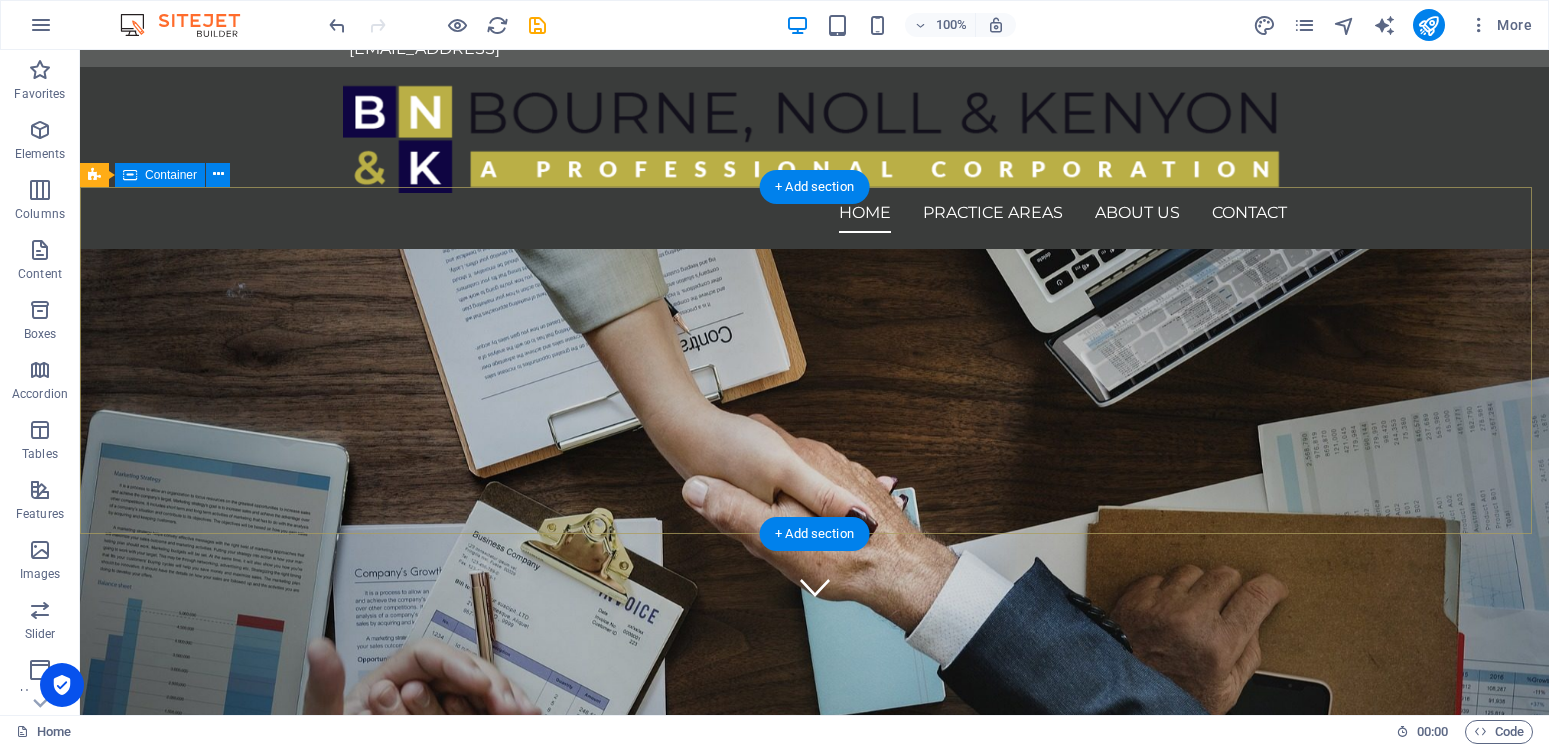 scroll, scrollTop: 0, scrollLeft: 0, axis: both 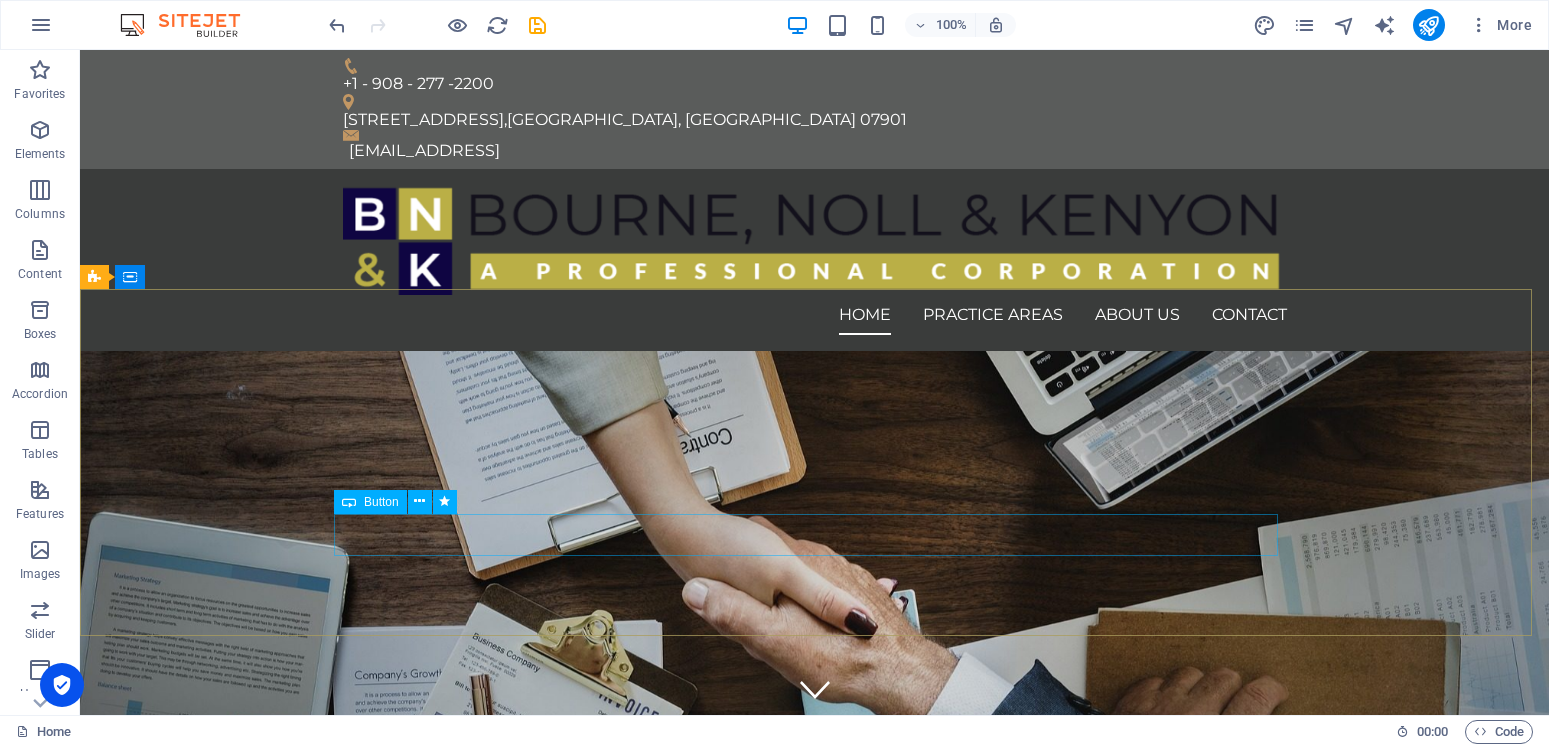 click on "Button" at bounding box center (381, 502) 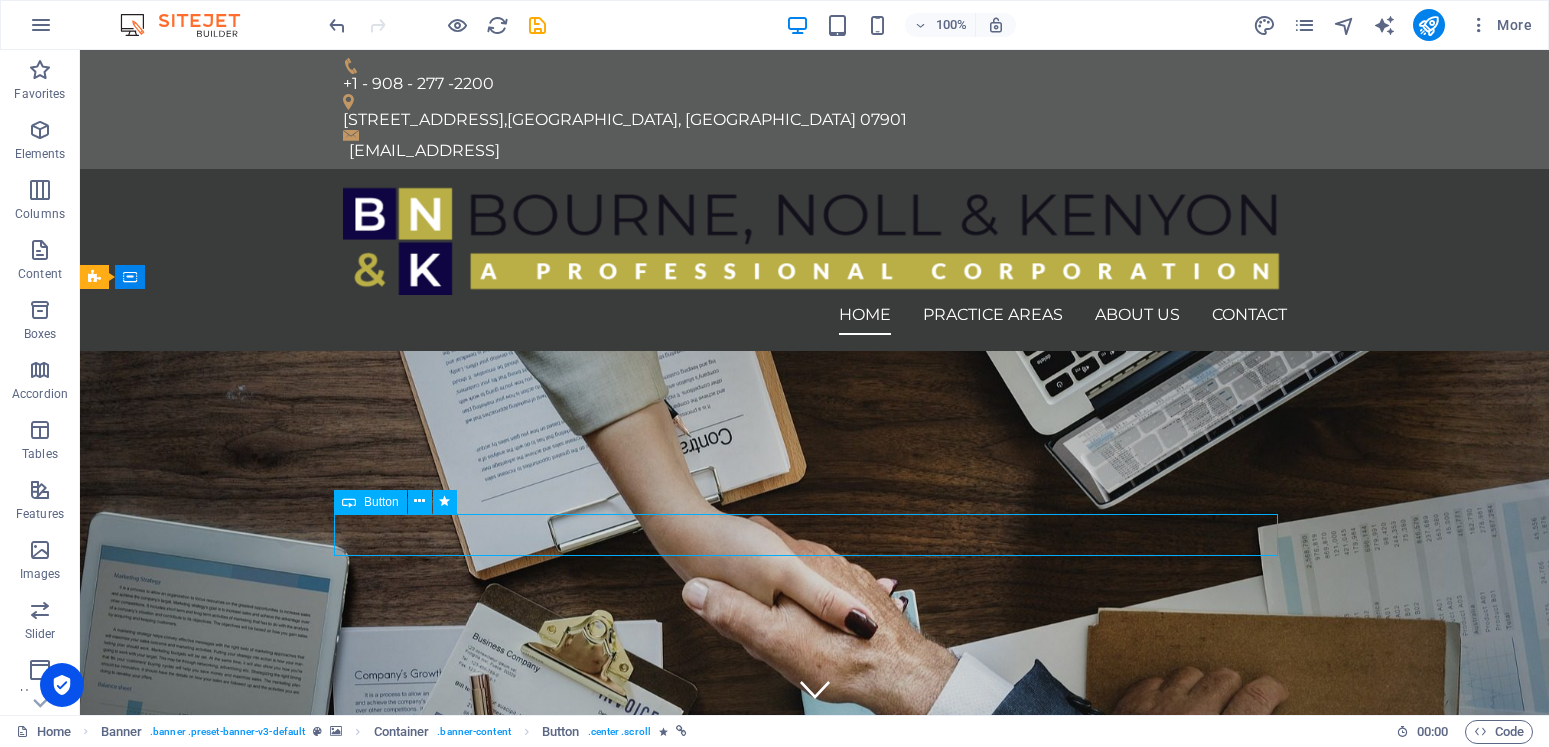 click on "Button" at bounding box center [381, 502] 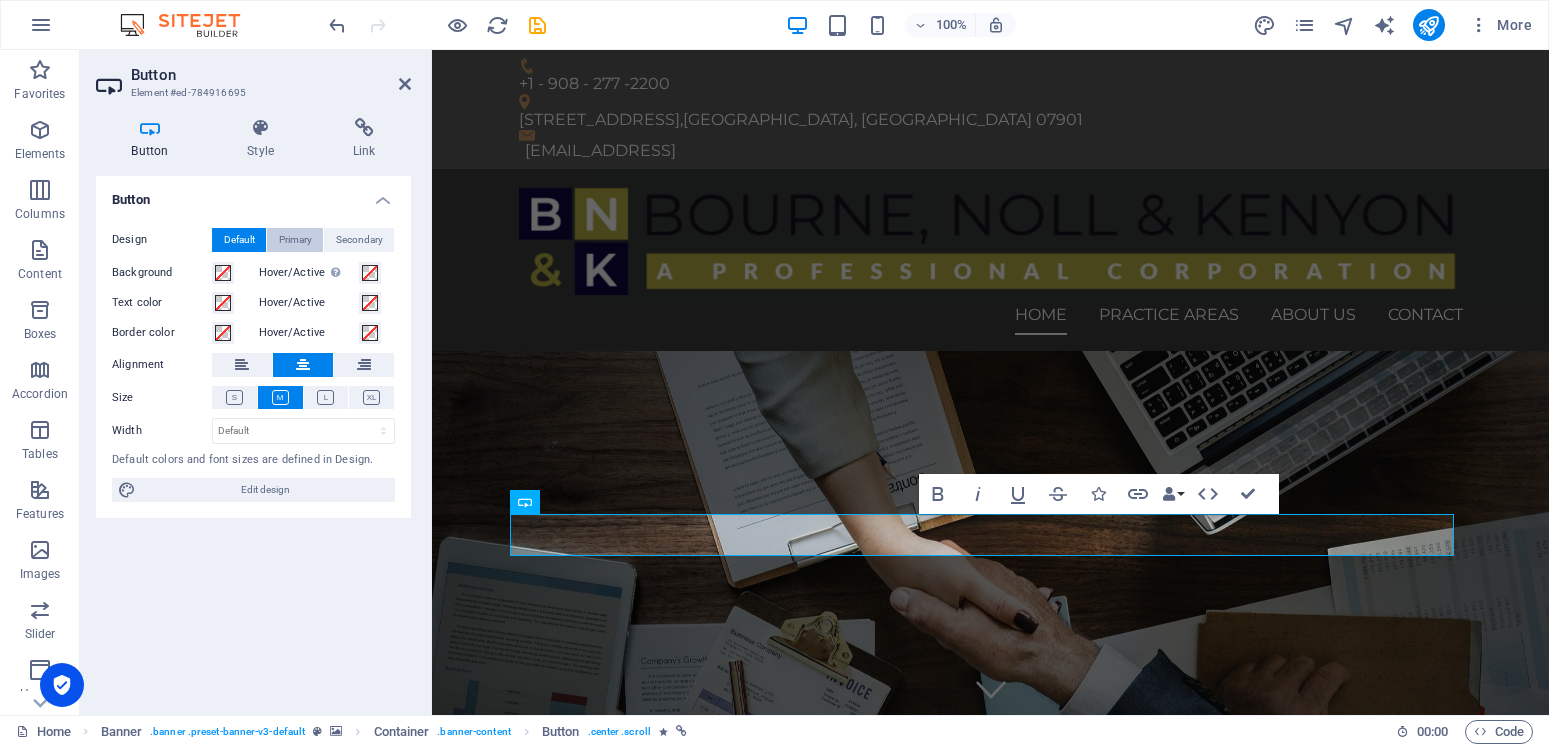 click on "Primary" at bounding box center [295, 240] 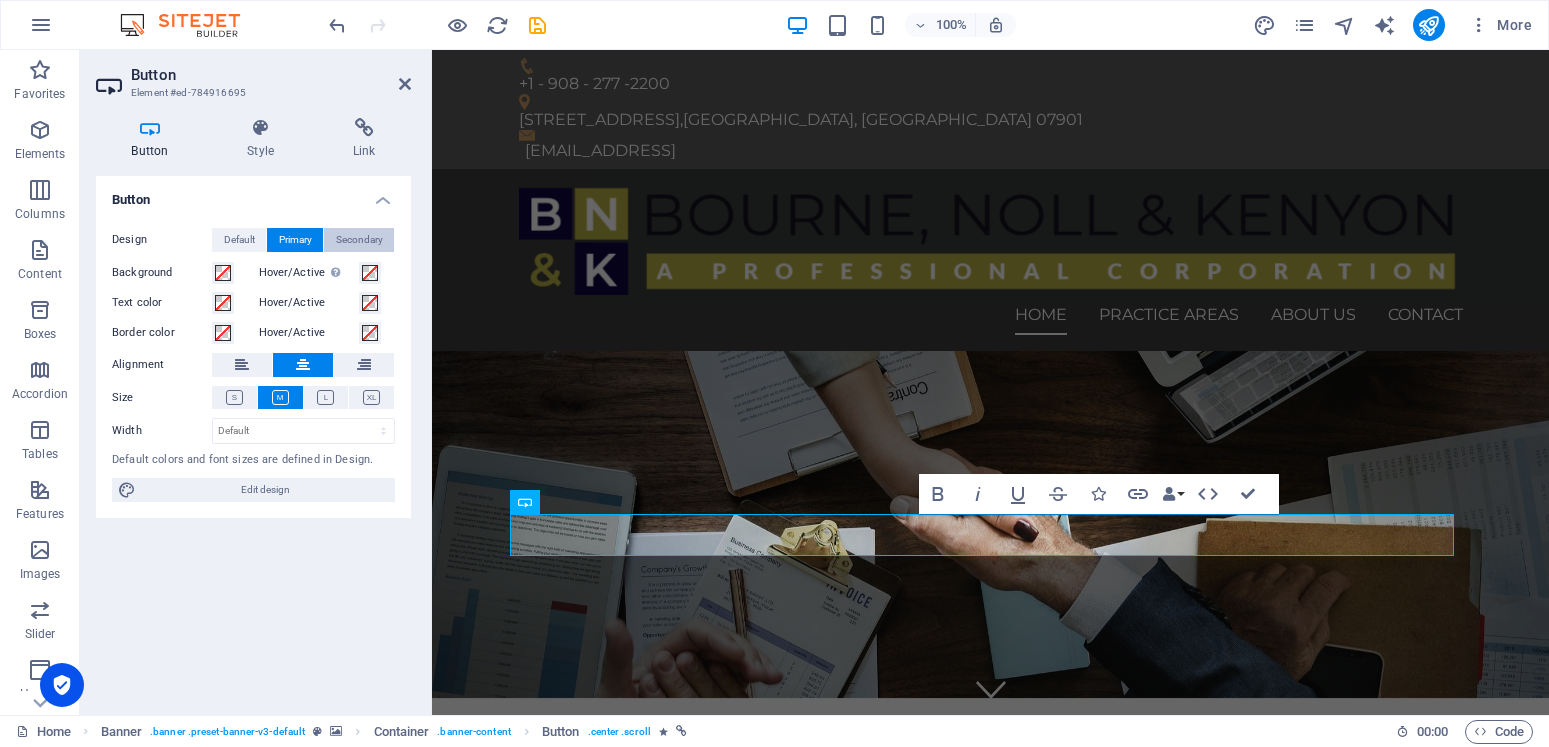 click on "Secondary" at bounding box center [359, 240] 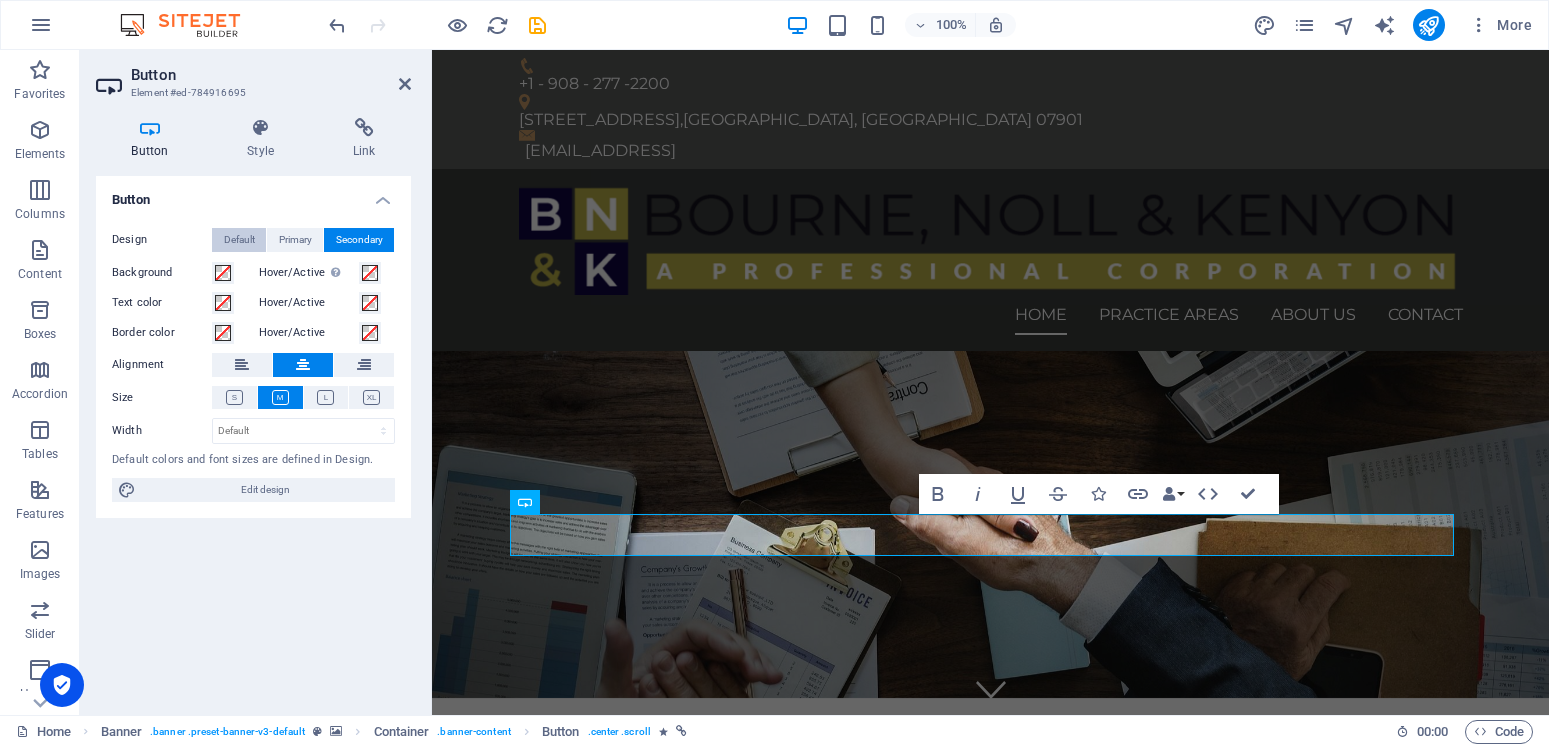 click on "Default" at bounding box center (239, 240) 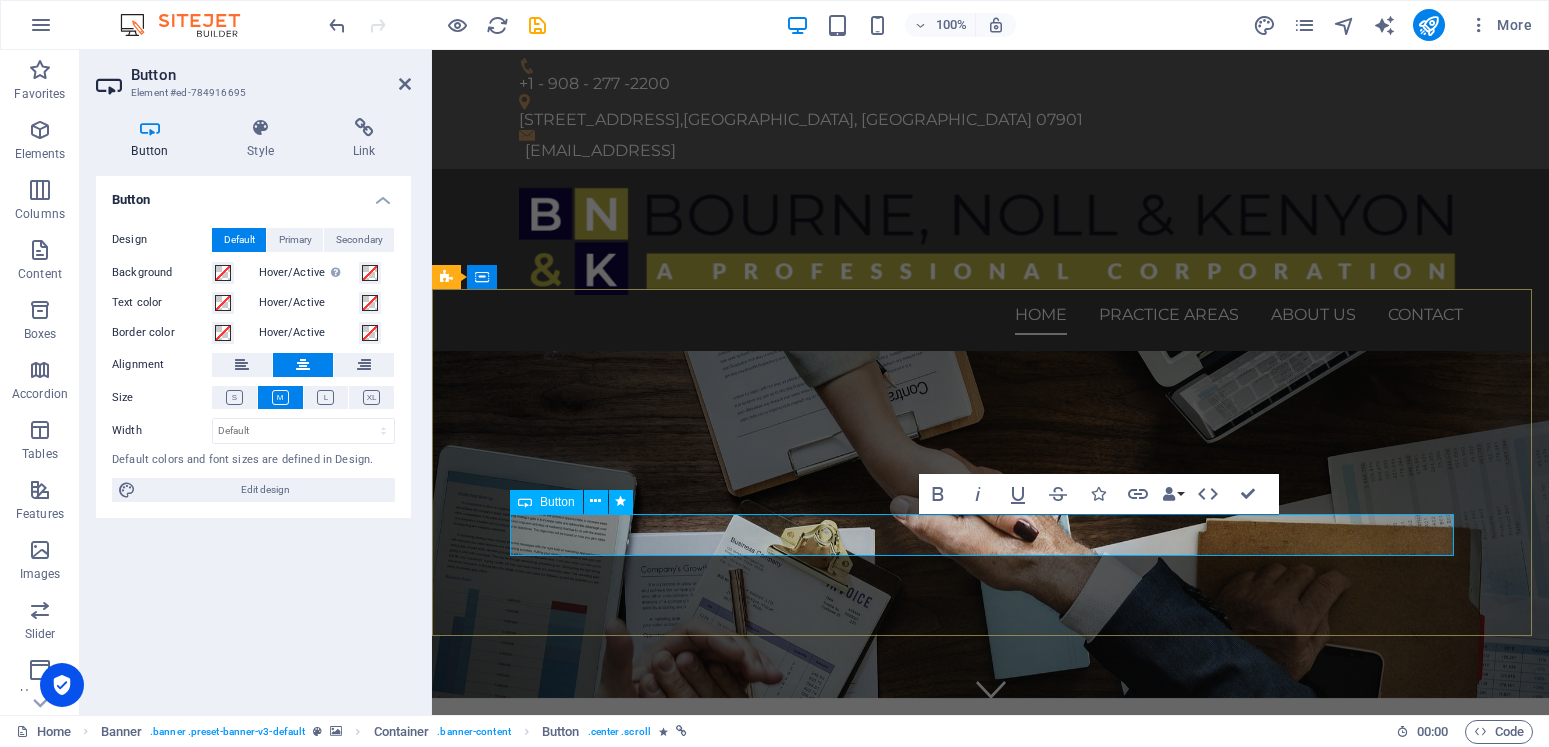 click on "Learn more" at bounding box center [991, 944] 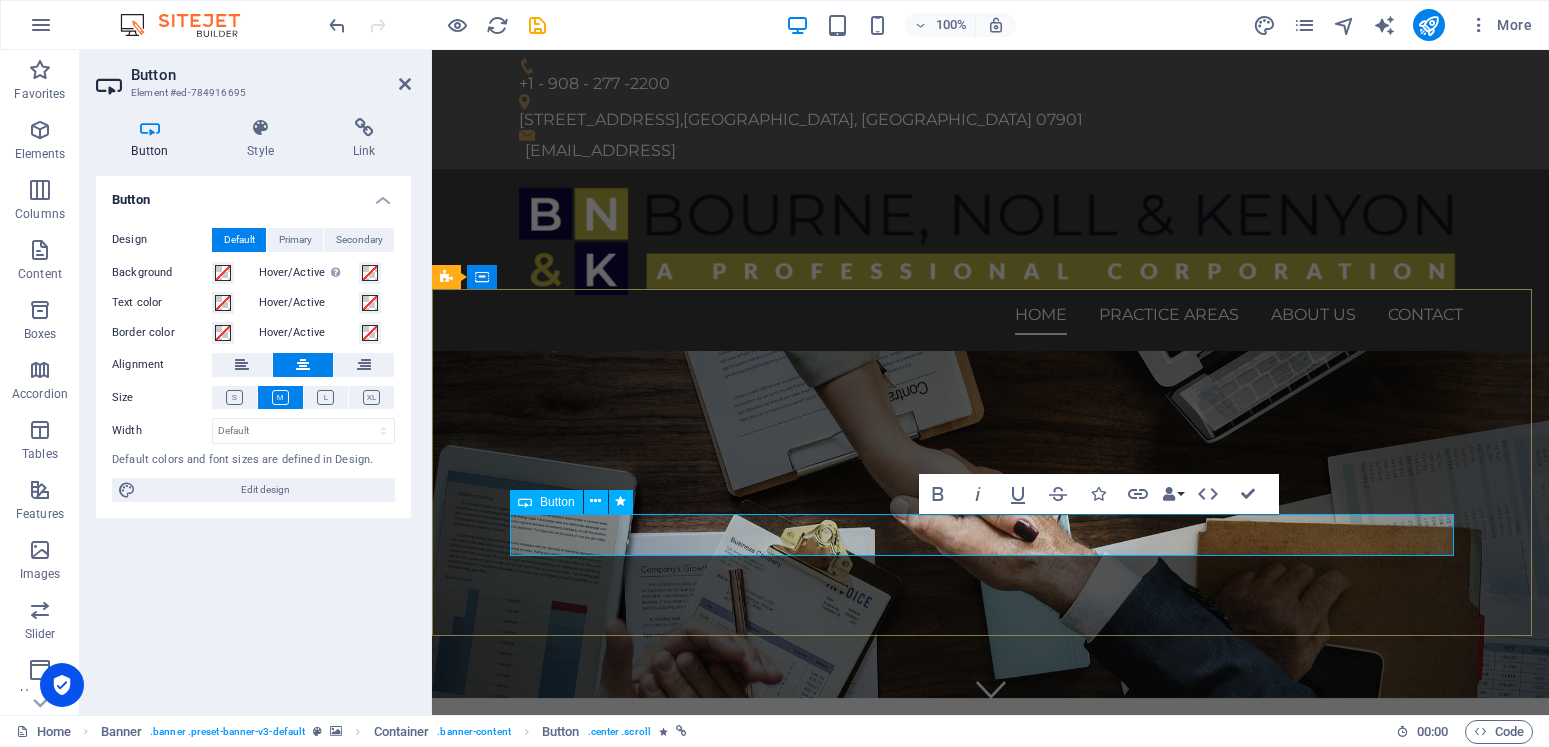 click on "Learn more" at bounding box center [991, 944] 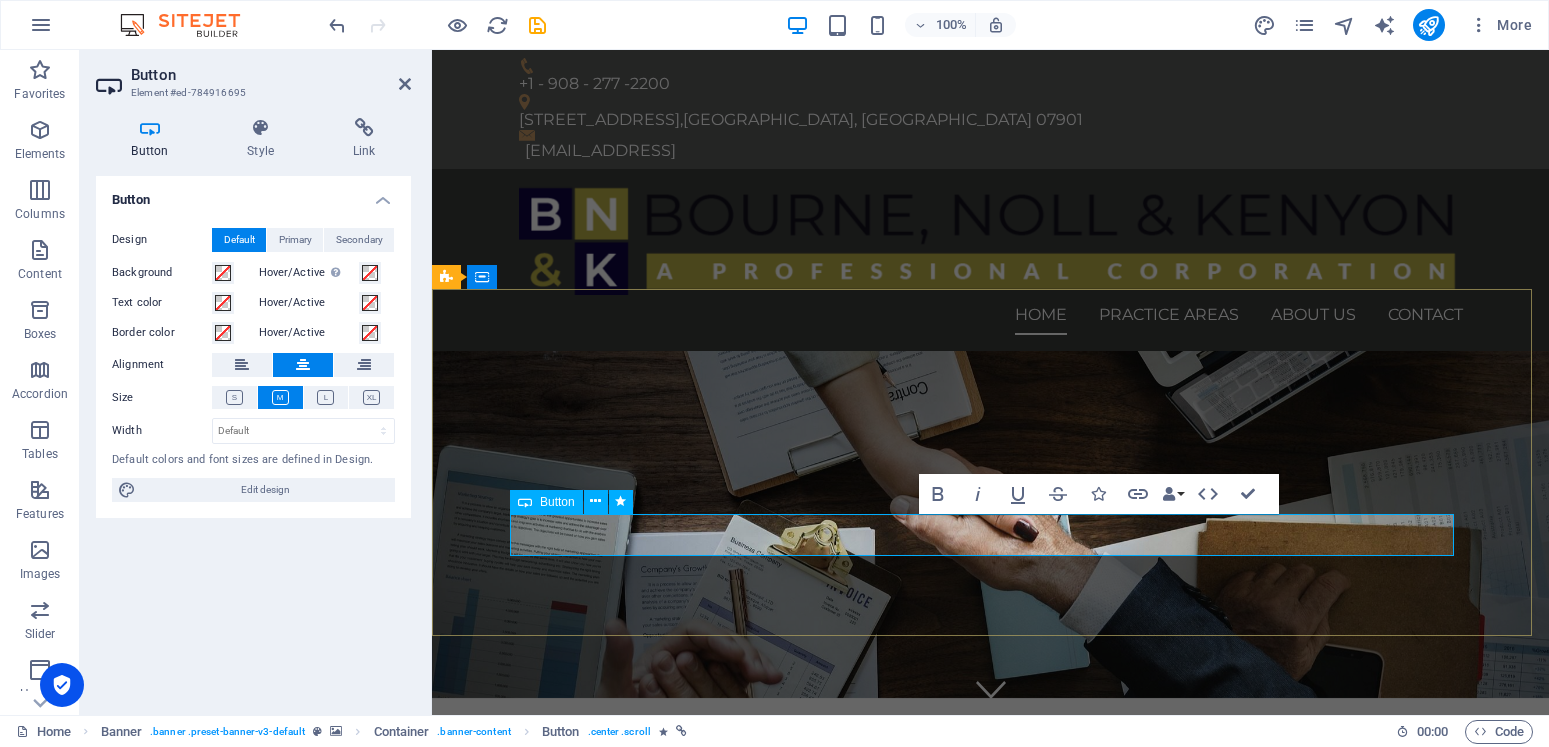 drag, startPoint x: 936, startPoint y: 538, endPoint x: 1032, endPoint y: 547, distance: 96.42095 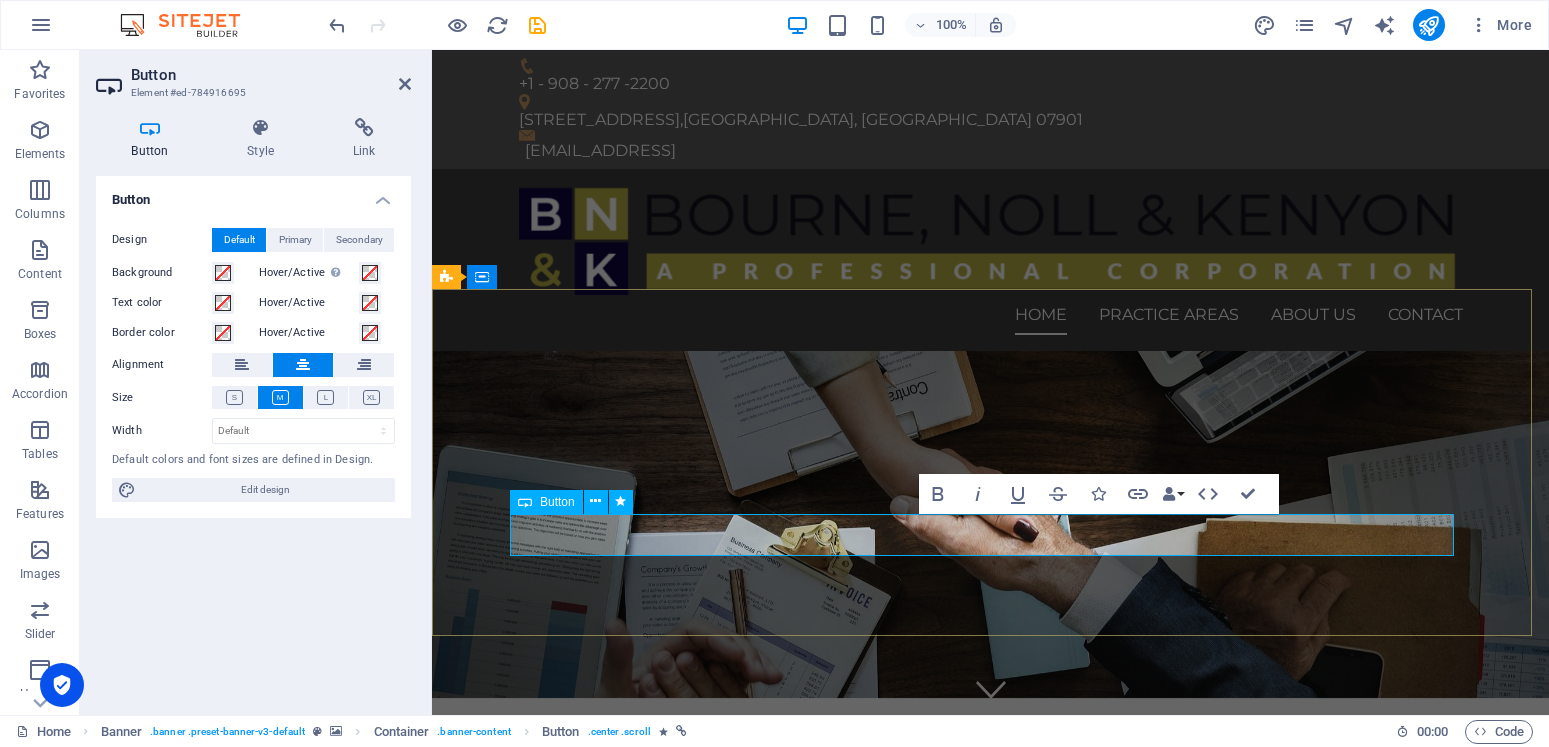 click on "Learn more" at bounding box center [991, 944] 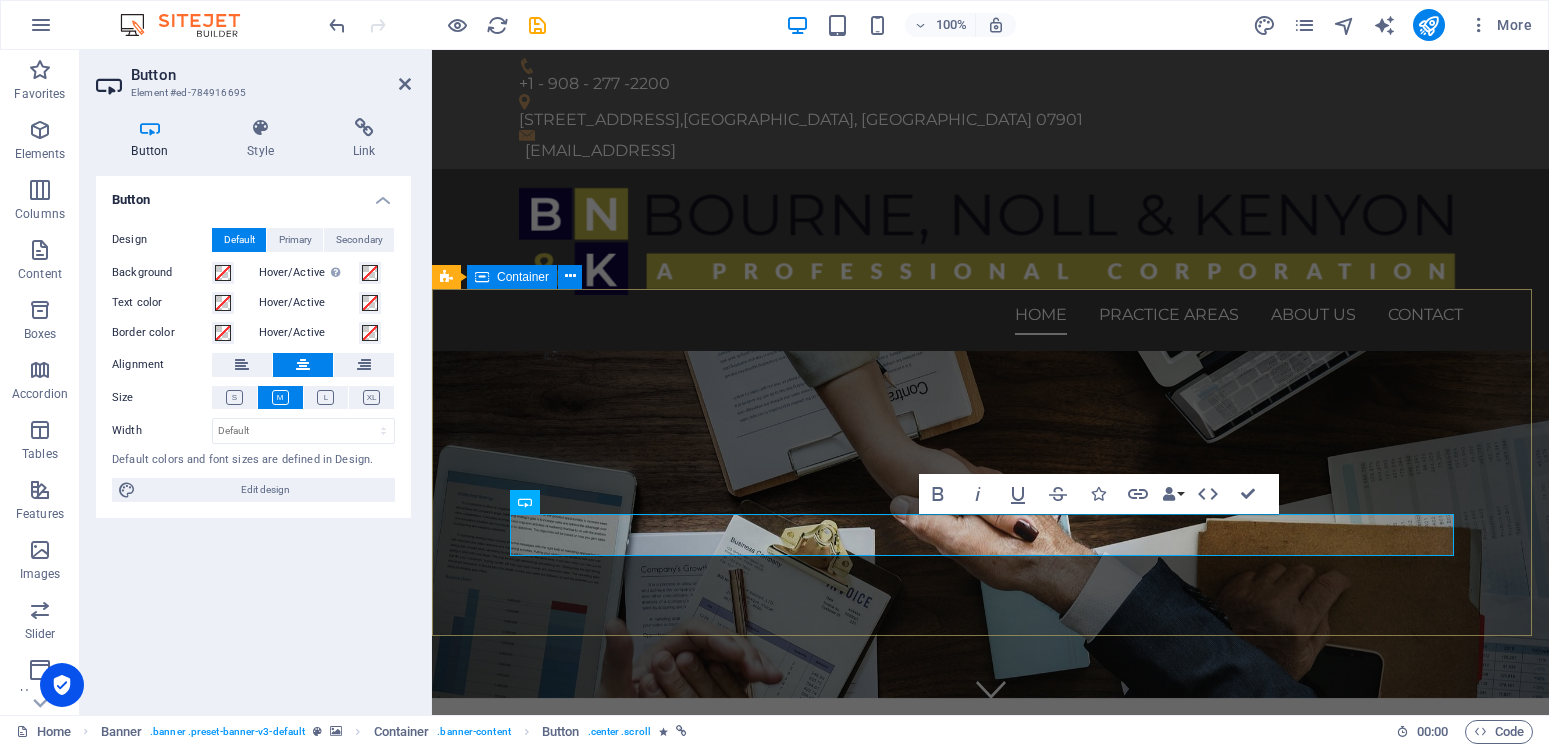 type 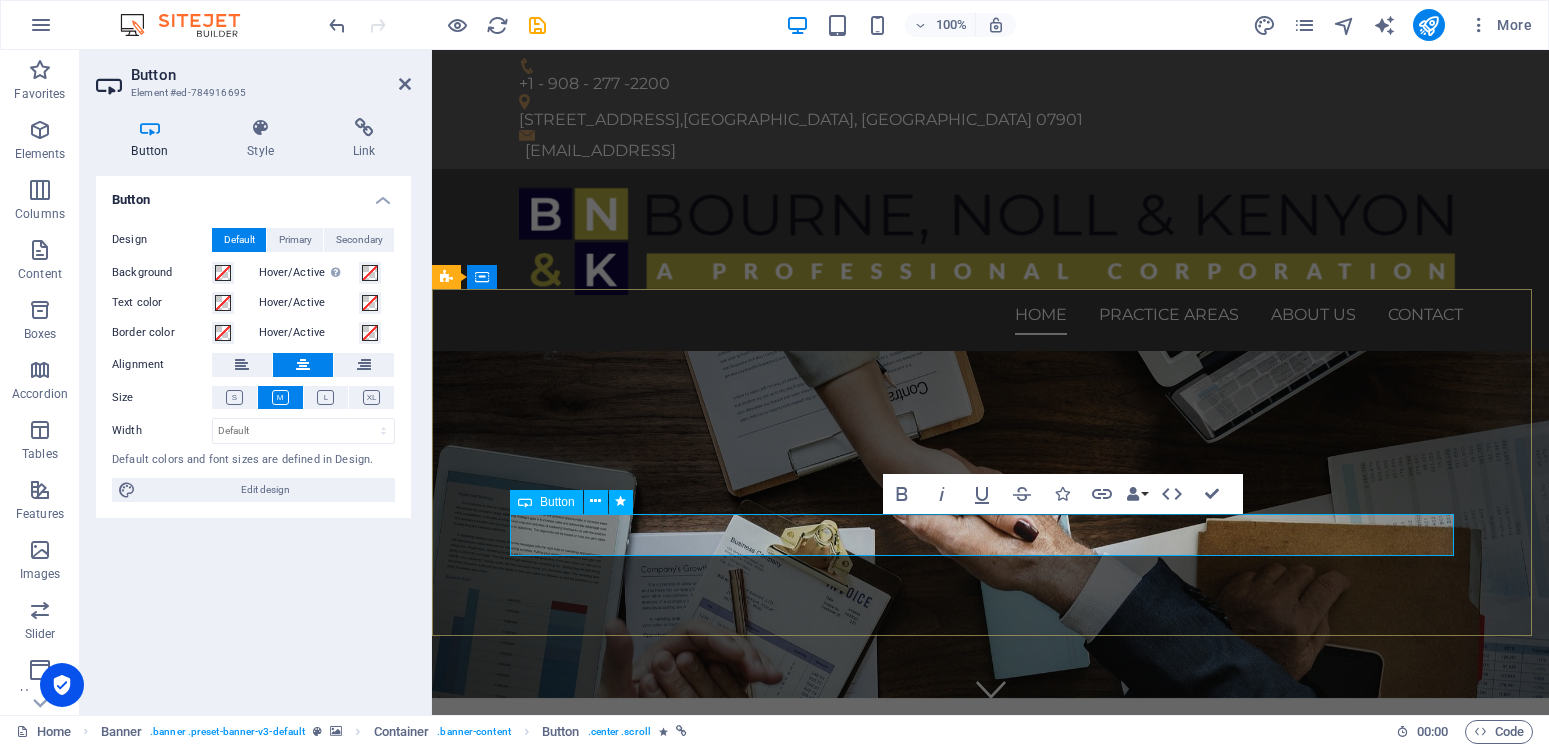 click on "CONTACT US TODAY" at bounding box center (991, 944) 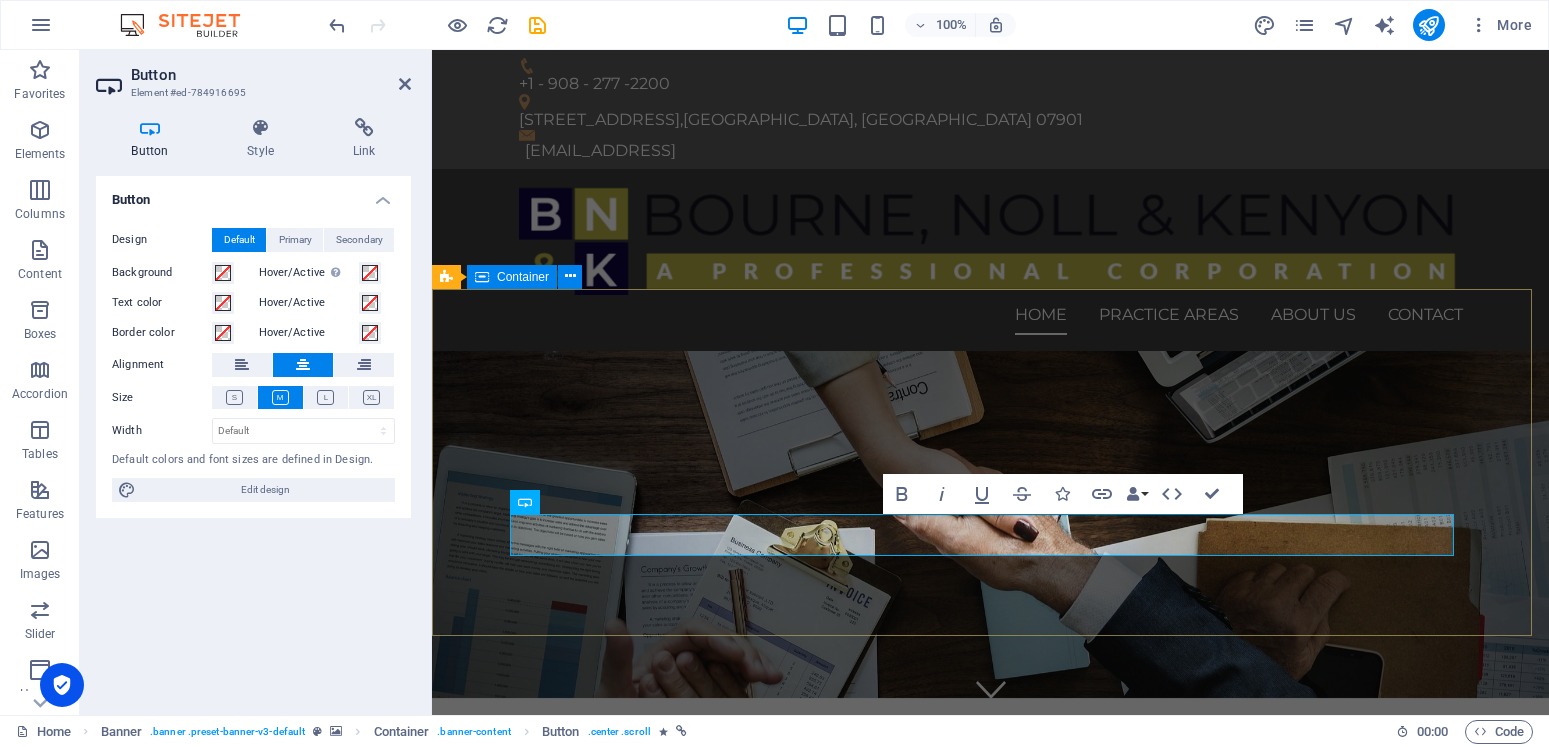 click on "A Law Firm With A Continuing Legacy of Trusted Counsel and Representation CONTACT US TODAY" at bounding box center (990, 871) 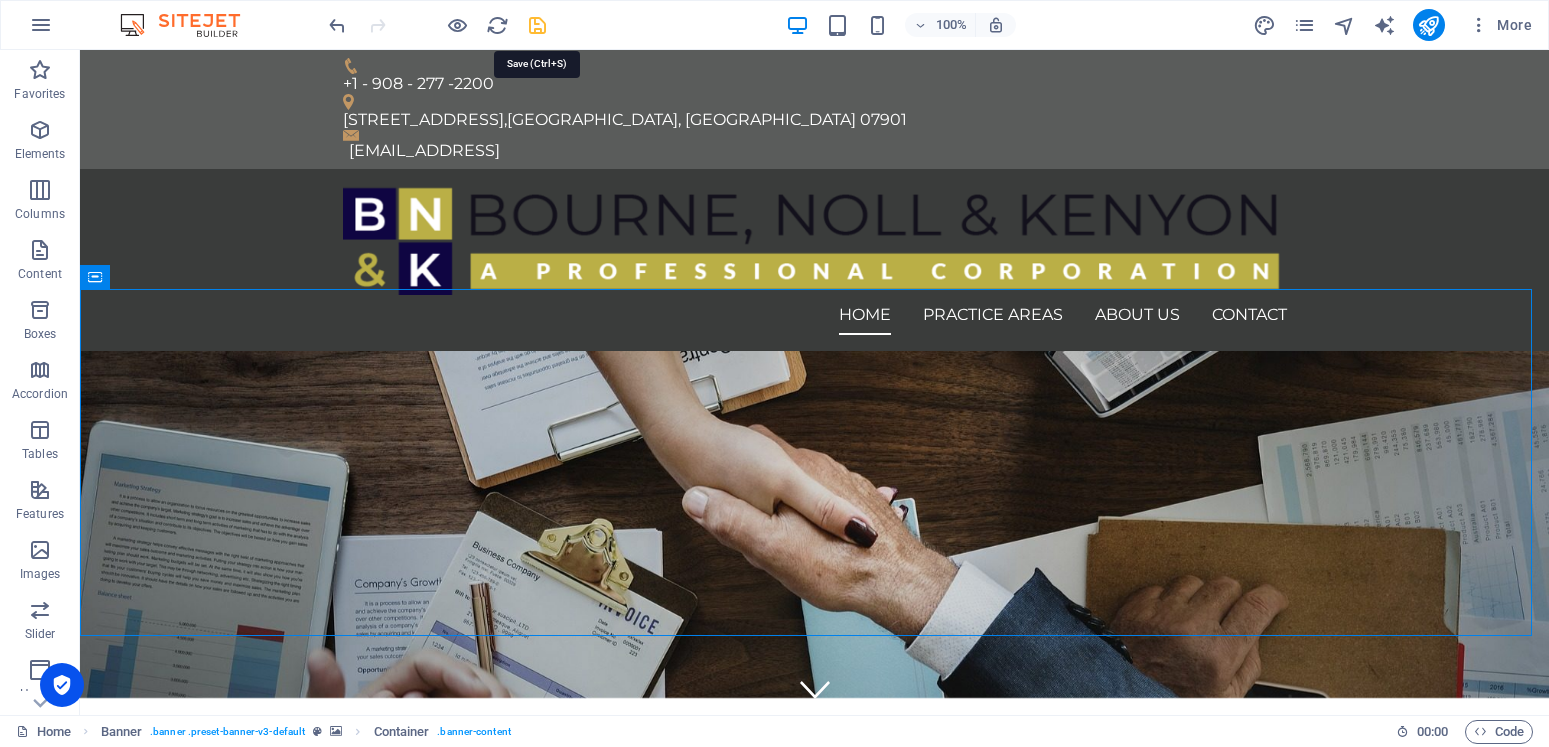 click at bounding box center [537, 25] 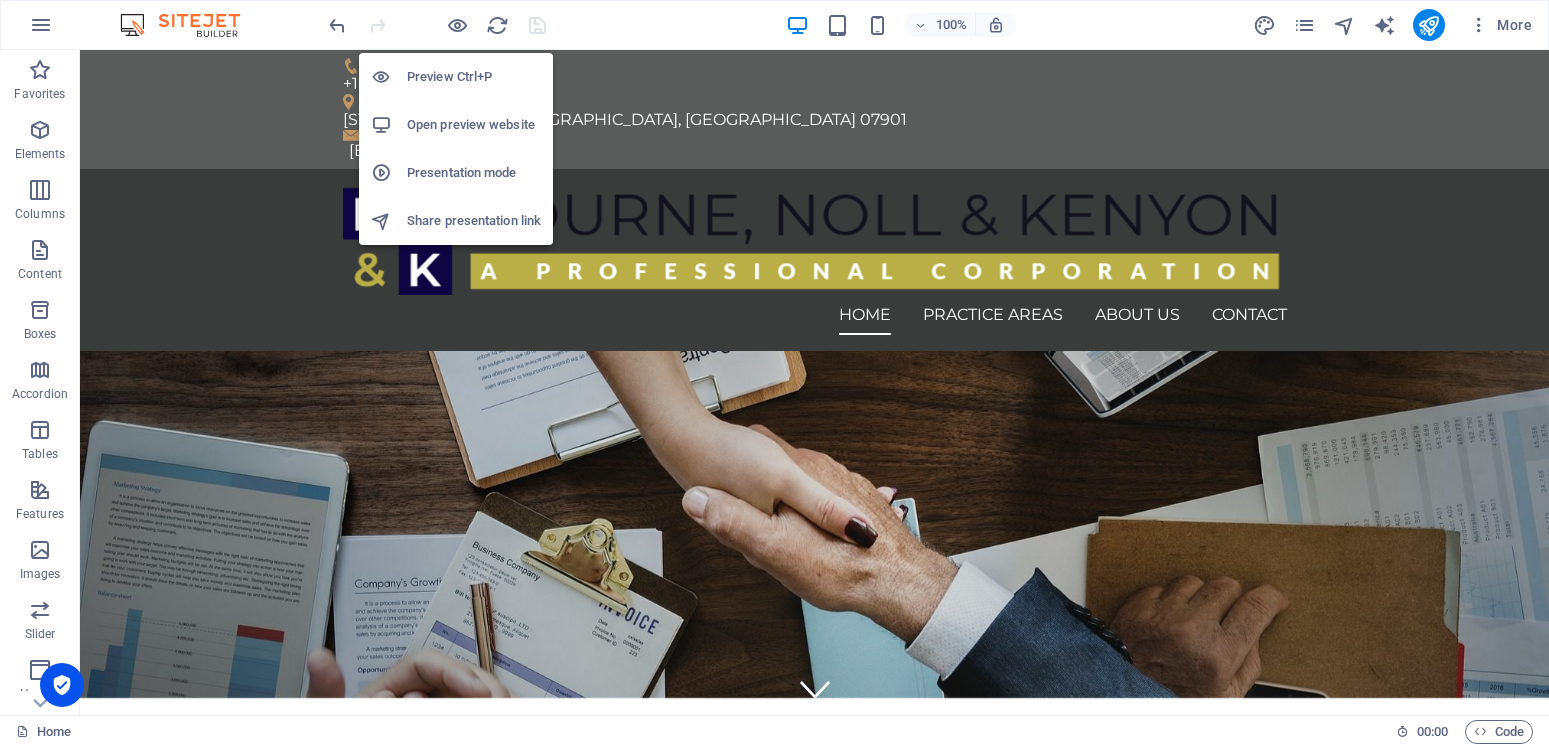 click on "Open preview website" at bounding box center [474, 125] 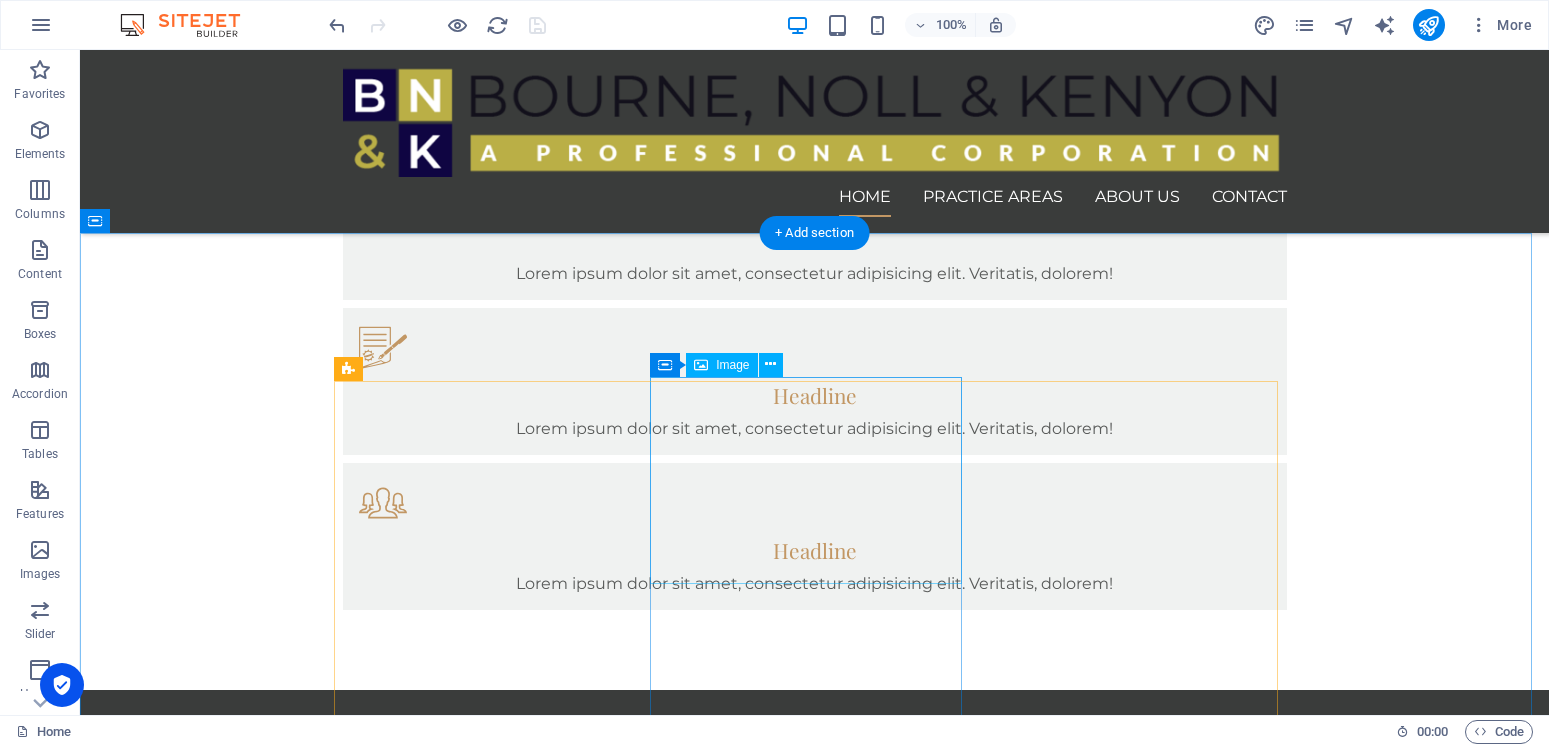 scroll, scrollTop: 1428, scrollLeft: 0, axis: vertical 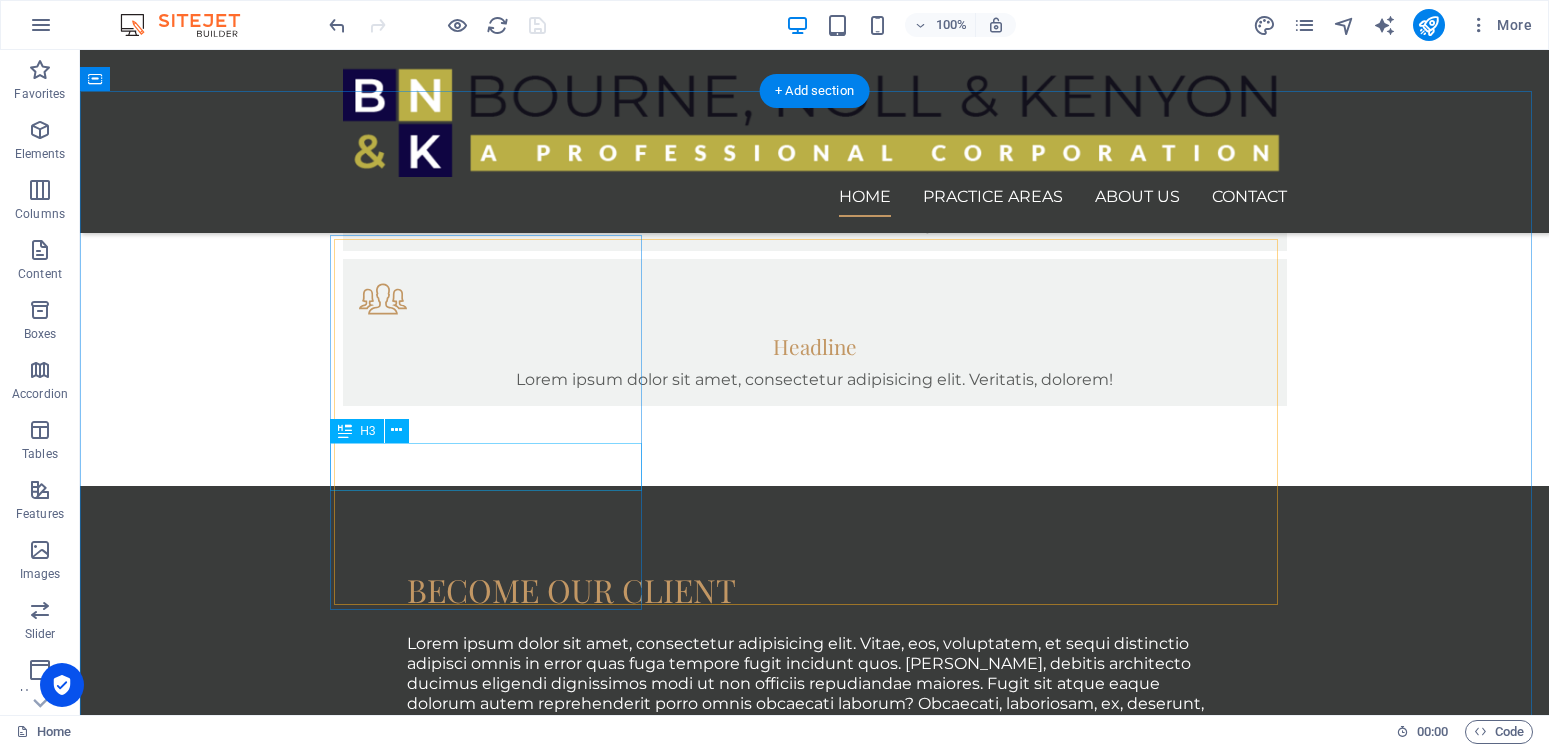 click on "Personal Injury" at bounding box center (815, 2881) 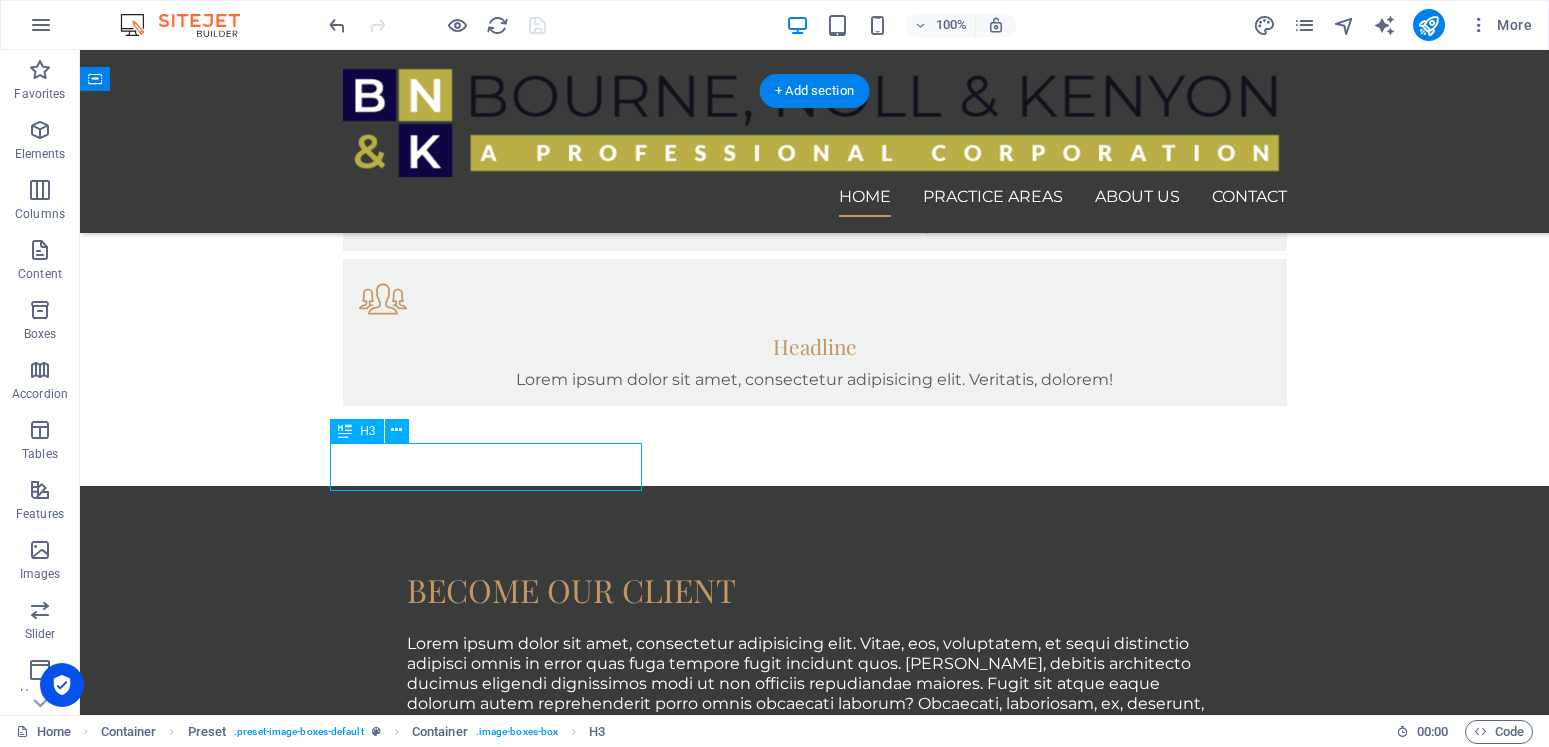click on "Personal Injury" at bounding box center [815, 2881] 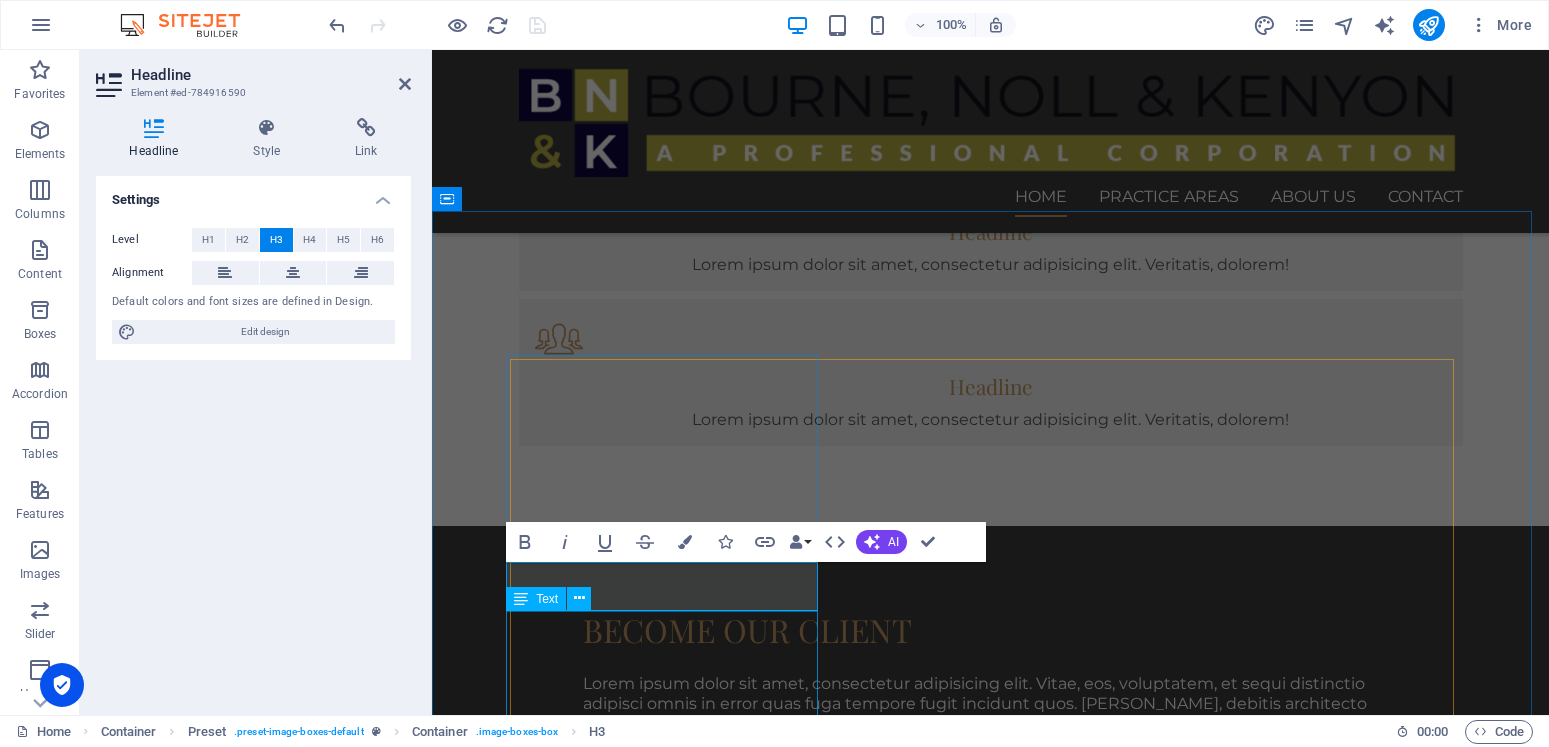 type 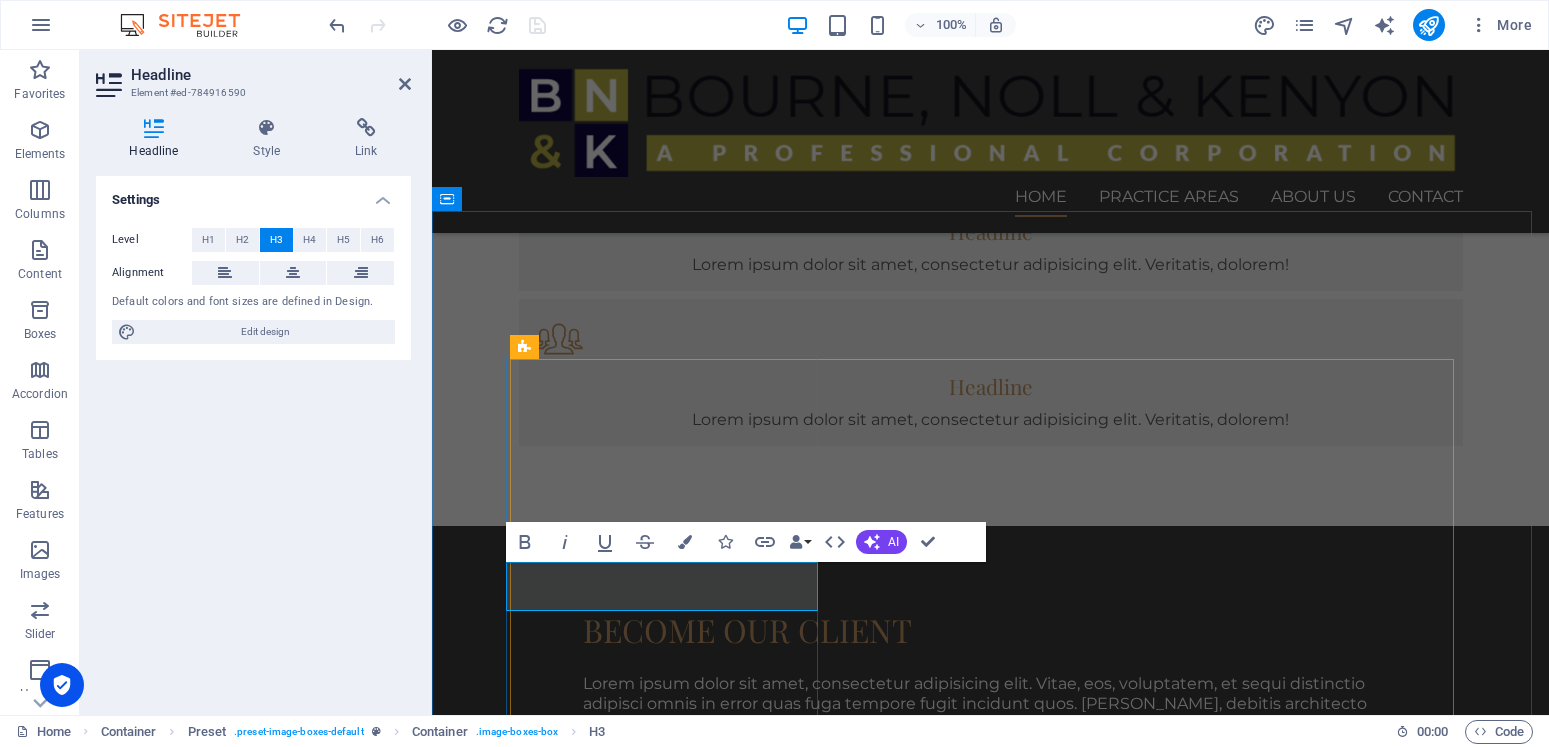 click on "eEstate & Life Planning" at bounding box center [990, 2979] 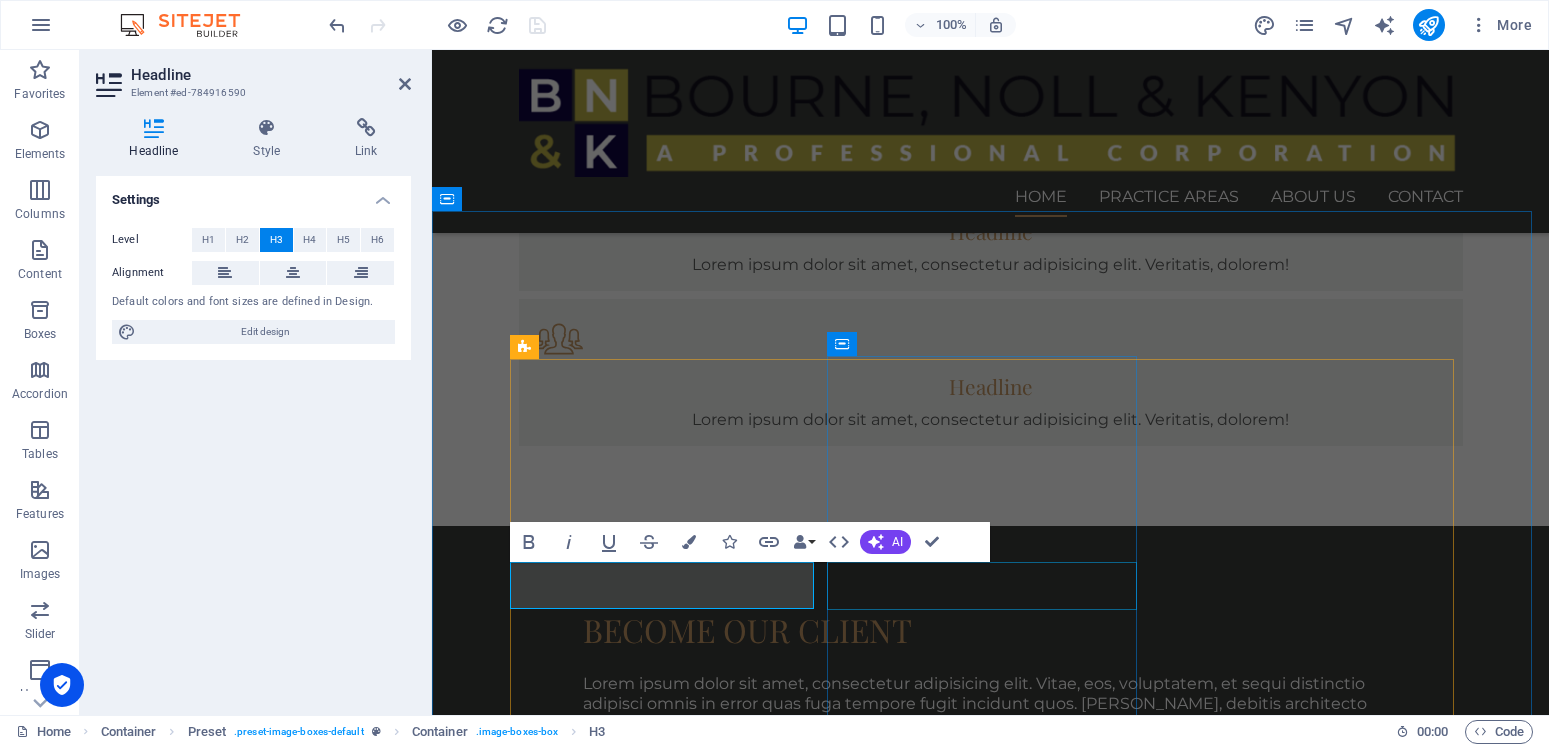 click on "Industrial Injury" at bounding box center [991, 3731] 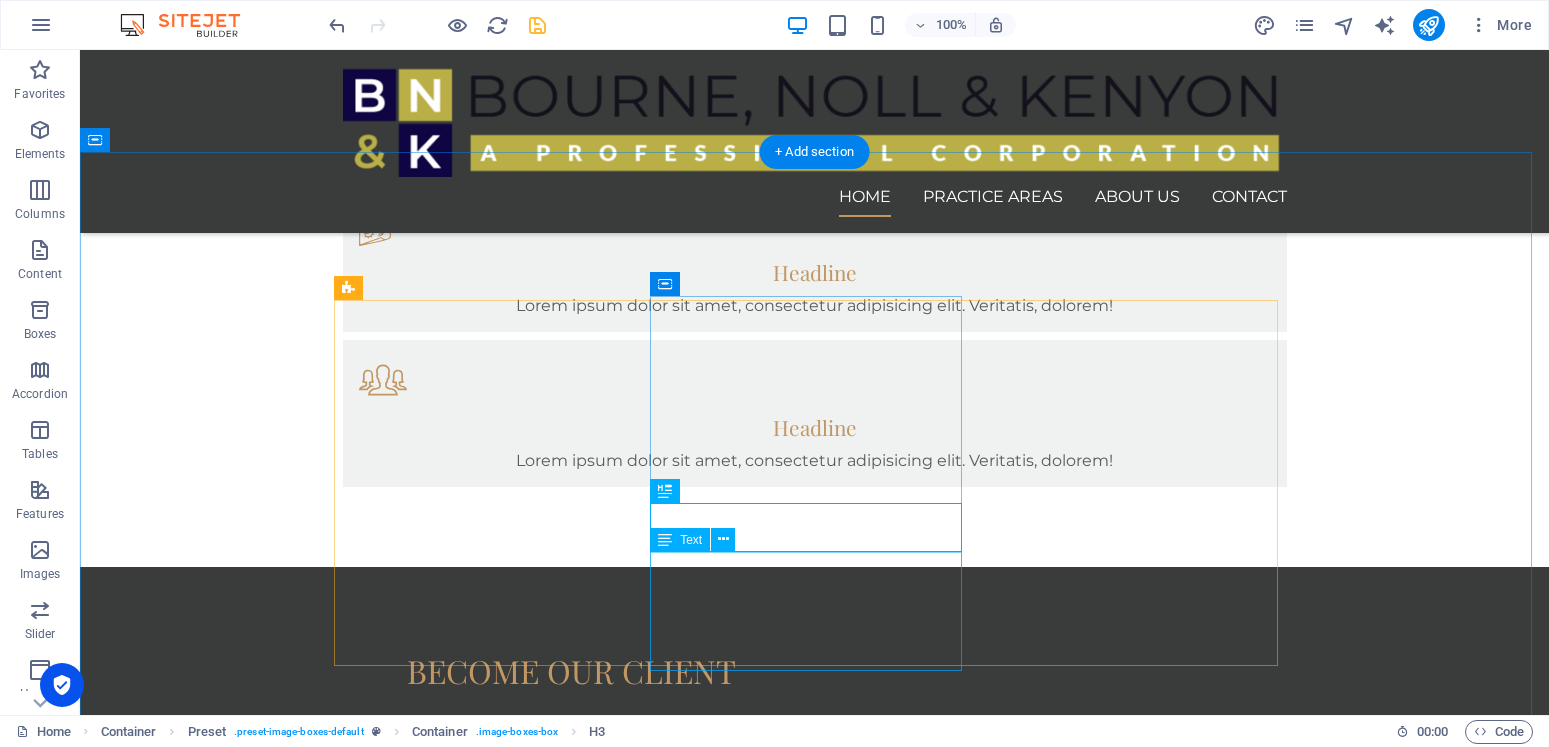 click on "Lorem ipsum dolor sit amet, consectetur adipisicing elit. Veritatis, dolorem!  Read more" at bounding box center [815, 3786] 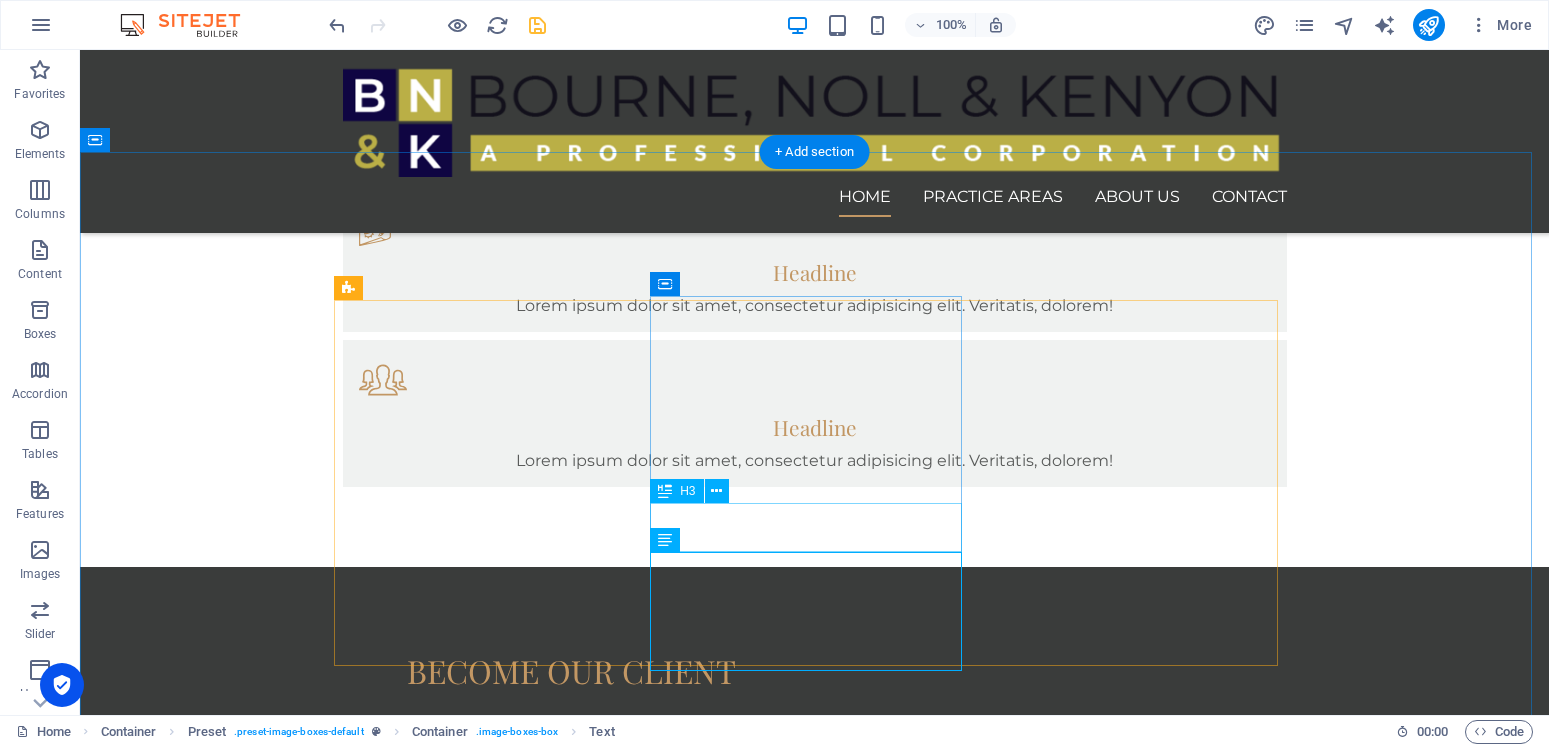 click on "Industrial Injury" at bounding box center [815, 3722] 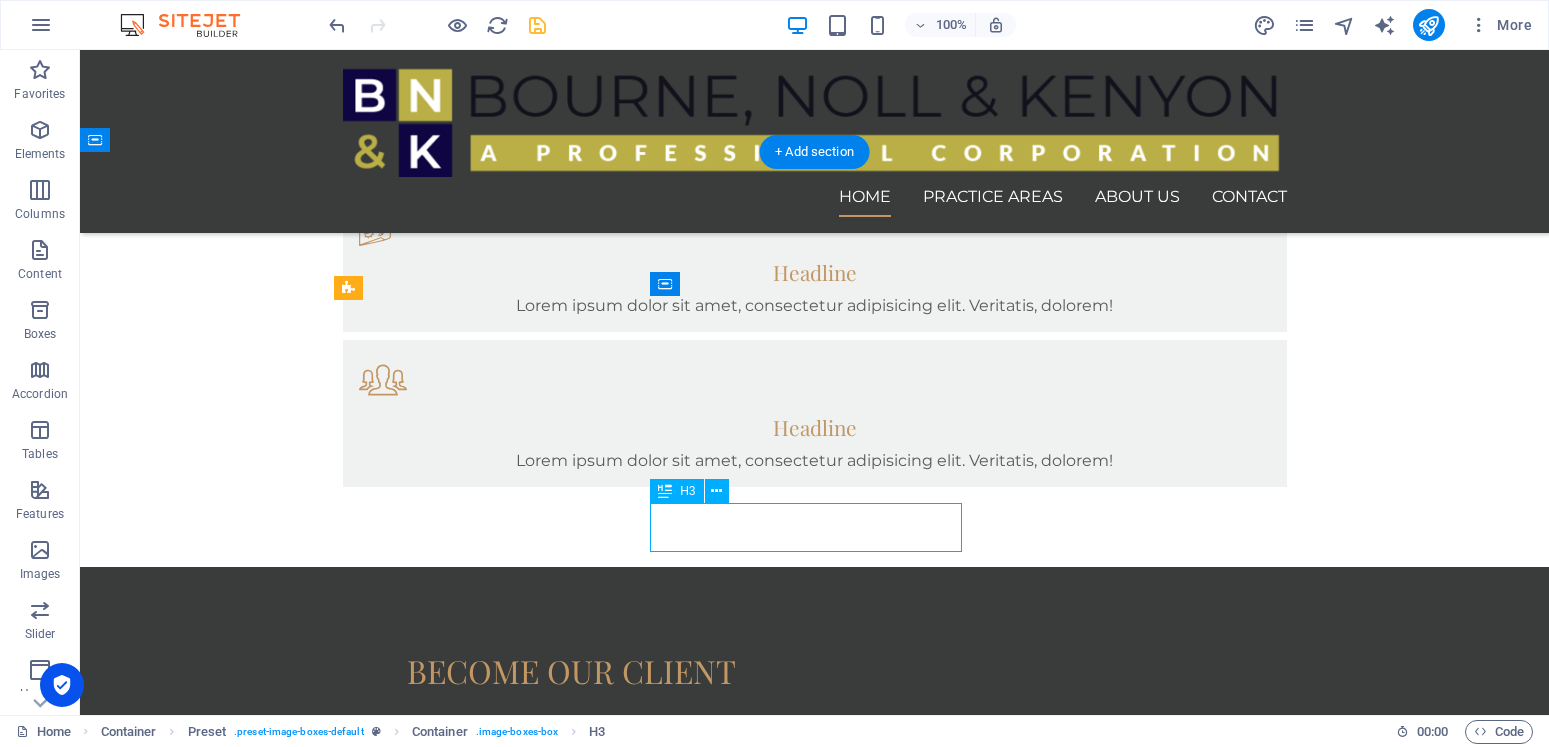 click on "Industrial Injury" at bounding box center (815, 3722) 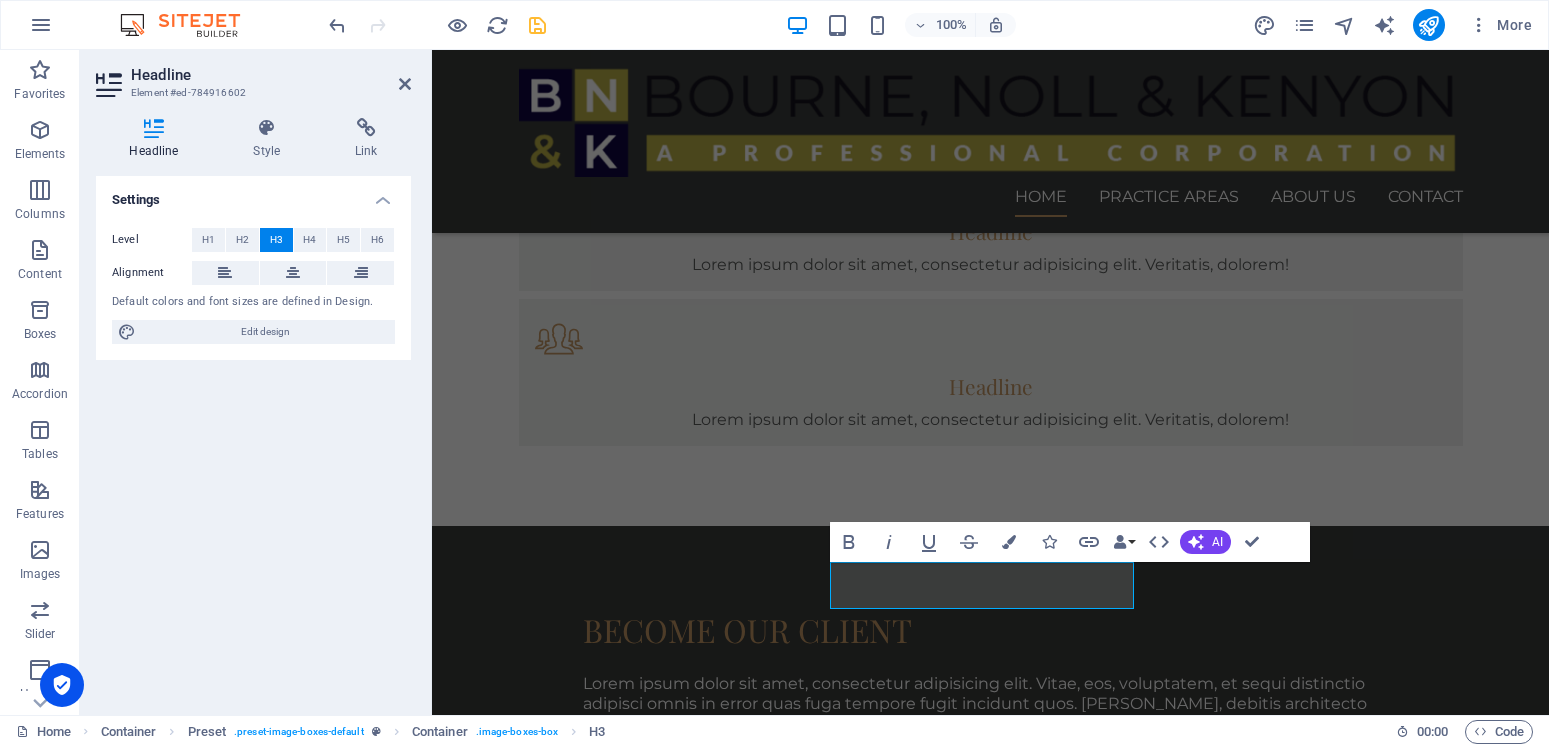 type 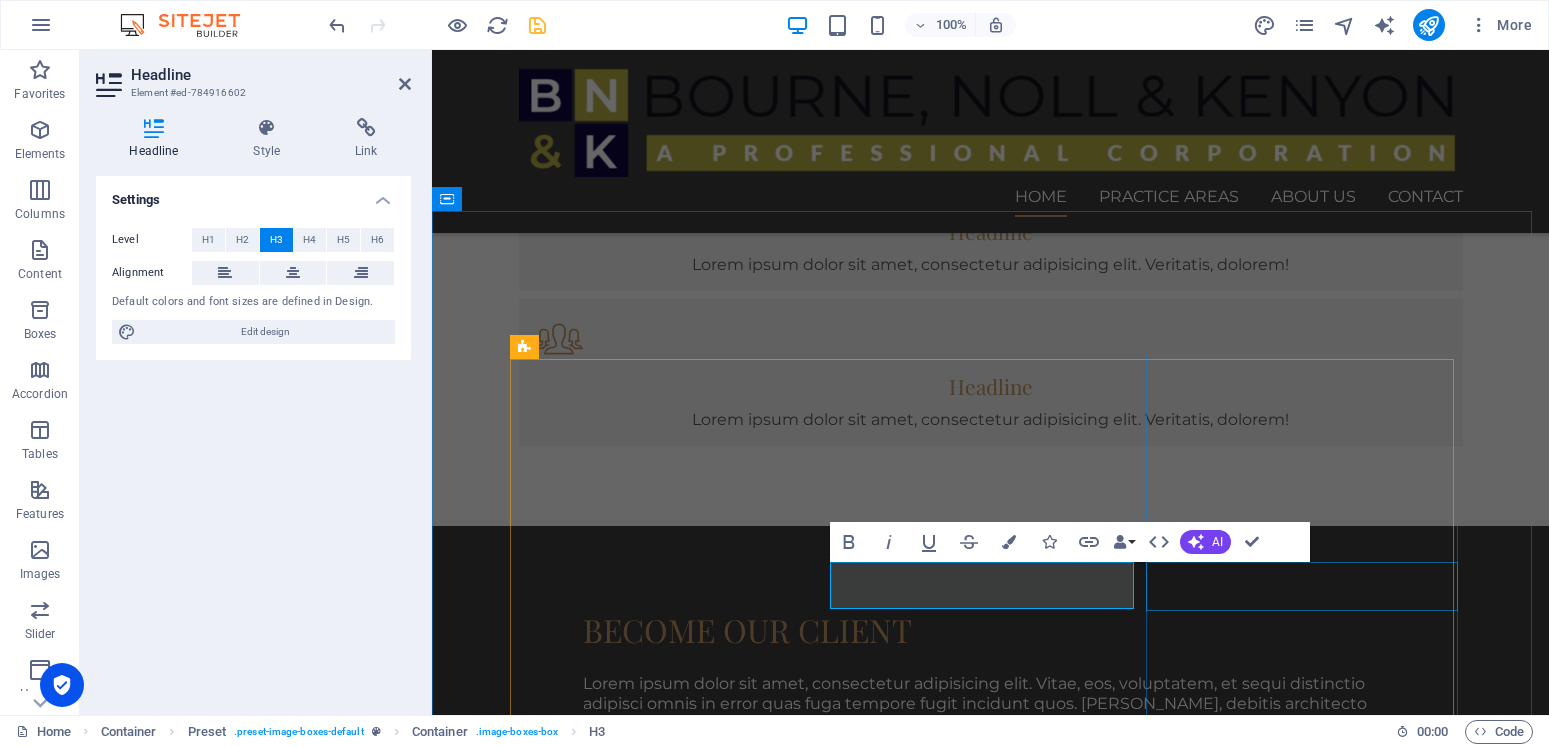 click on "Insurance Claims" at bounding box center [991, 4492] 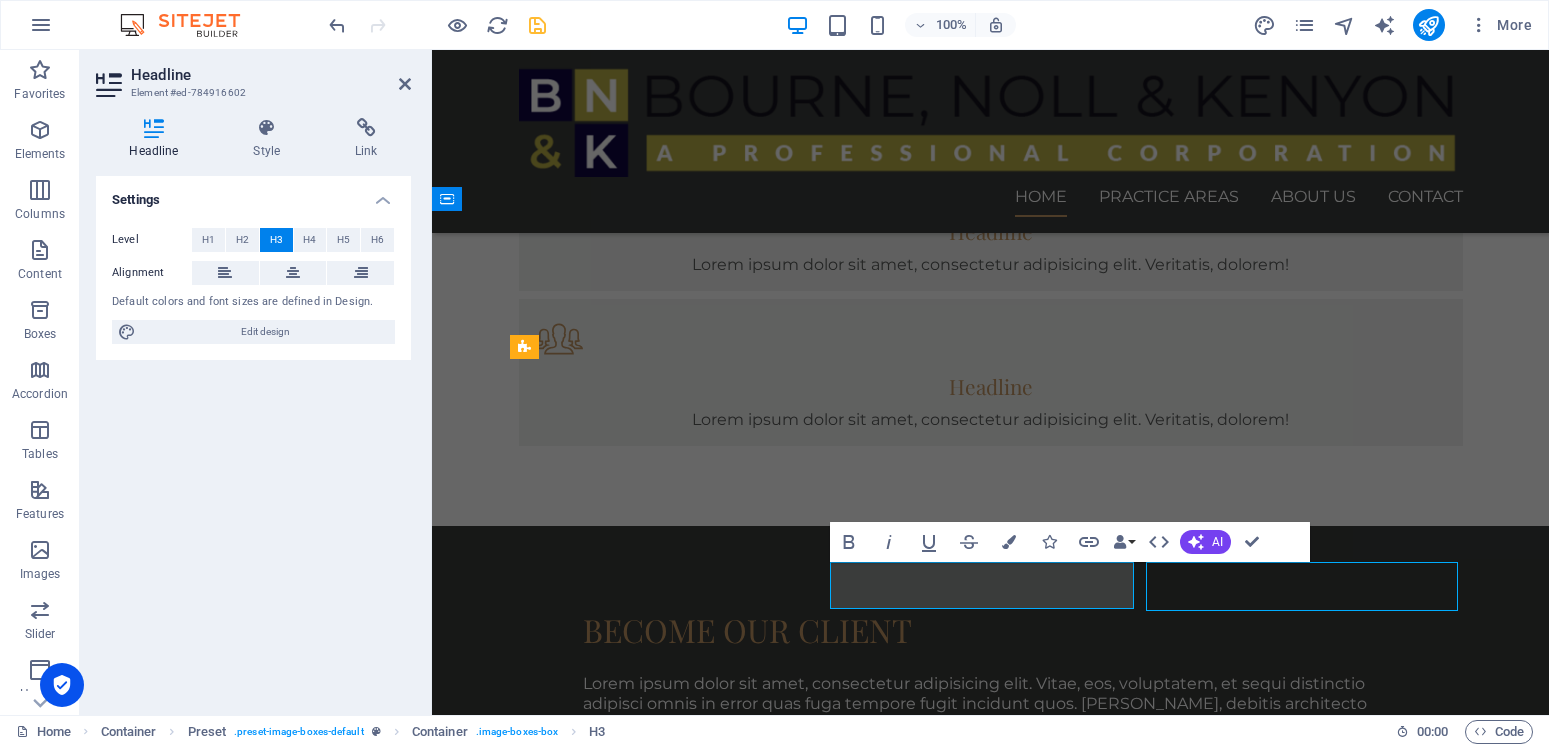 click on "Lorem ipsum dolor sit amet, consectetur adipisicing elit. Veritatis, dolorem!  Read more" at bounding box center (991, 4555) 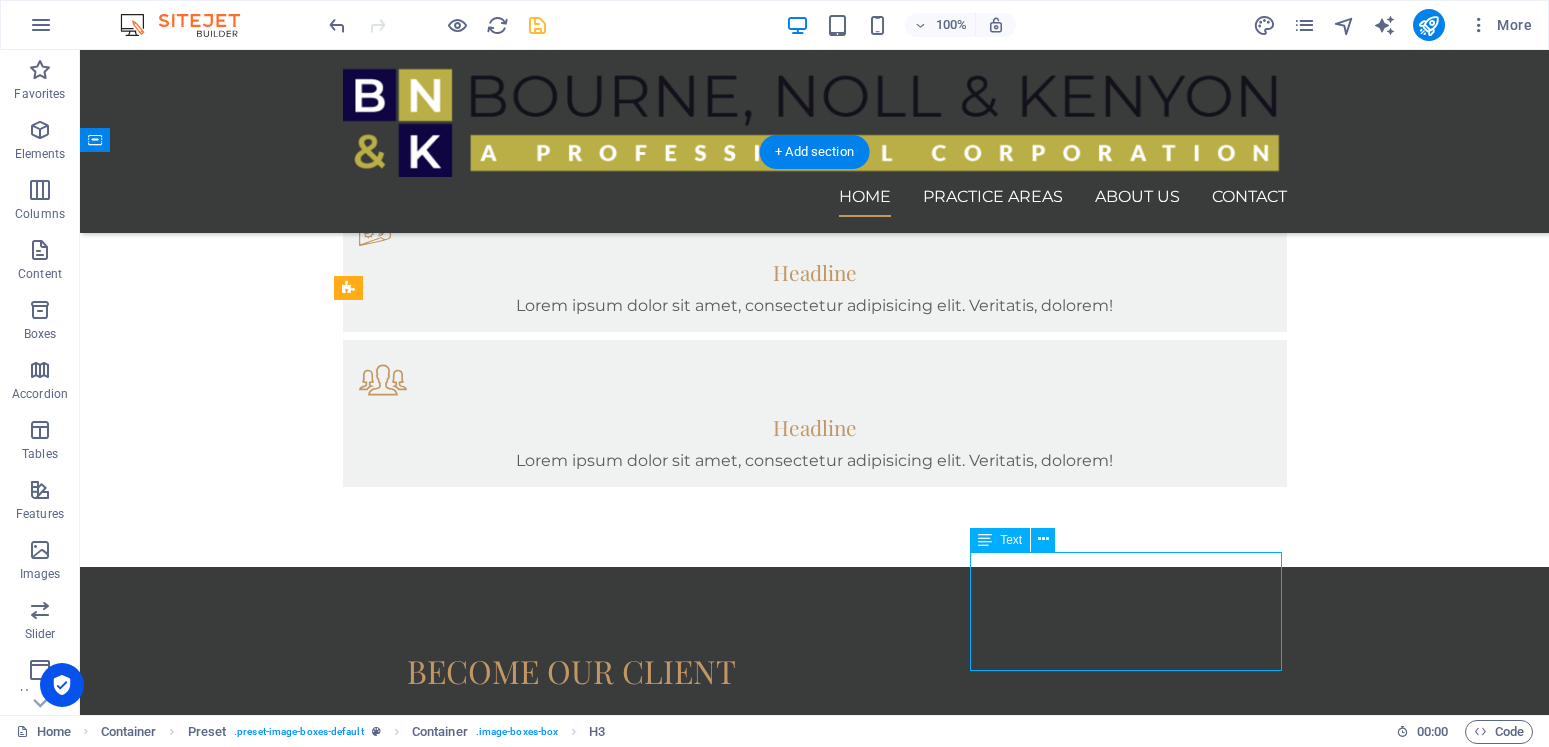 click on "Lorem ipsum dolor sit amet, consectetur adipisicing elit. Veritatis, dolorem!  Read more" at bounding box center (815, 4515) 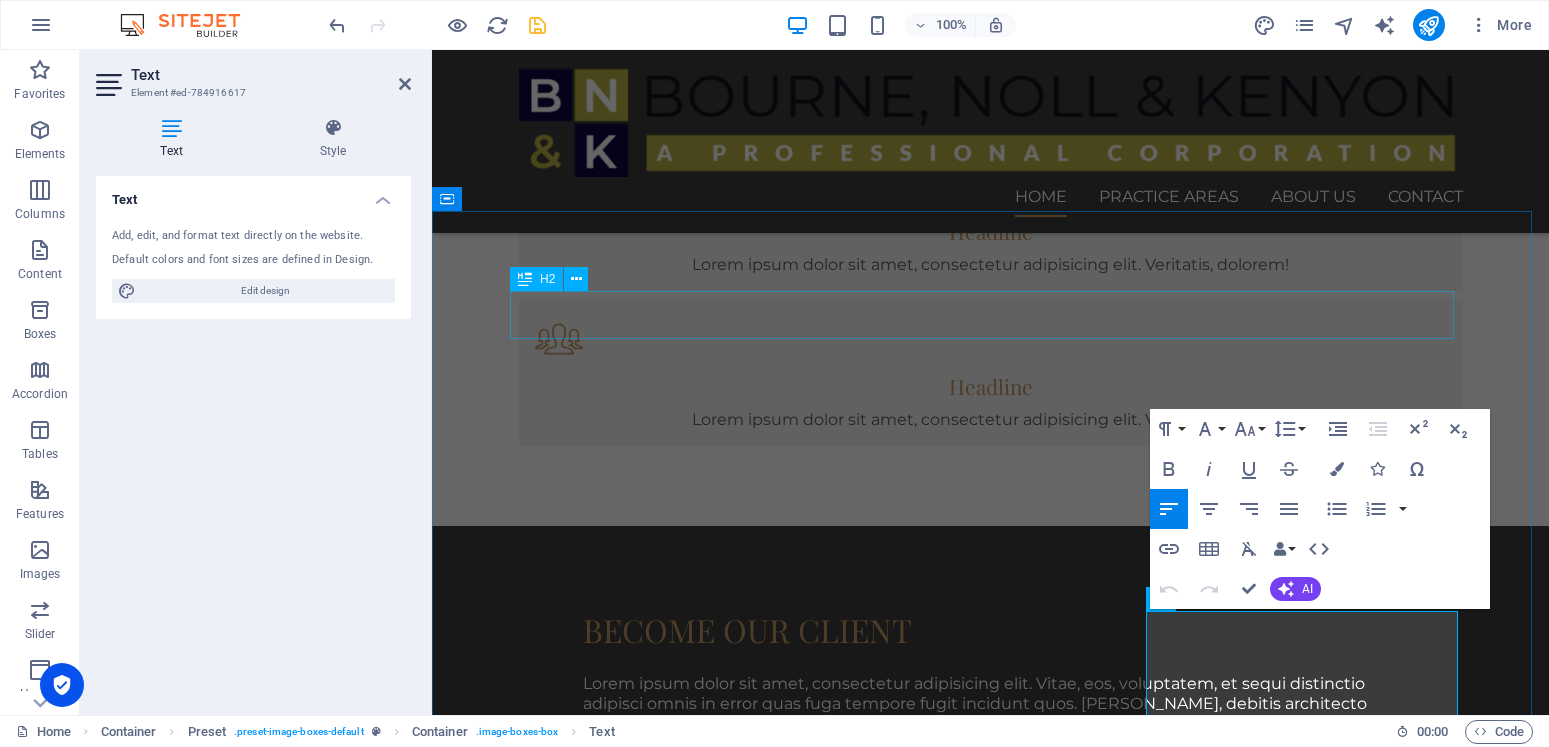 click on "Our PRACTICE AREAS" at bounding box center [991, 2217] 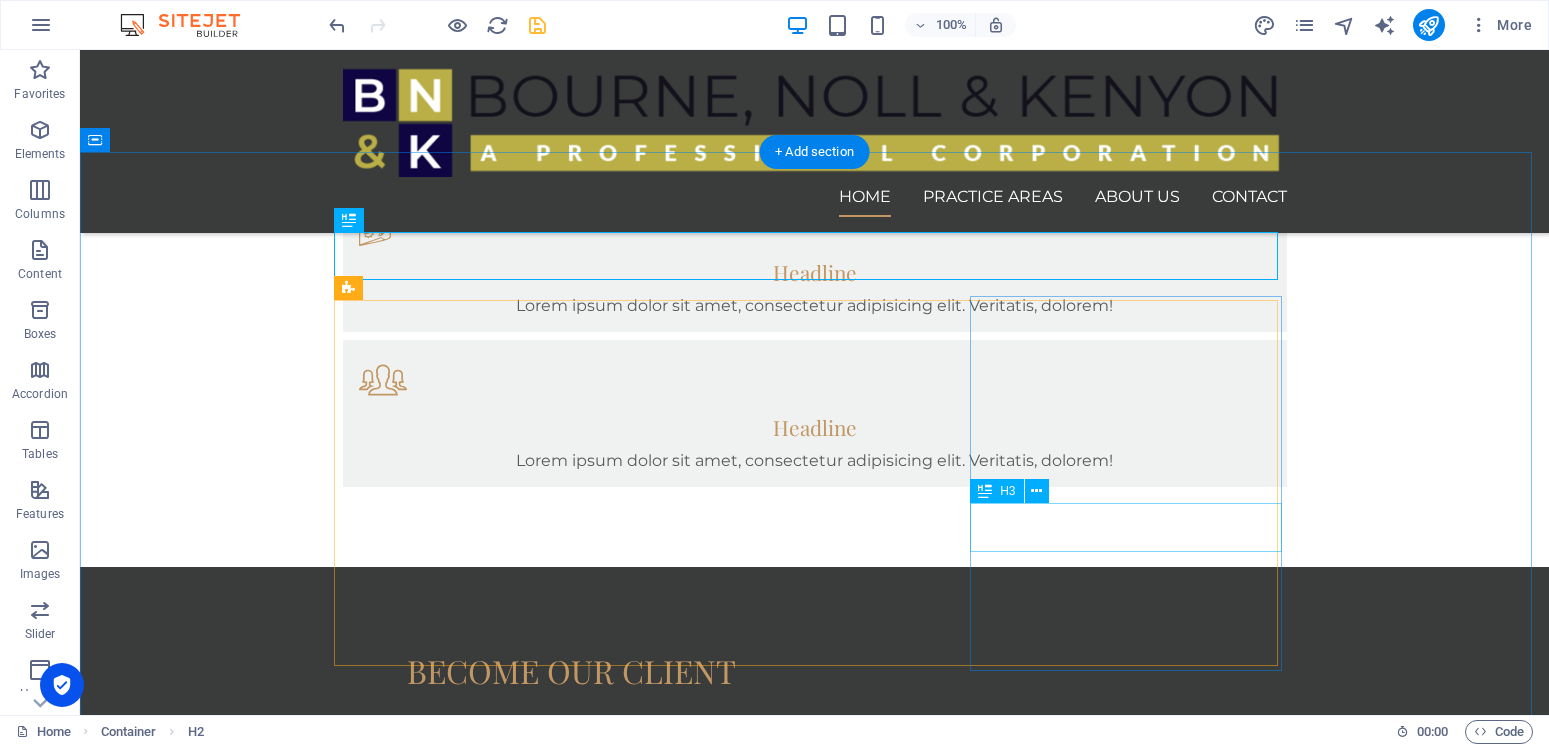 click on "Insurance Claims" at bounding box center [815, 4452] 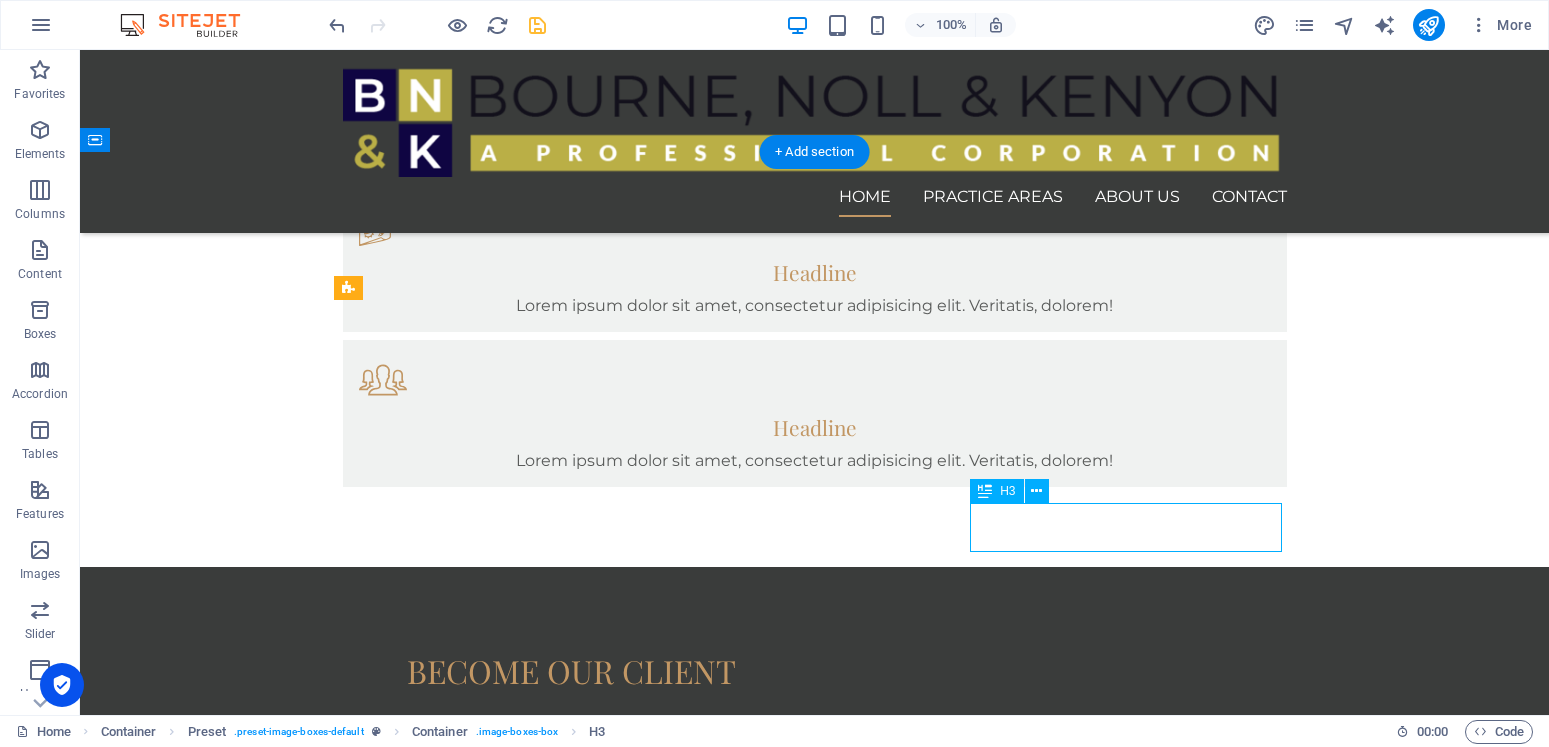 click on "Insurance Claims" at bounding box center [815, 4452] 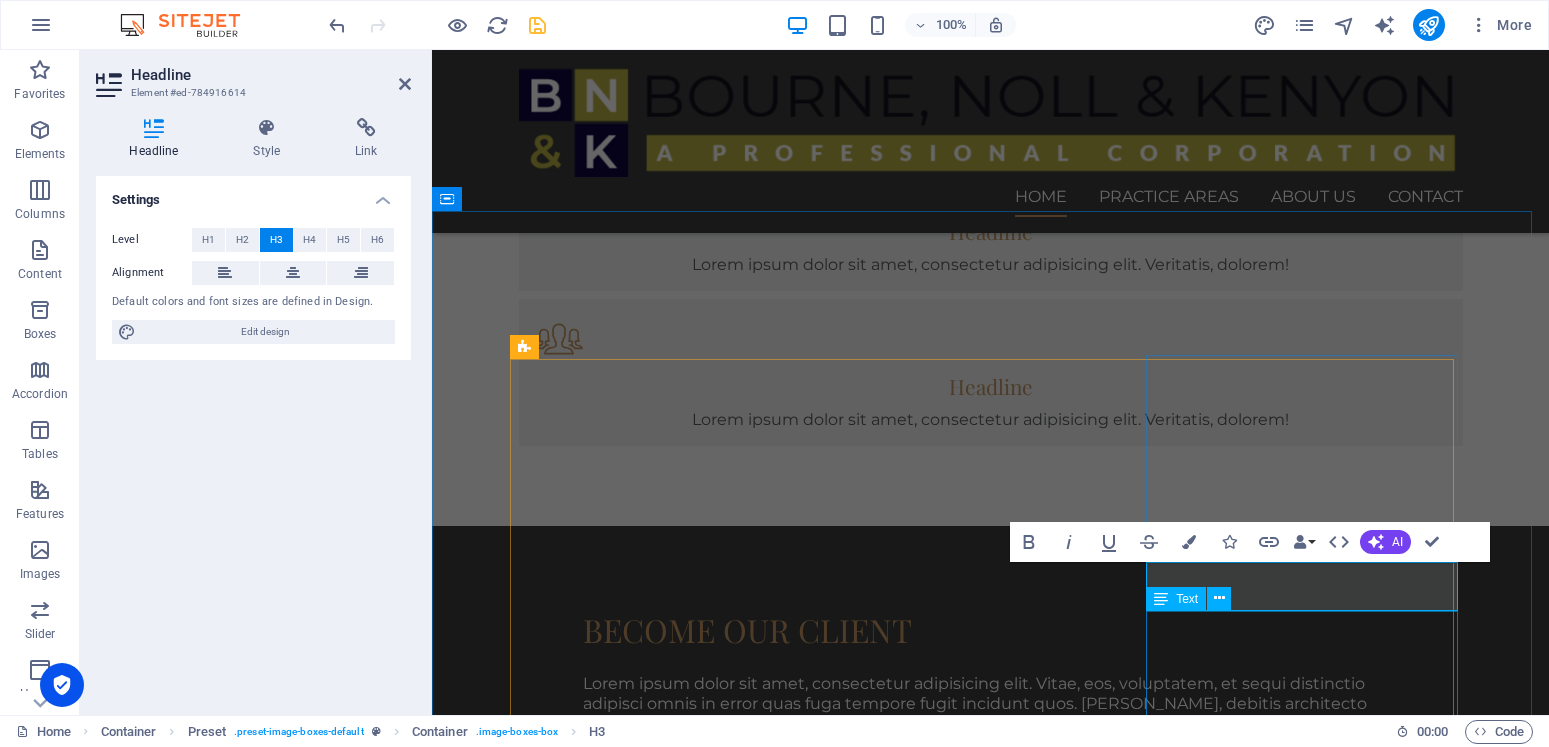 type 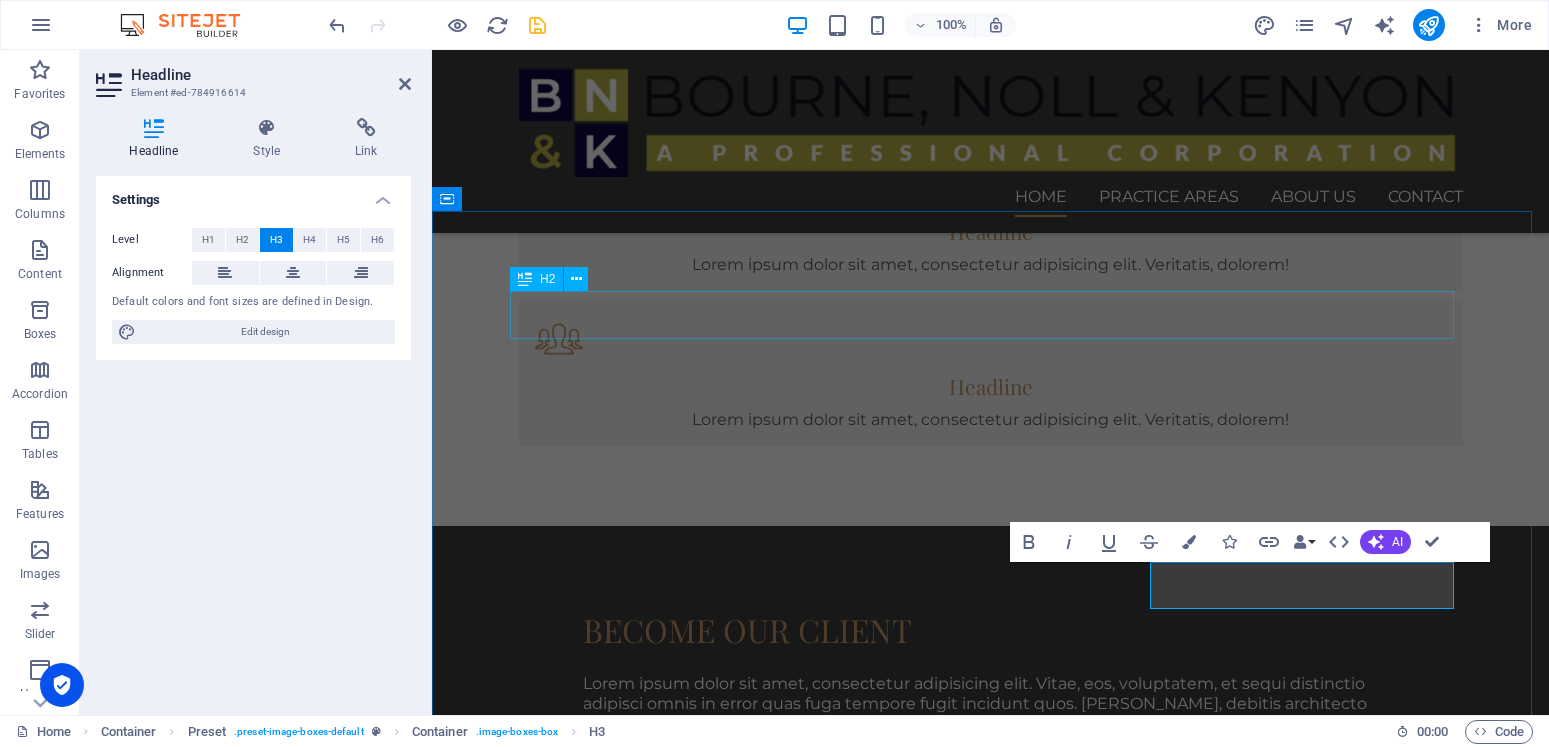 click on "Our PRACTICE AREAS" at bounding box center (991, 2267) 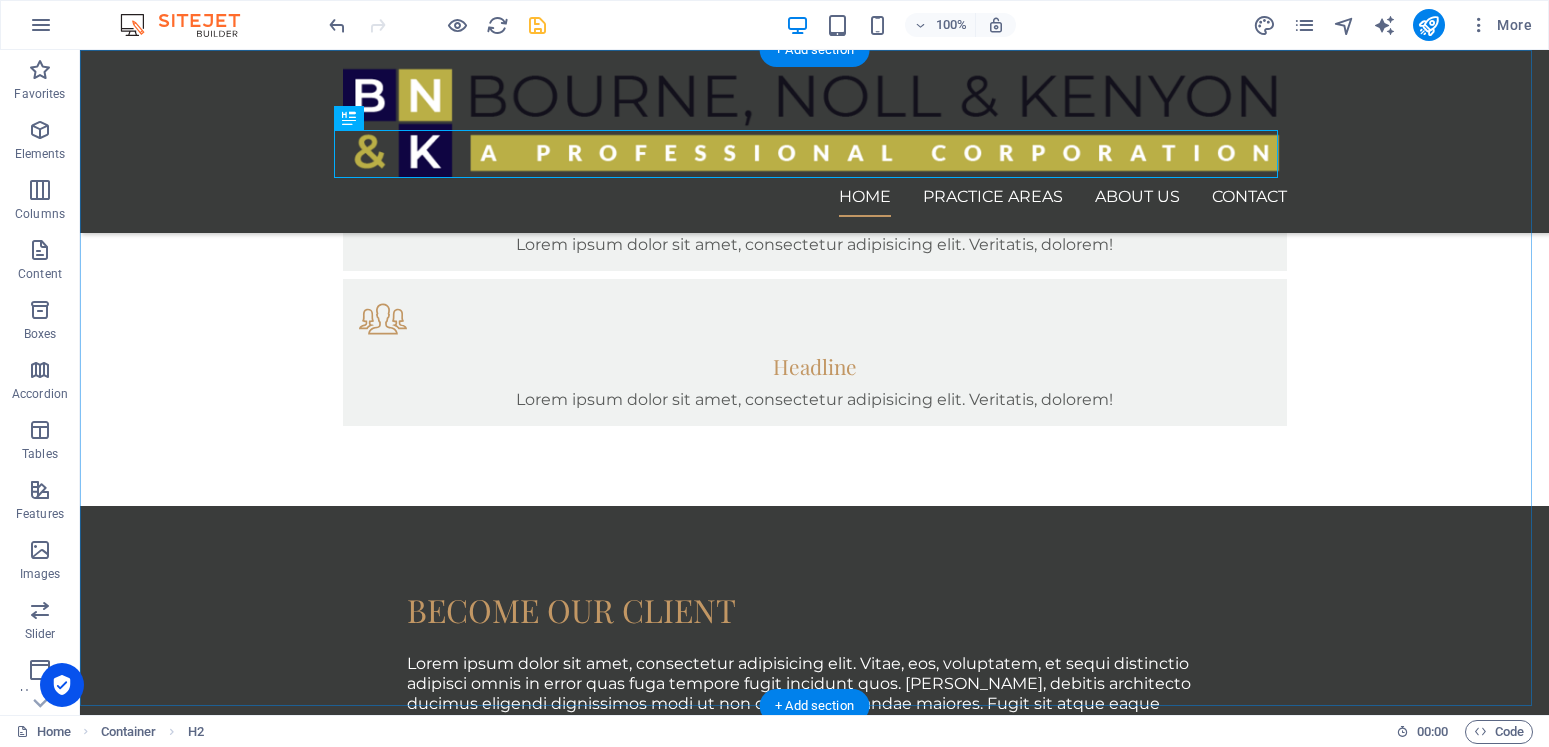 scroll, scrollTop: 1326, scrollLeft: 0, axis: vertical 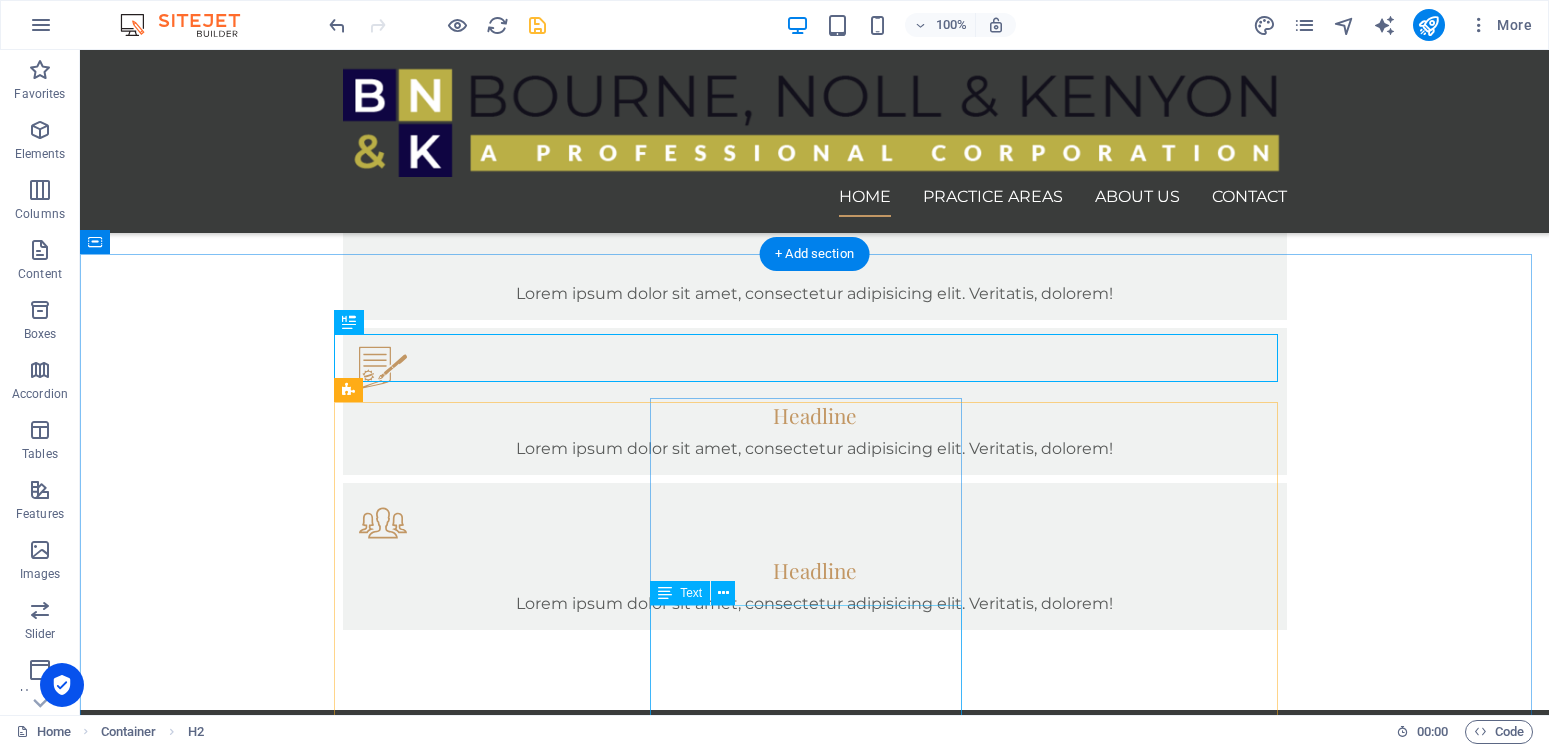 click on "Lorem ipsum dolor sit amet, consectetur adipisicing elit. Veritatis, dolorem!  Read more" at bounding box center (815, 3889) 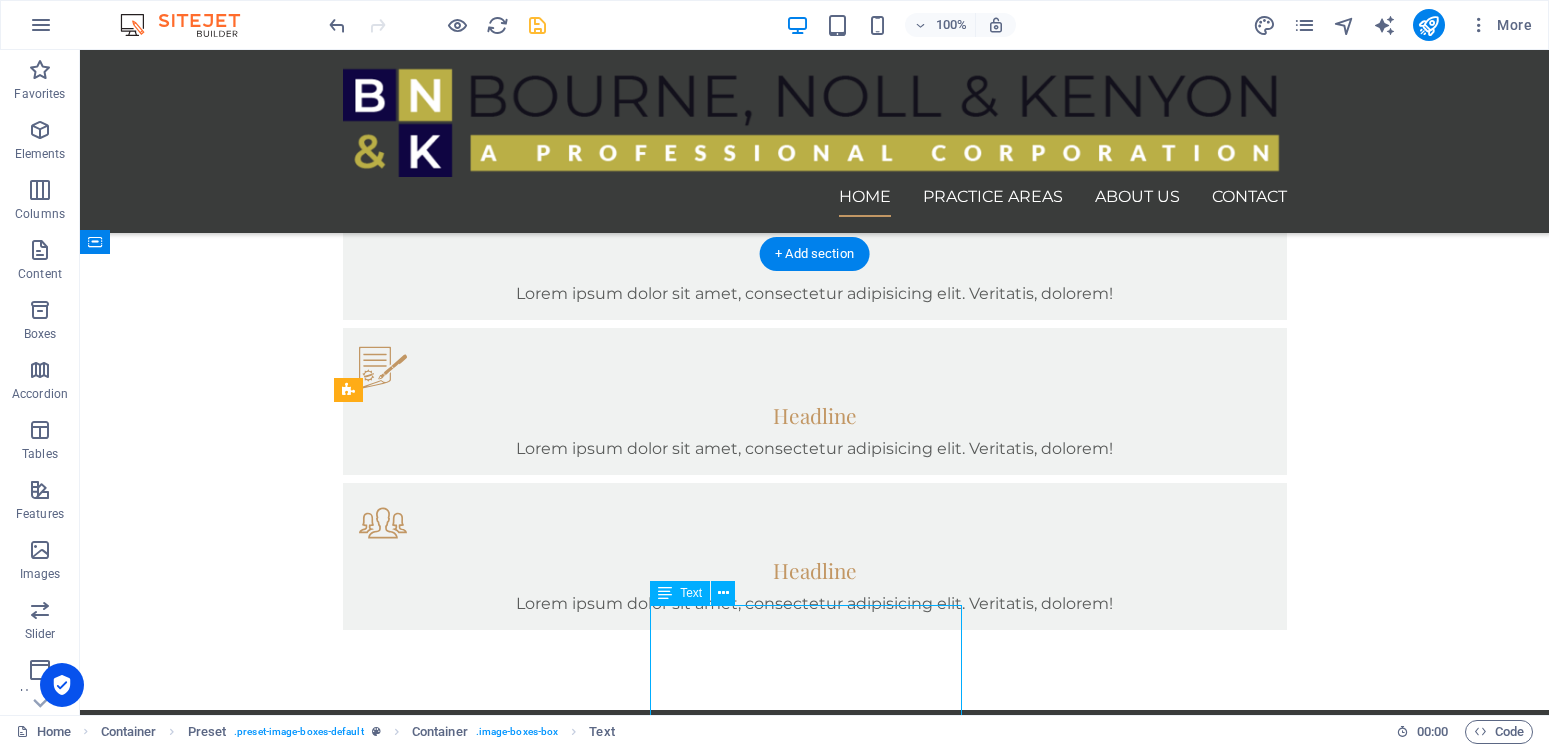 click on "Lorem ipsum dolor sit amet, consectetur adipisicing elit. Veritatis, dolorem!  Read more" at bounding box center [815, 3889] 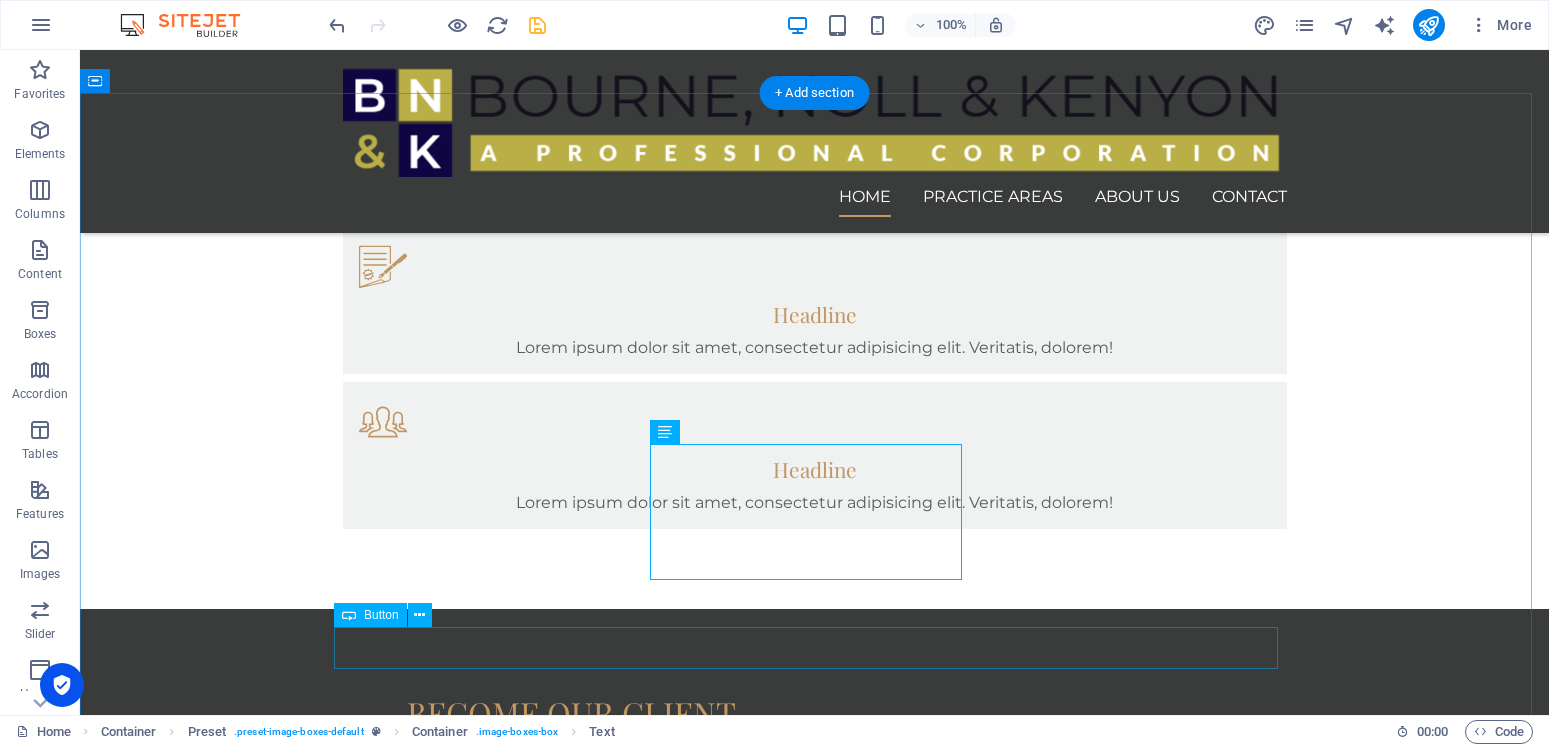 scroll, scrollTop: 1530, scrollLeft: 0, axis: vertical 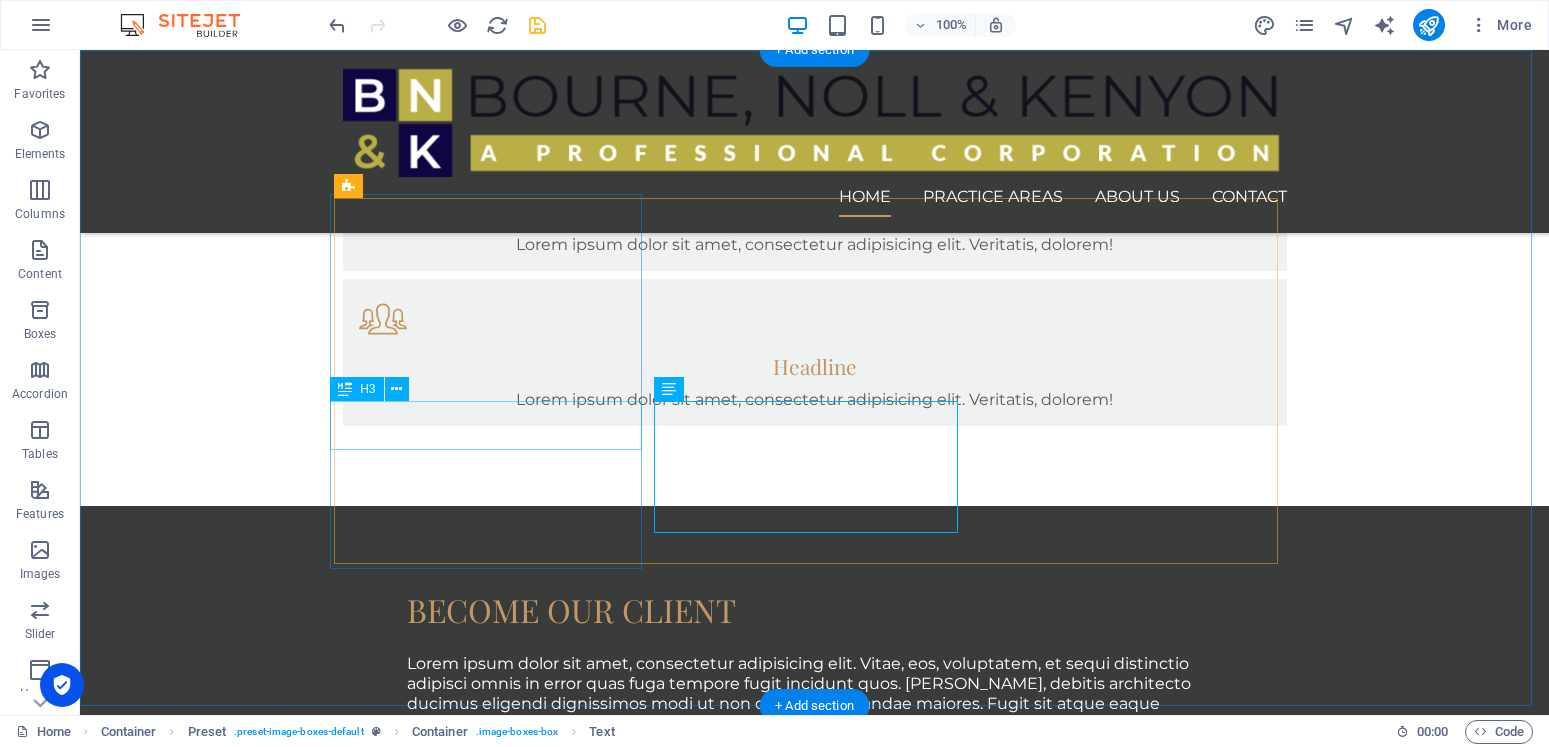 click on "Estate & Life Planning" at bounding box center (815, 2901) 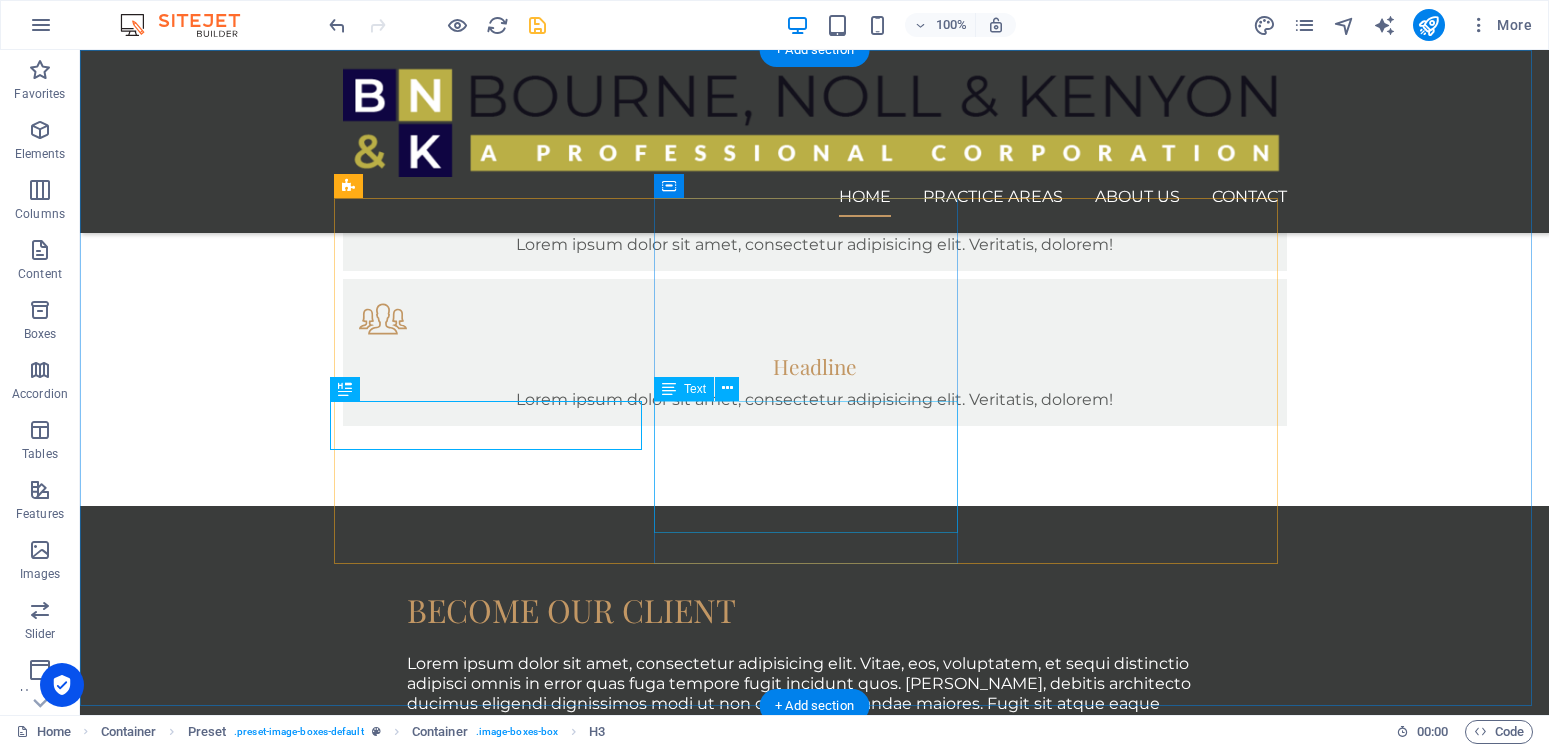 click on "Lorem ipsum dolor sit amet, consectetur adipisicing elit. Veritatis, dolorem!  Read more" at bounding box center (815, 3685) 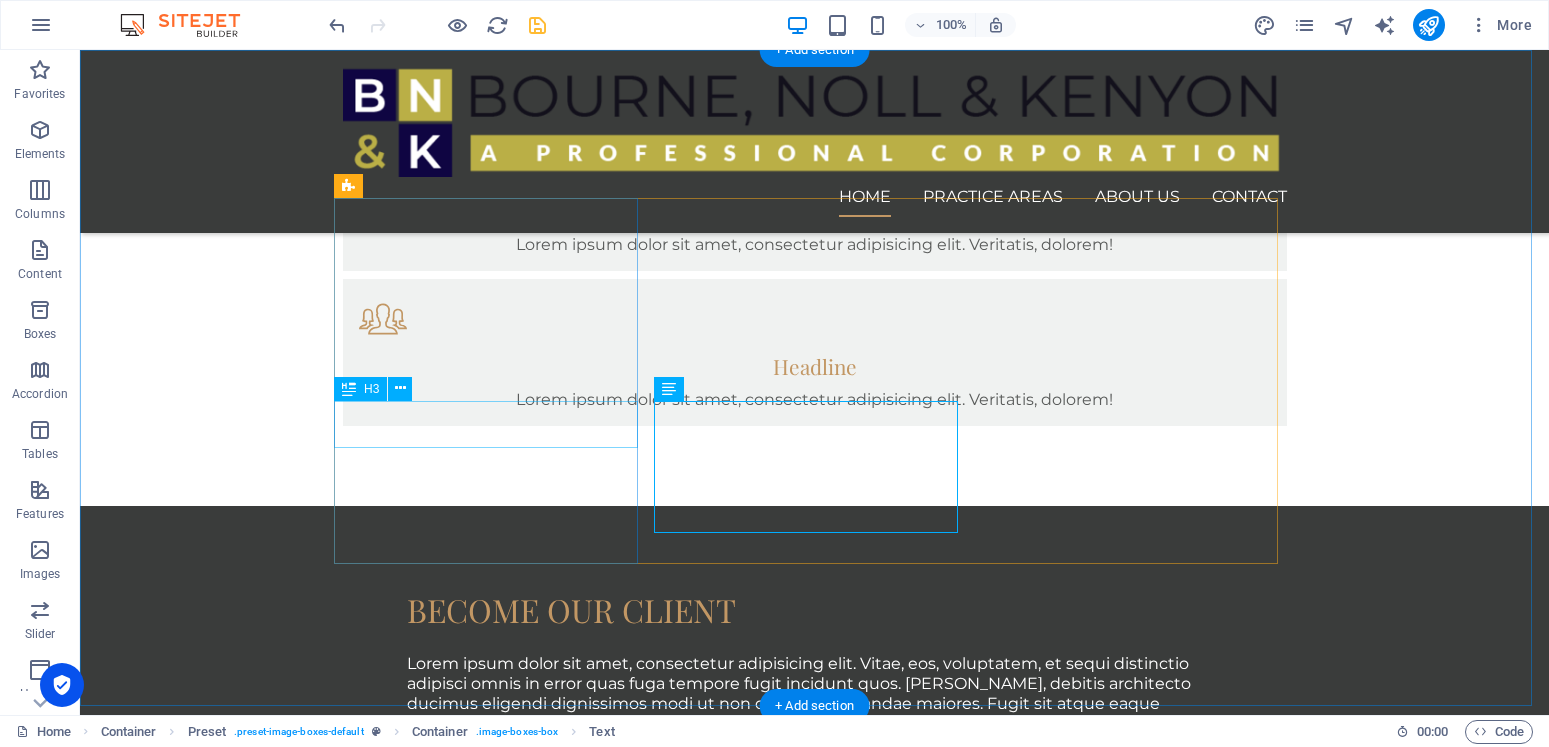 click on "Estate & Life Planning" at bounding box center [815, 2901] 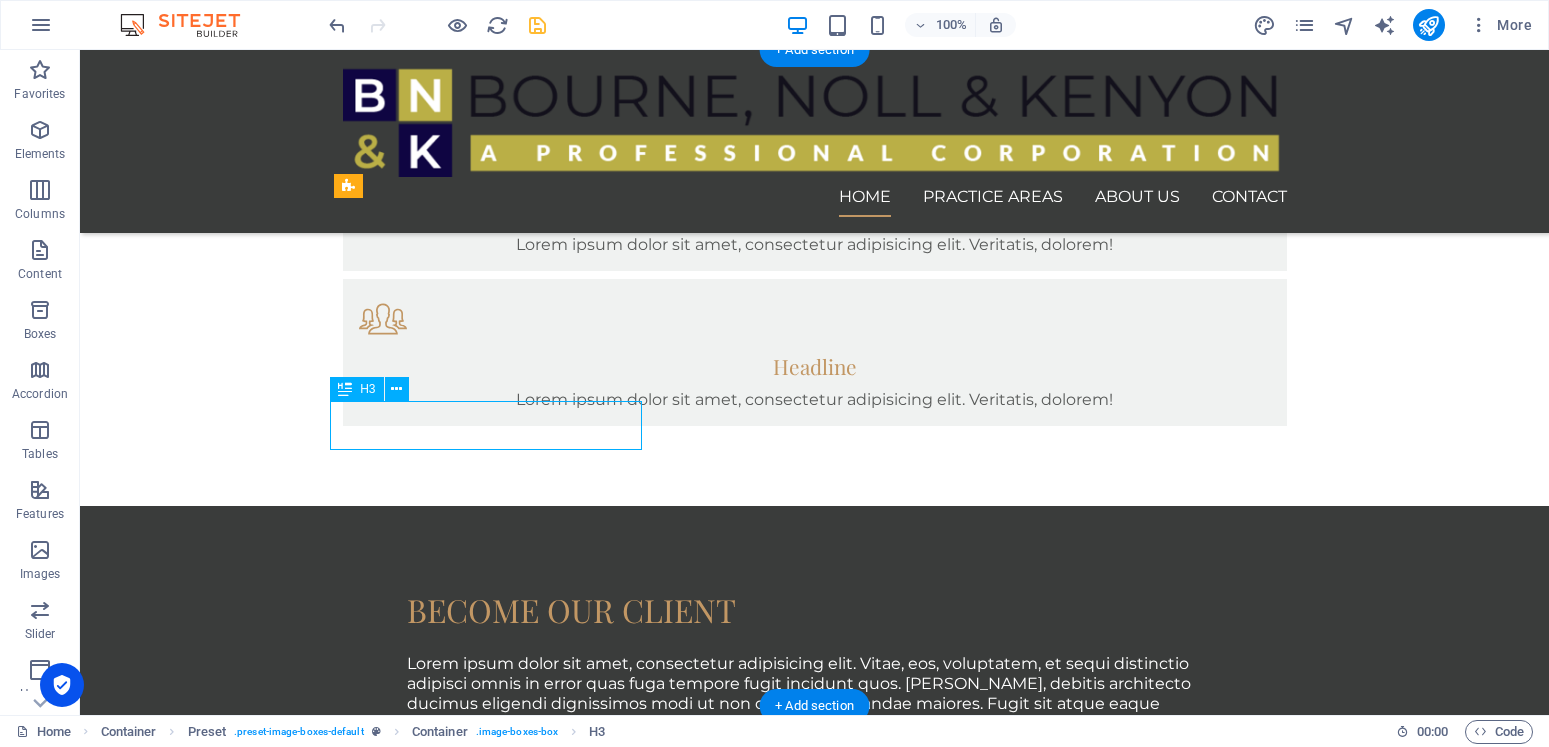 click on "Estate & Life Planning" at bounding box center [815, 2901] 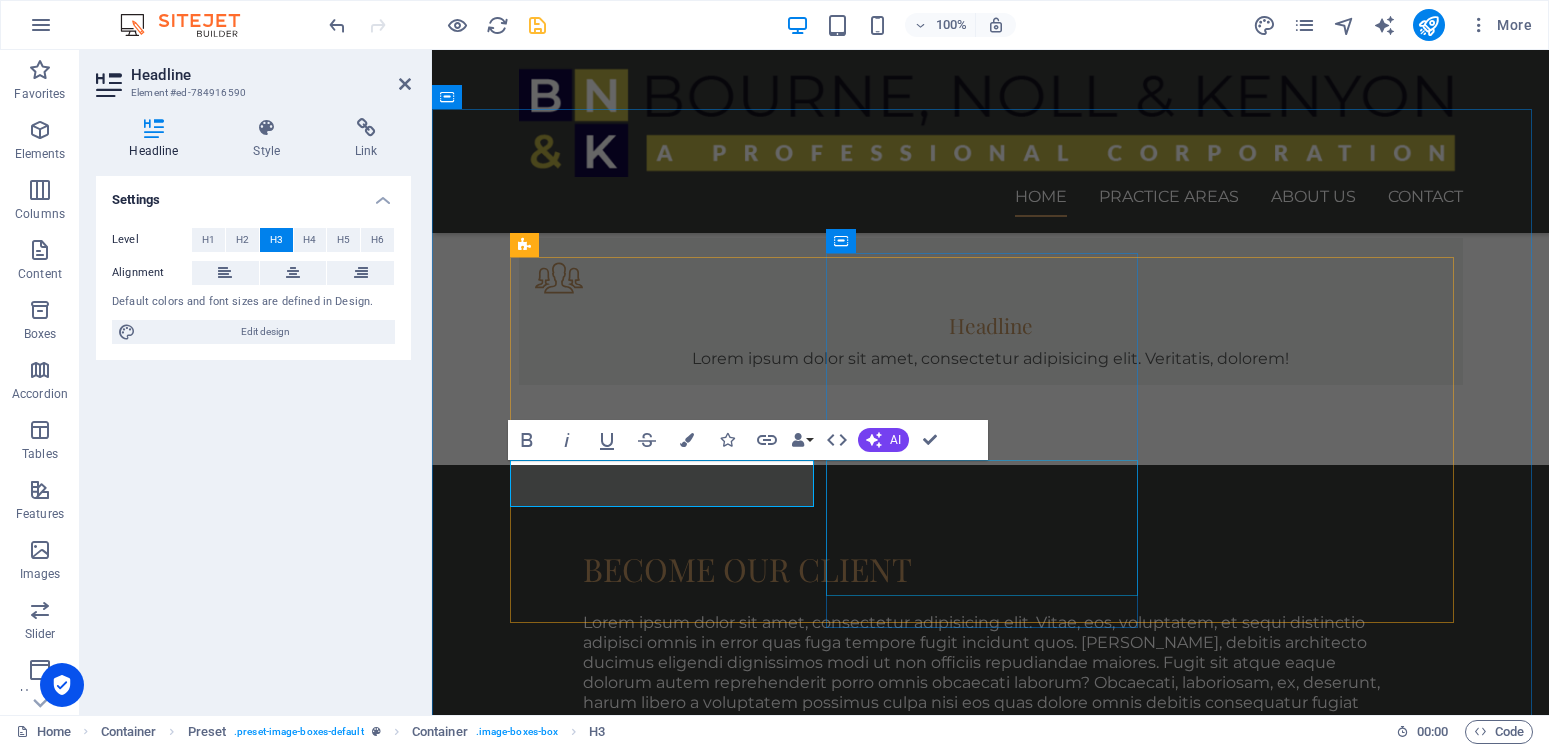 click on "Lorem ipsum dolor sit amet, consectetur adipisicing elit. Veritatis, dolorem!  Read more" at bounding box center (991, 3644) 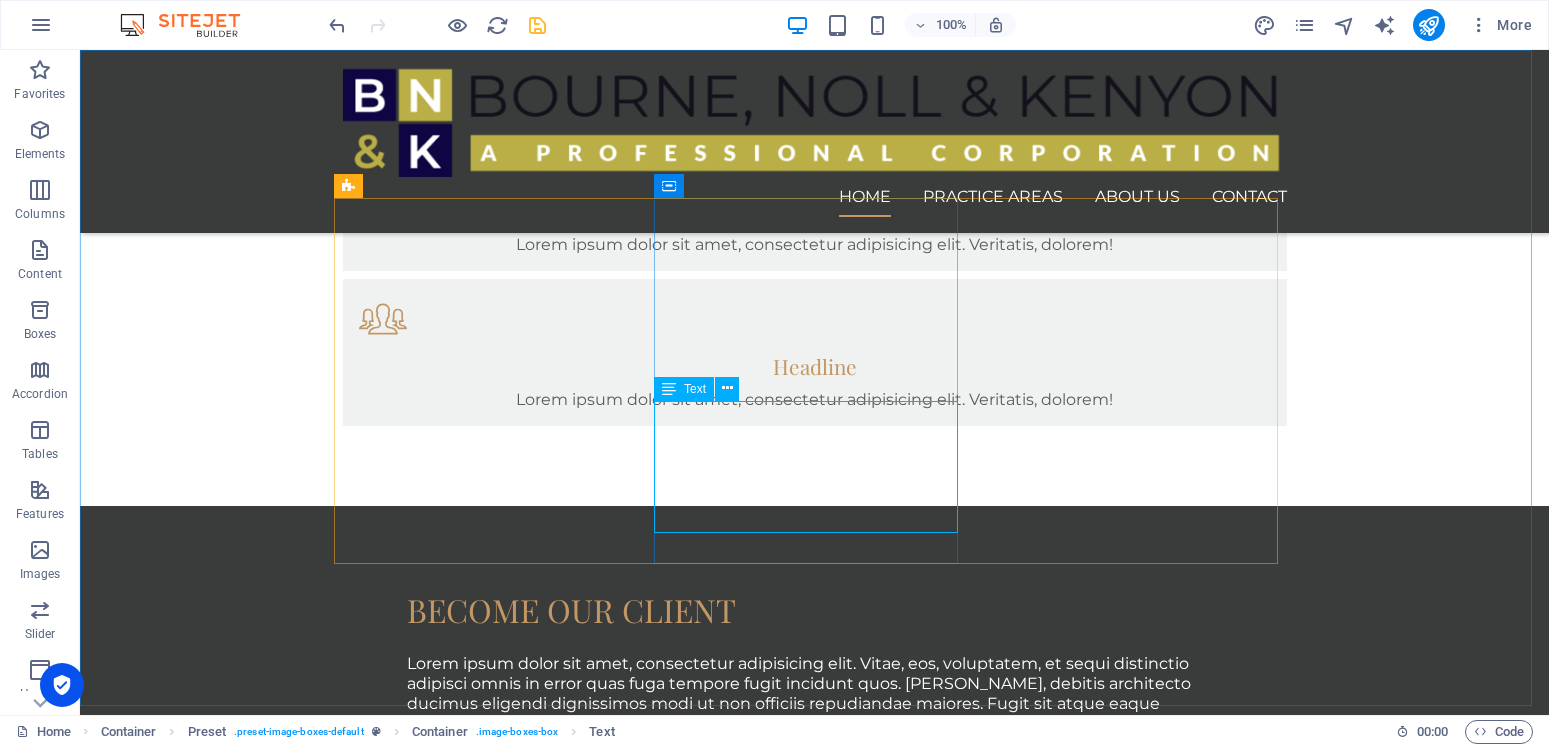 click on "Text" at bounding box center [695, 389] 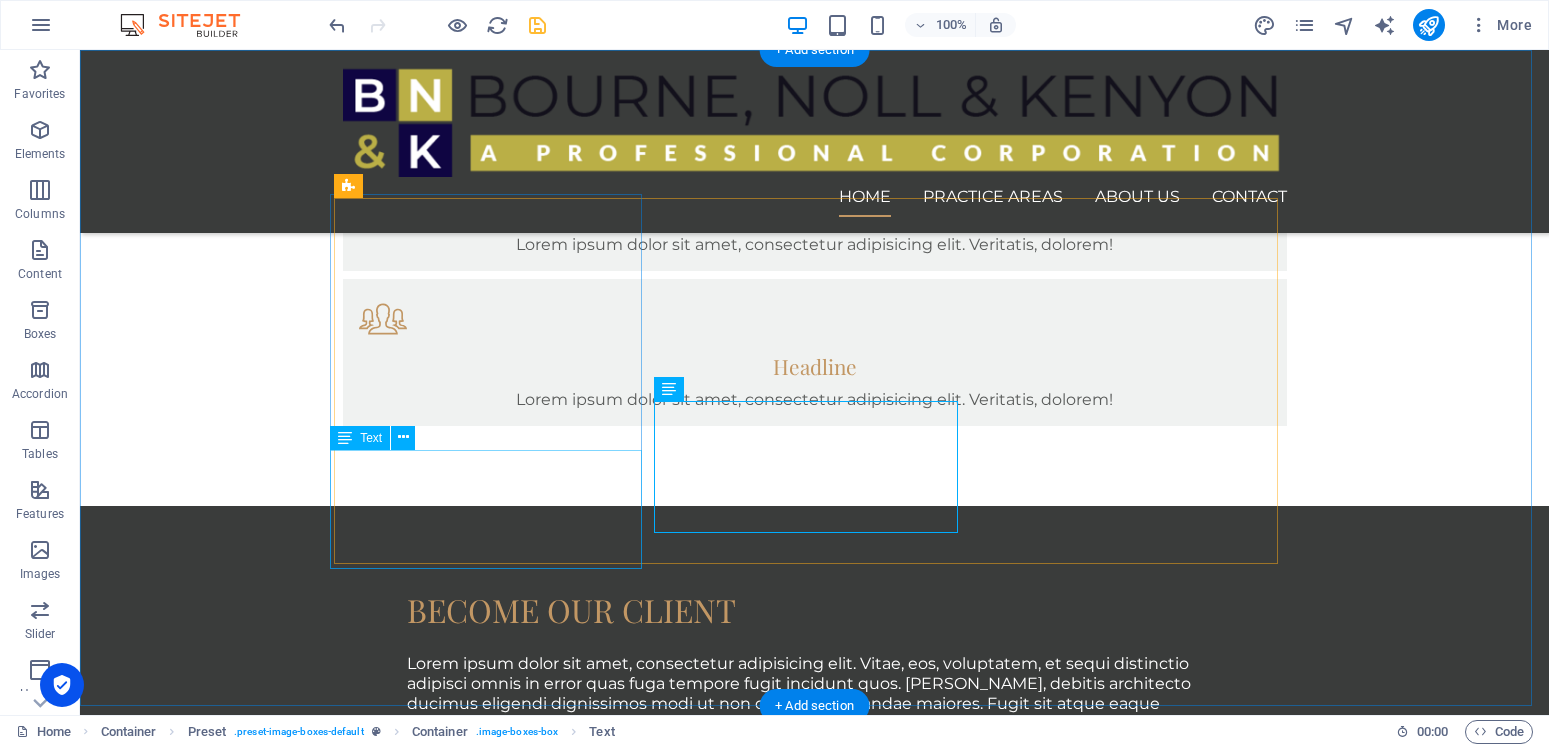 click on "Lorem ipsum dolor sit amet, consectetur adipisicing elit. Veritatis, dolorem!  Read more" at bounding box center (815, 2964) 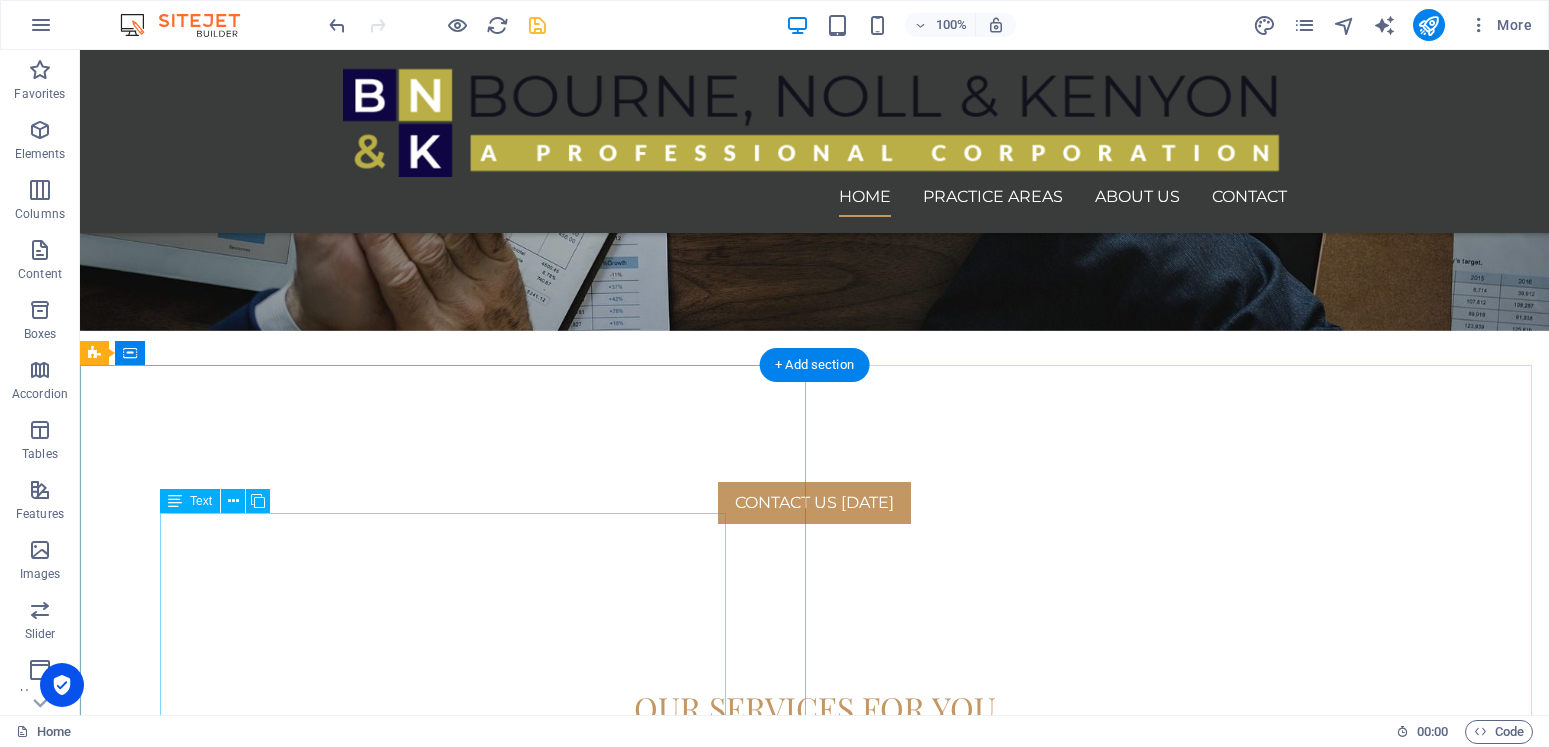 scroll, scrollTop: 714, scrollLeft: 0, axis: vertical 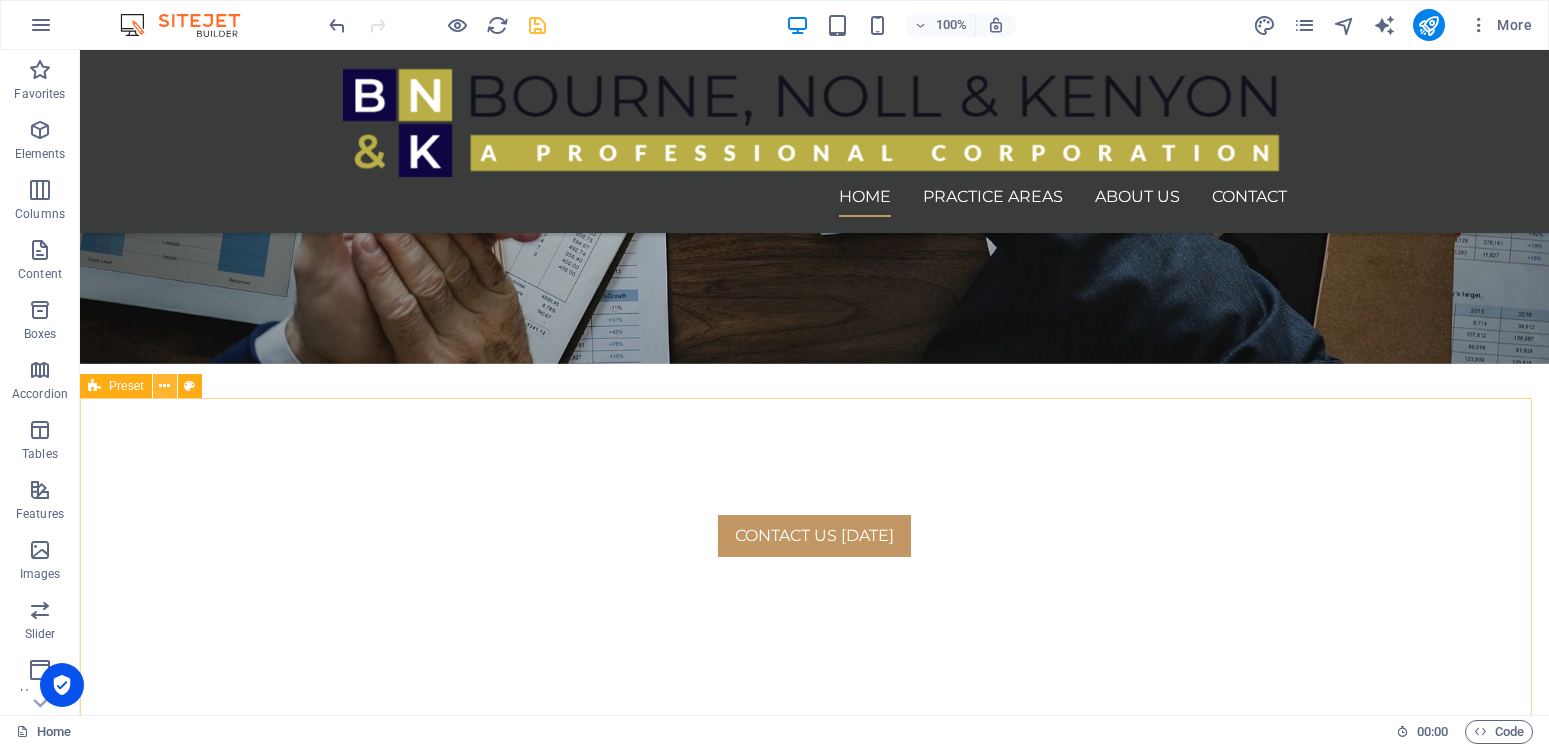 click at bounding box center (164, 386) 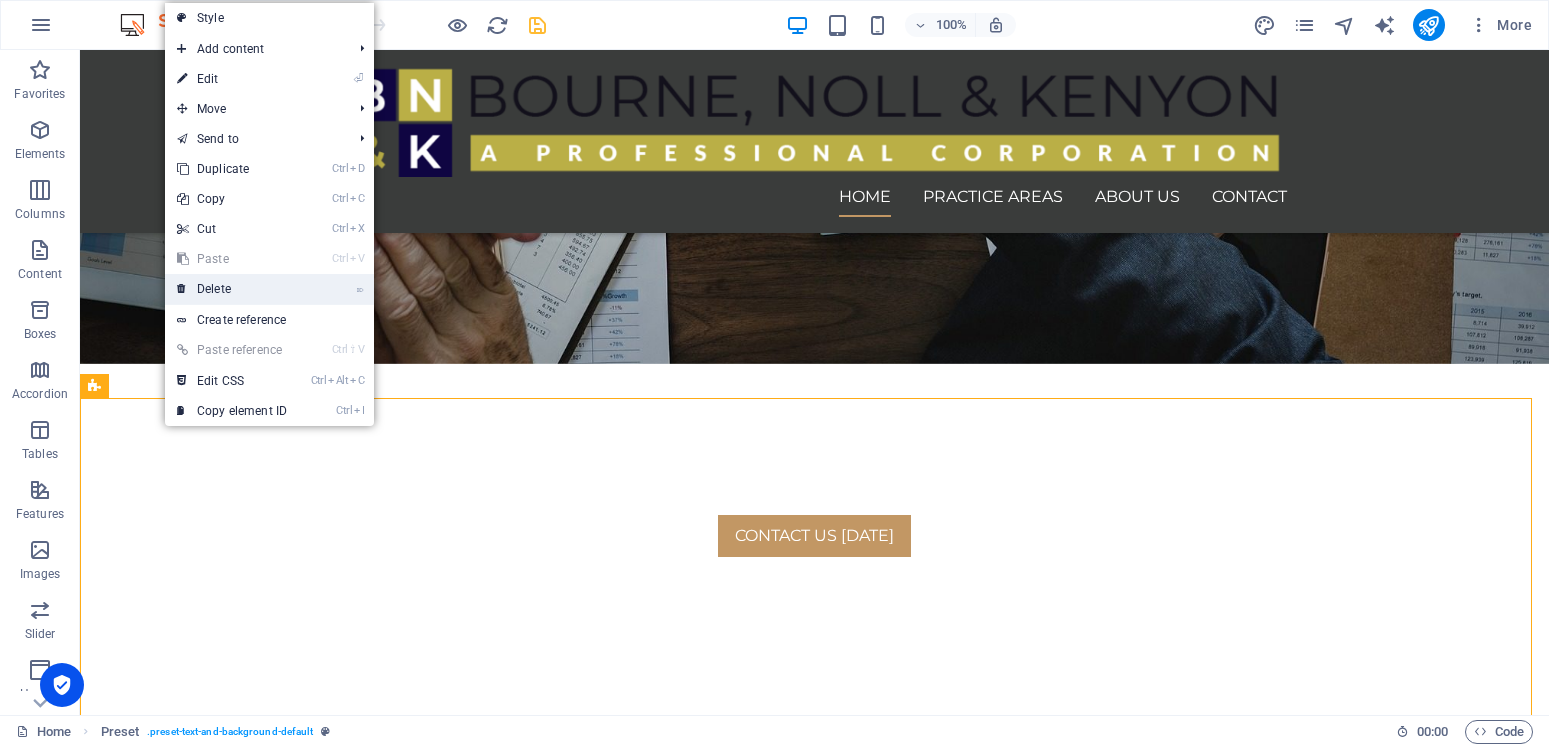 click on "⌦  Delete" at bounding box center (232, 289) 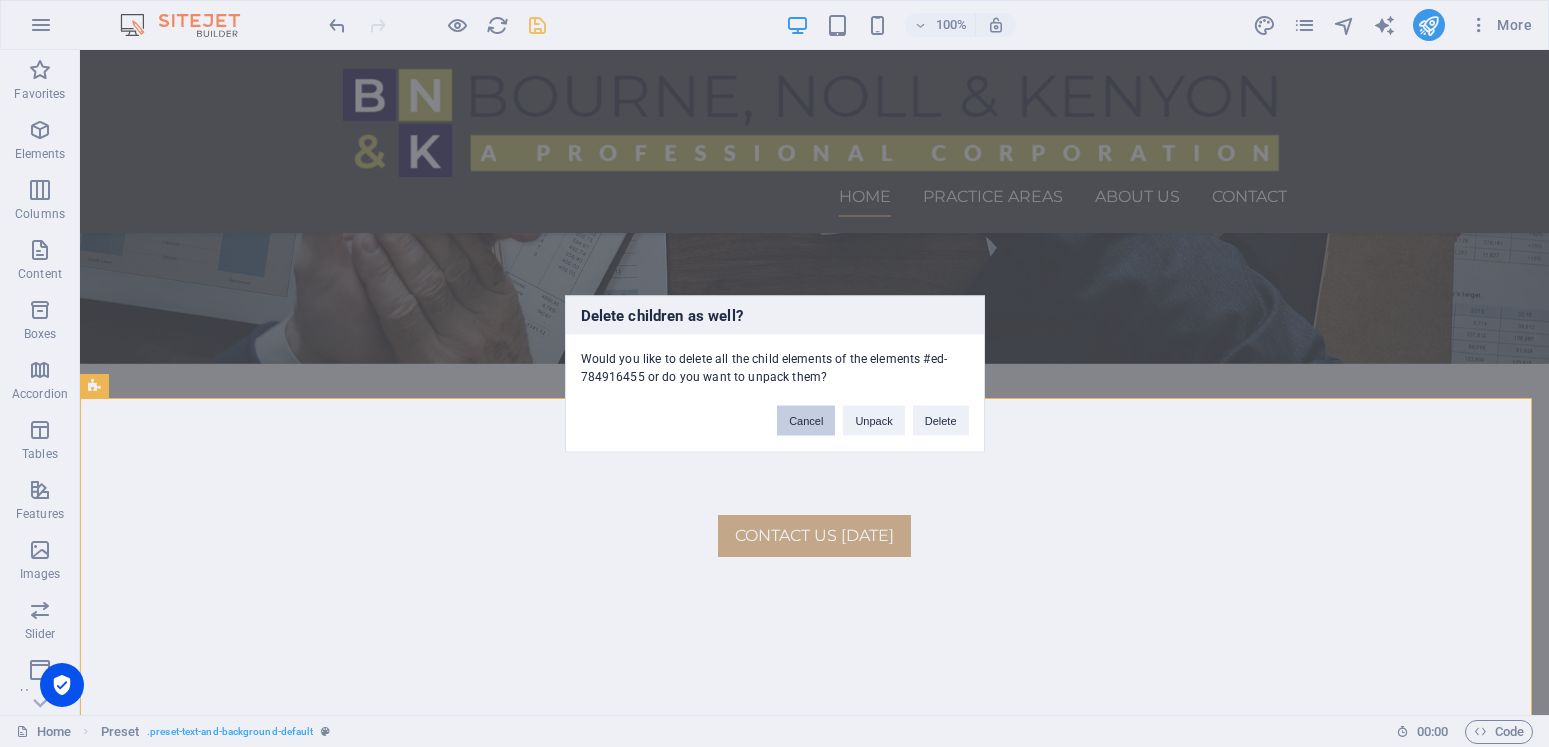 click on "Cancel" at bounding box center (806, 420) 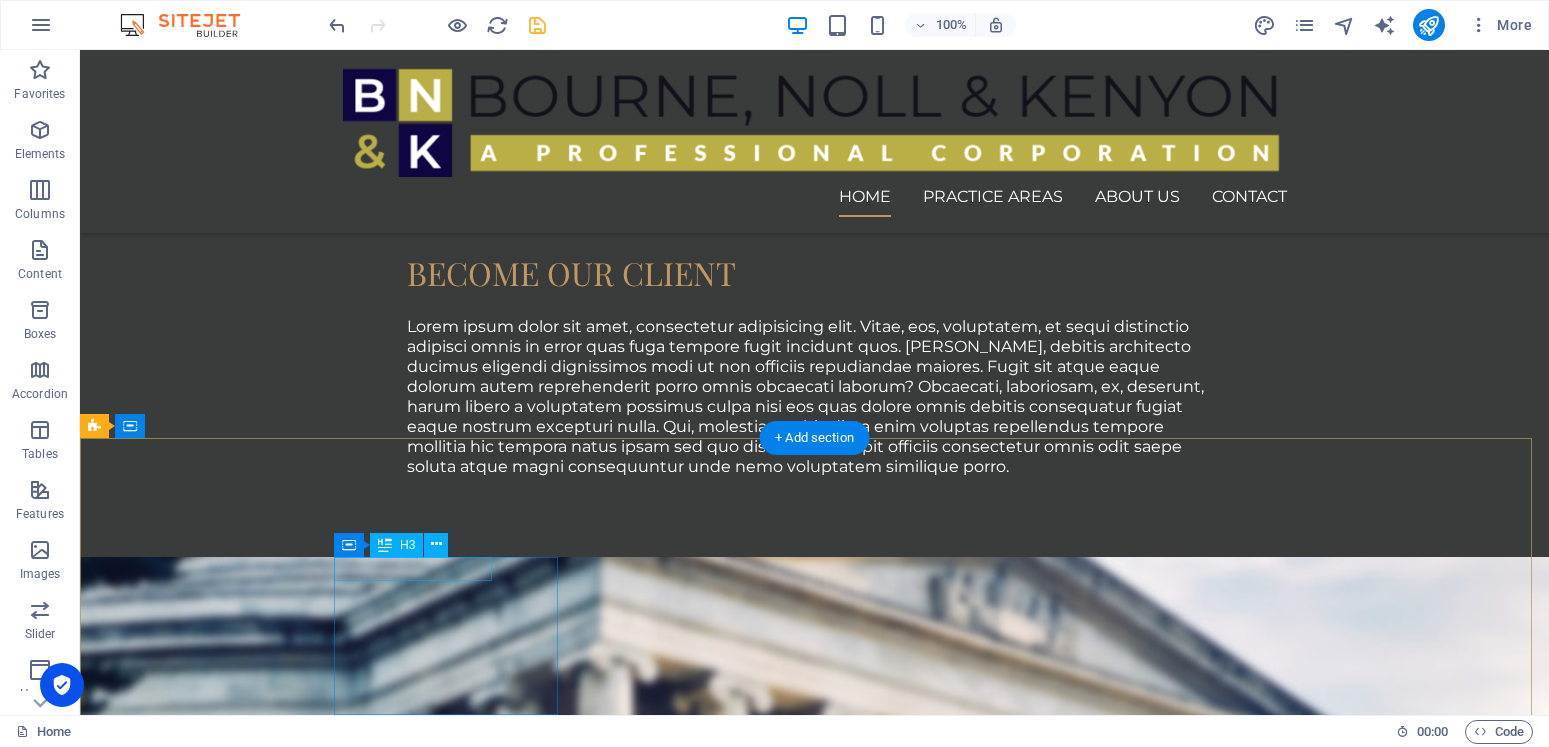 scroll, scrollTop: 1878, scrollLeft: 0, axis: vertical 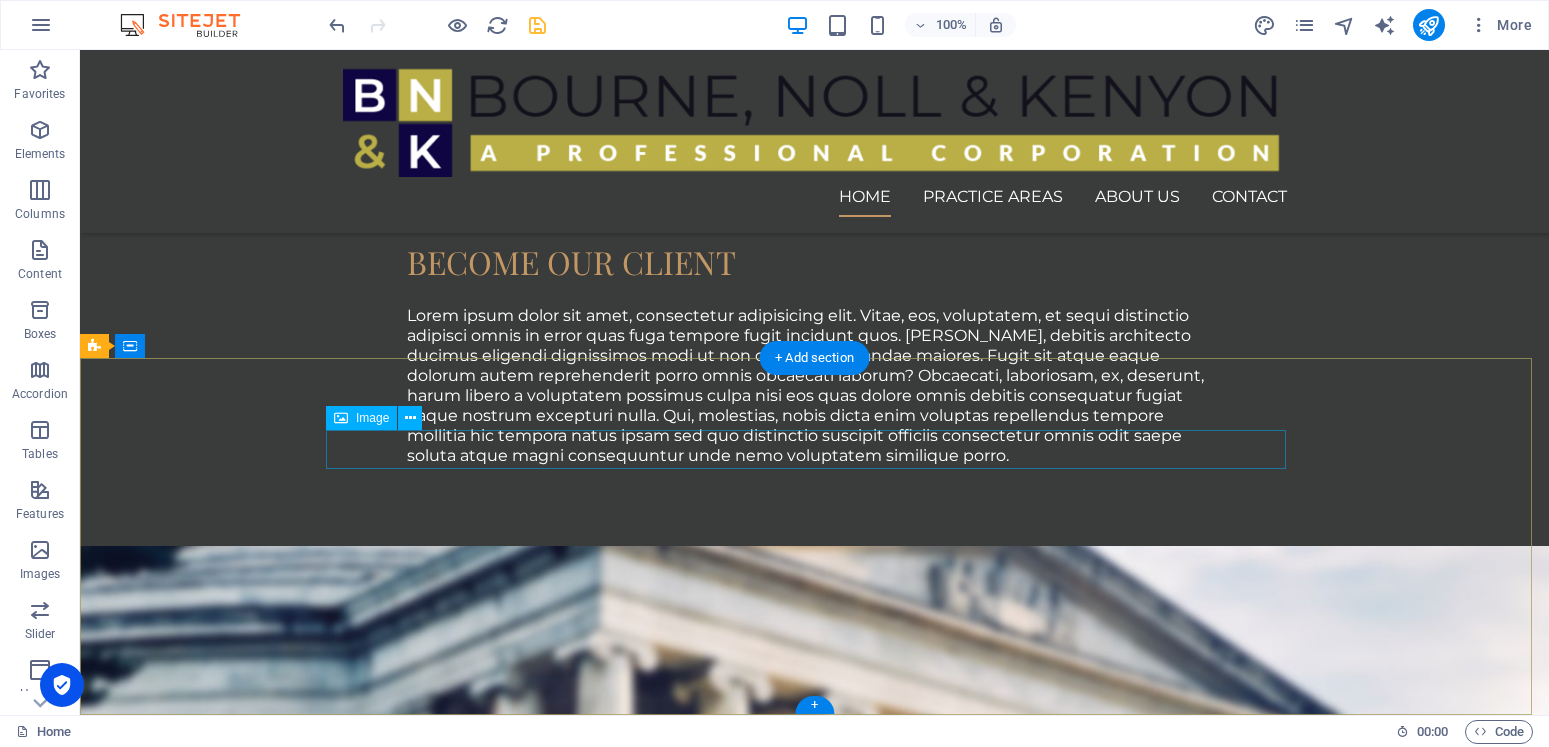 click at bounding box center (568, 4369) 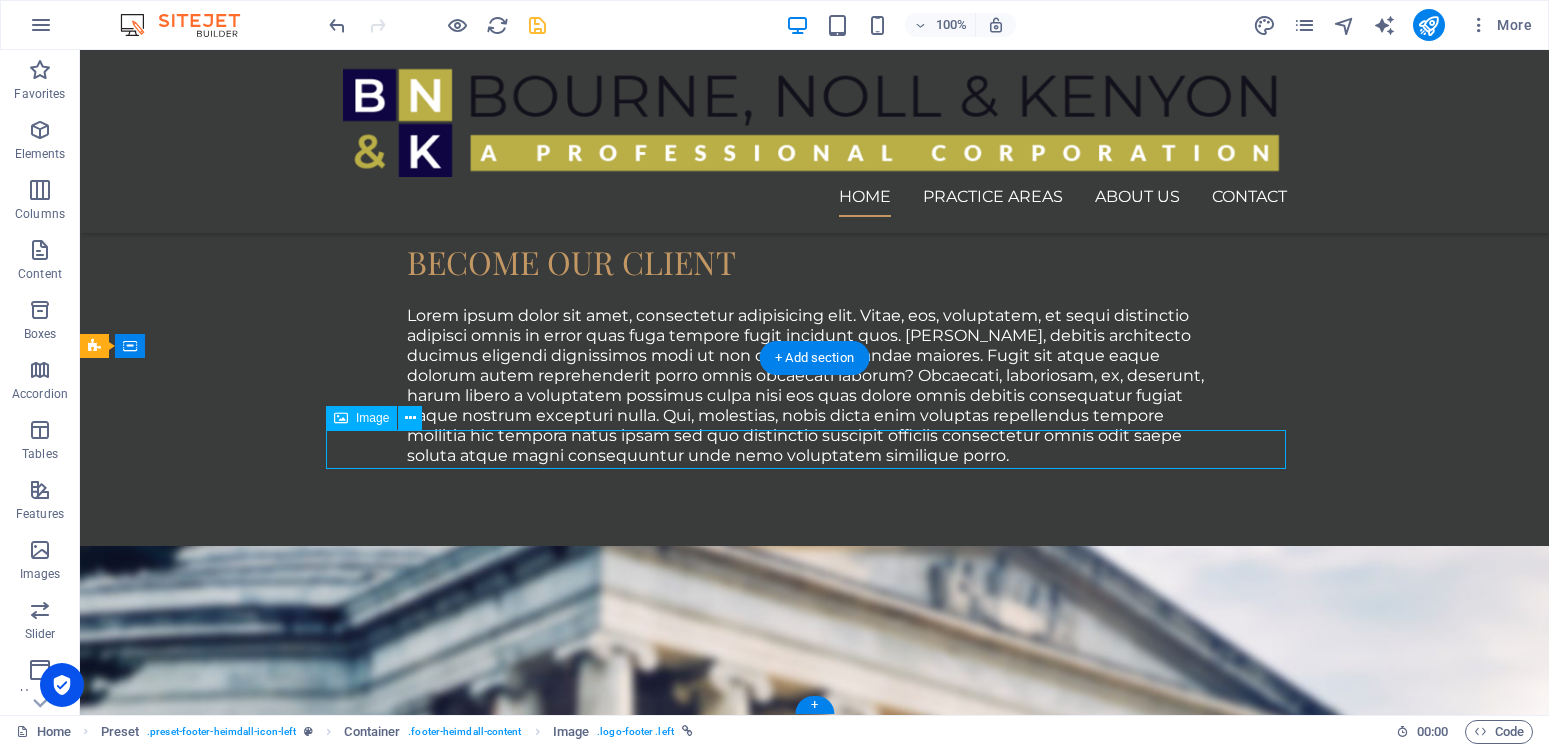 drag, startPoint x: 490, startPoint y: 458, endPoint x: 418, endPoint y: 460, distance: 72.02777 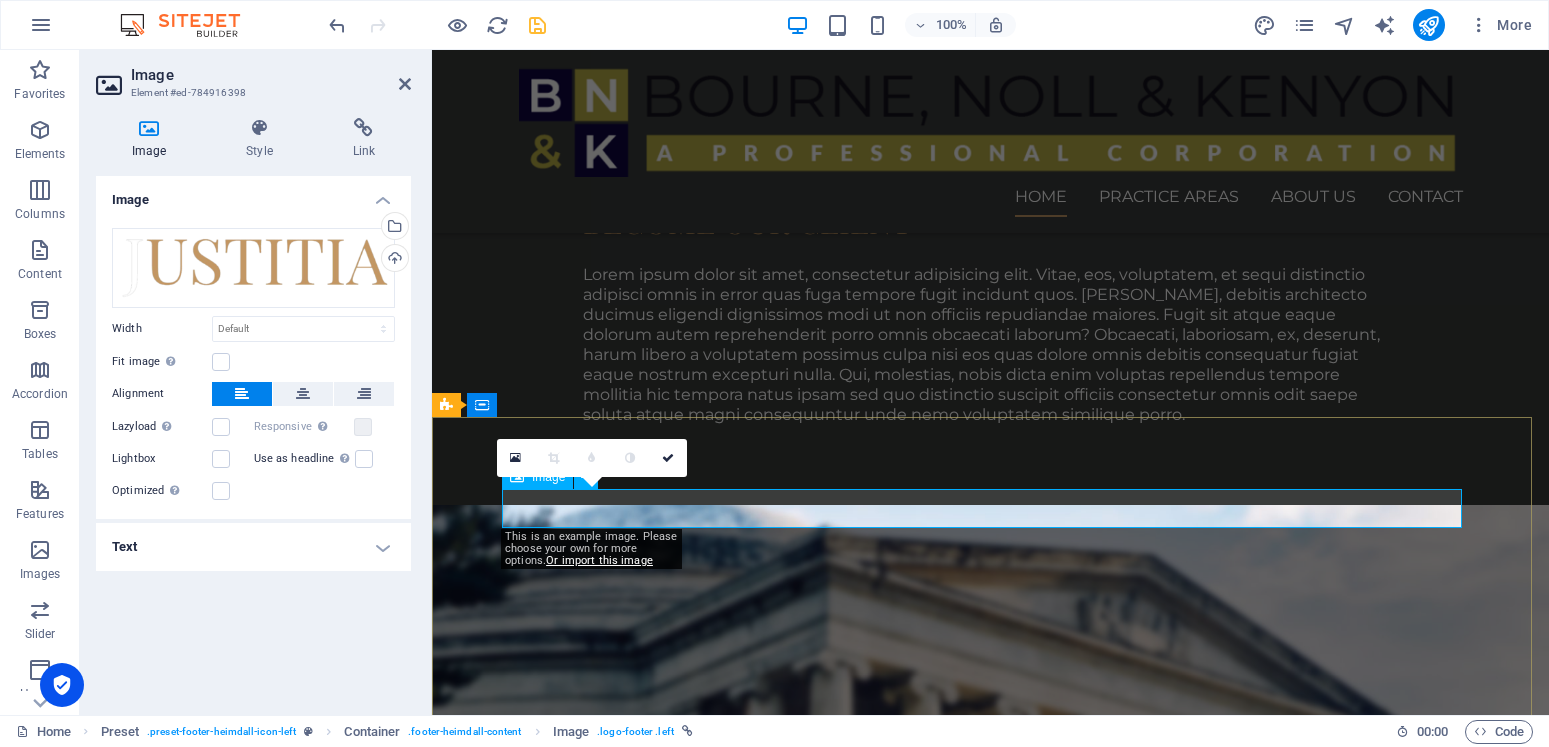 click at bounding box center [920, 4328] 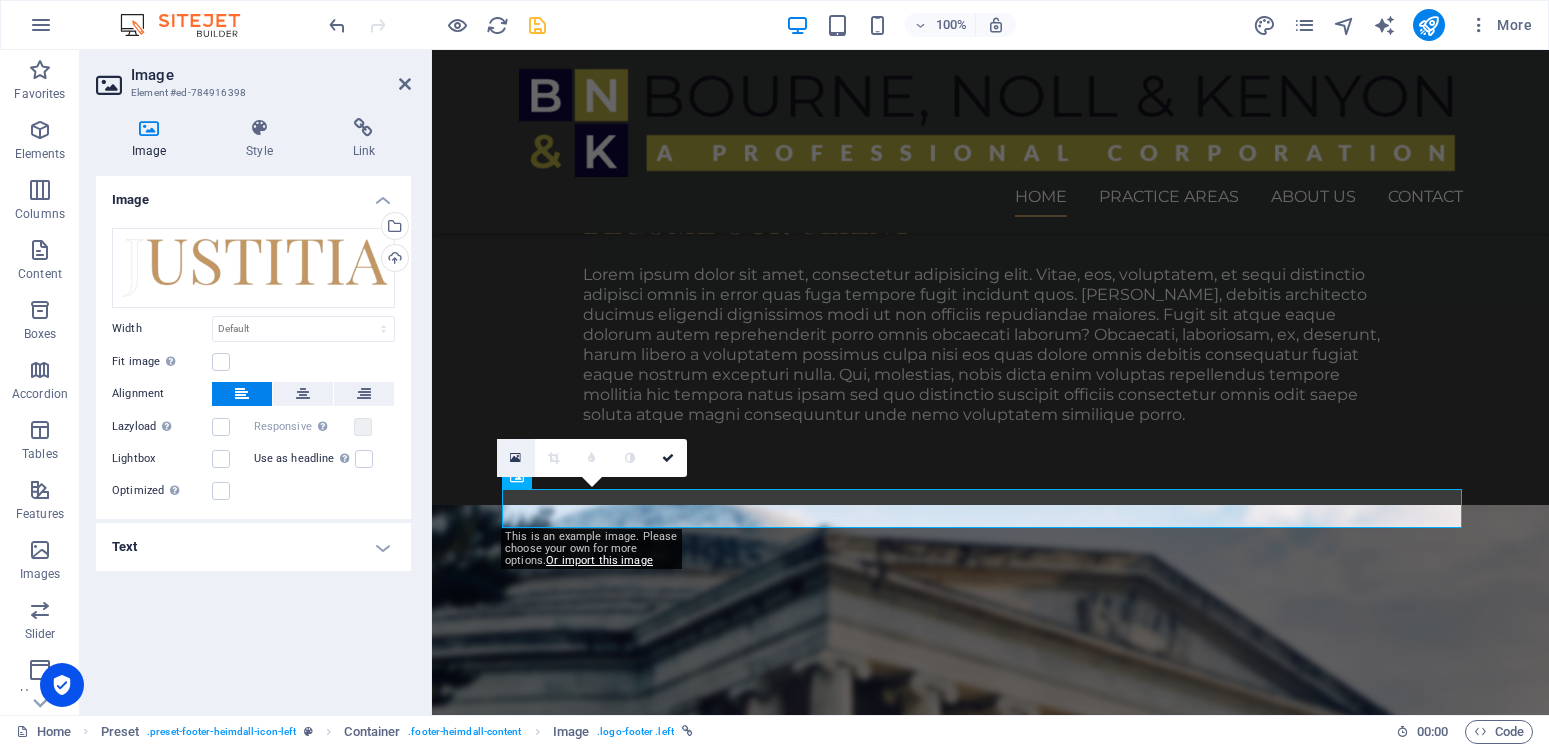 click at bounding box center [515, 458] 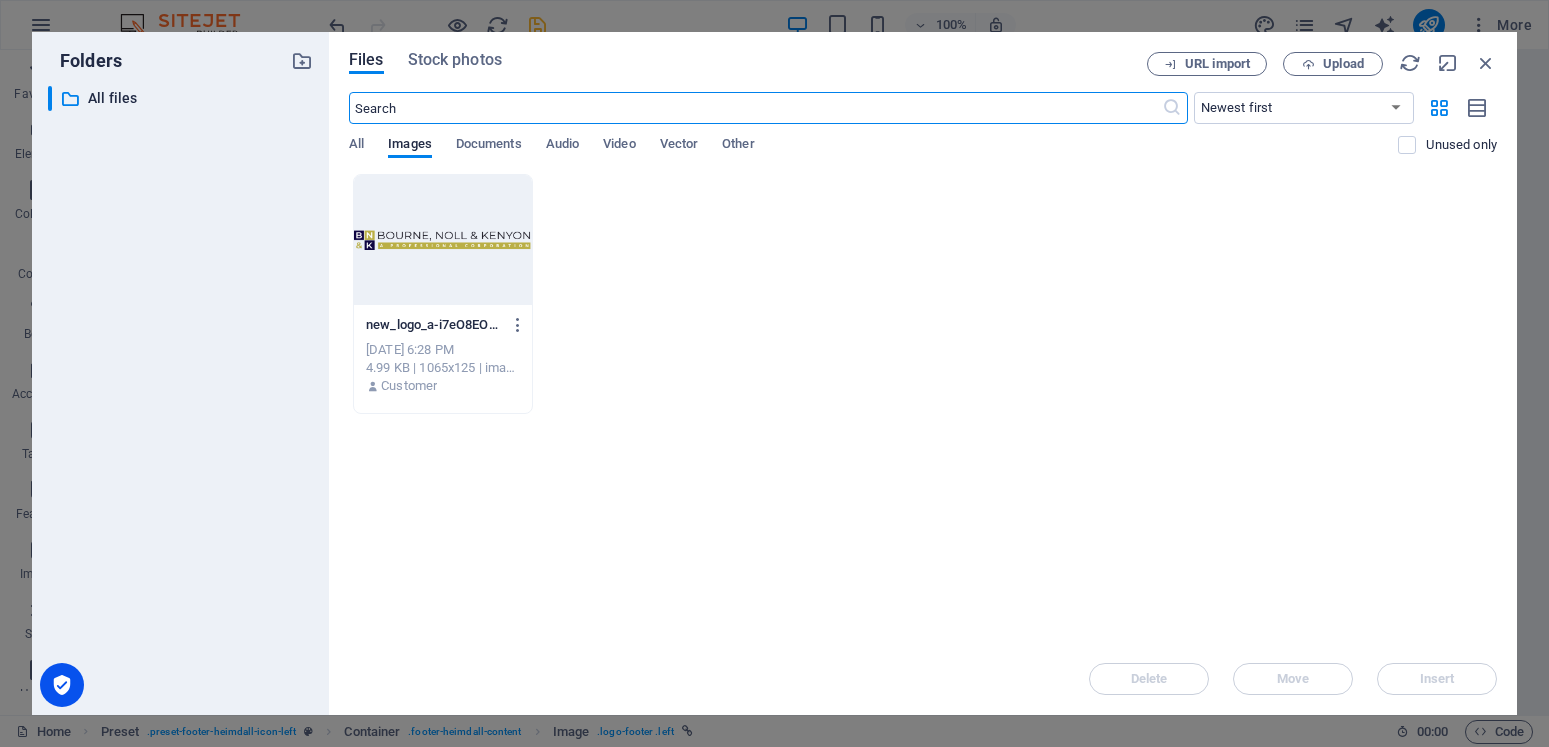 scroll, scrollTop: 1518, scrollLeft: 0, axis: vertical 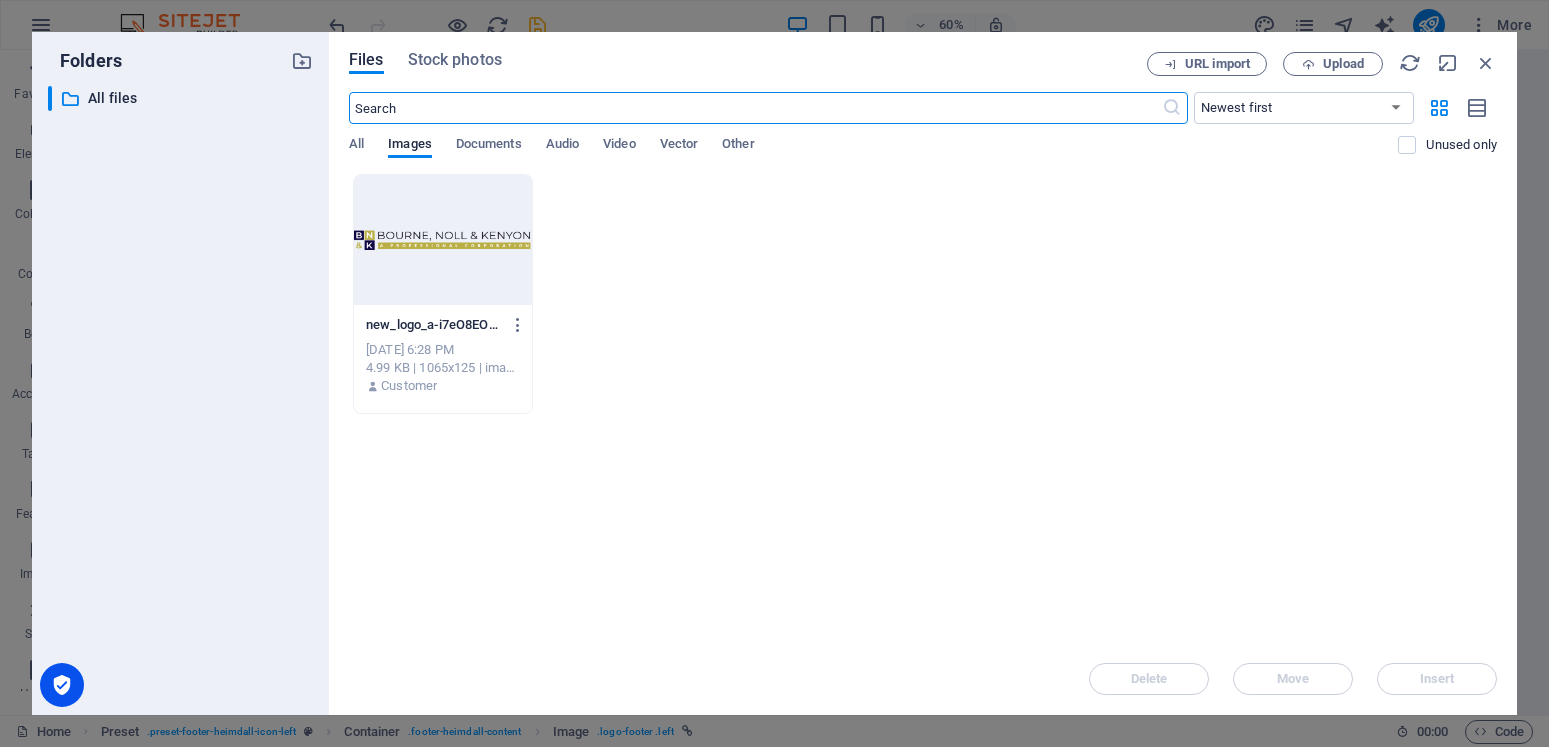 click at bounding box center (443, 240) 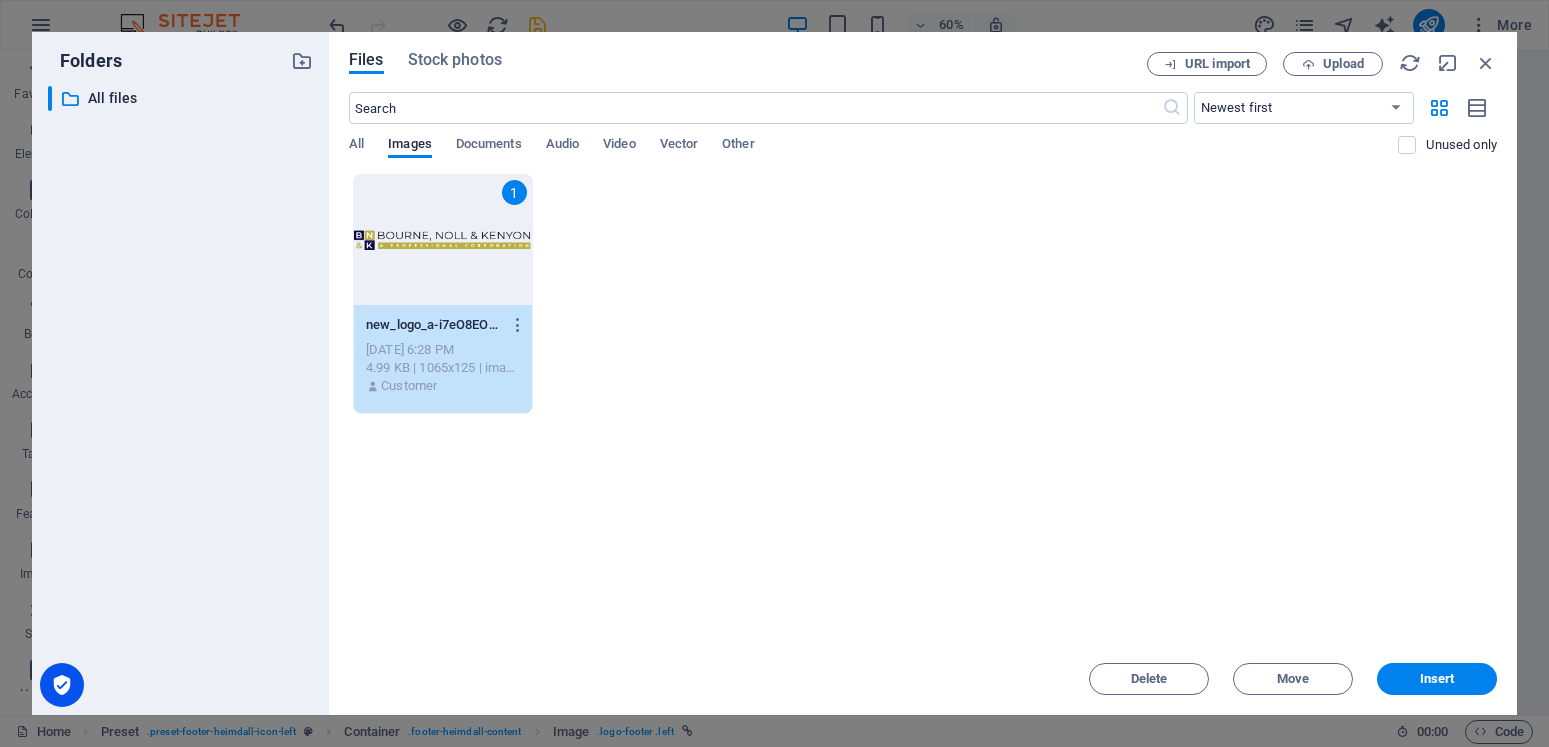 click on "1" at bounding box center (443, 240) 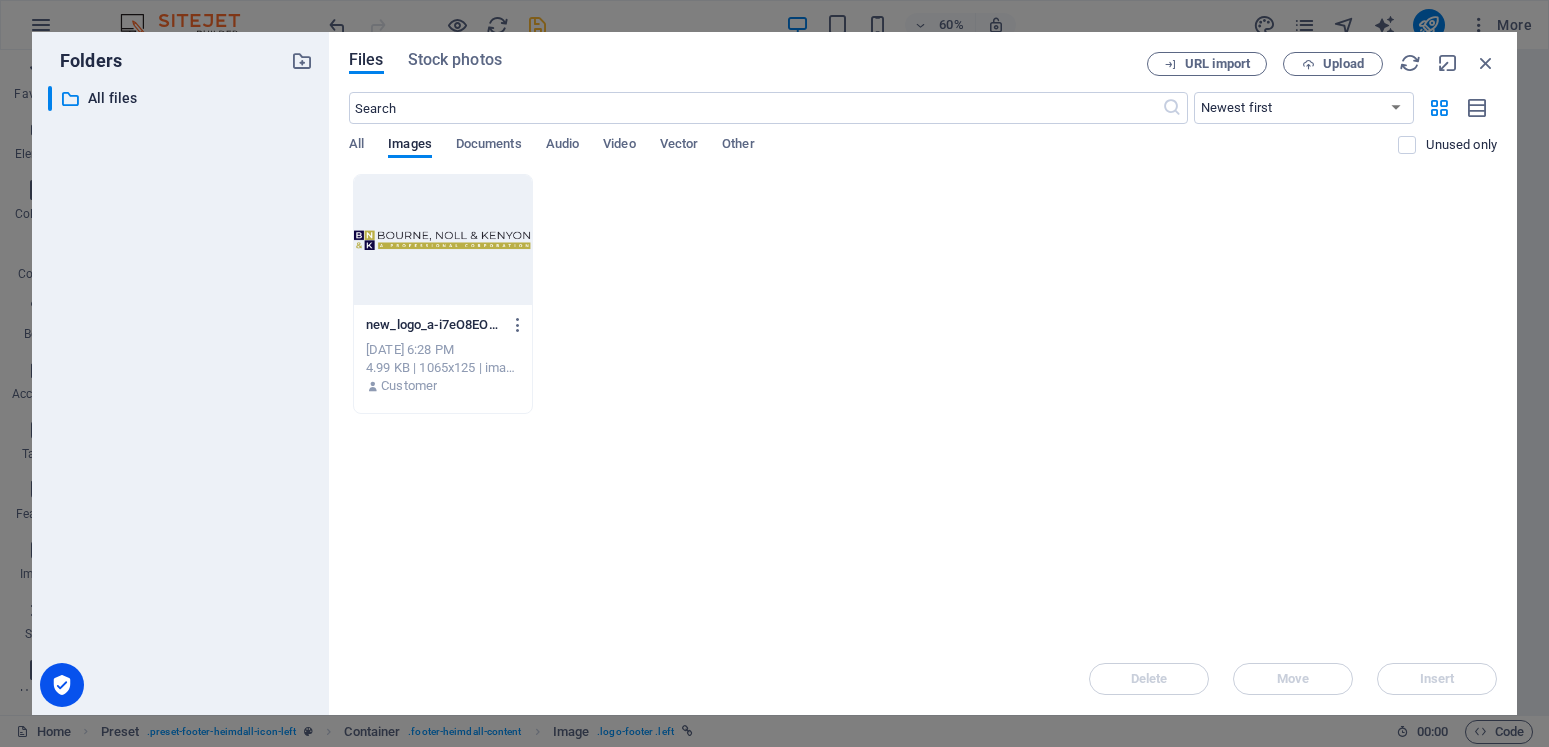 click at bounding box center [443, 240] 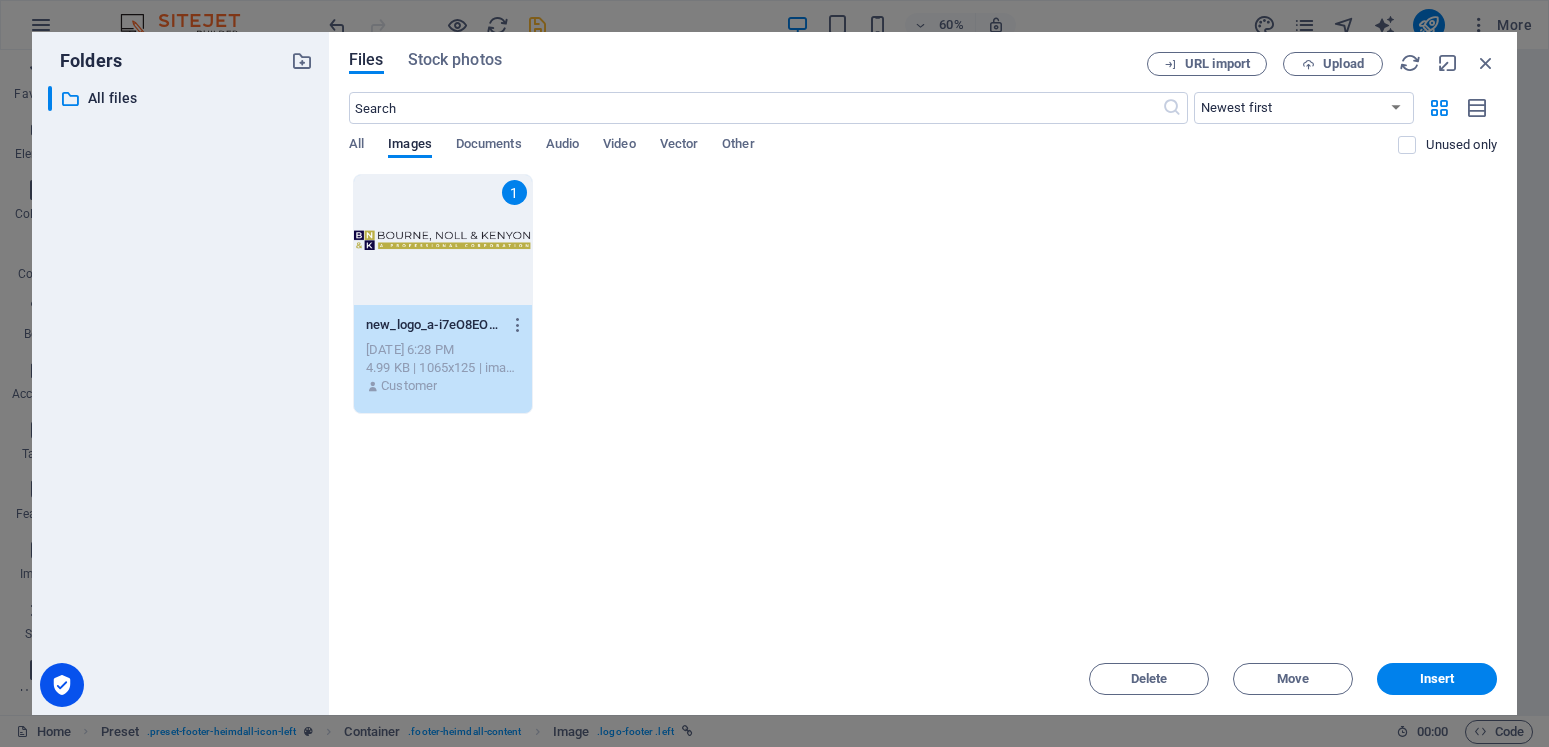 click on "1" at bounding box center [443, 240] 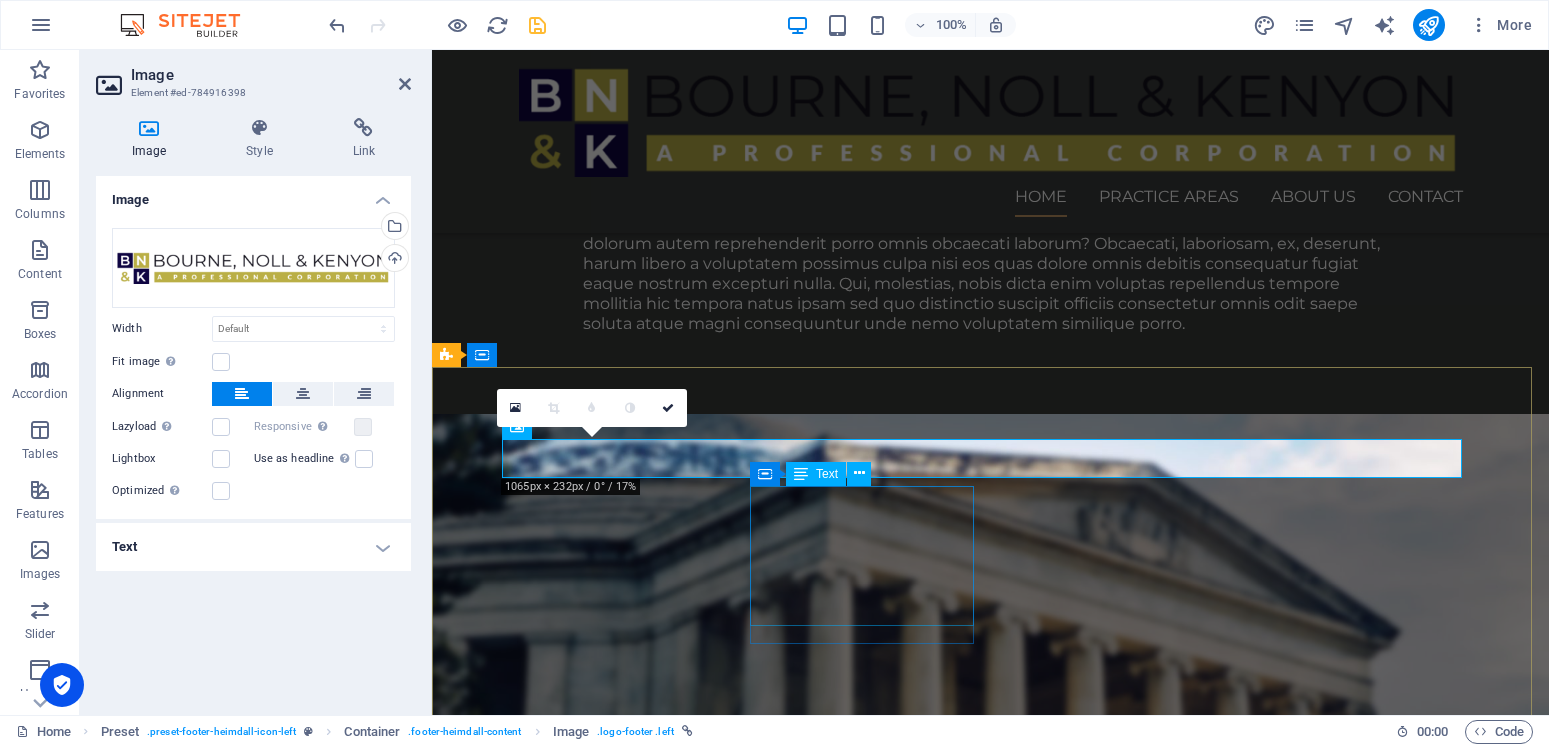 scroll, scrollTop: 1920, scrollLeft: 0, axis: vertical 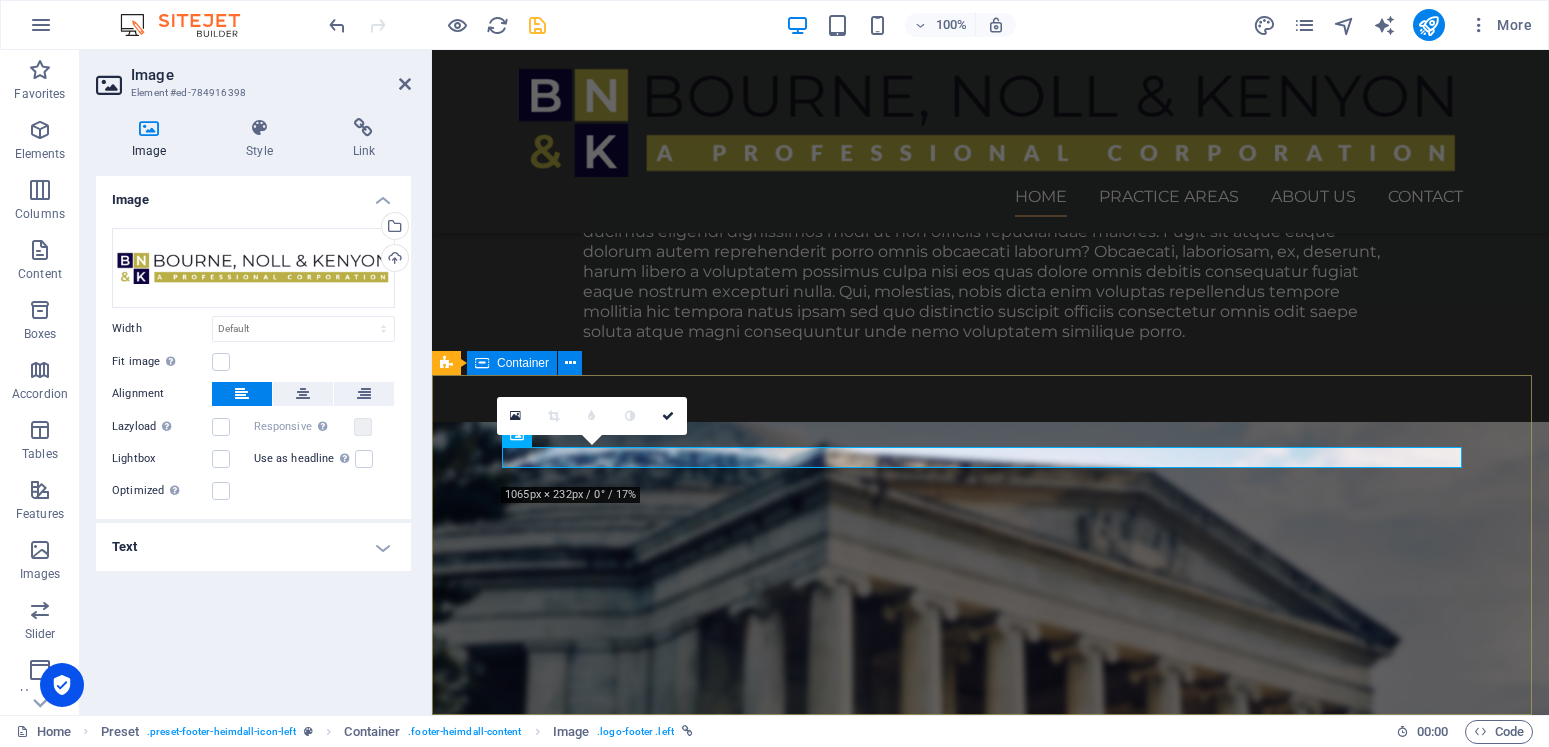 click on "Explore our site Home Practice Areas About us Contact Legal Notice Privacy Lorem ipsum dolor sit amet, consetetur sadipscing elitr, sed diam nonumy eirmod tempor invidunt ut labore et dolore magna aliquyam erat, sed diam voluptua. Service Offerings Personal Injury Industrial Injury Insurance Claims Automobile Accindents Criminal Defense Elder Law Keep in touch 507 Springfield Avenue, Suite 507 Summit, NJ   07901 +1 - 908 - 277 -2200 e8f41040a3079bd598662d1a11d428@cpanel.local Mon-Fri: 8am- 5pm" at bounding box center [990, 4556] 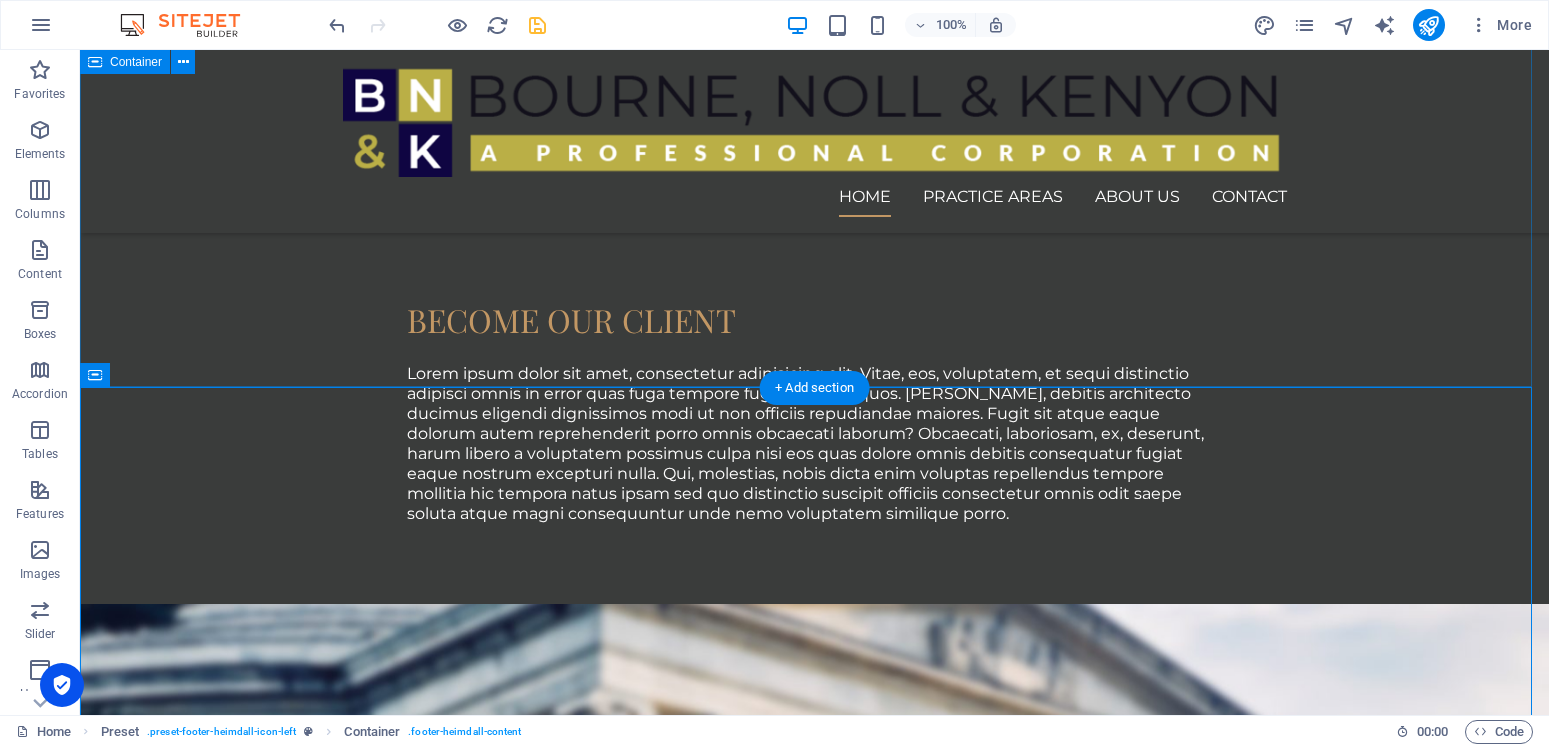 scroll, scrollTop: 1861, scrollLeft: 0, axis: vertical 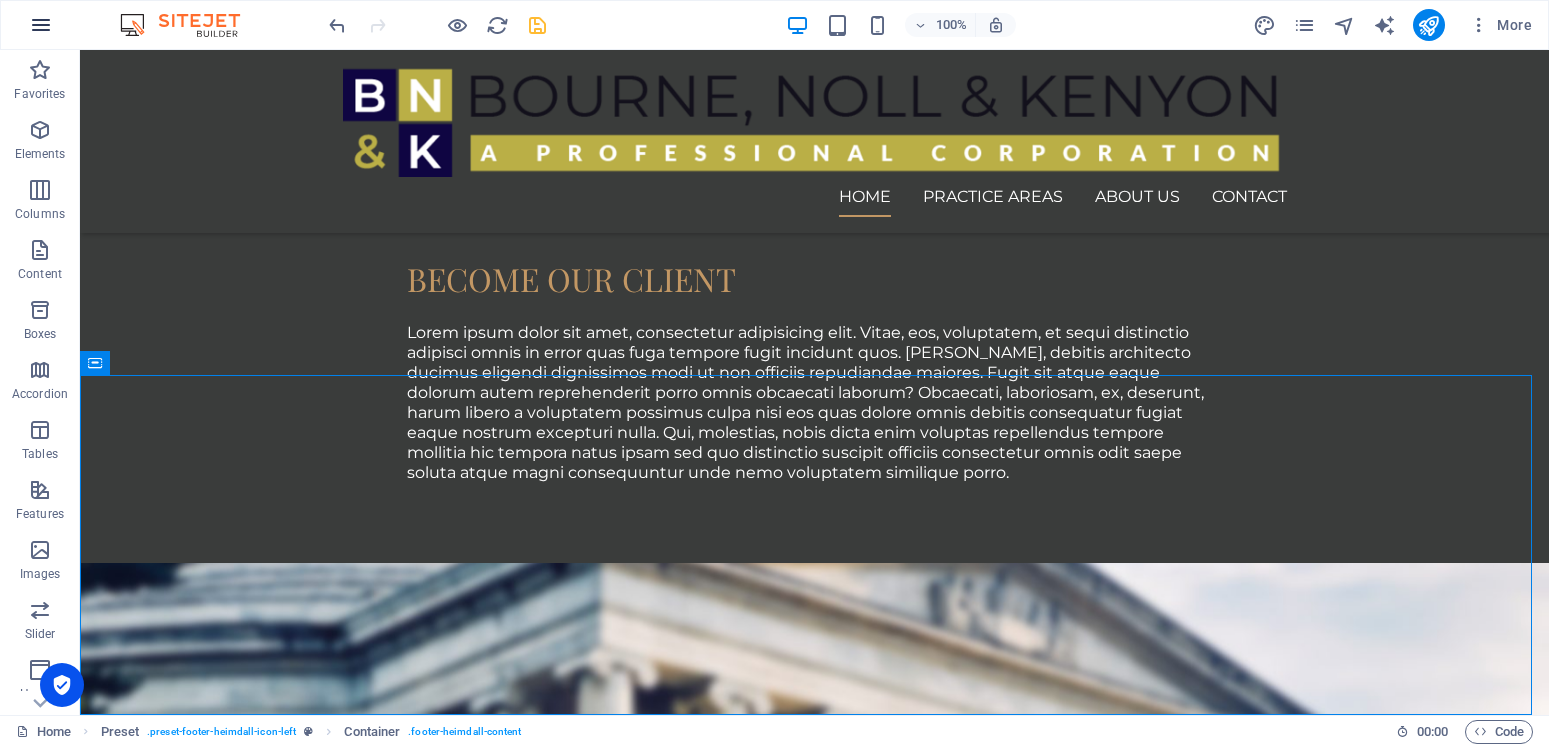 click at bounding box center [41, 25] 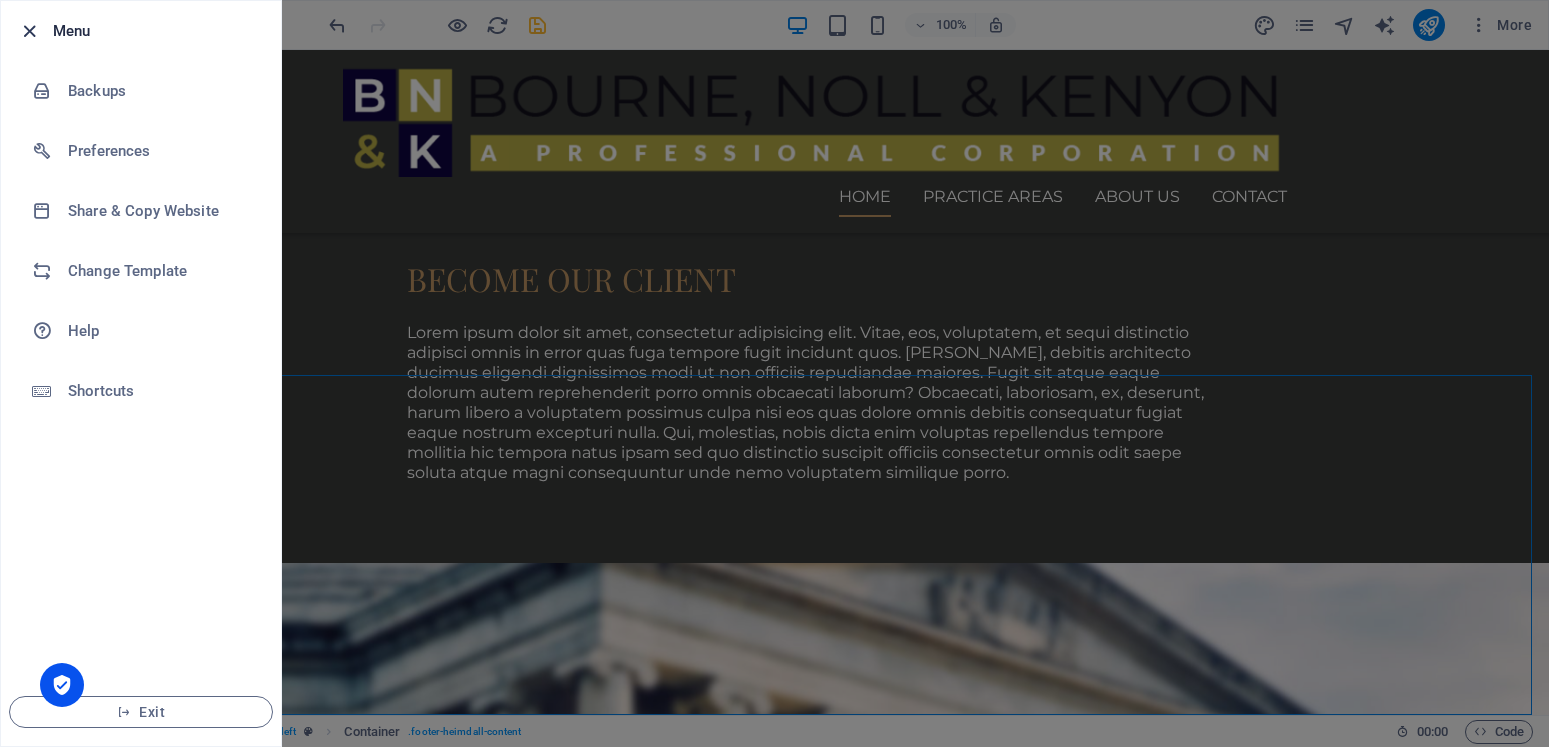 click at bounding box center [29, 31] 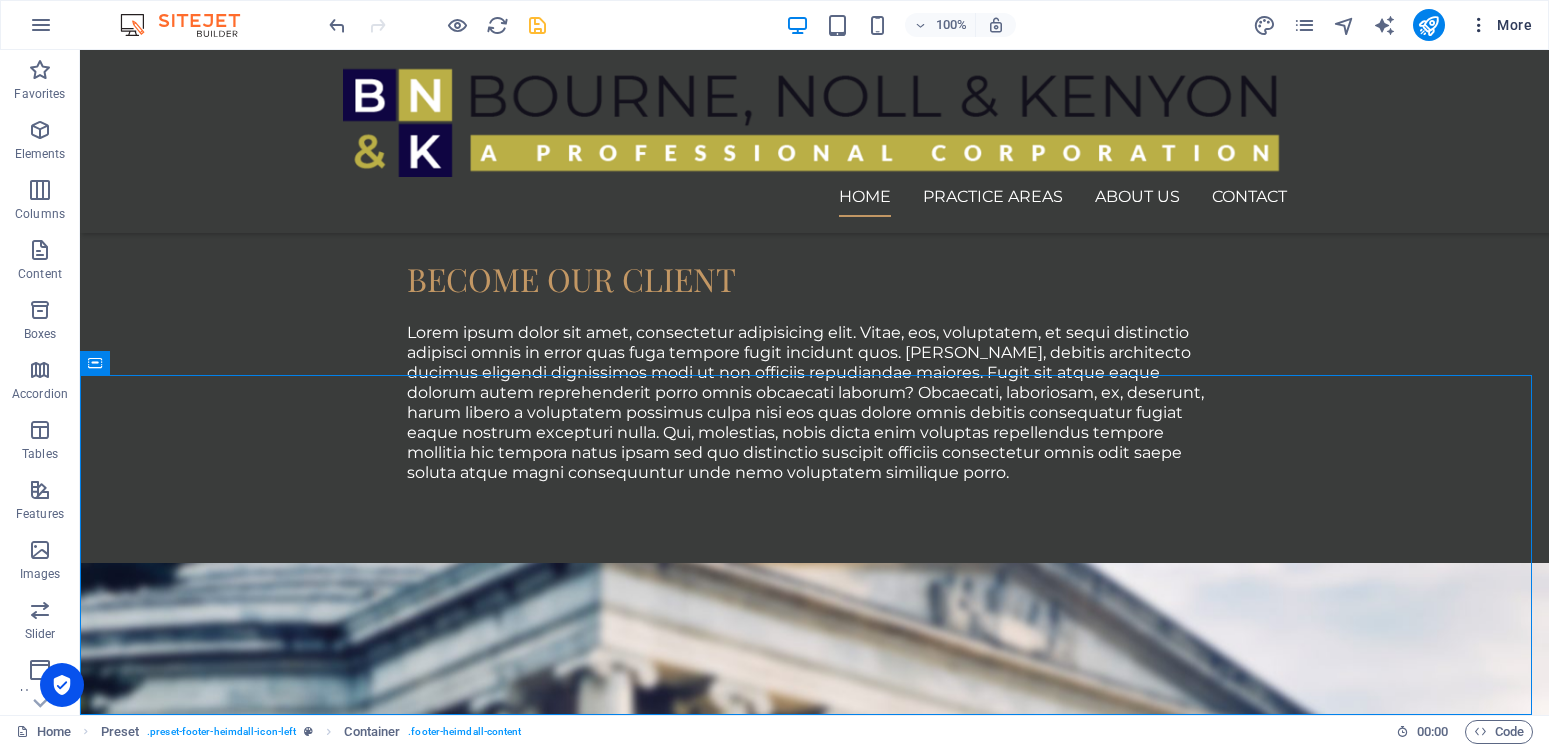 click on "More" at bounding box center (1500, 25) 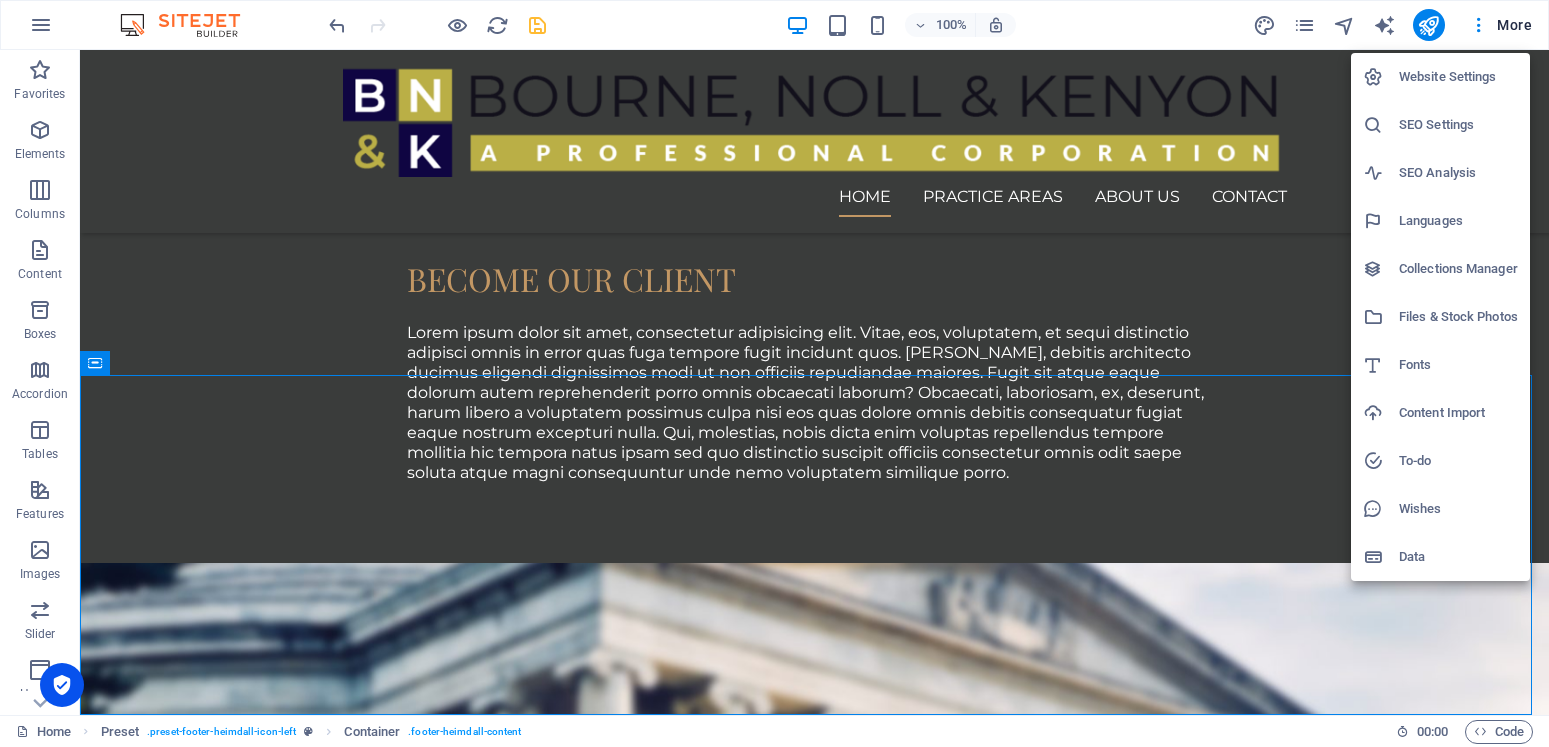 click at bounding box center [774, 373] 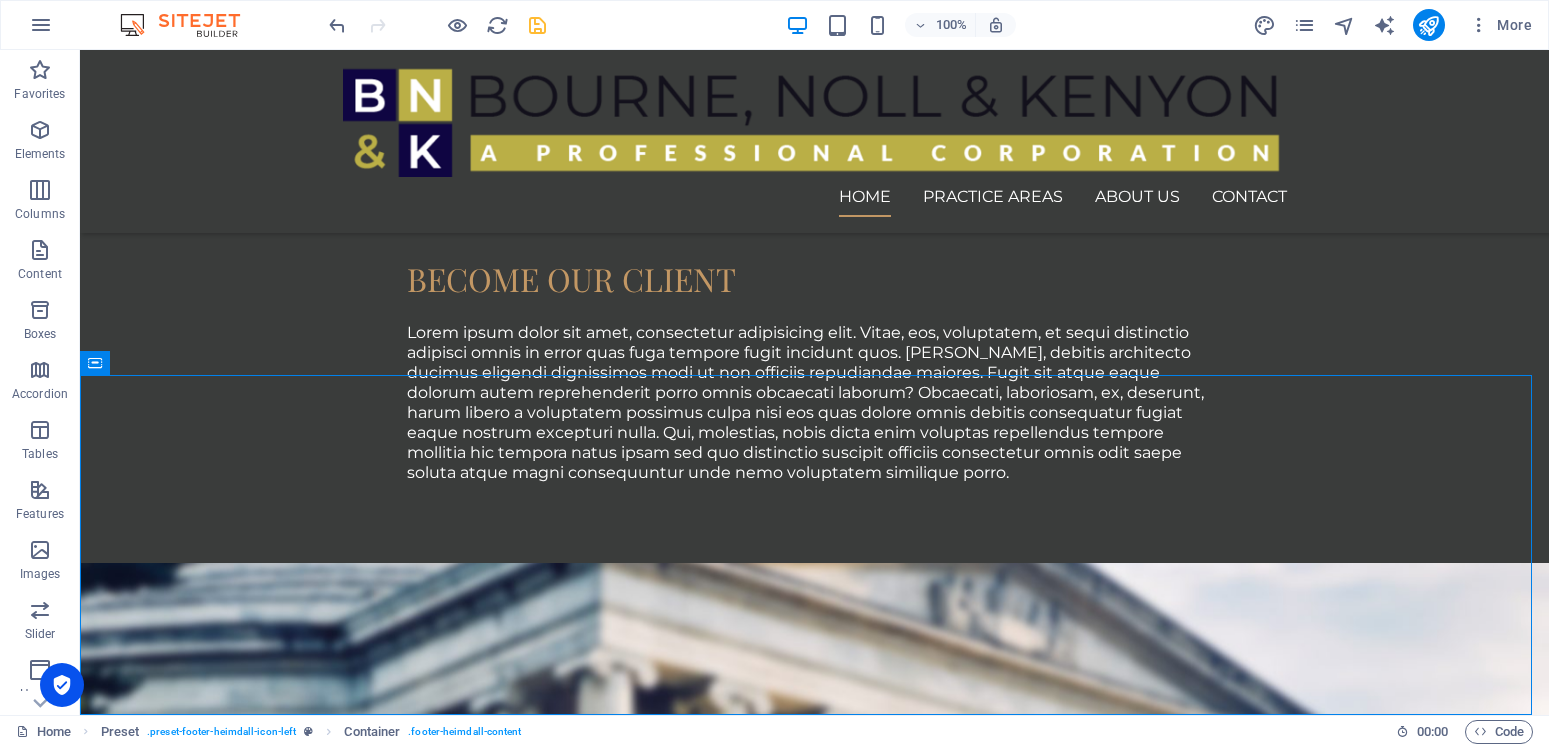 click on "Website Settings SEO Settings SEO Analysis Languages Collections Manager Files & Stock Photos Fonts Content Import To-do Wishes Data" at bounding box center (774, 379) 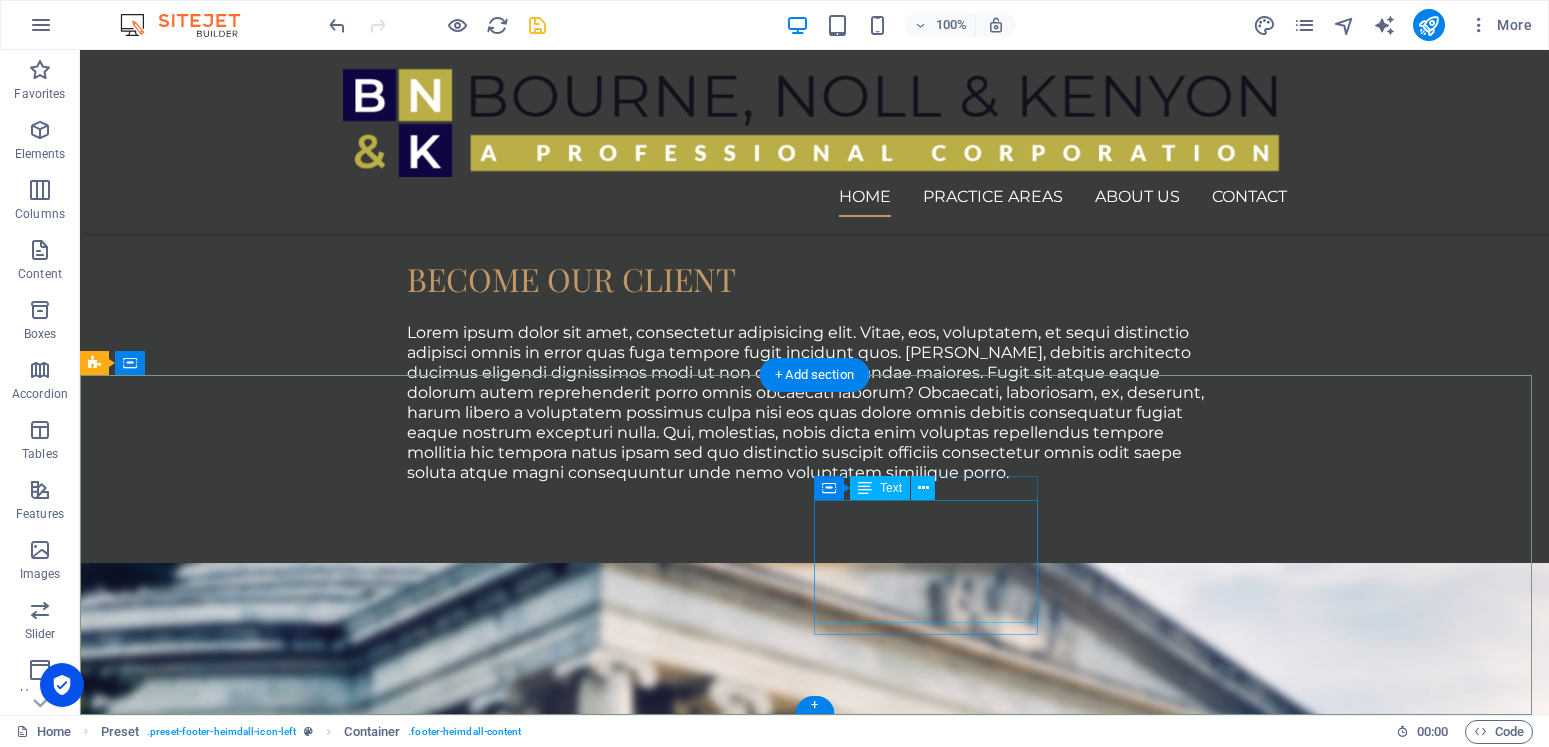 click on "Personal Injury Industrial Injury Insurance Claims Automobile Accindents Criminal Defense Elder Law" at bounding box center (568, 4679) 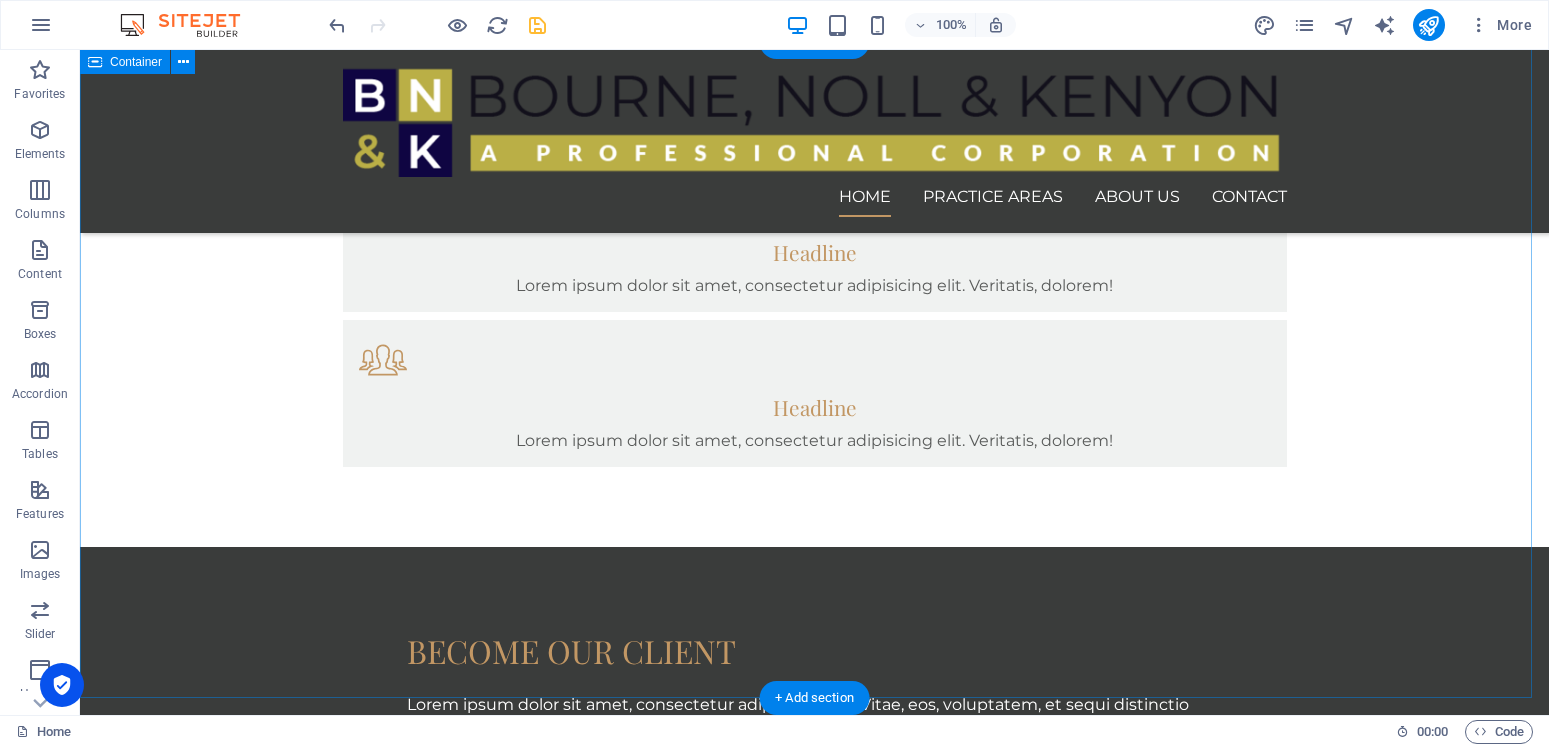 scroll, scrollTop: 1453, scrollLeft: 0, axis: vertical 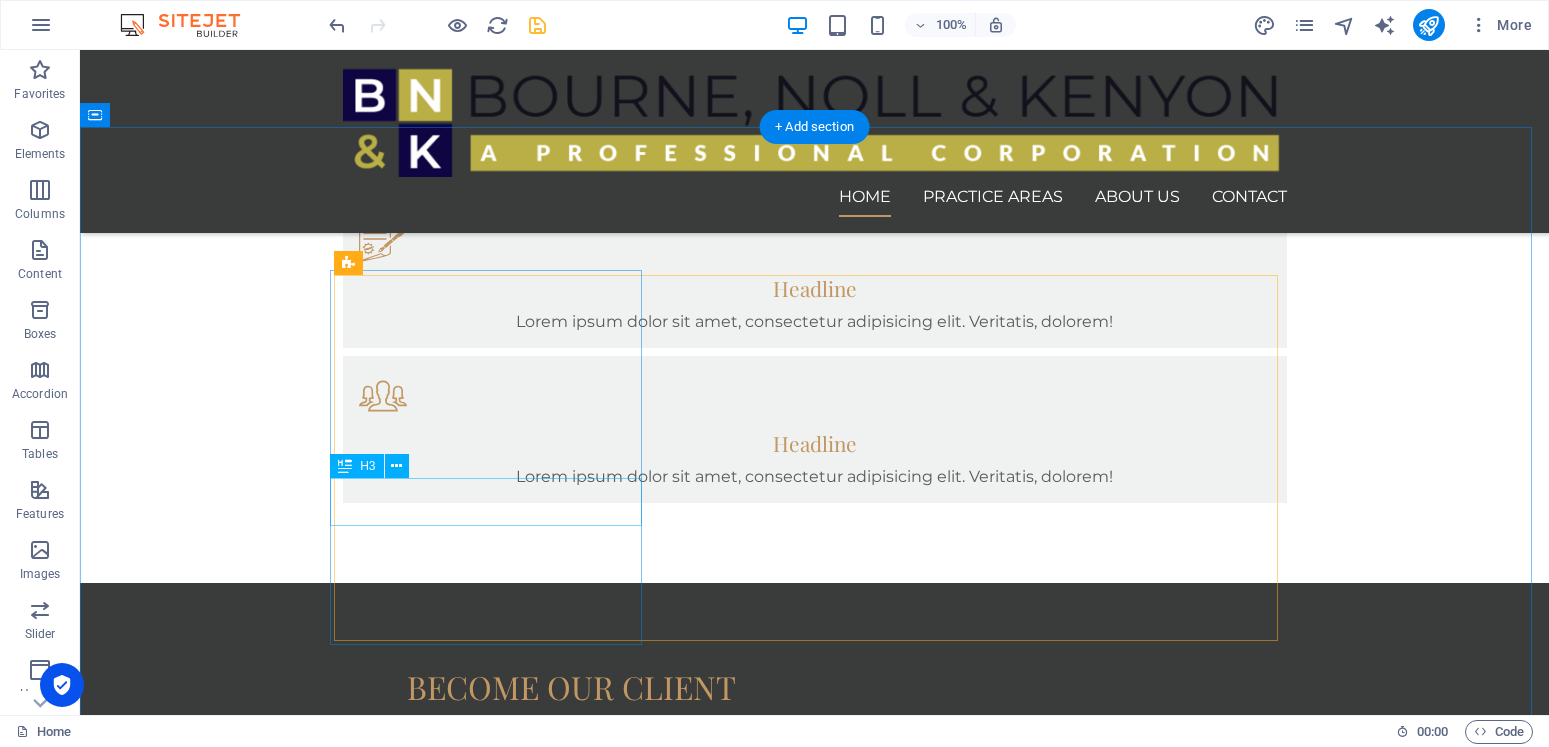 click on "Estate & Life Planning" at bounding box center [815, 2978] 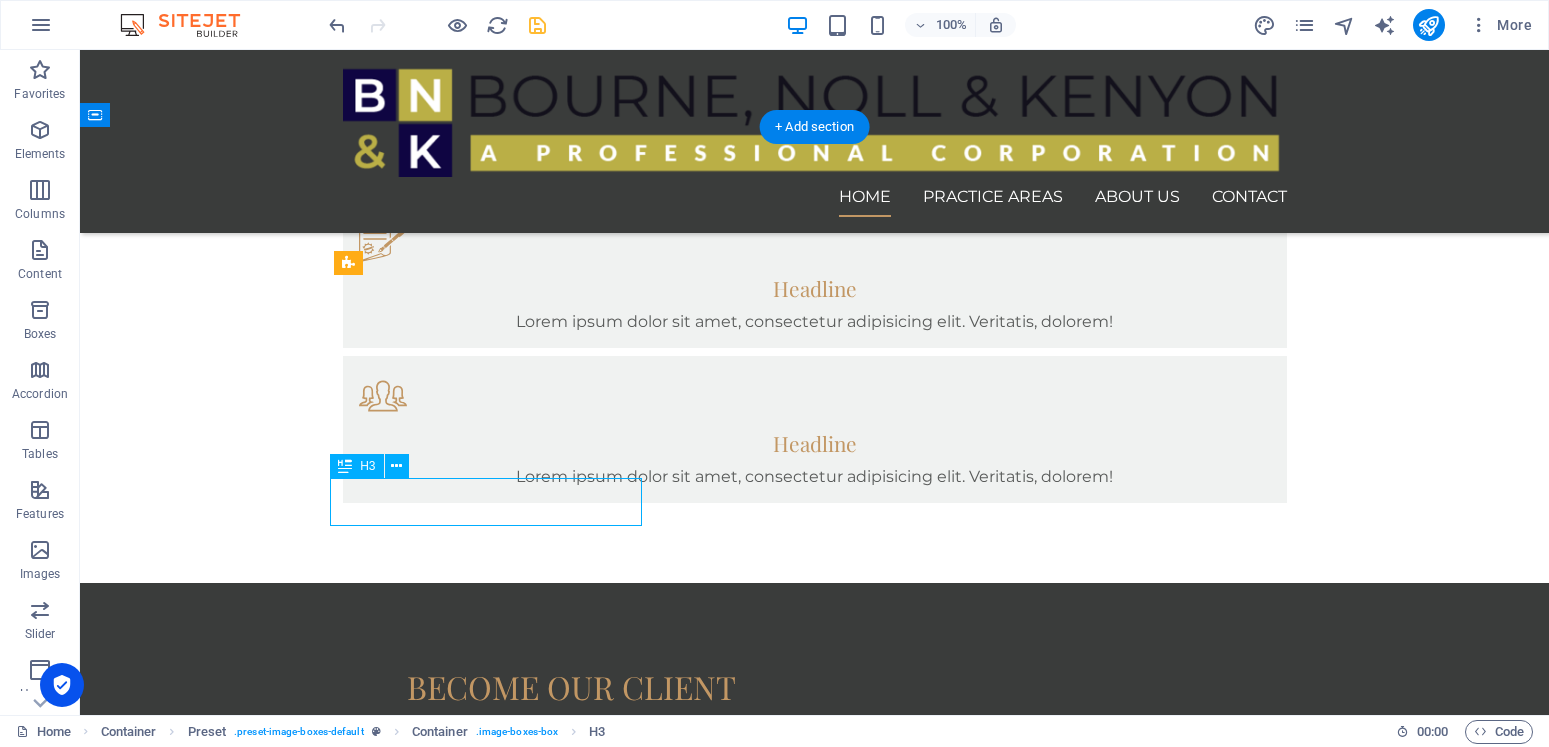 scroll, scrollTop: 1351, scrollLeft: 0, axis: vertical 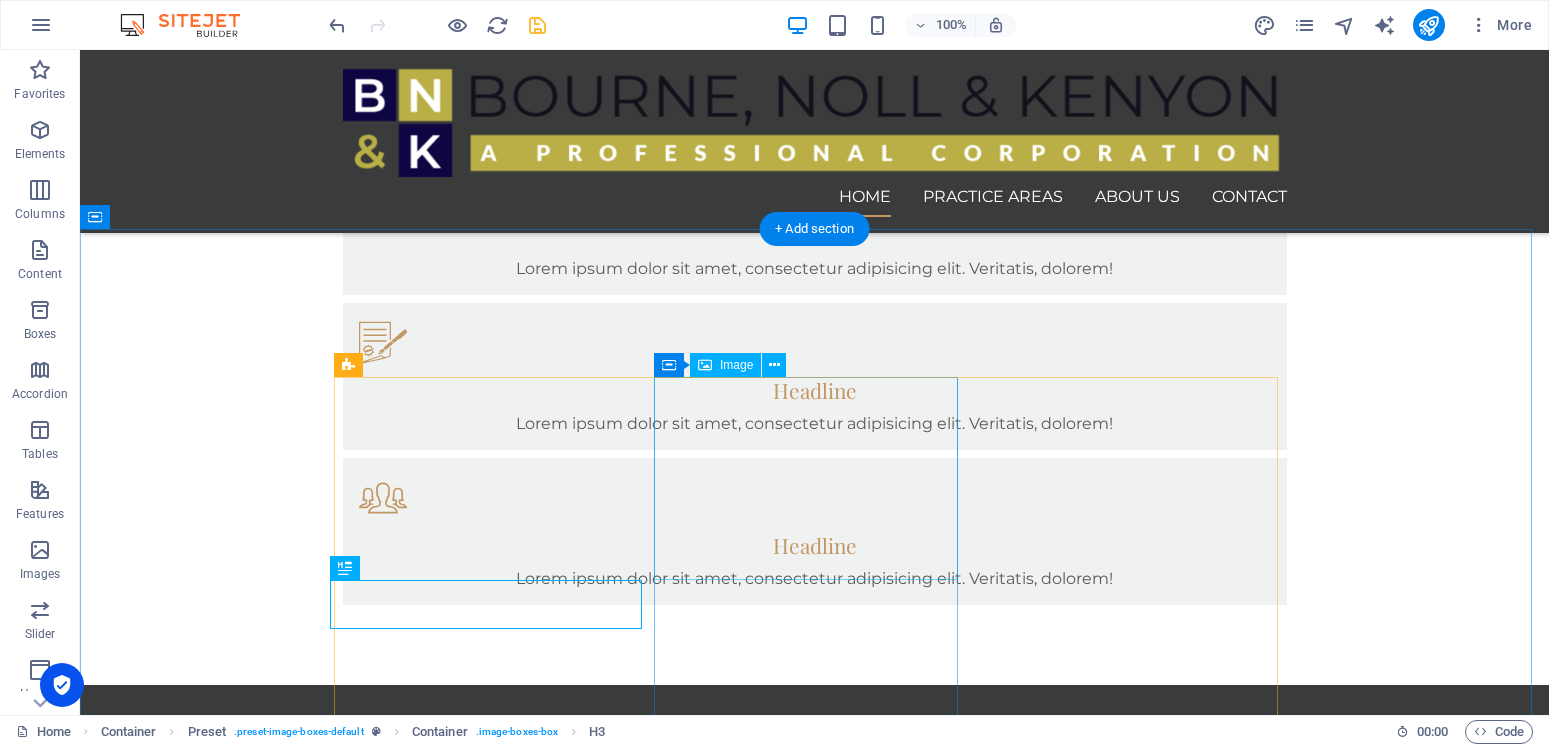 click at bounding box center (815, 3494) 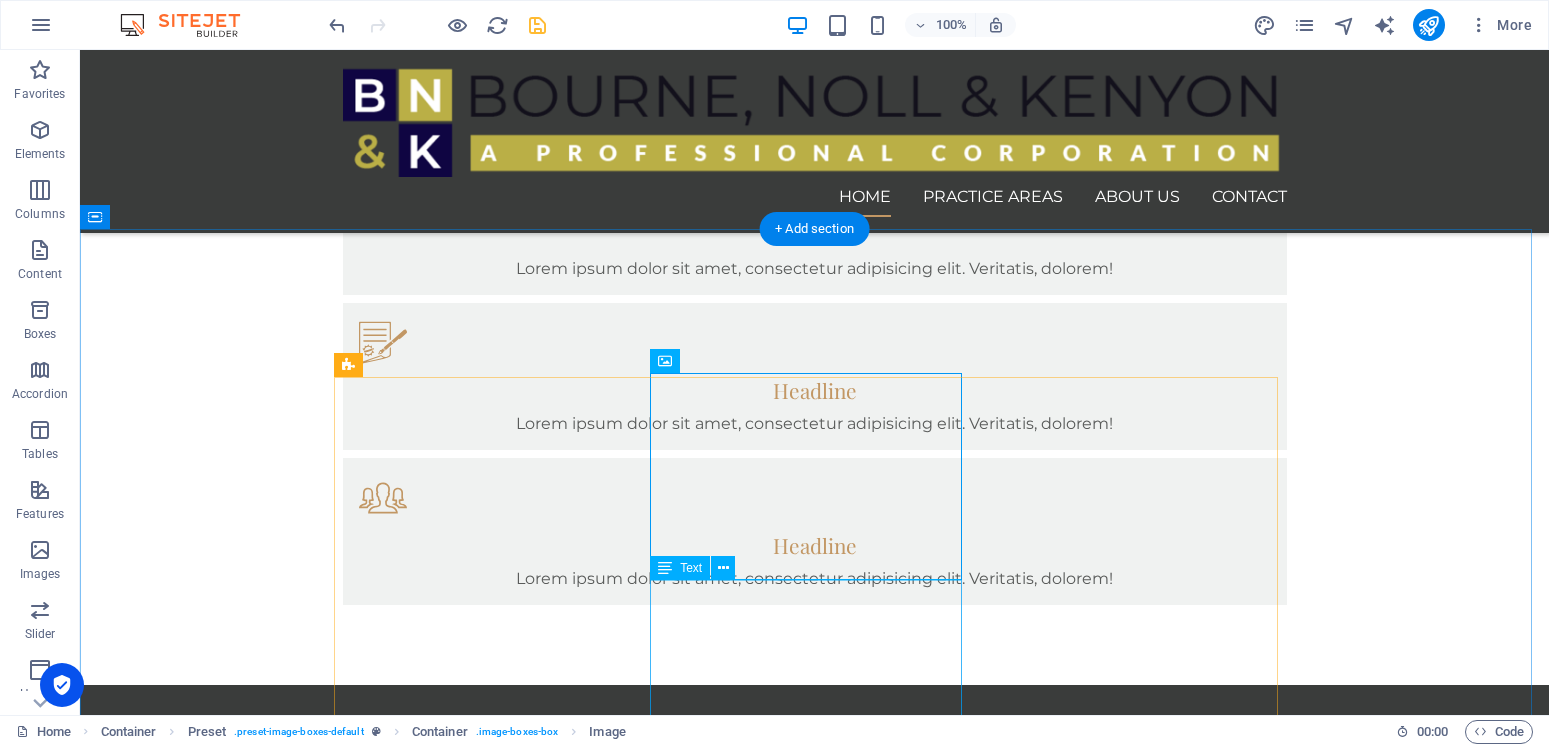 click on "Lorem ipsum dolor sit amet, consectetur adipisicing elit. Veritatis, dolorem!  Read more" at bounding box center [815, 3864] 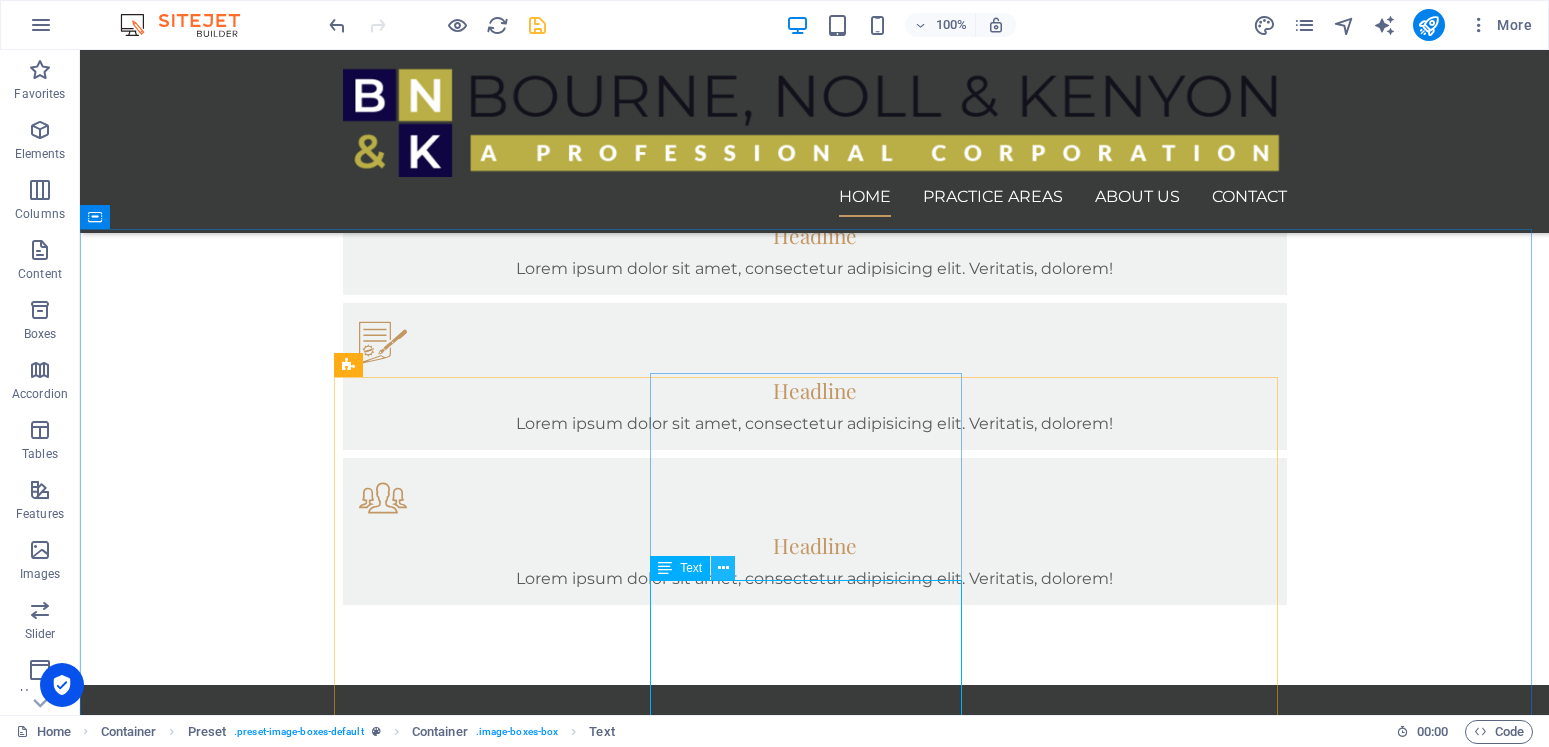 click at bounding box center [723, 568] 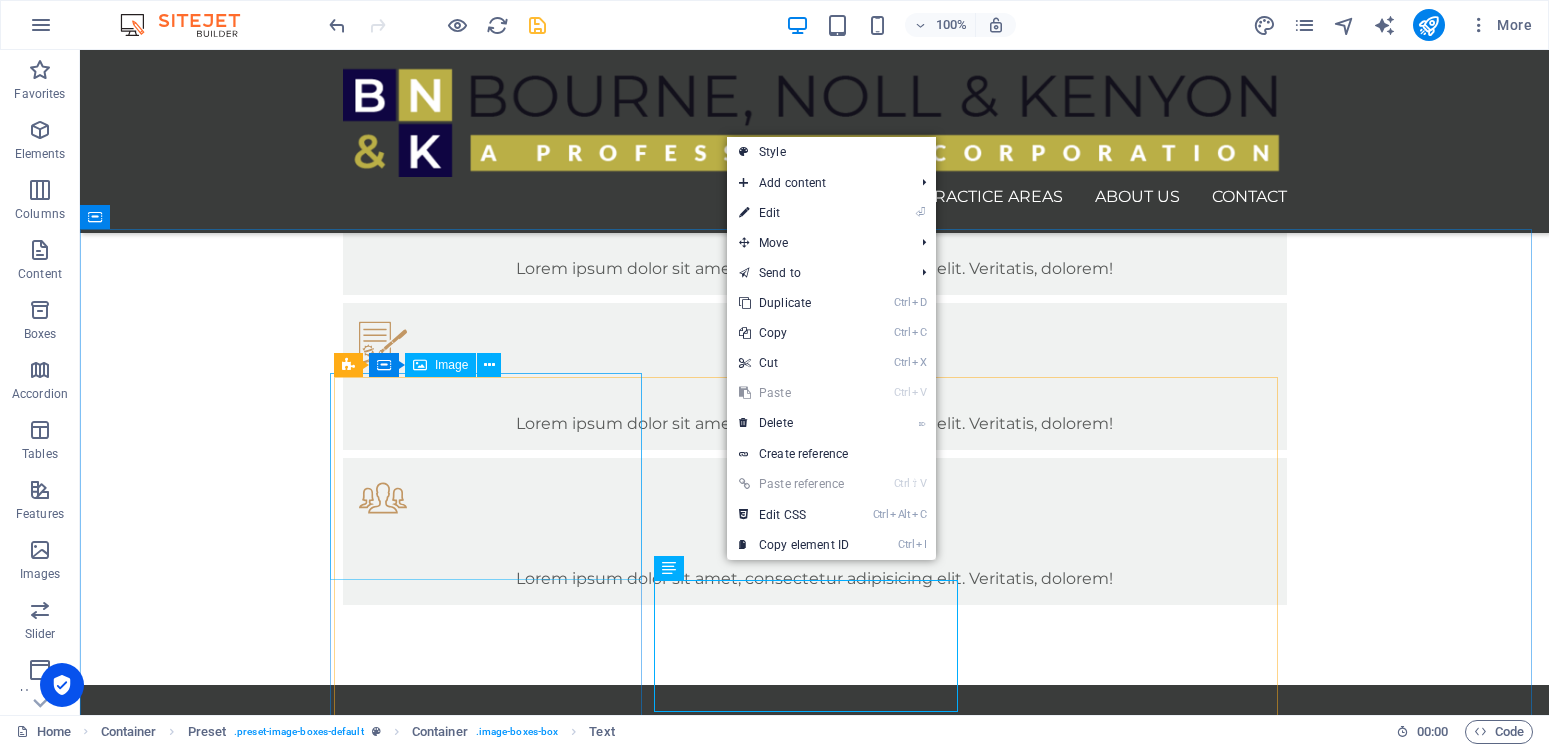click at bounding box center [815, 2733] 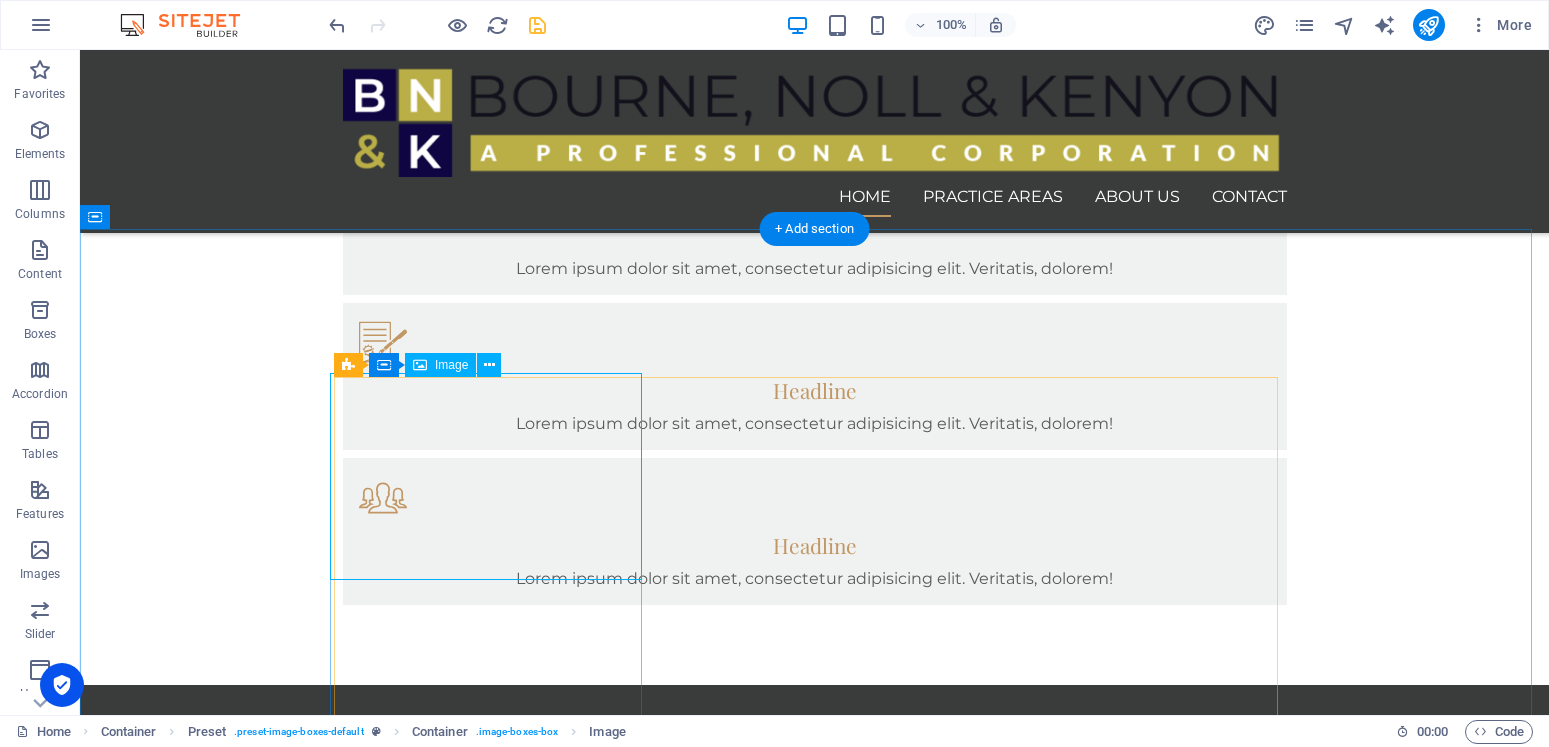 click at bounding box center [815, 2733] 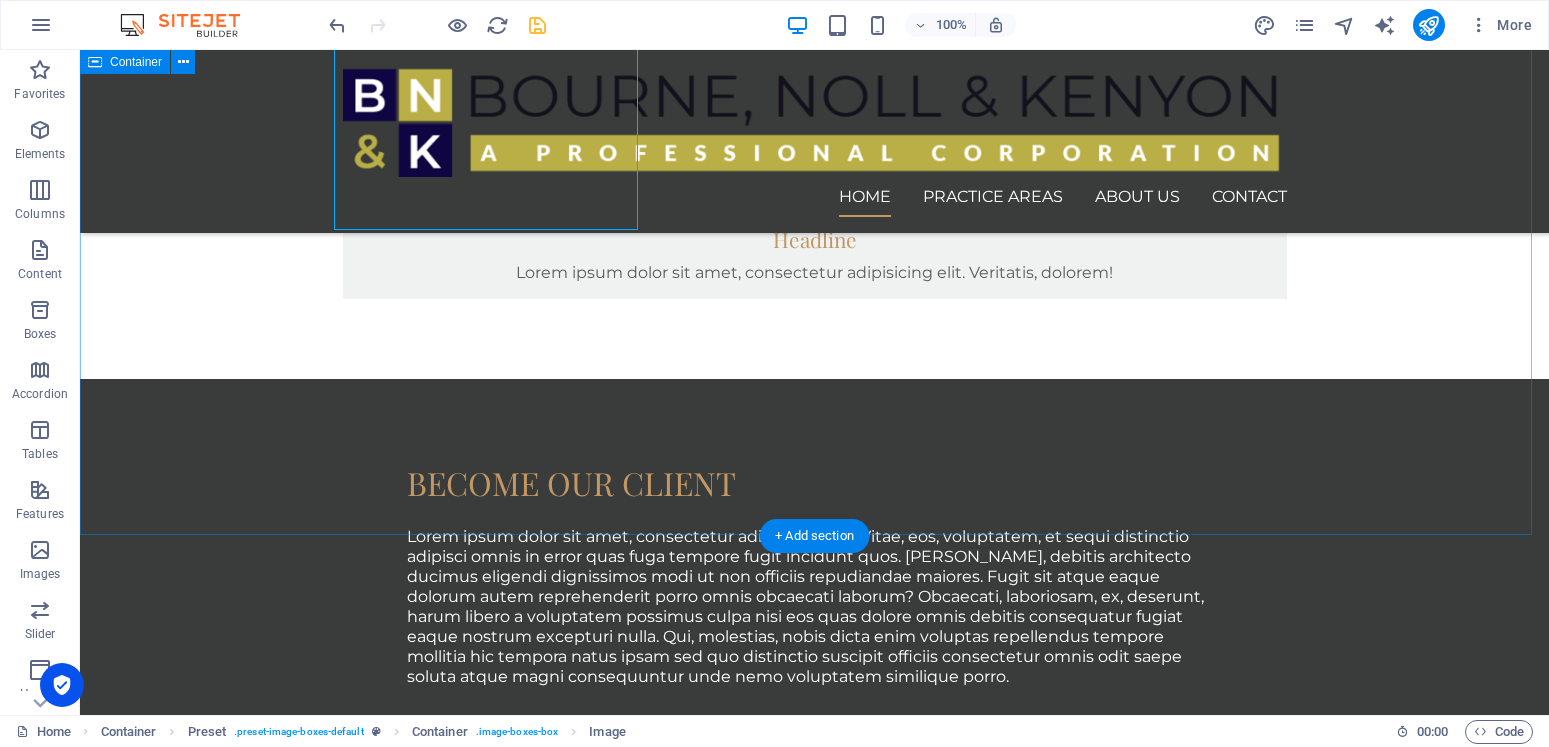 scroll, scrollTop: 1759, scrollLeft: 0, axis: vertical 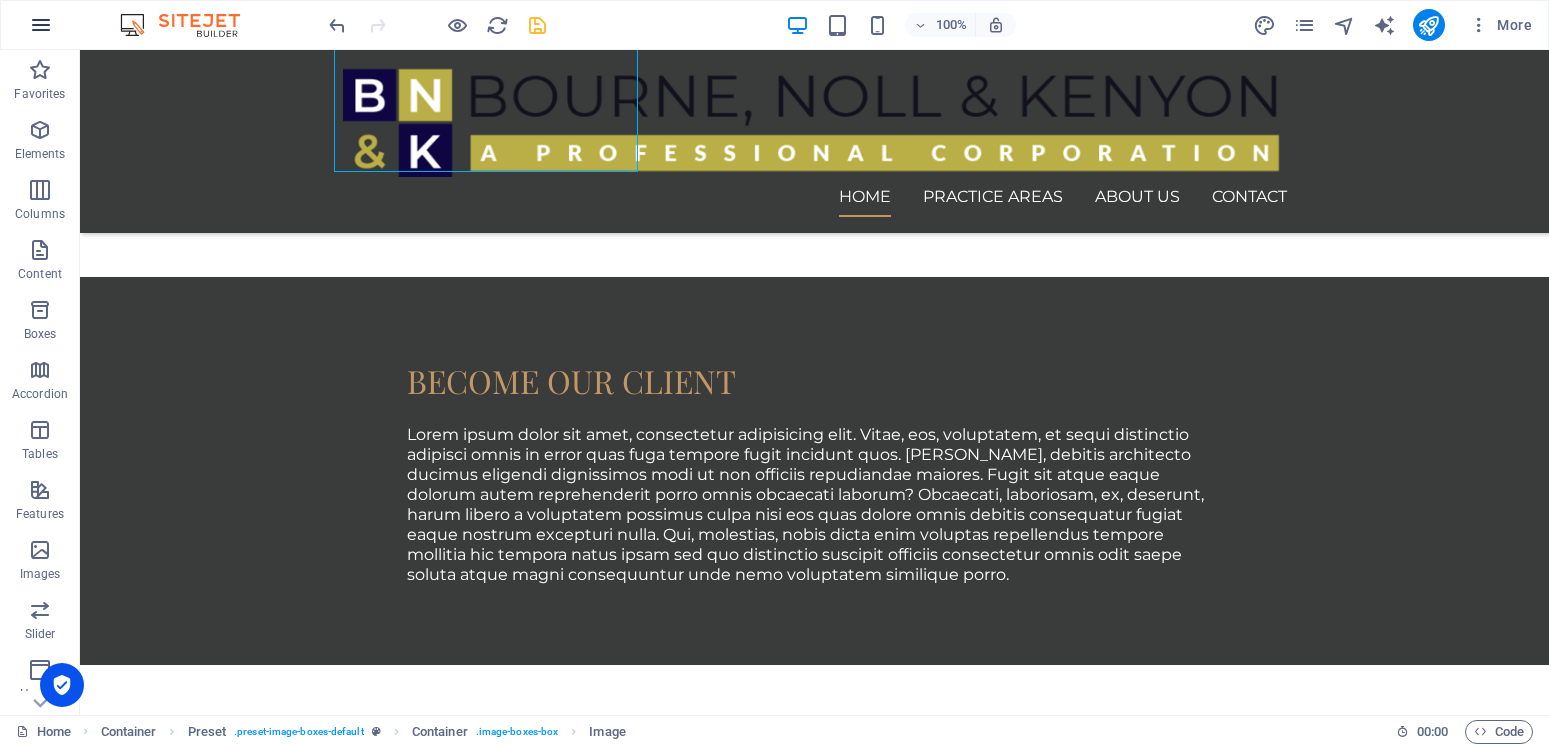 click at bounding box center [41, 25] 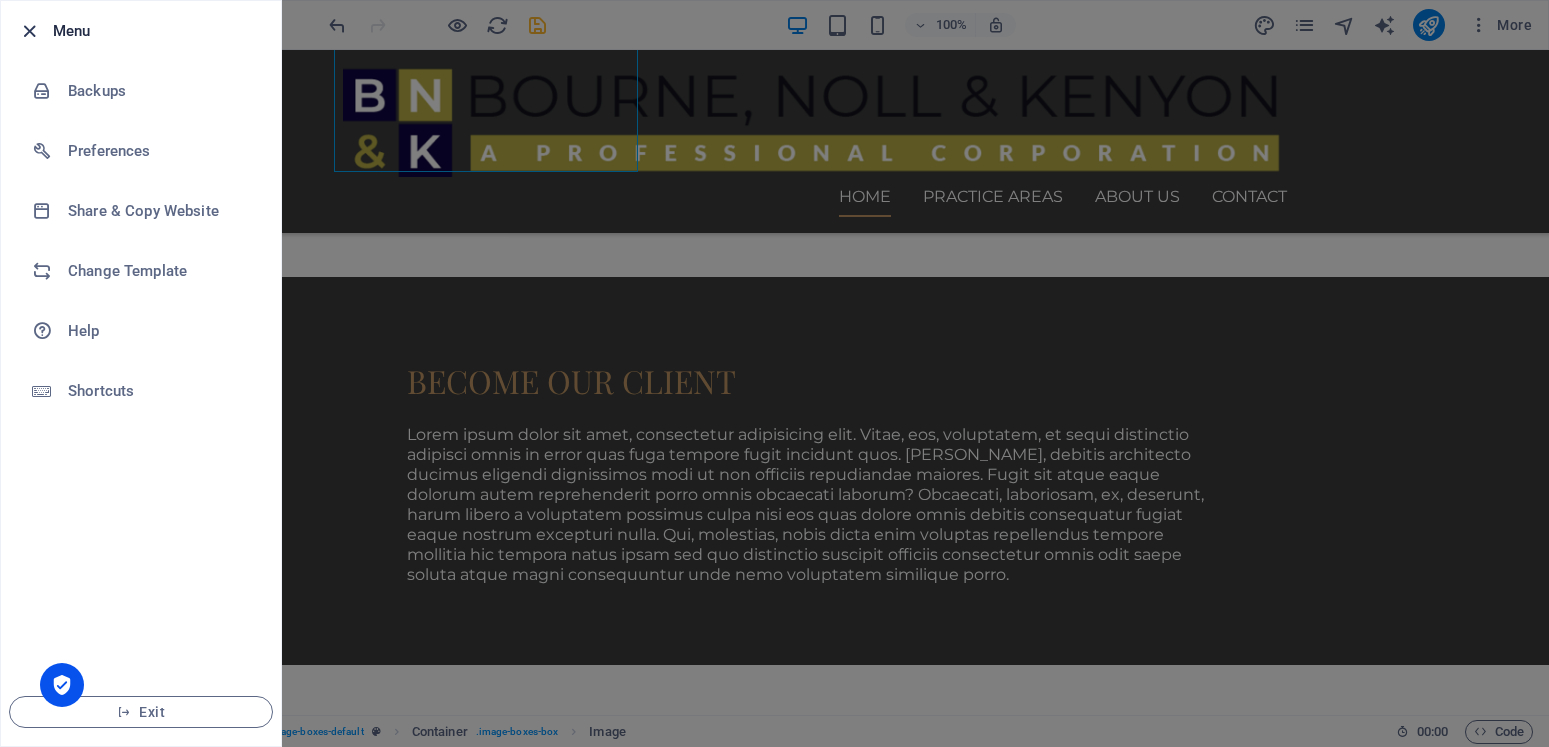 click at bounding box center (29, 31) 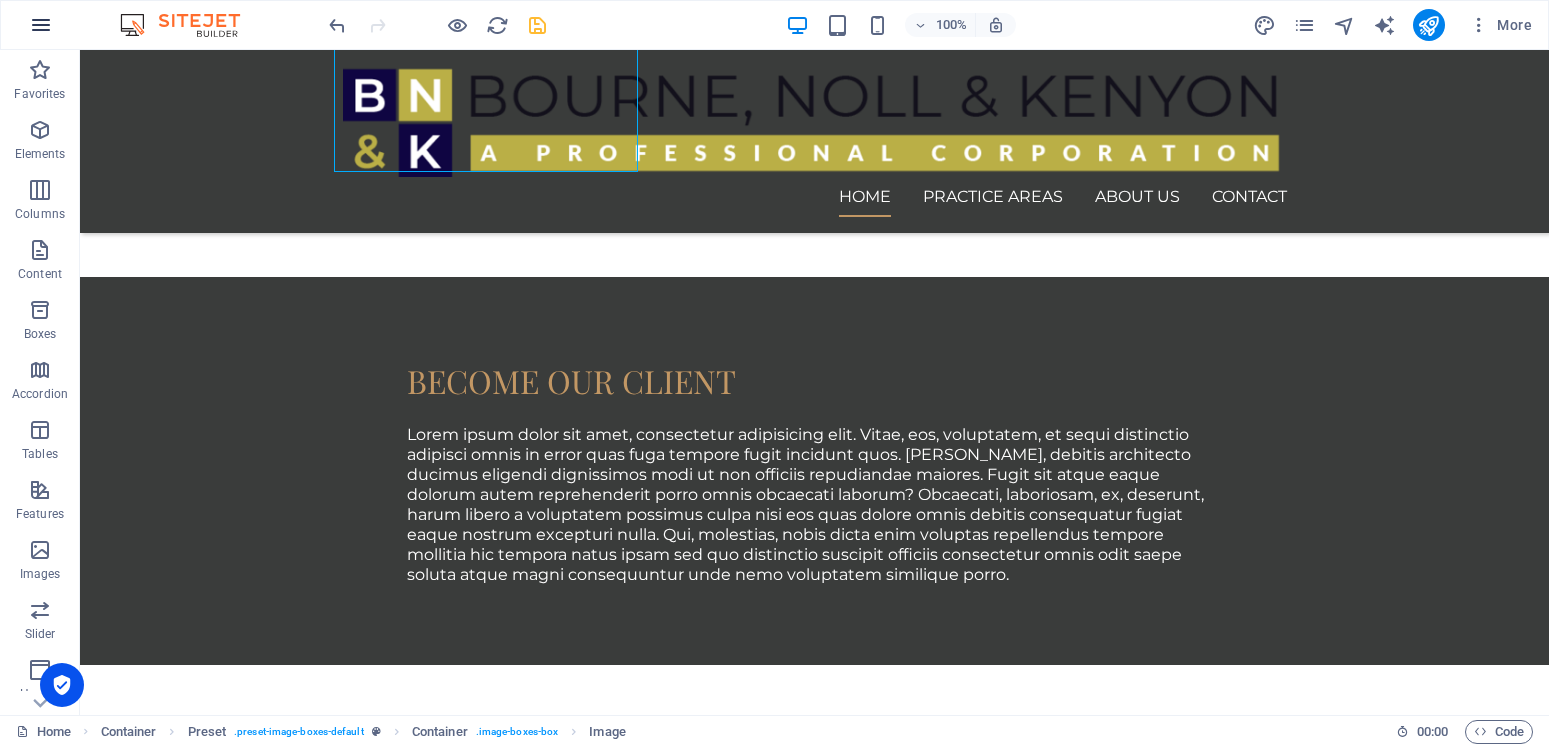 click at bounding box center [41, 25] 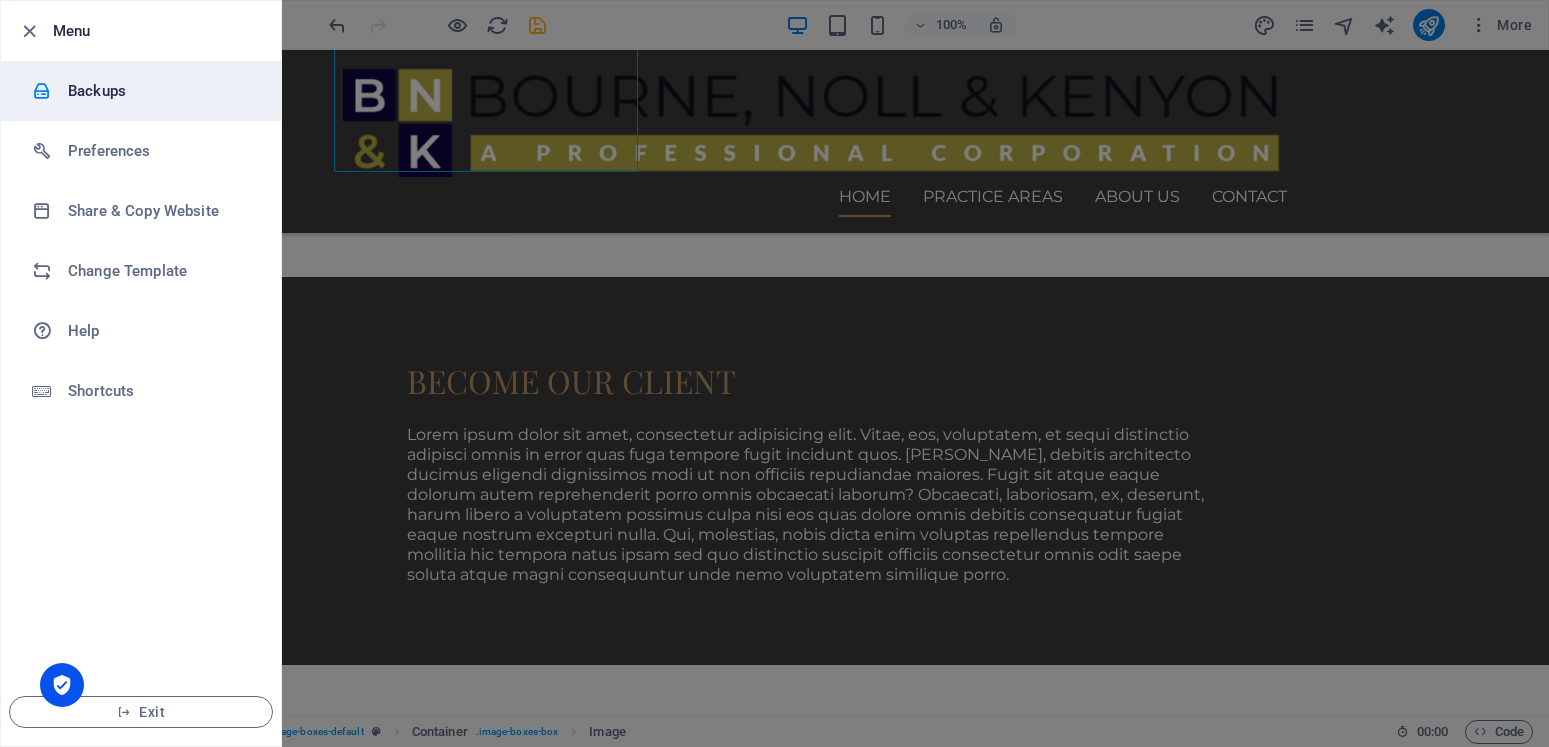 click at bounding box center [50, 91] 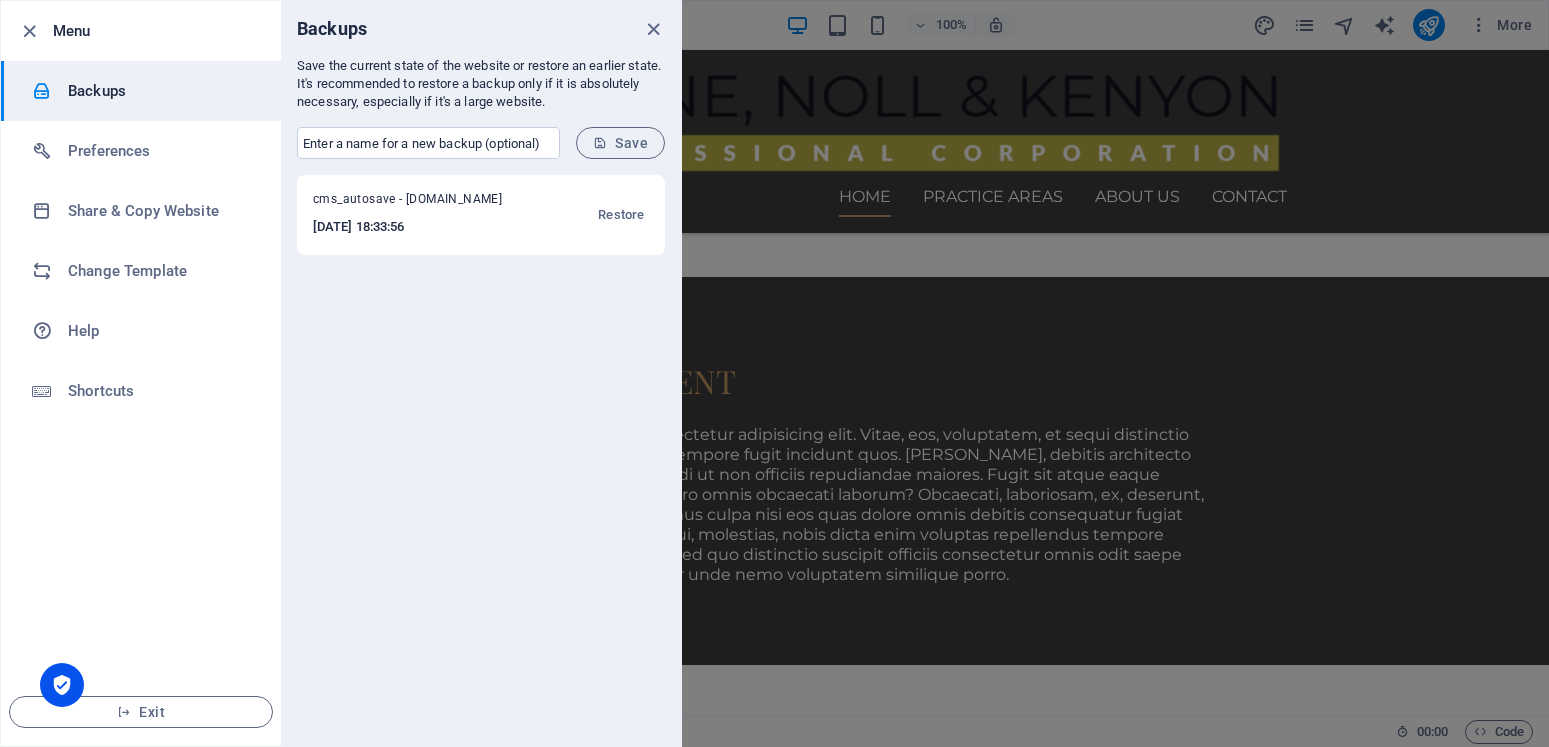 click on "cms_autosave - bournenoll.com 2025-07-11 18:33:56 Restore" at bounding box center (481, 460) 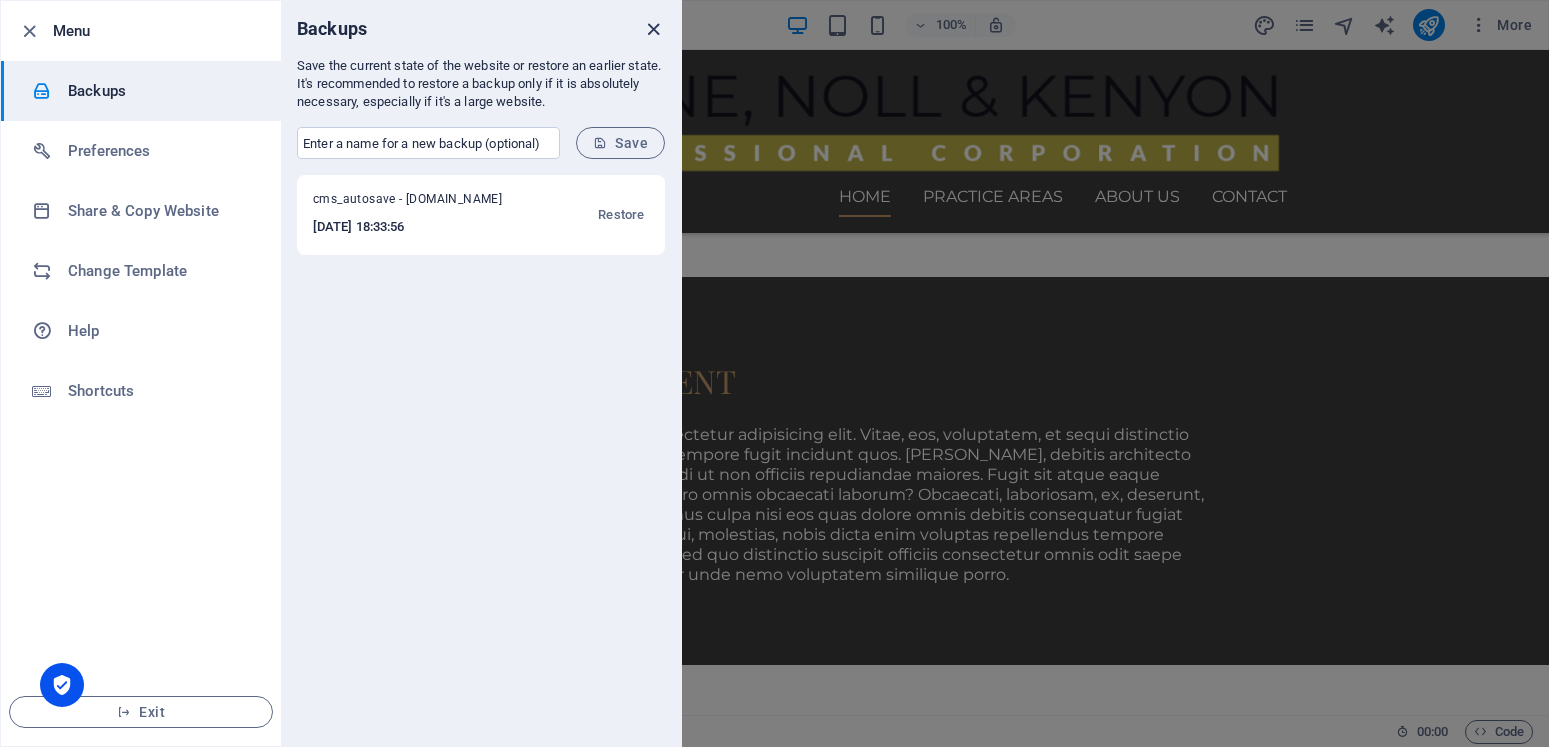 click at bounding box center [653, 29] 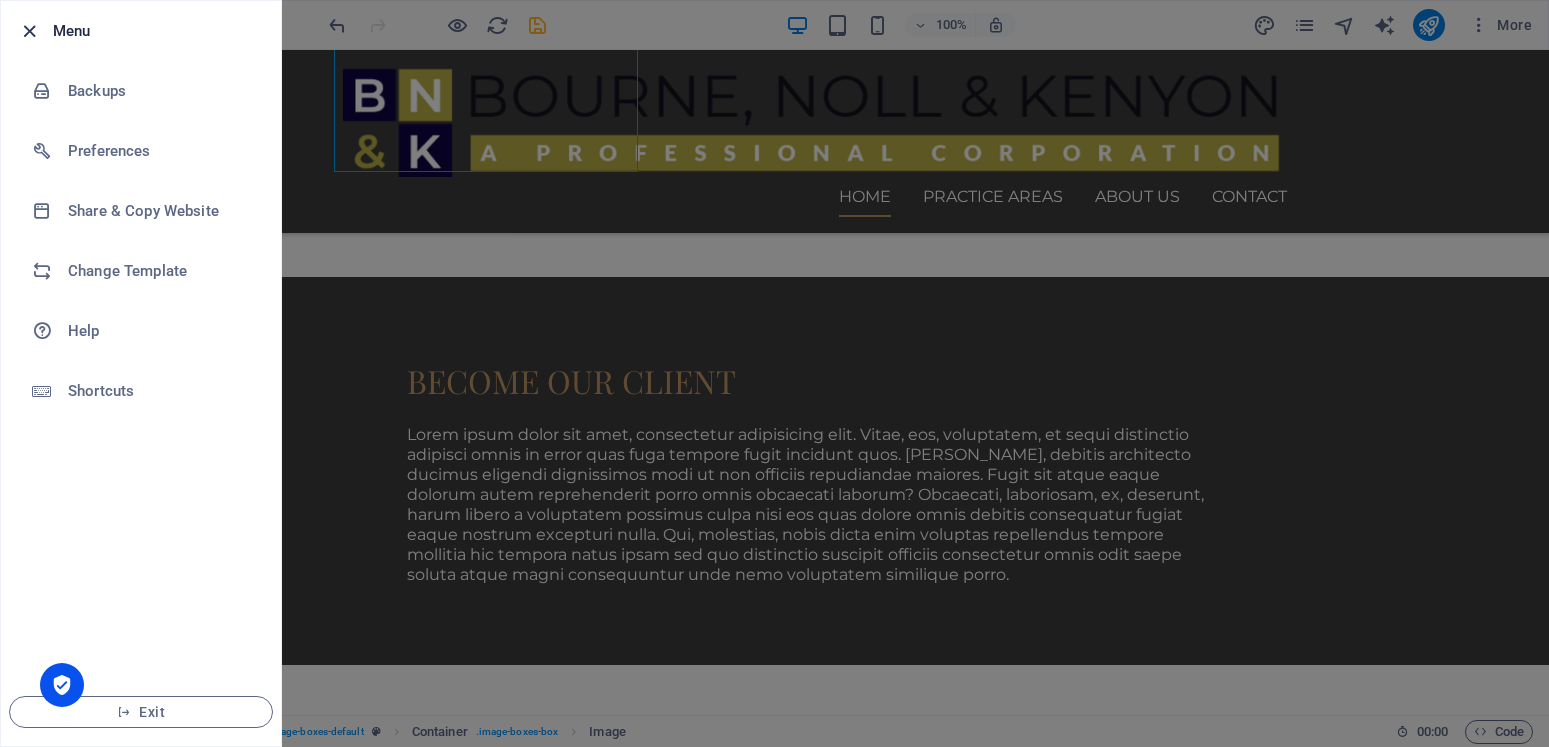 click at bounding box center (29, 31) 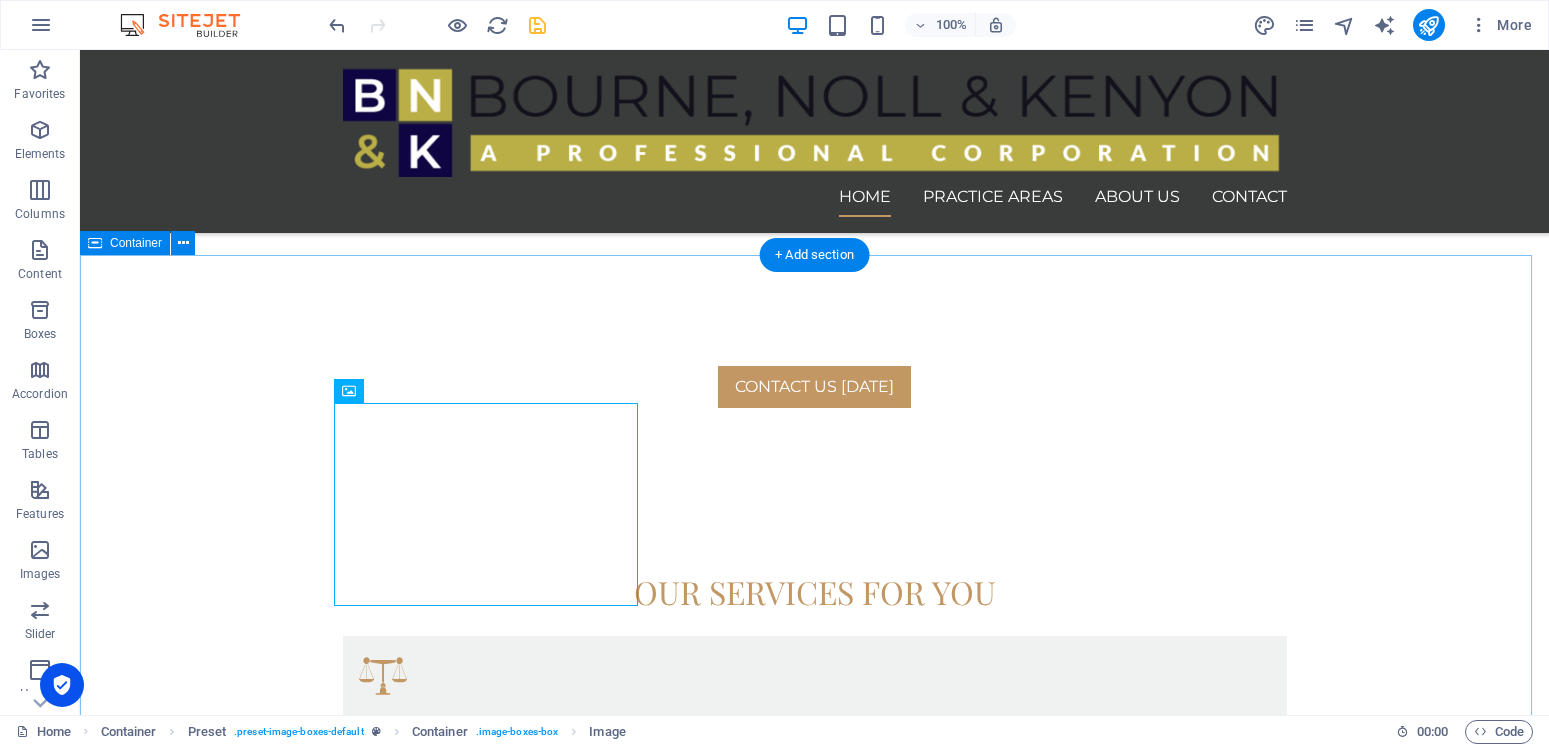 scroll, scrollTop: 739, scrollLeft: 0, axis: vertical 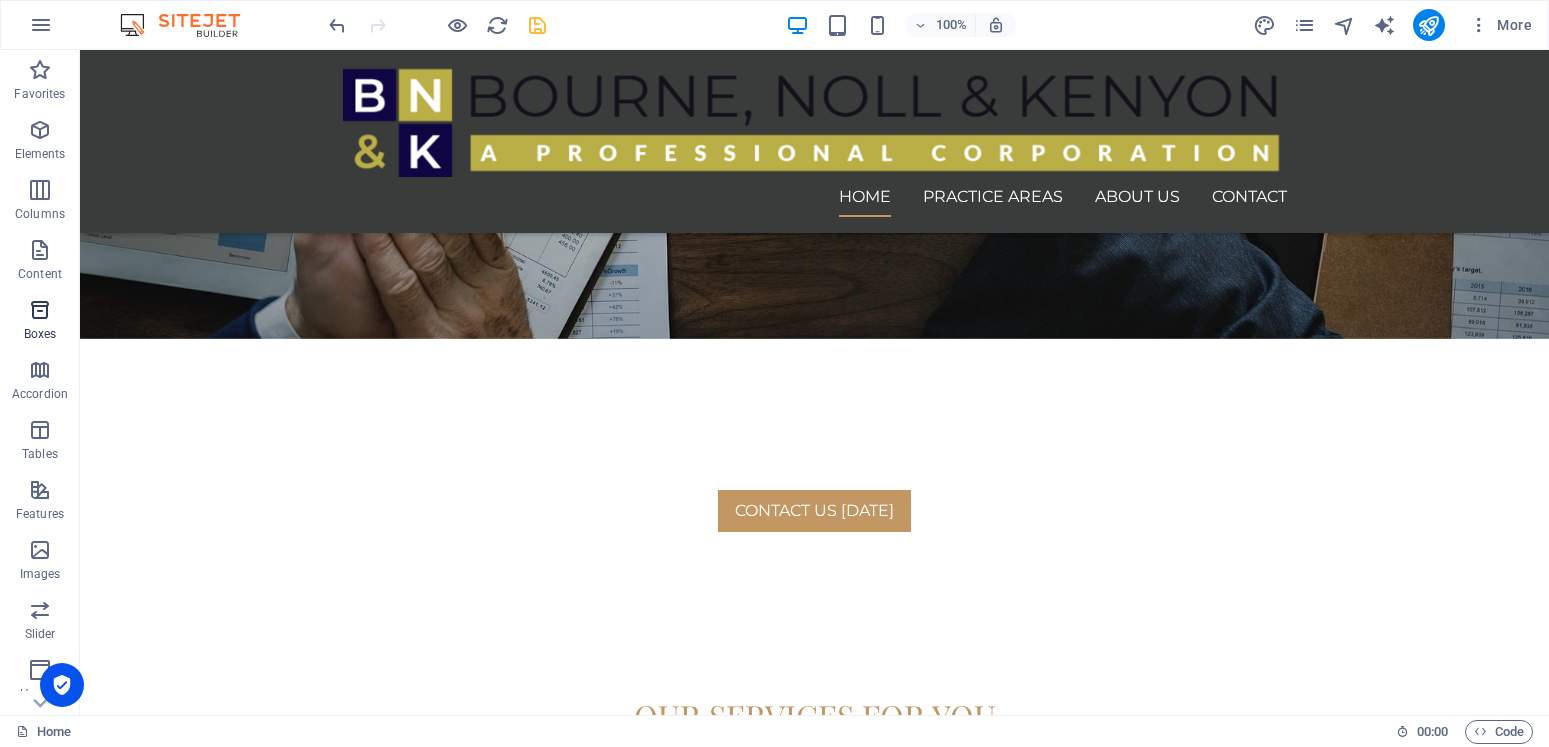 click on "Boxes" at bounding box center [40, 322] 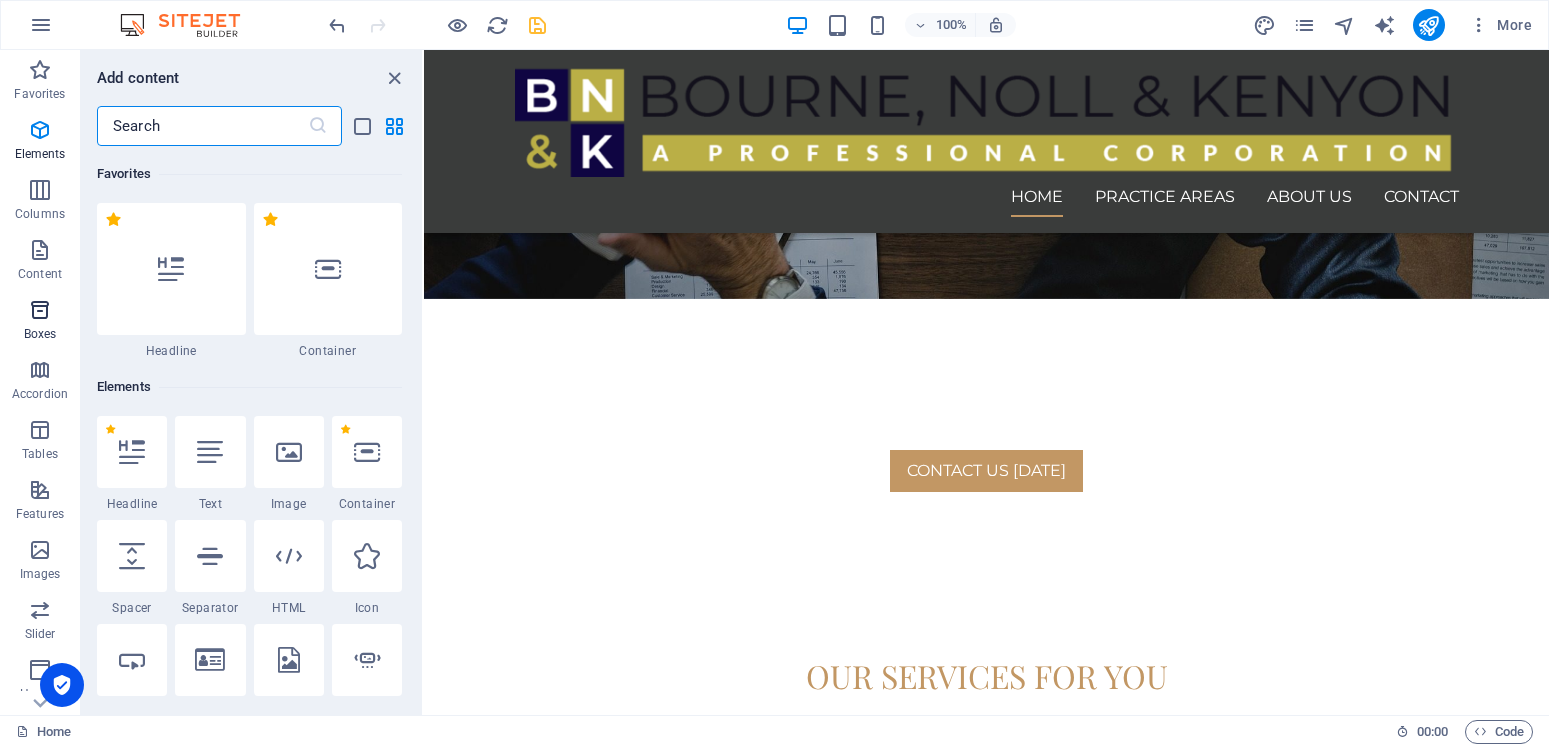 scroll, scrollTop: 5352, scrollLeft: 0, axis: vertical 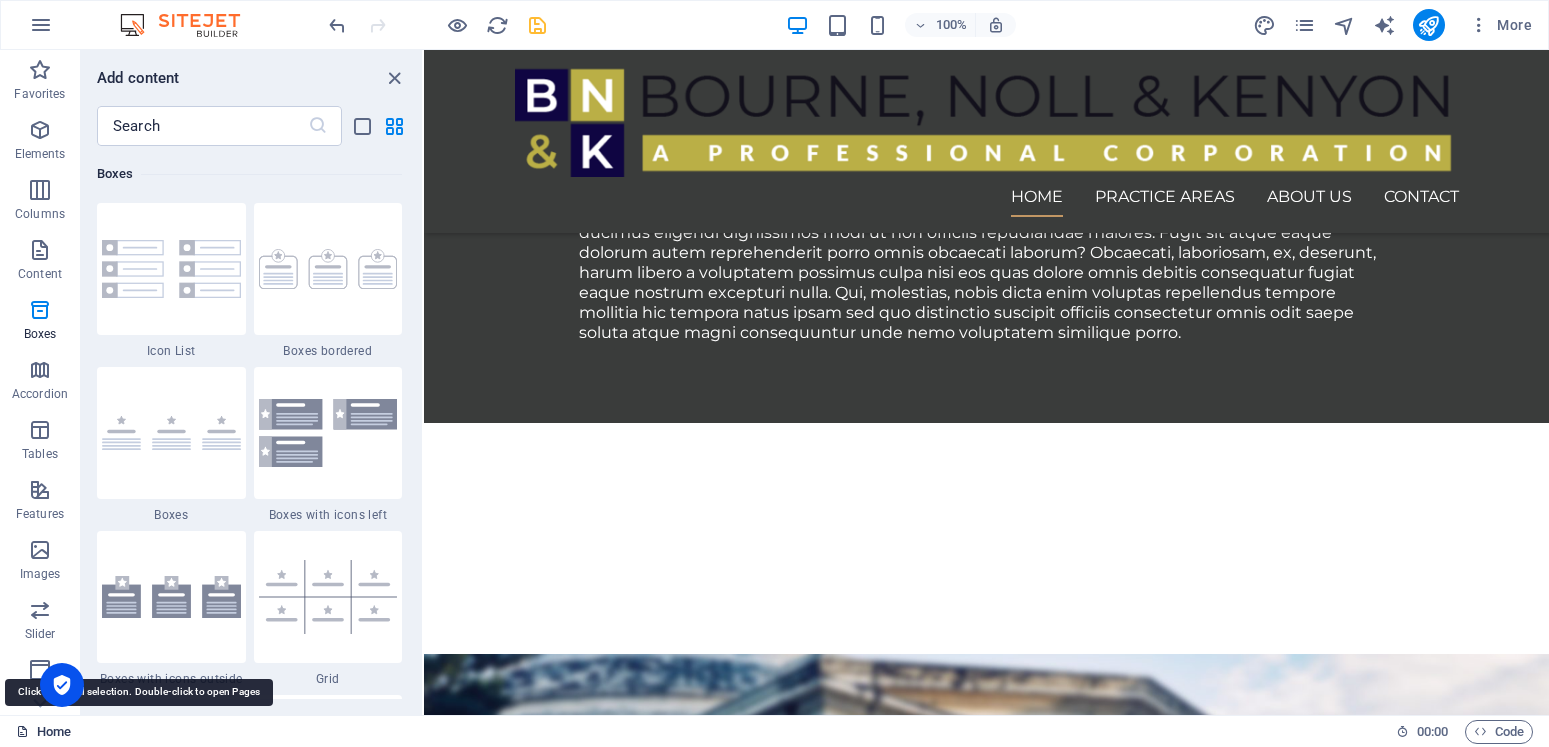 click on "Home" at bounding box center (43, 732) 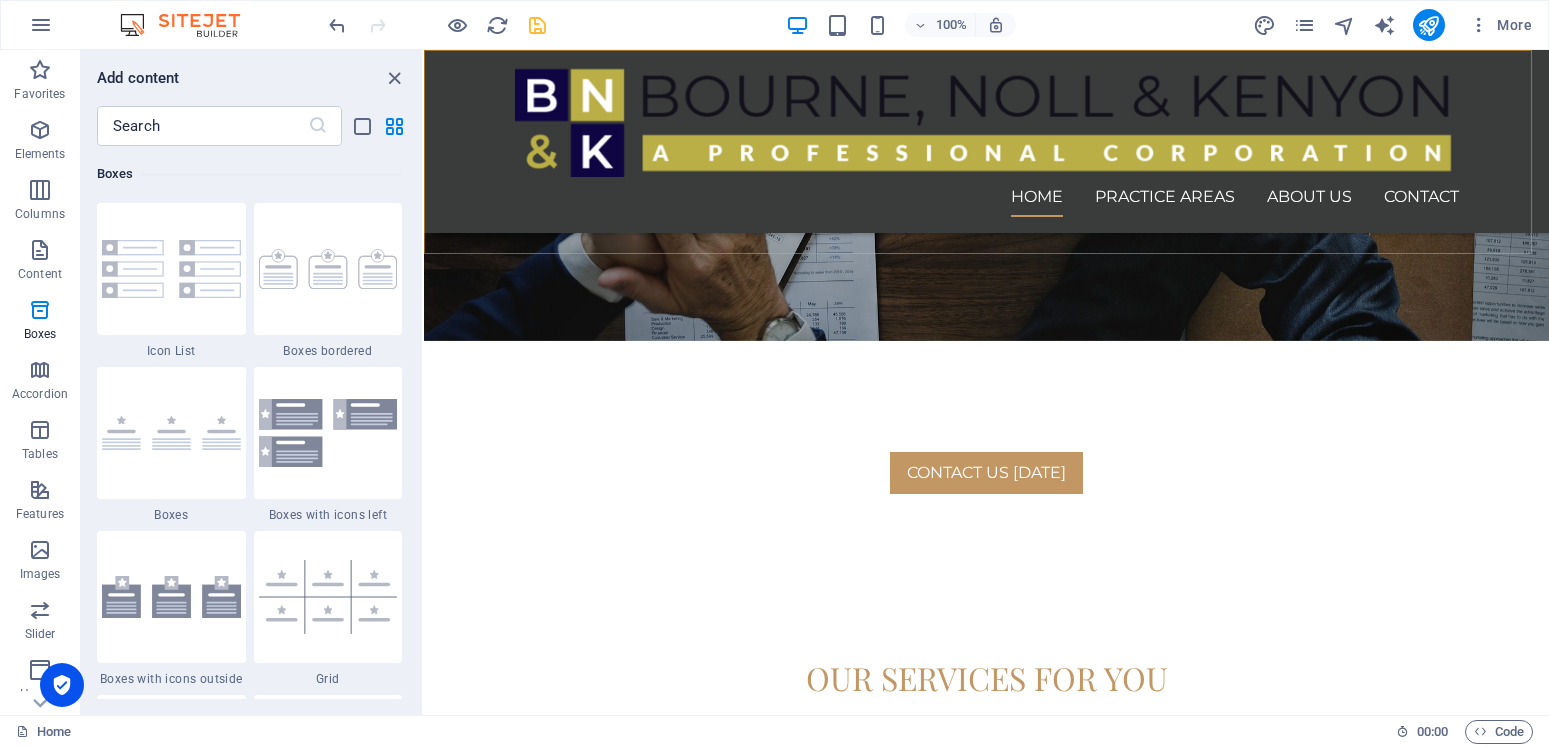 scroll, scrollTop: 187, scrollLeft: 0, axis: vertical 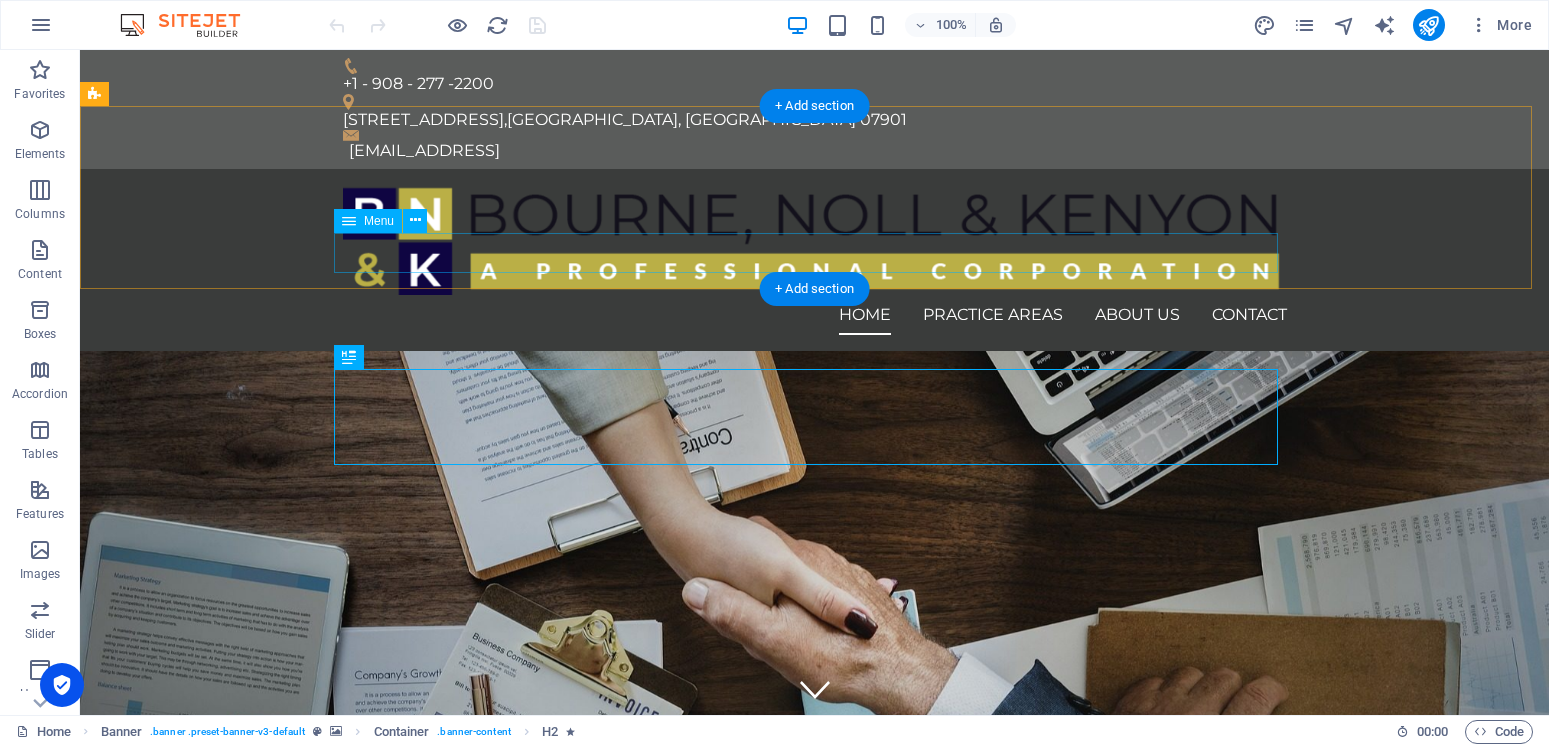 click on "Home Practice Areas About us Contact" at bounding box center (815, 315) 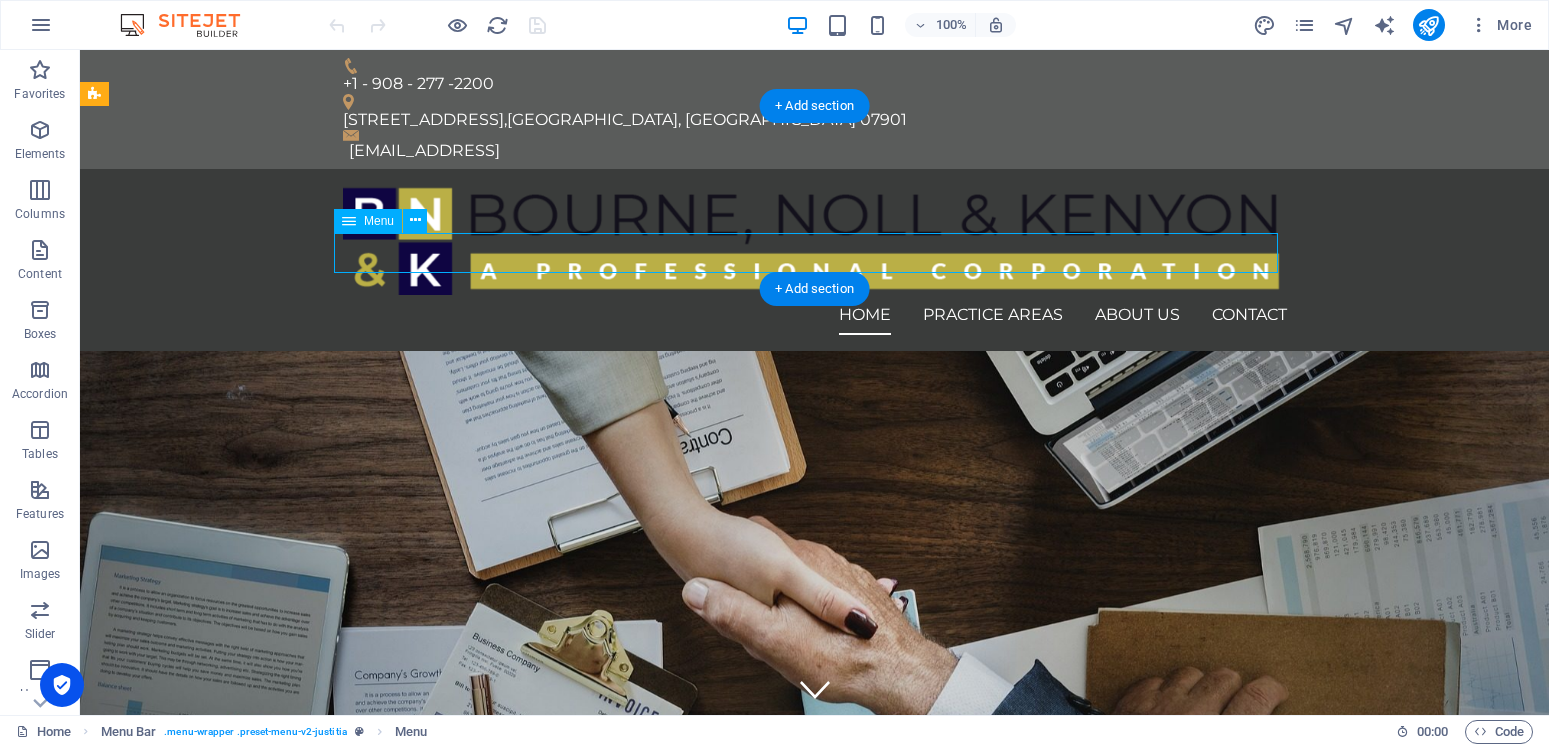 click on "Home Practice Areas About us Contact" at bounding box center [815, 315] 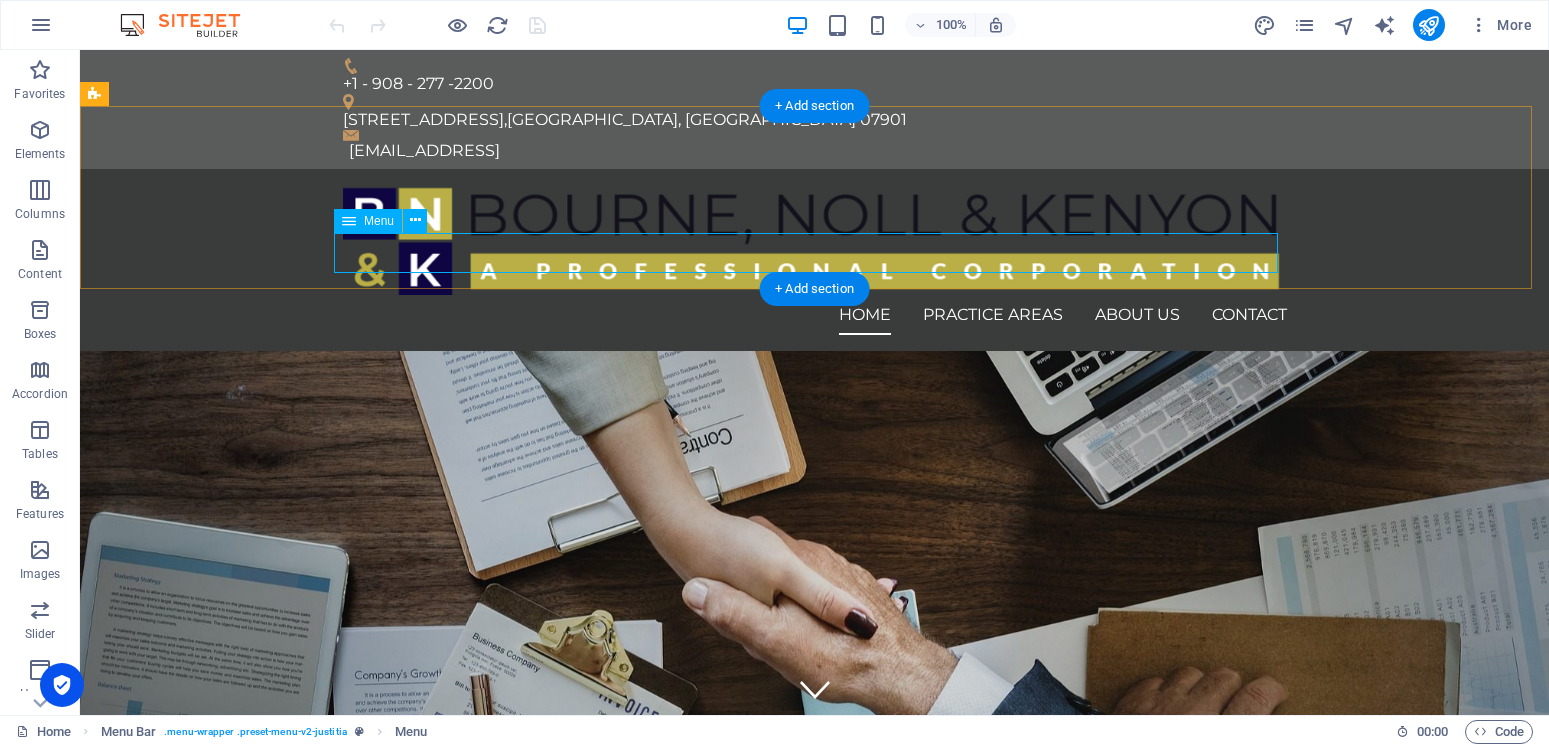 click on "Home Practice Areas About us Contact" at bounding box center [815, 315] 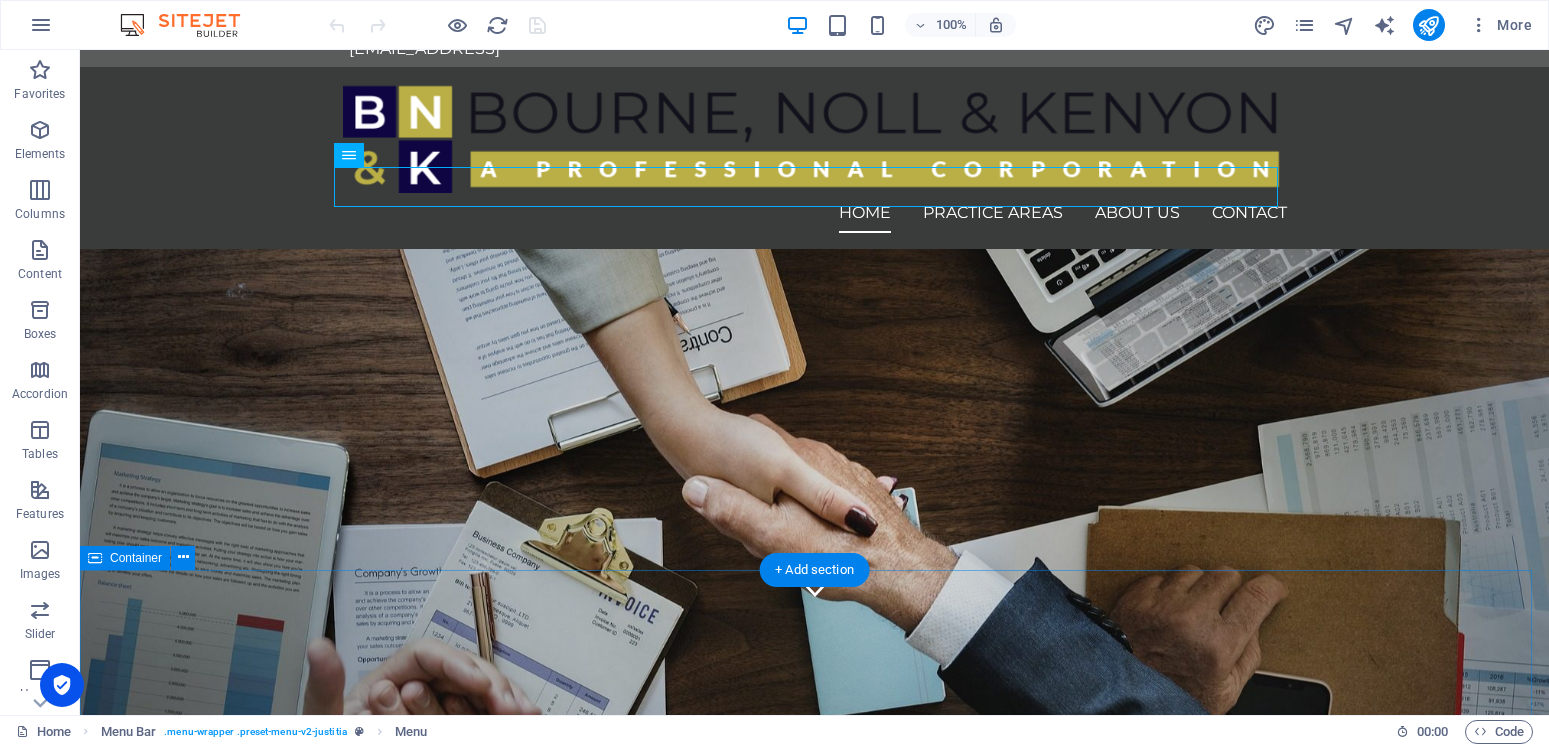 scroll, scrollTop: 0, scrollLeft: 0, axis: both 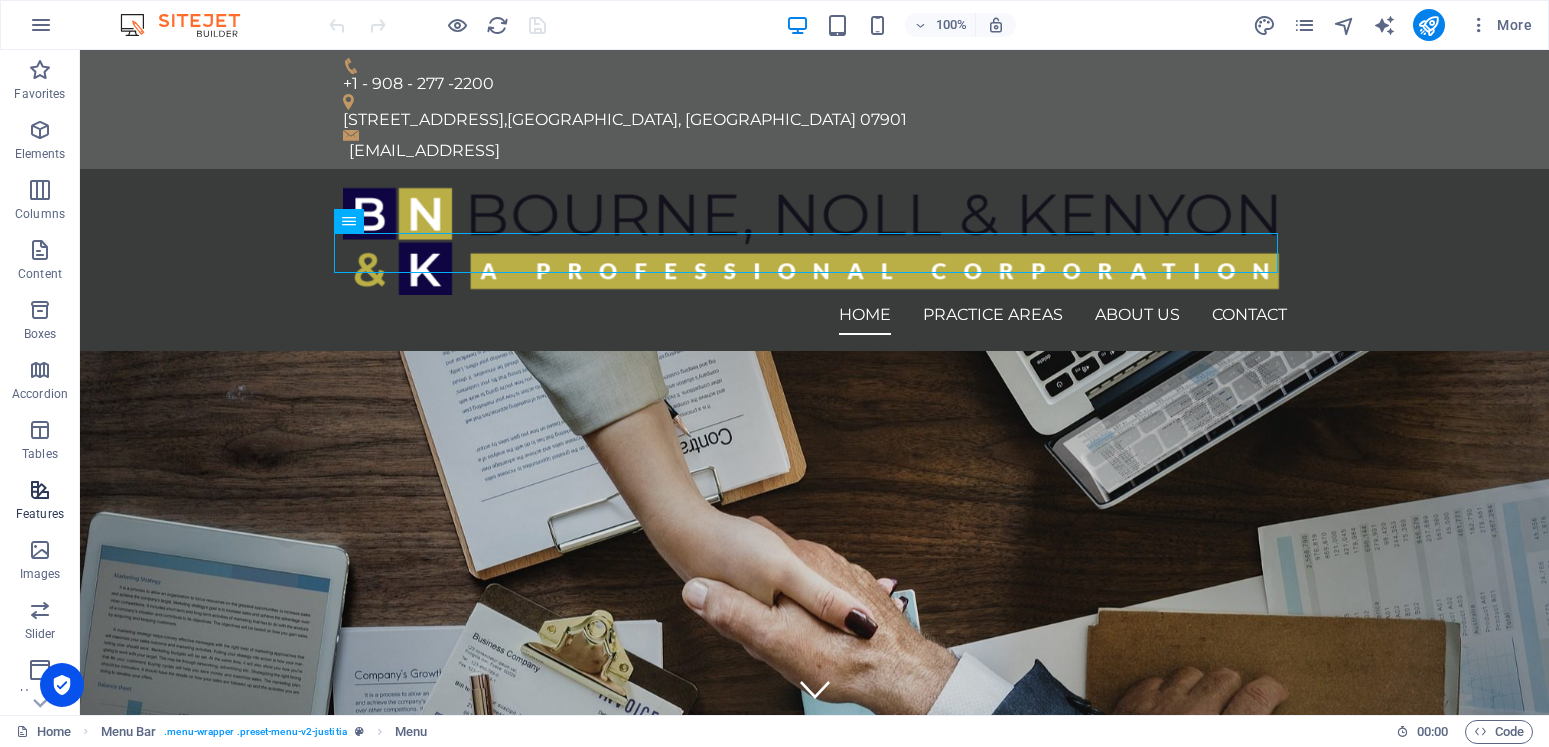 click at bounding box center [40, 490] 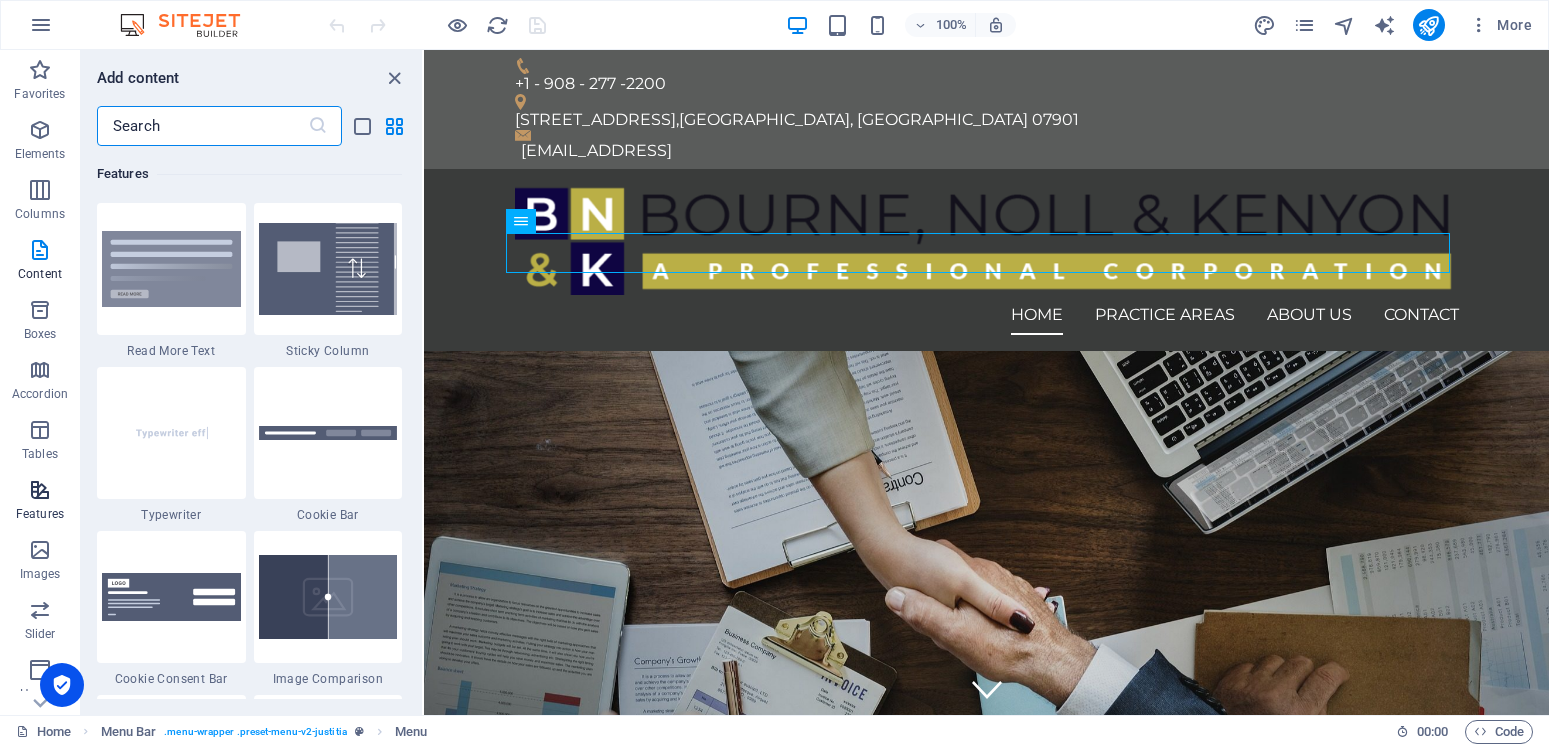 scroll, scrollTop: 7631, scrollLeft: 0, axis: vertical 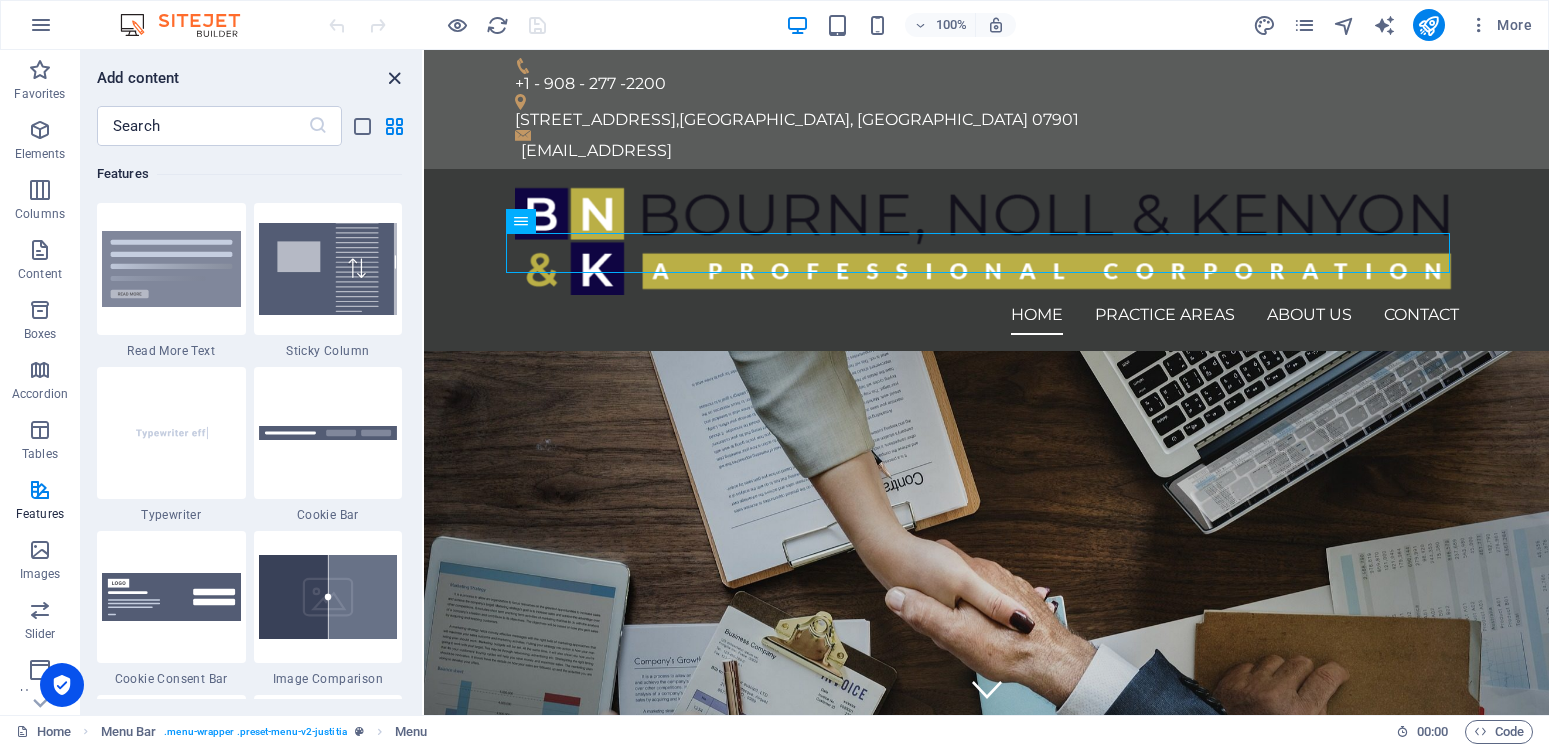 click at bounding box center (394, 78) 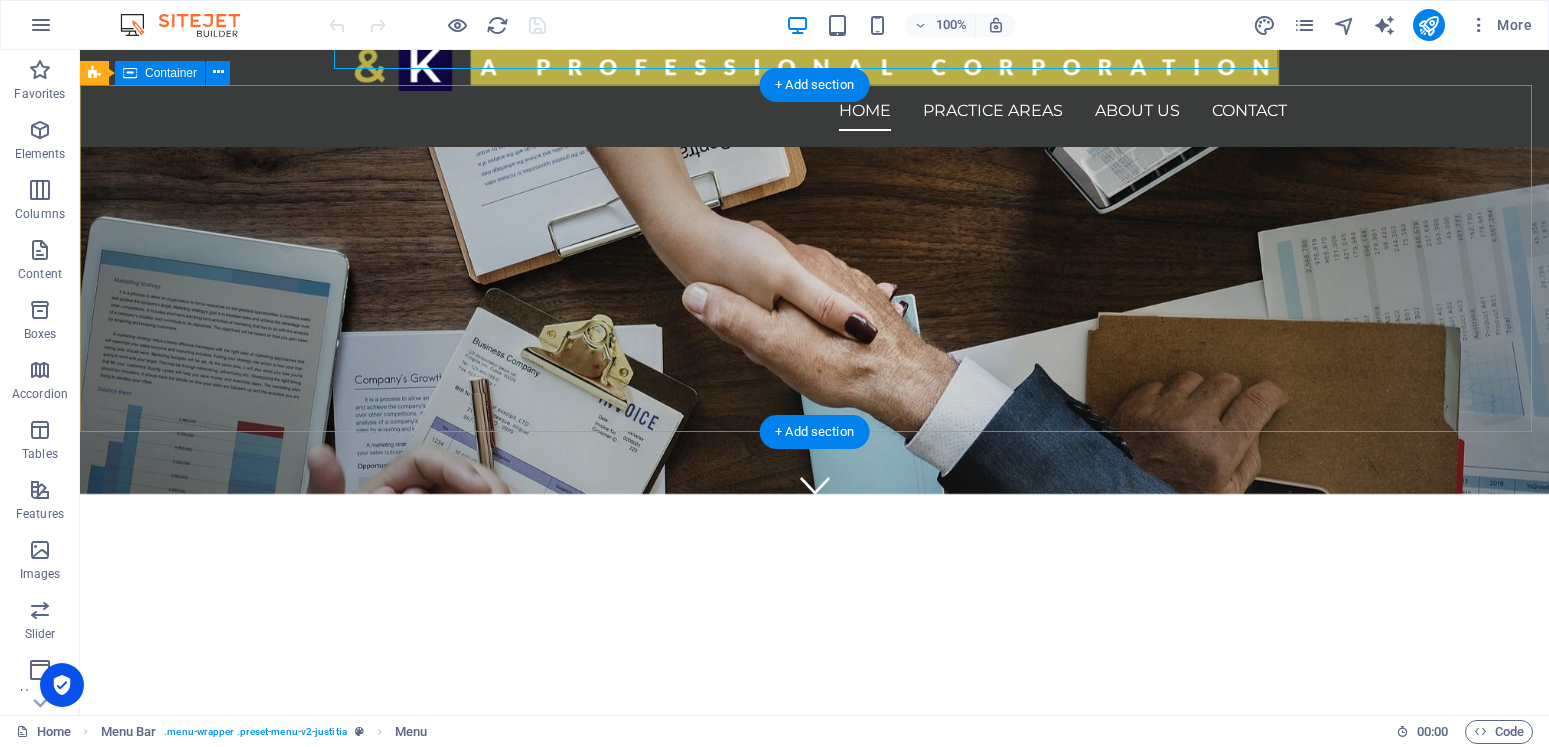 scroll, scrollTop: 0, scrollLeft: 0, axis: both 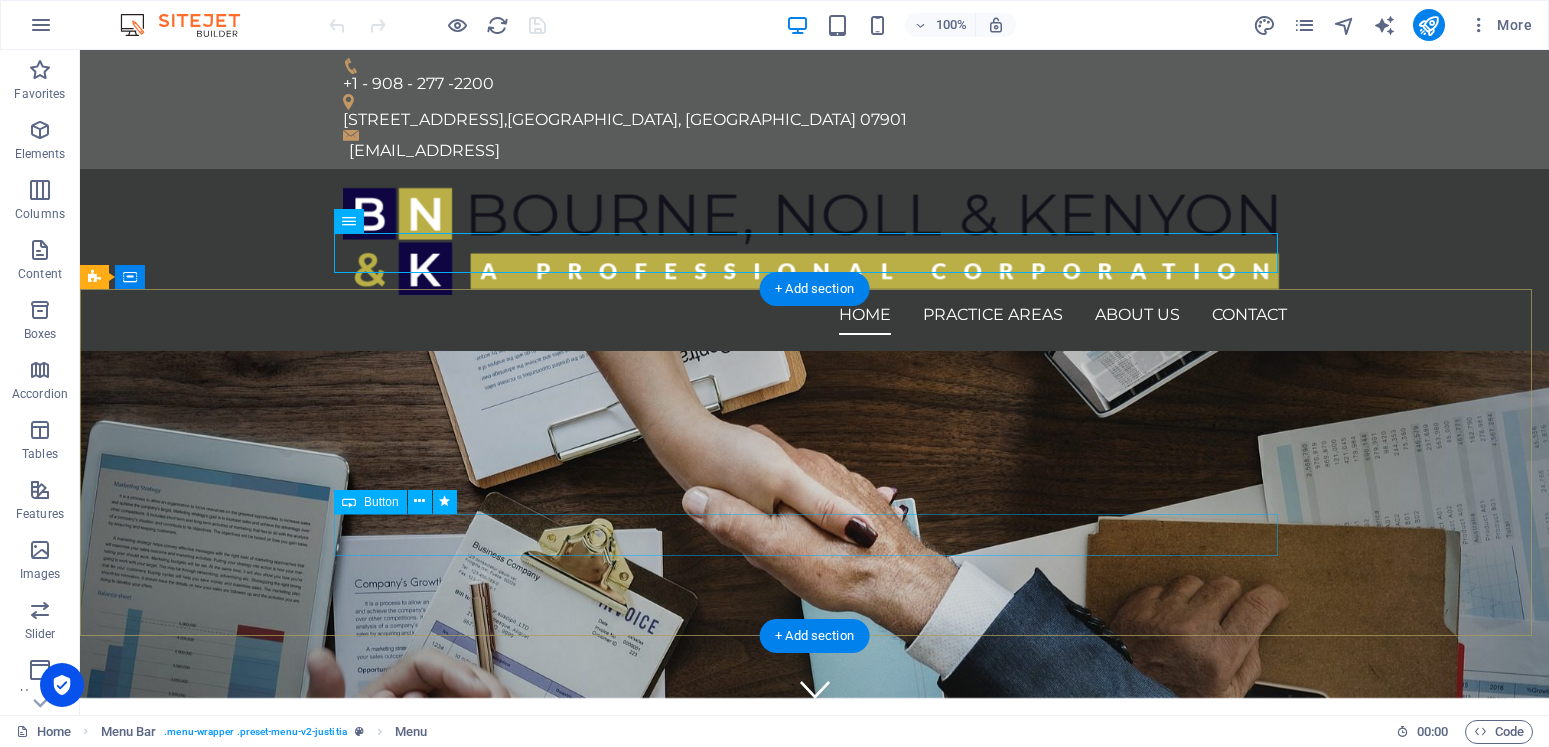click on "CONTACT US TODAY" at bounding box center (815, 944) 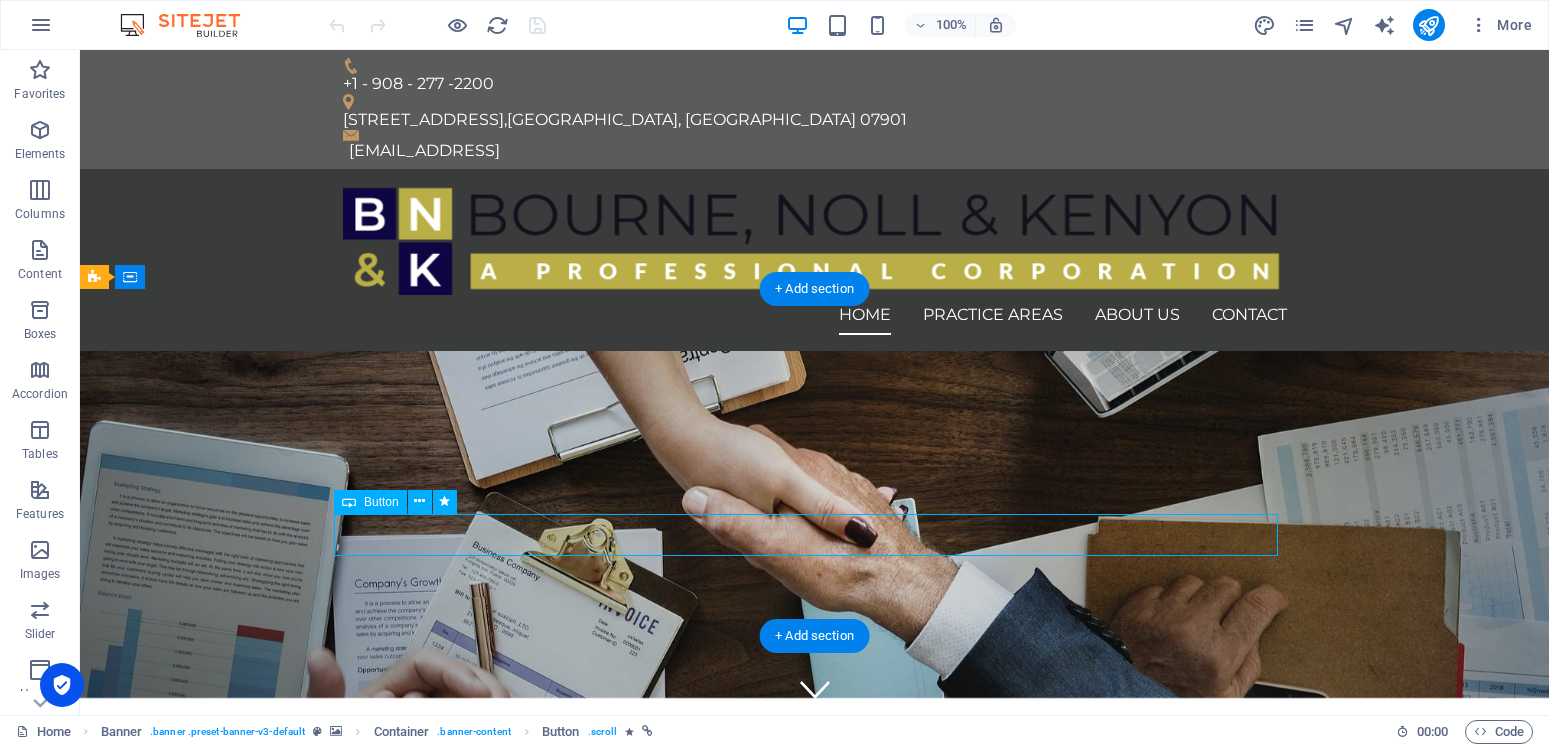 click on "CONTACT US TODAY" at bounding box center (815, 944) 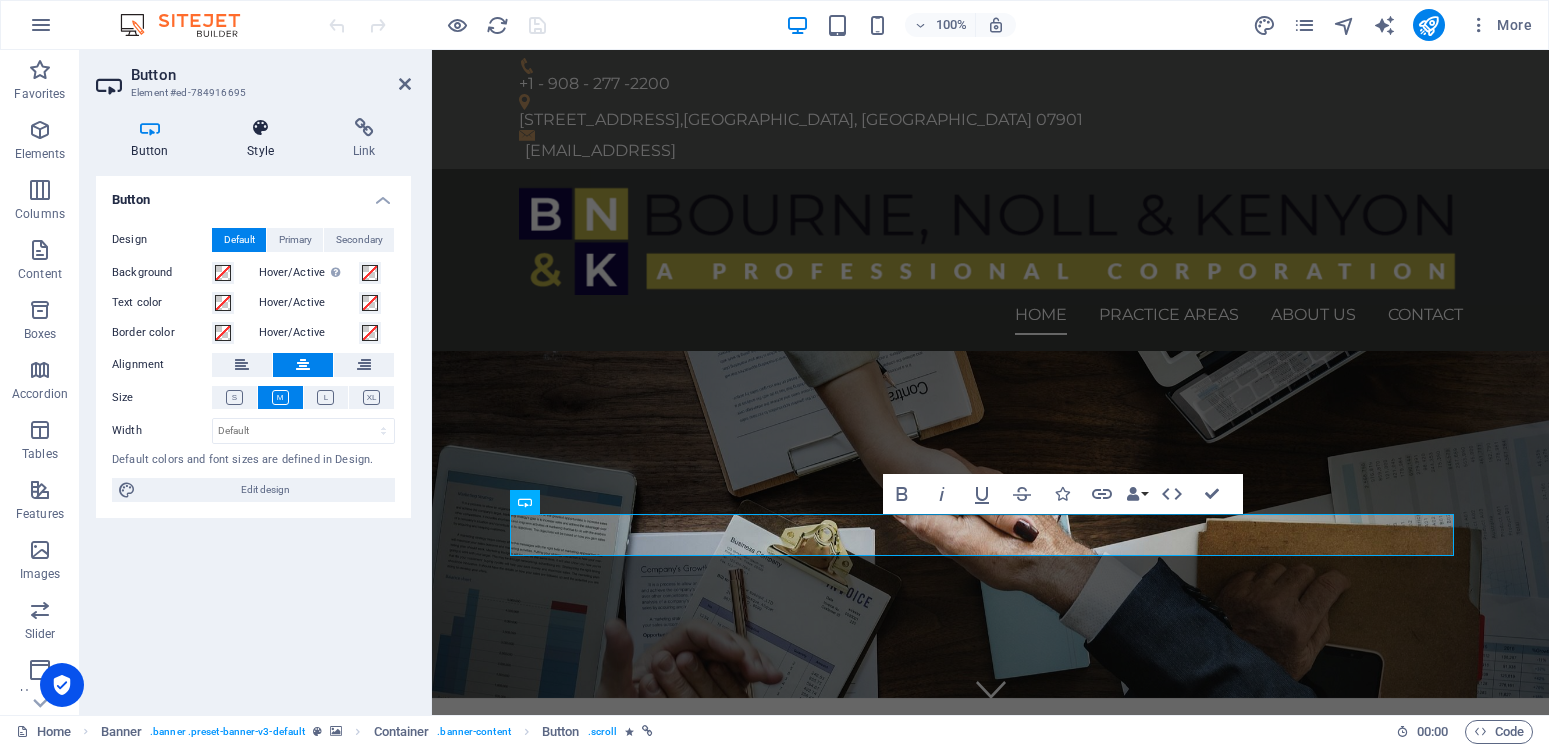 click on "Style" at bounding box center [265, 139] 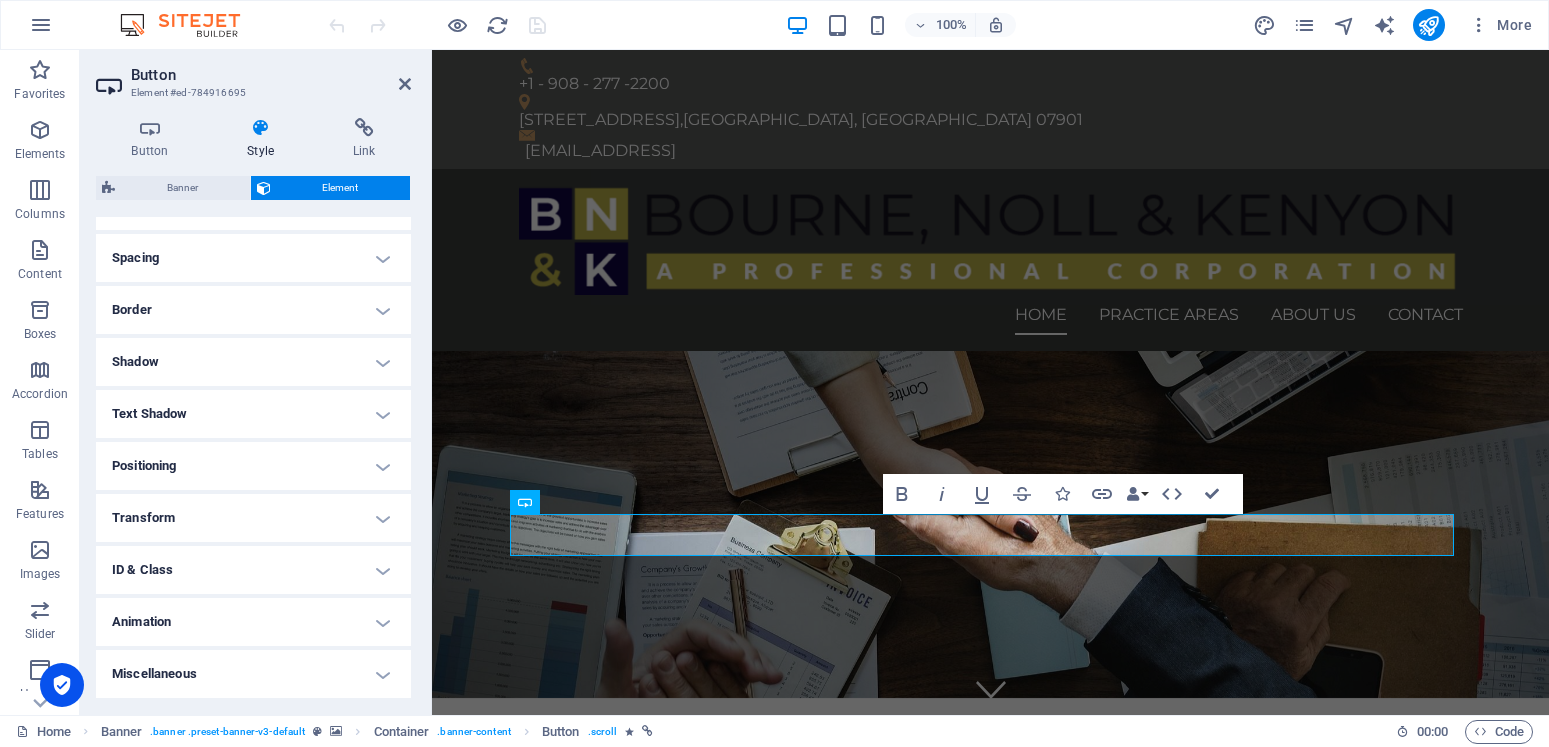 scroll, scrollTop: 380, scrollLeft: 0, axis: vertical 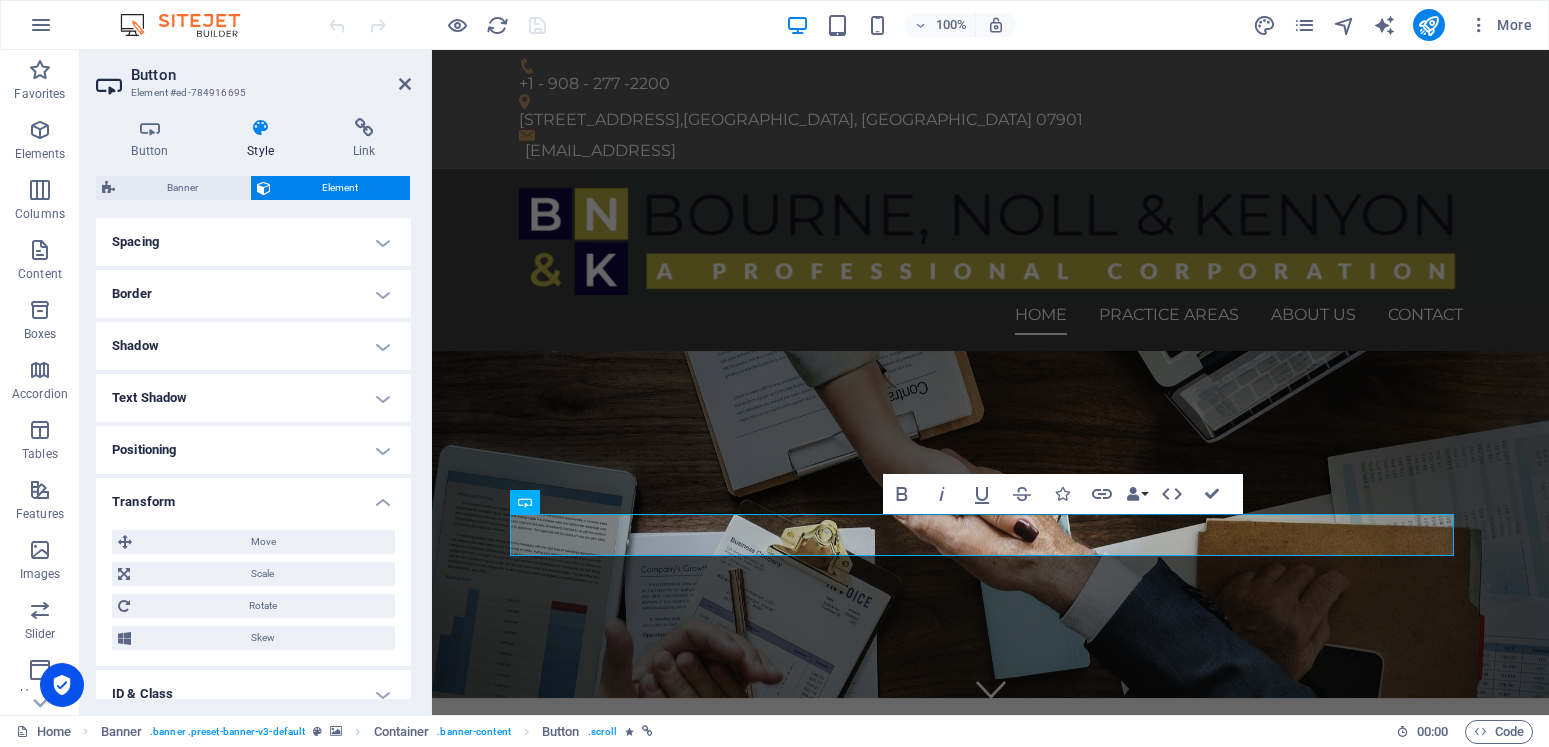click on "Transform" at bounding box center [253, 496] 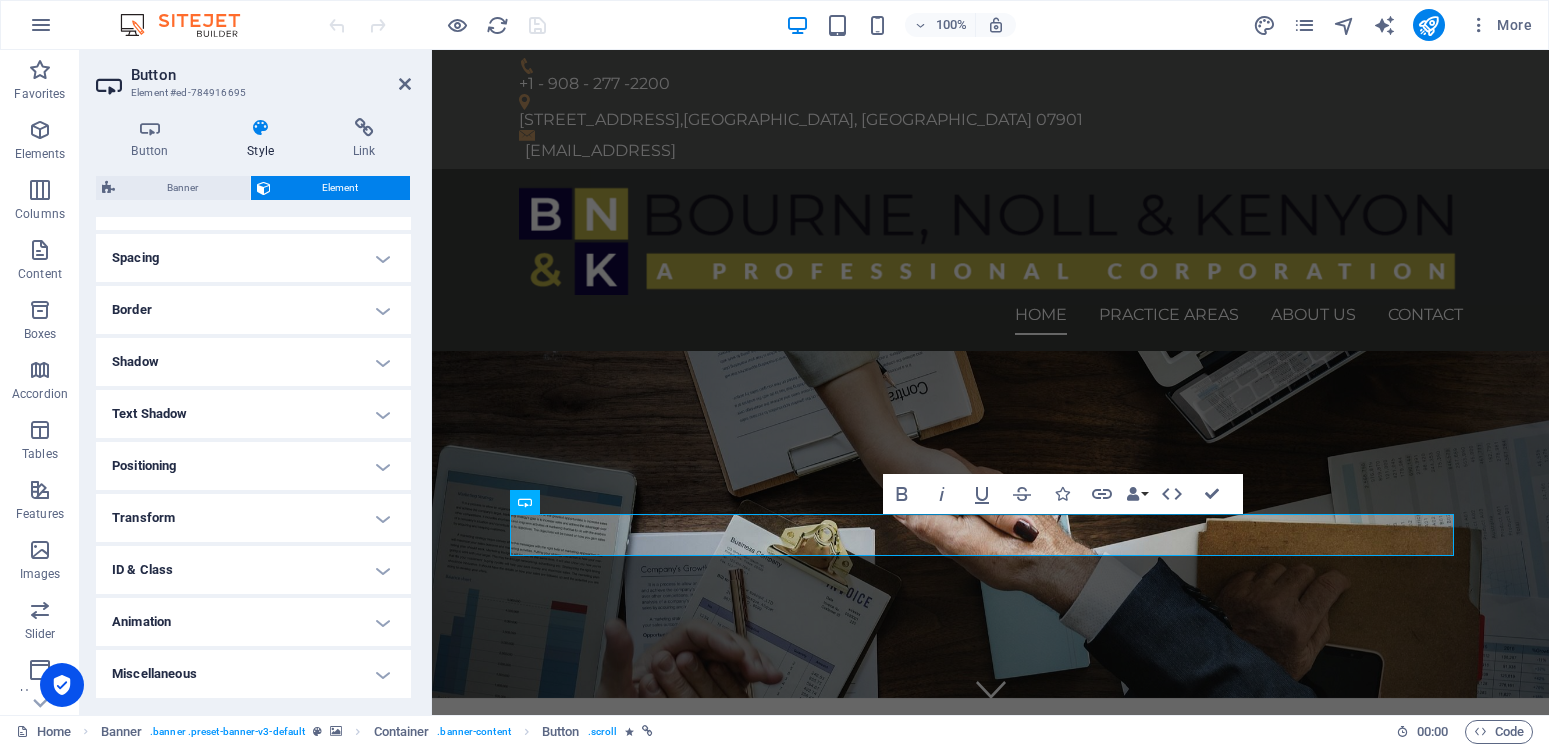 scroll, scrollTop: 0, scrollLeft: 0, axis: both 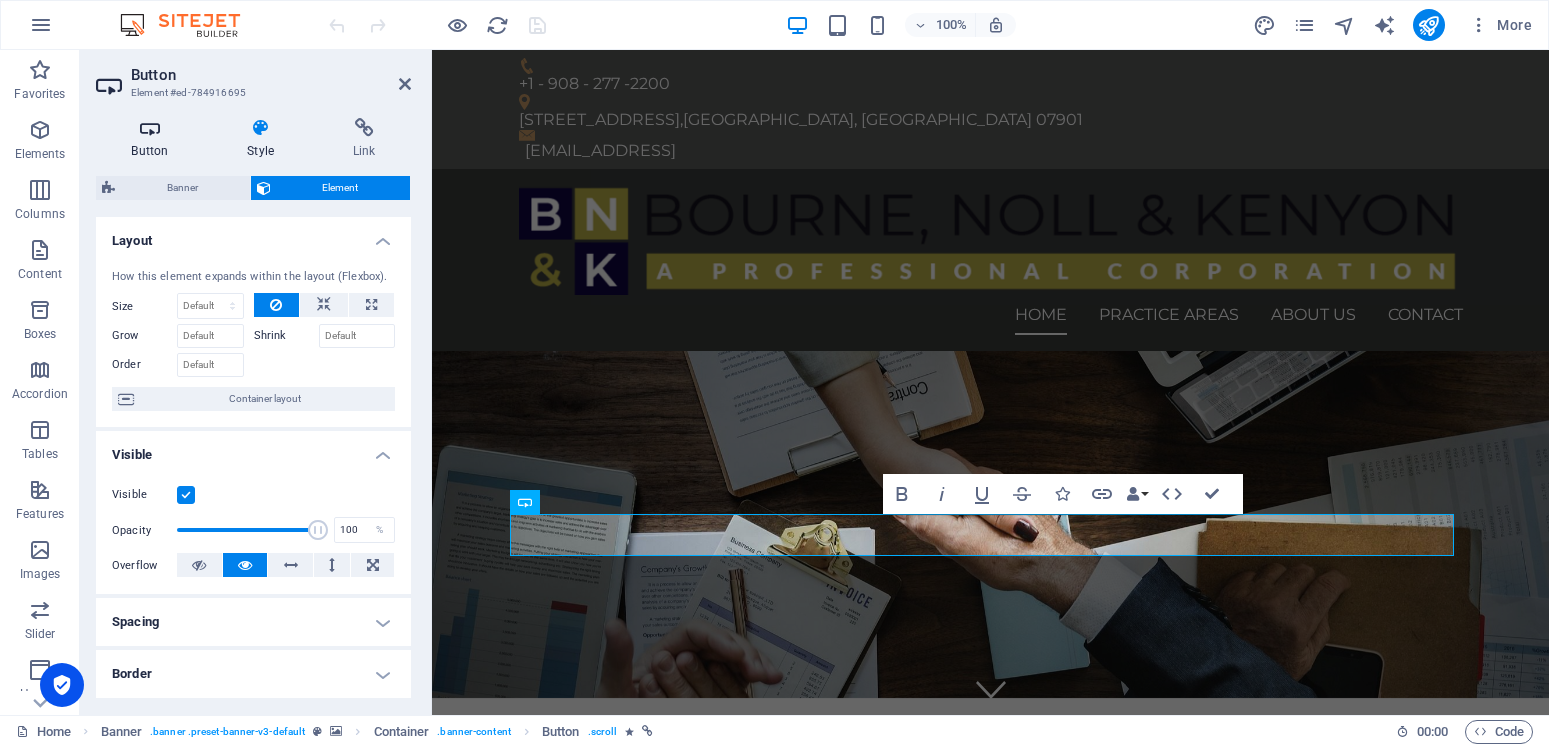 click on "Button" at bounding box center (154, 139) 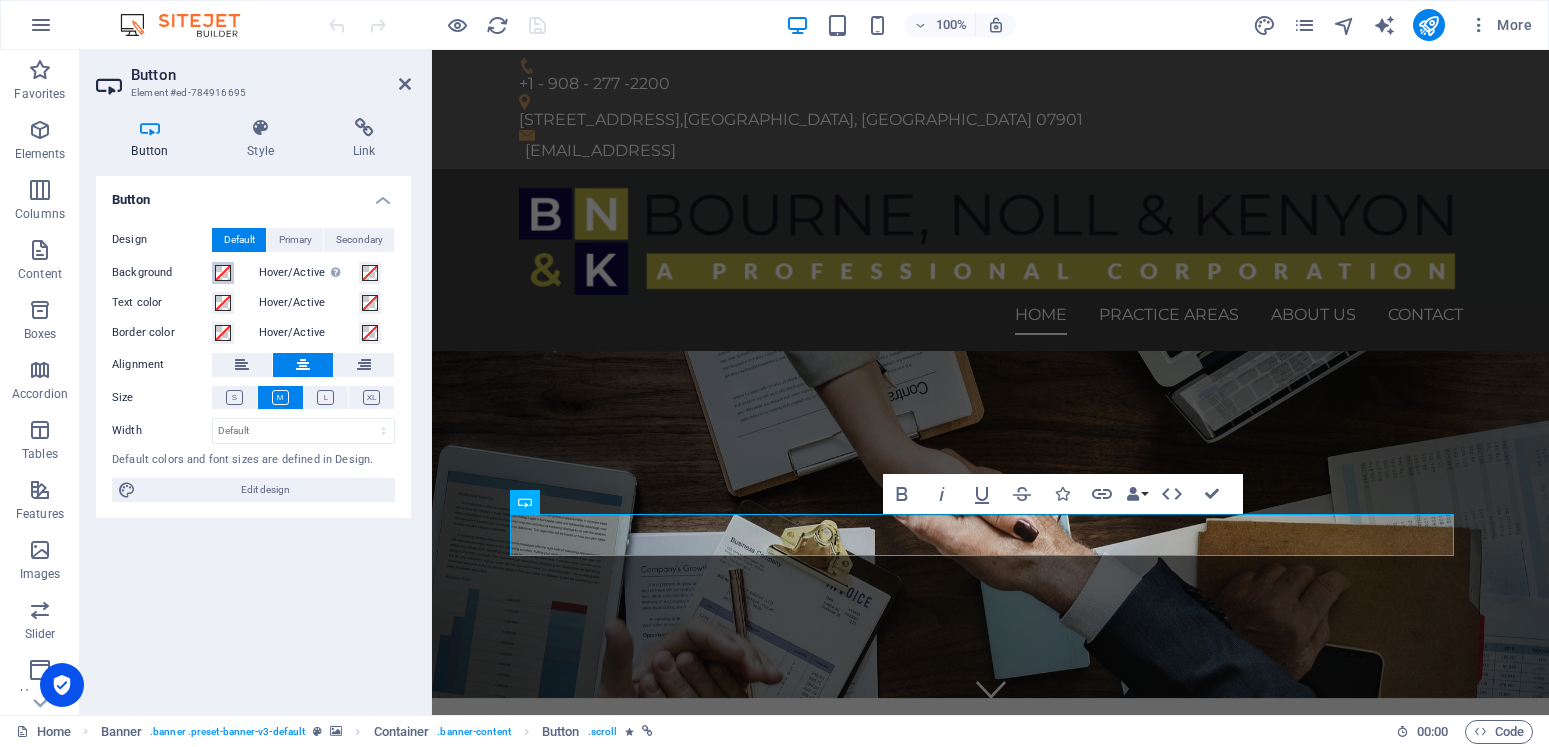click at bounding box center (223, 273) 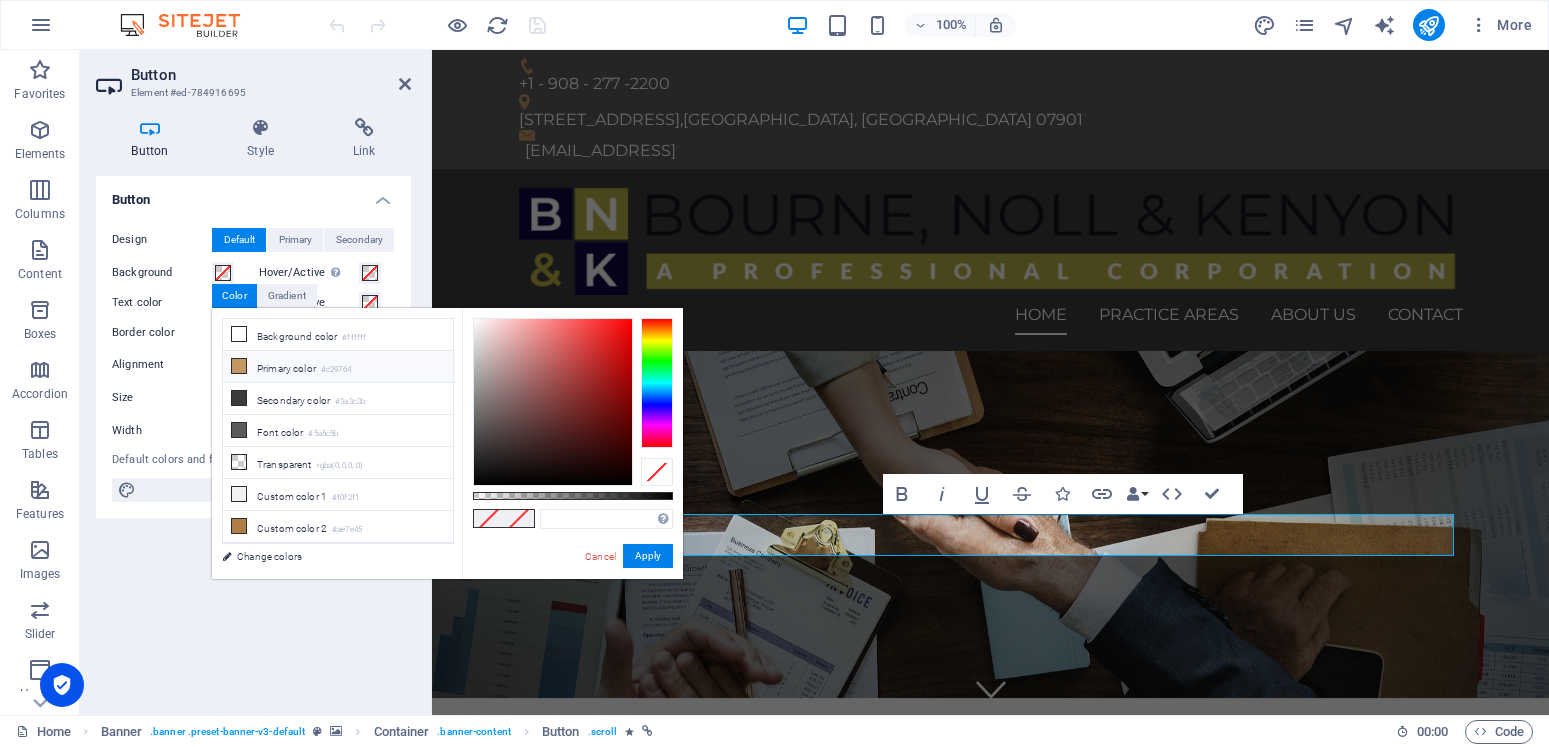 click on "Primary color
#c29764" at bounding box center (338, 367) 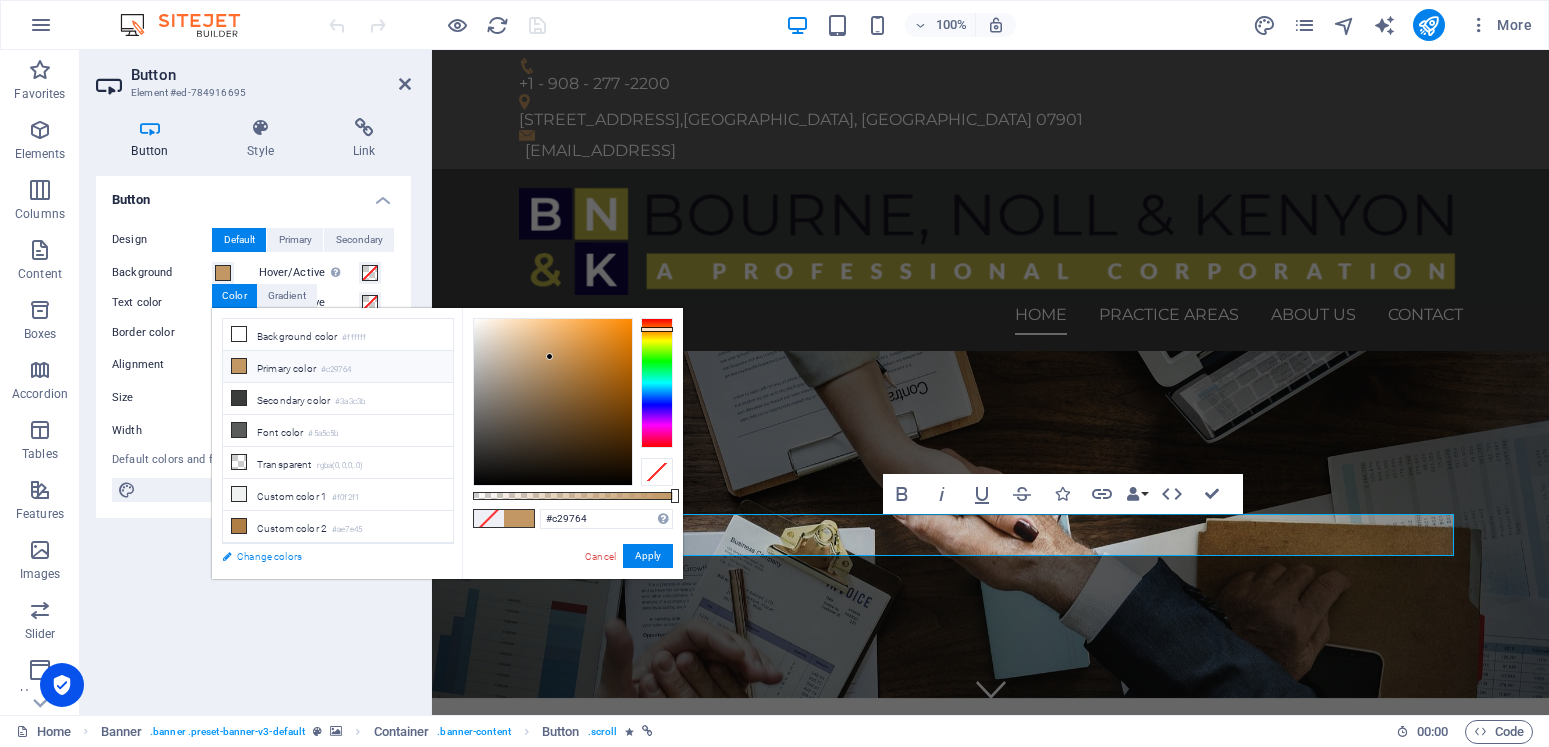 click on "Change colors" at bounding box center (328, 556) 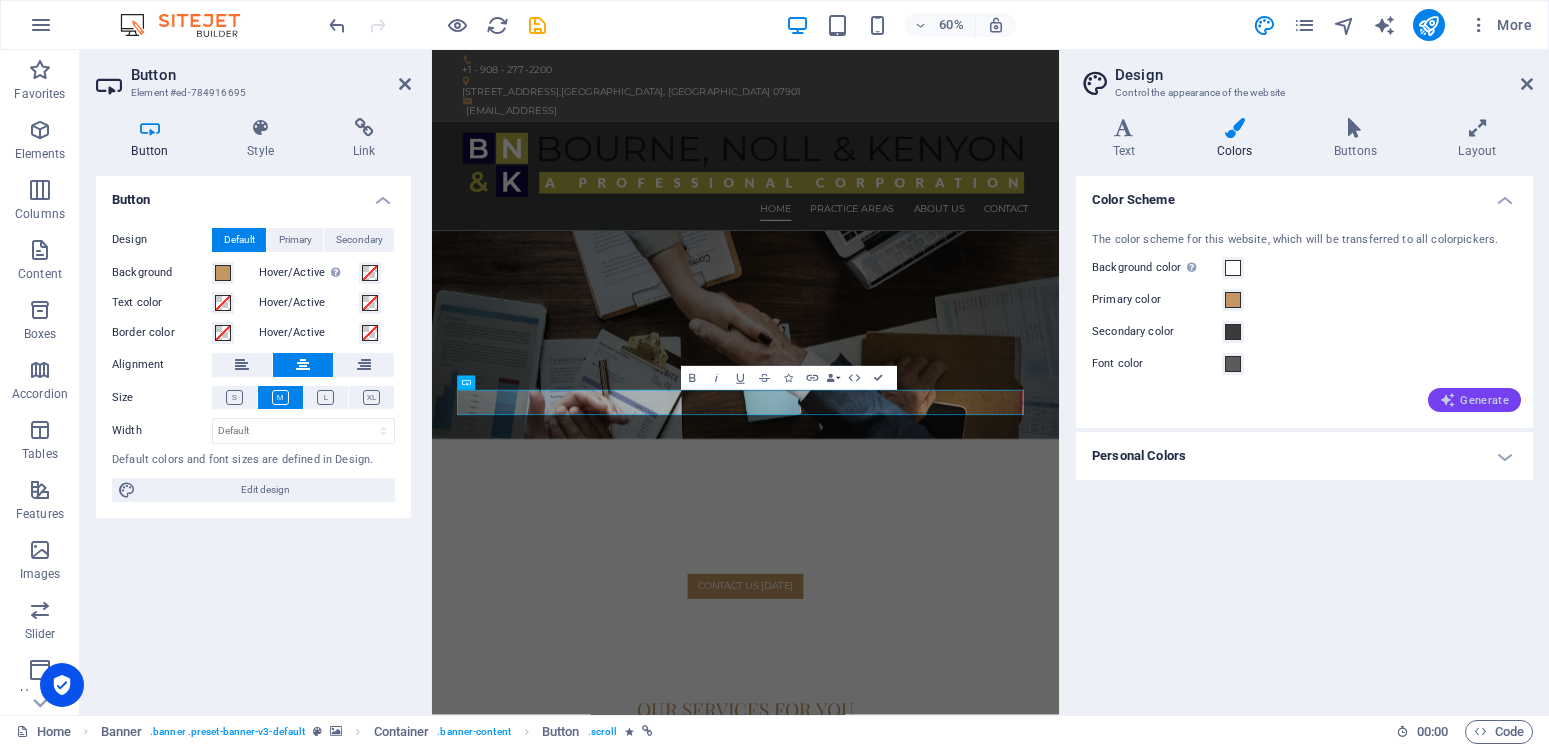 click on "Generate" at bounding box center (1474, 400) 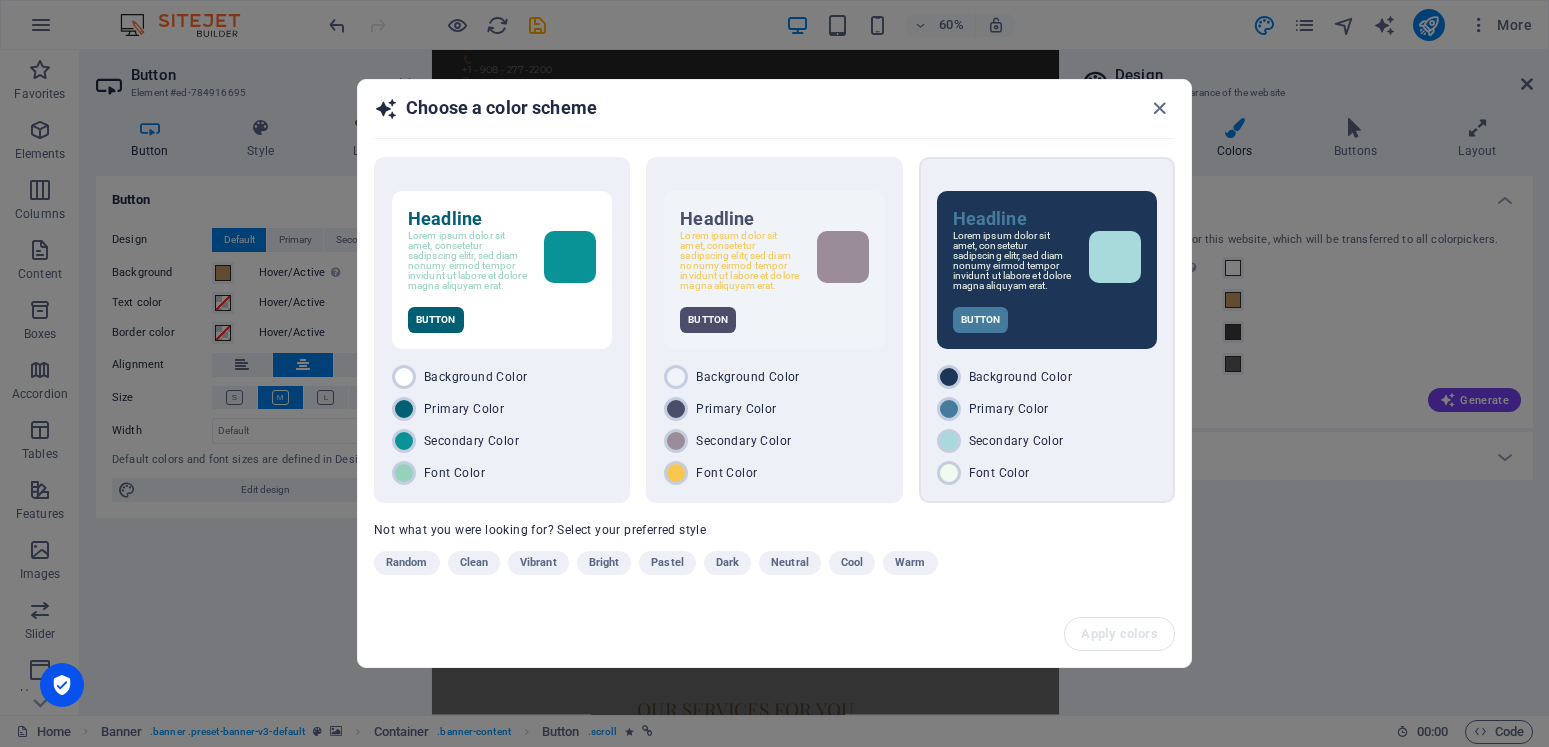 click on "Button" at bounding box center (1047, 320) 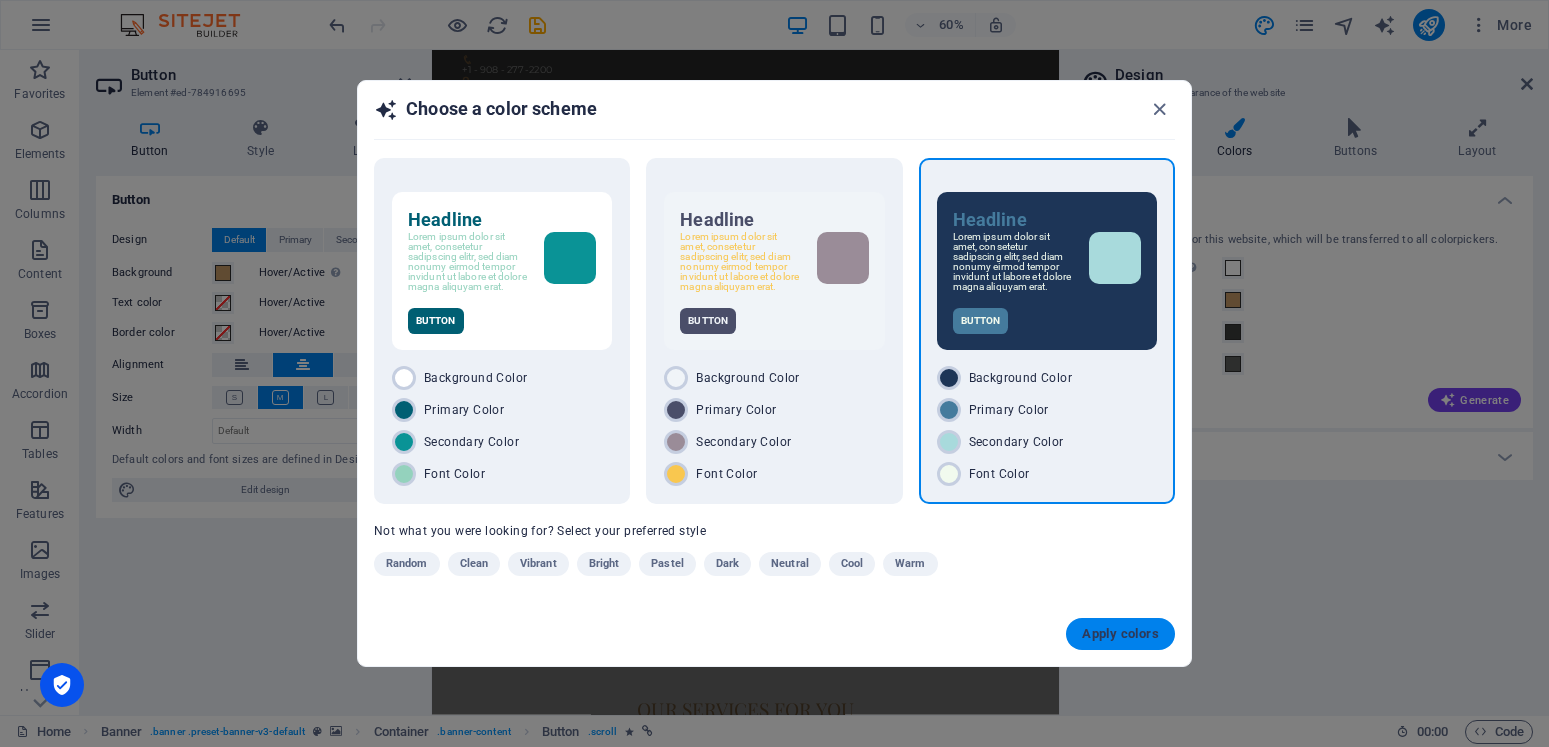 click on "Apply colors" at bounding box center (1120, 634) 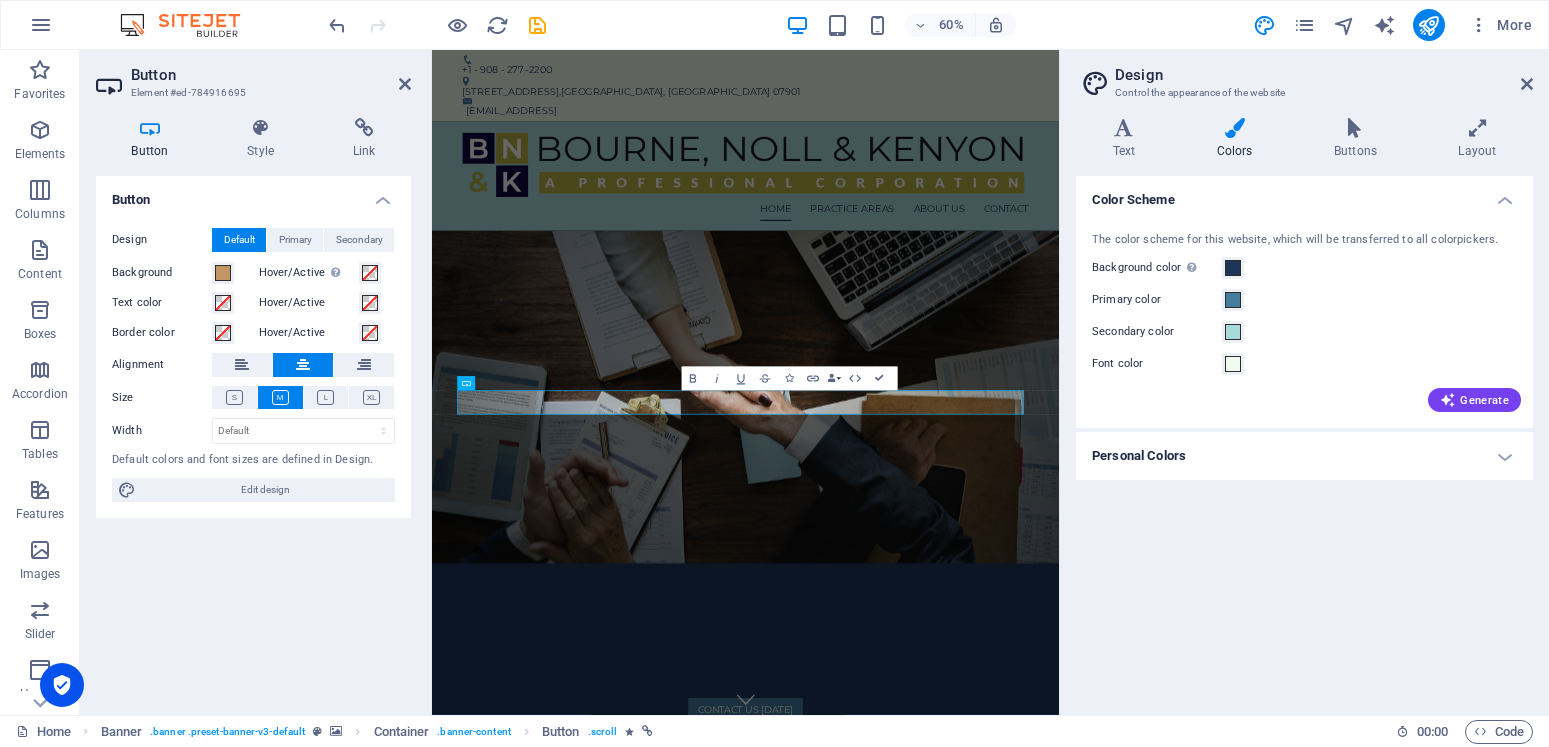 click on "Color Scheme The color scheme for this website, which will be transferred to all colorpickers. Background color Only visible if it is not covered by other backgrounds. Primary color Secondary color Font color Generate Personal Colors Custom color 1 Custom color 2 Custom color 3 Custom color 4 Custom color 5" at bounding box center [1304, 437] 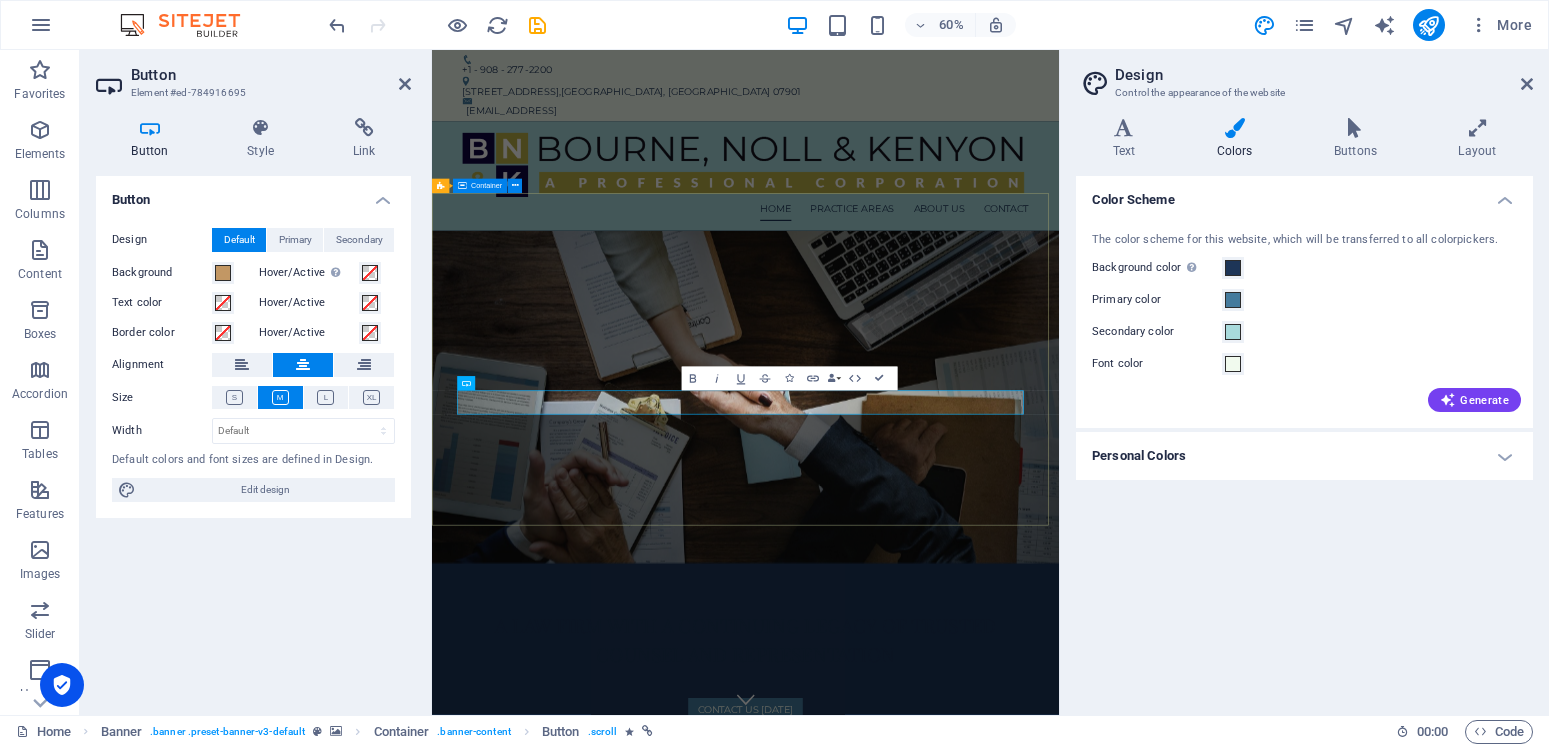 click on "A Law Firm With A Continuing Legacy of Trusted Counsel and Representation CONTACT US TODAY" at bounding box center (954, 1077) 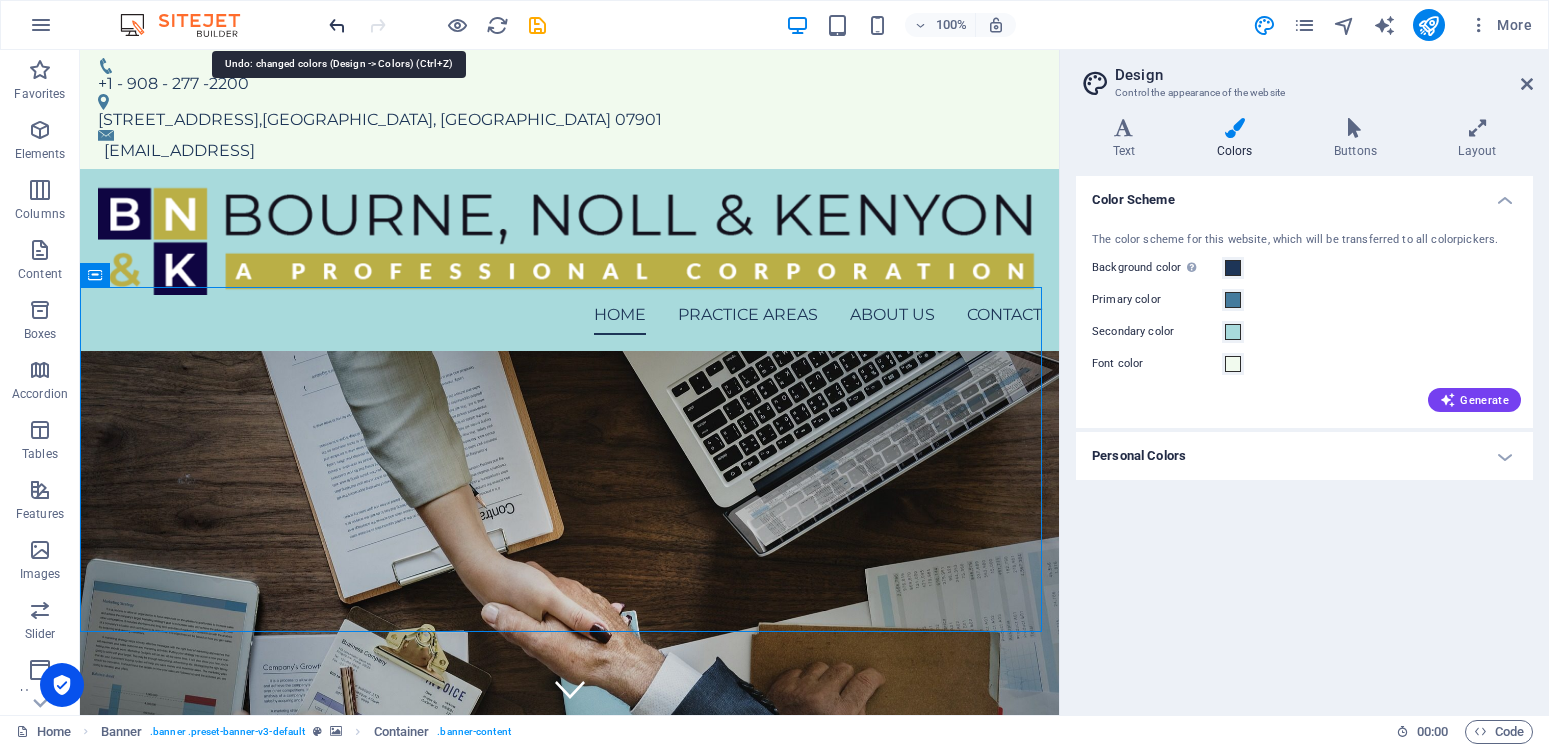 click at bounding box center (337, 25) 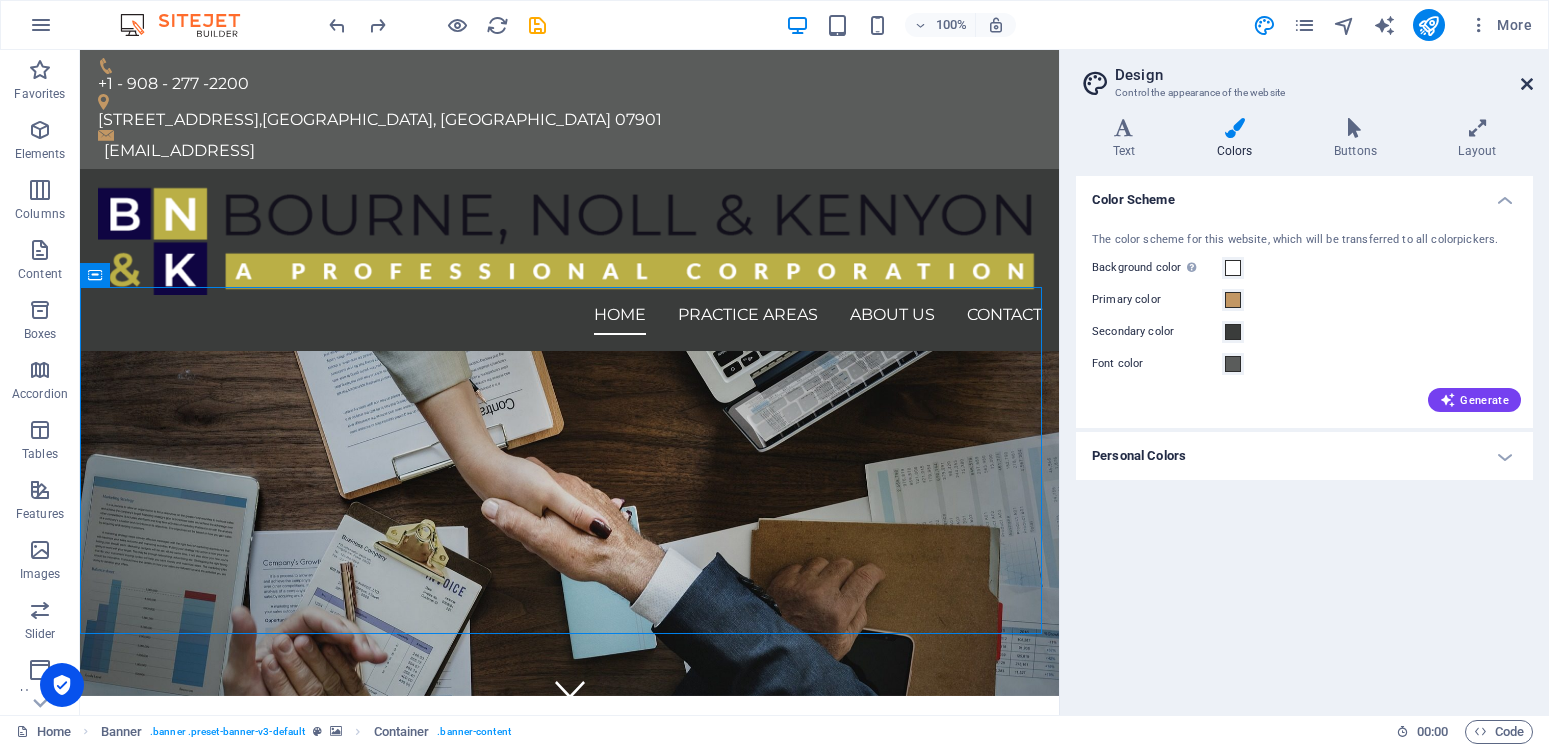 drag, startPoint x: 1531, startPoint y: 84, endPoint x: 1445, endPoint y: 37, distance: 98.005104 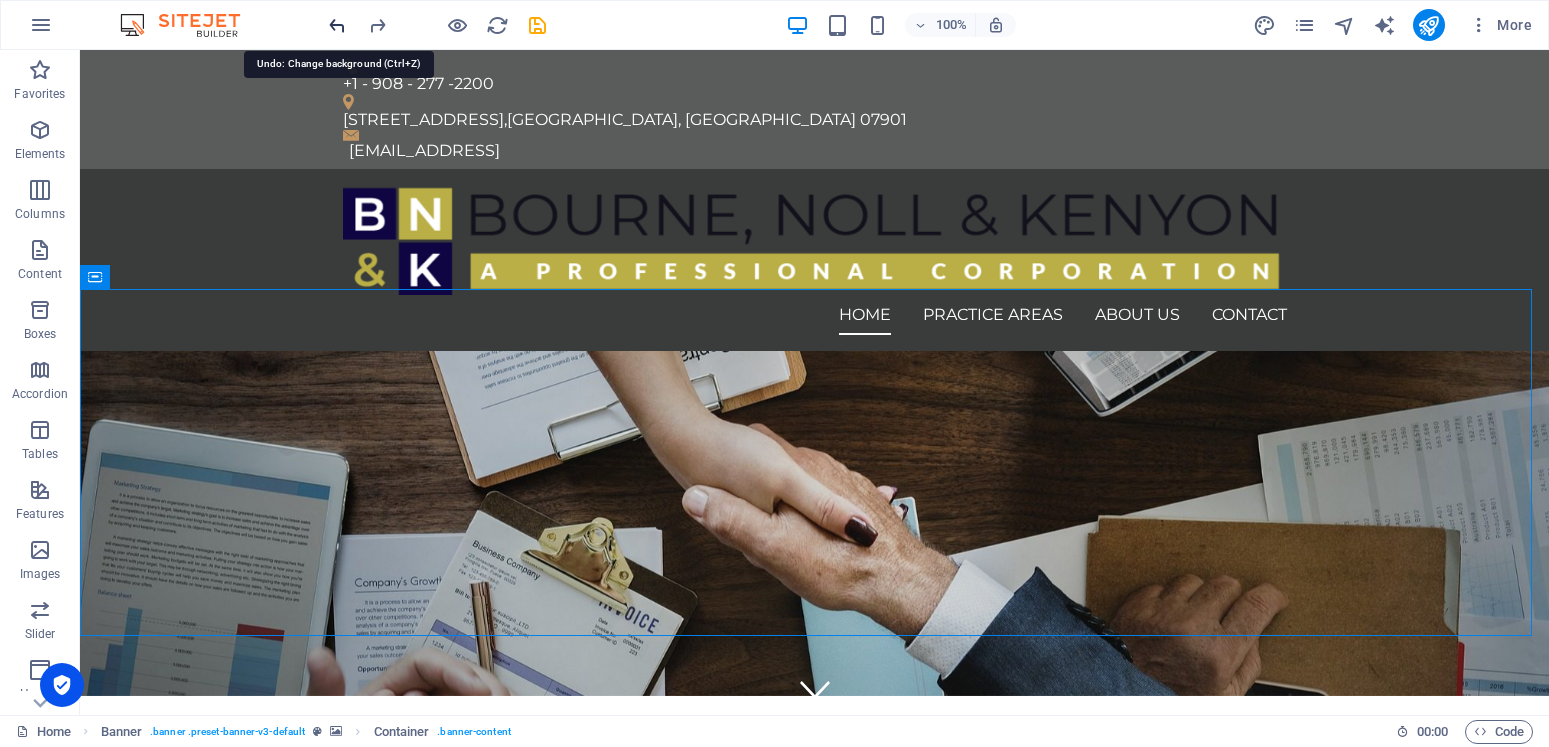 click at bounding box center (337, 25) 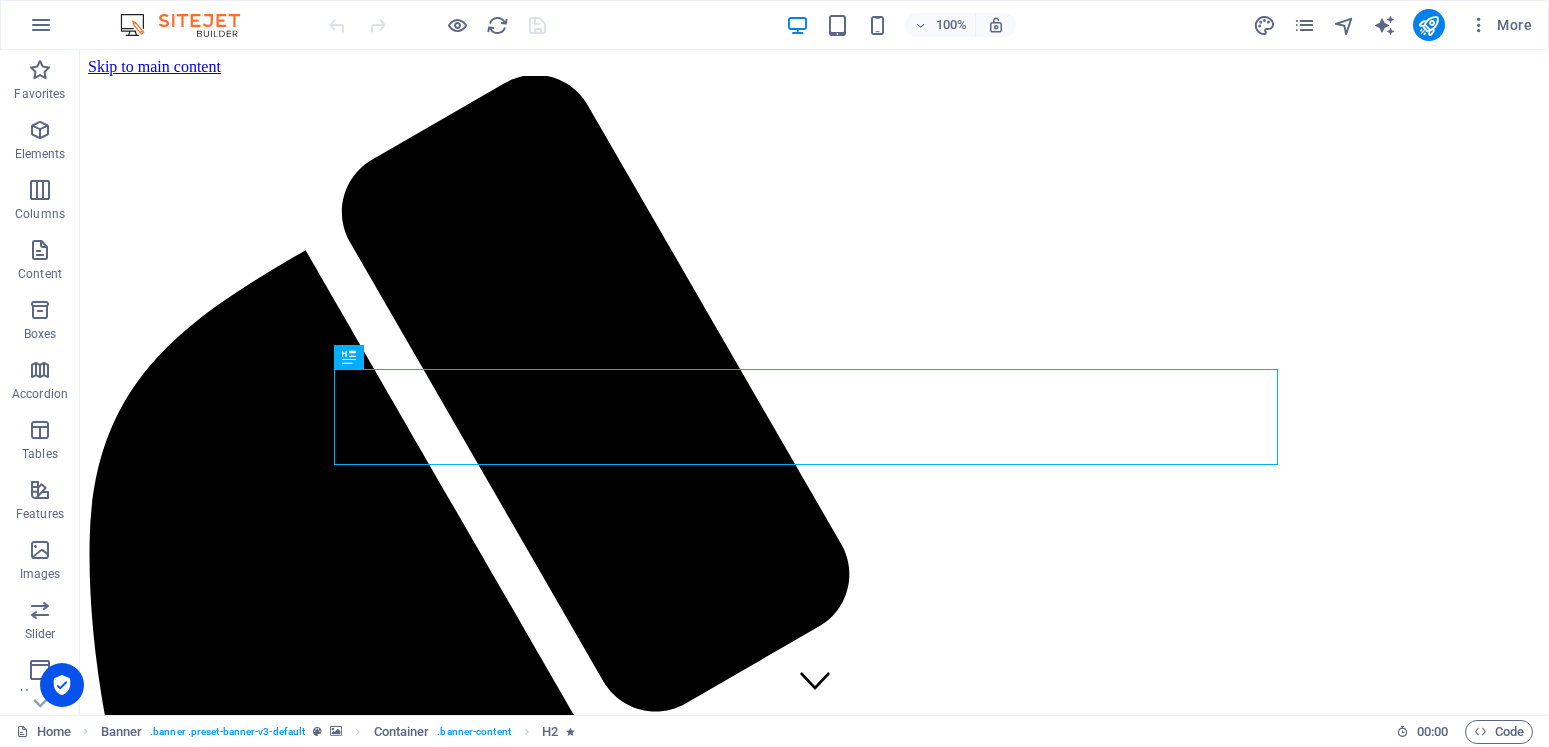 scroll, scrollTop: 0, scrollLeft: 0, axis: both 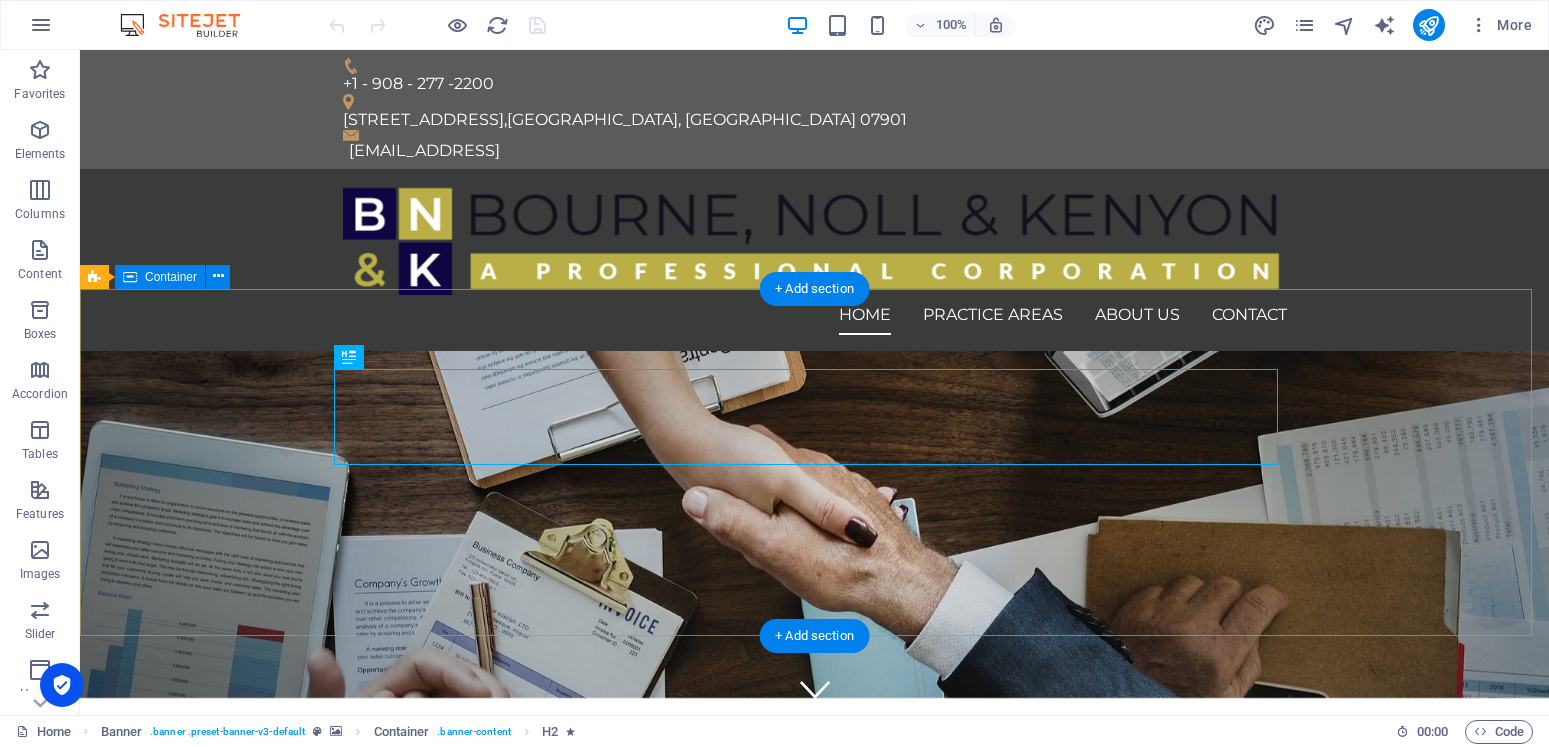 click on "A Law Firm With A Continuing Legacy of Trusted Counsel and Representation CONTACT US TODAY" at bounding box center (814, 871) 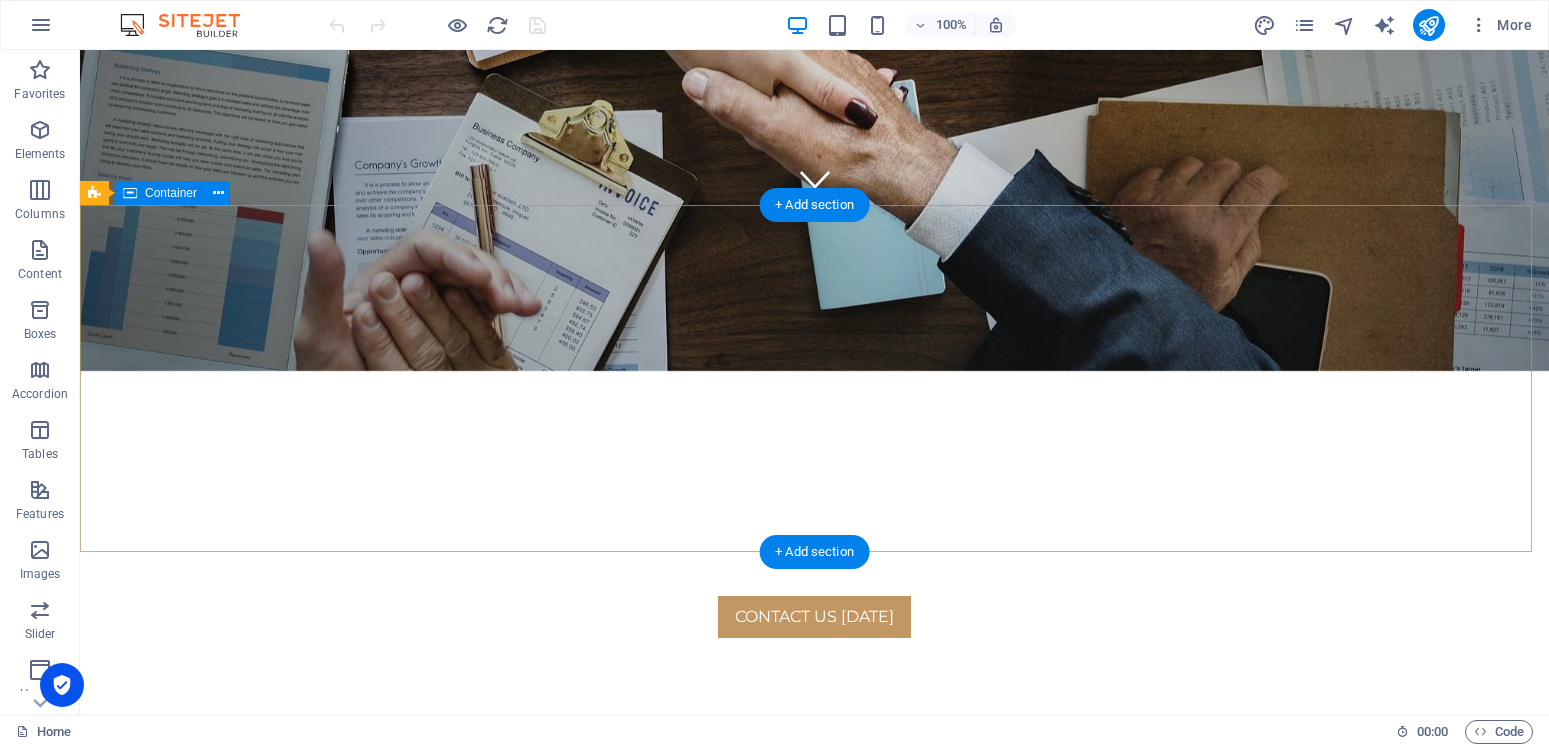 scroll, scrollTop: 0, scrollLeft: 0, axis: both 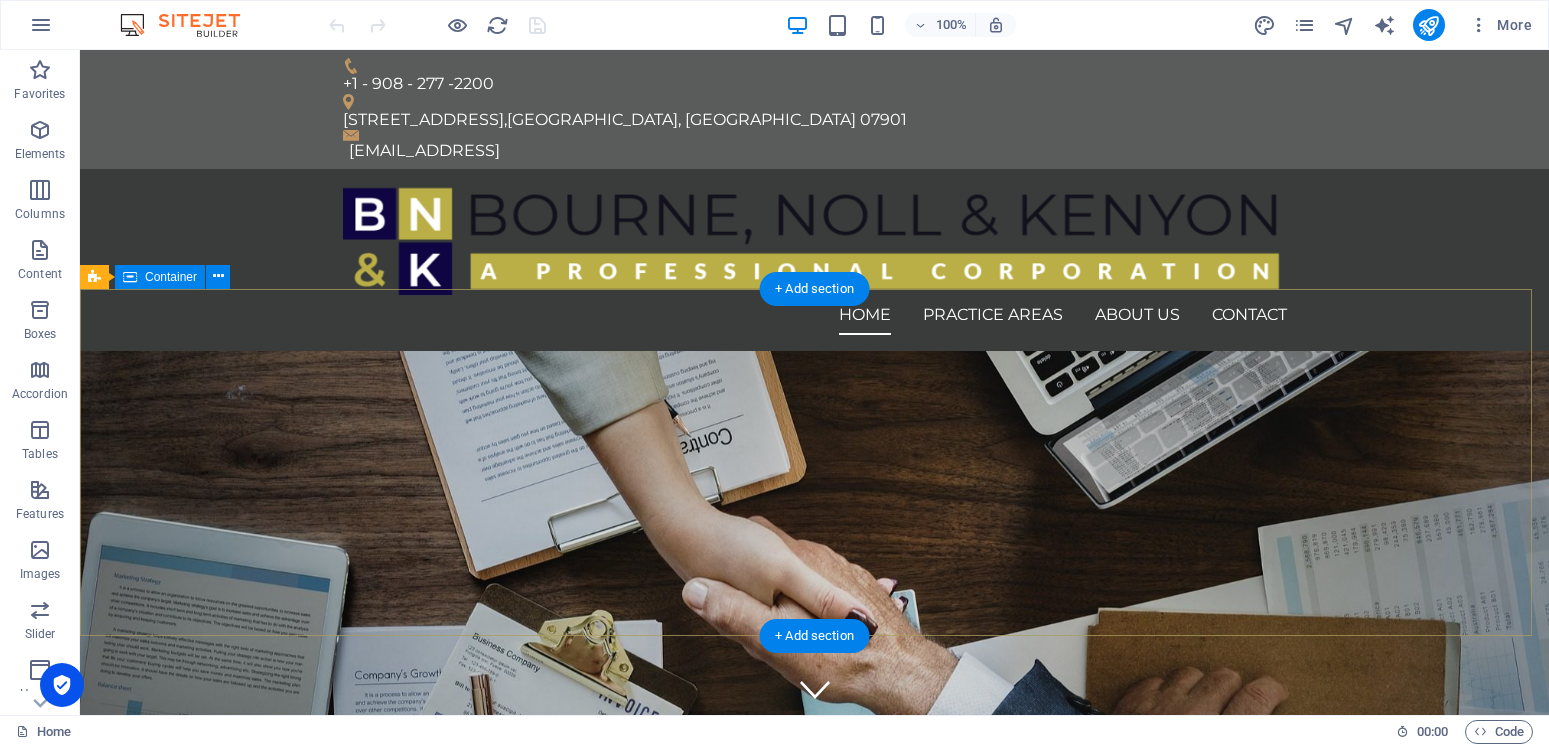 click on "A Law Firm With A Continuing Legacy of Trusted Counsel and Representation CONTACT US TODAY" at bounding box center [814, 1054] 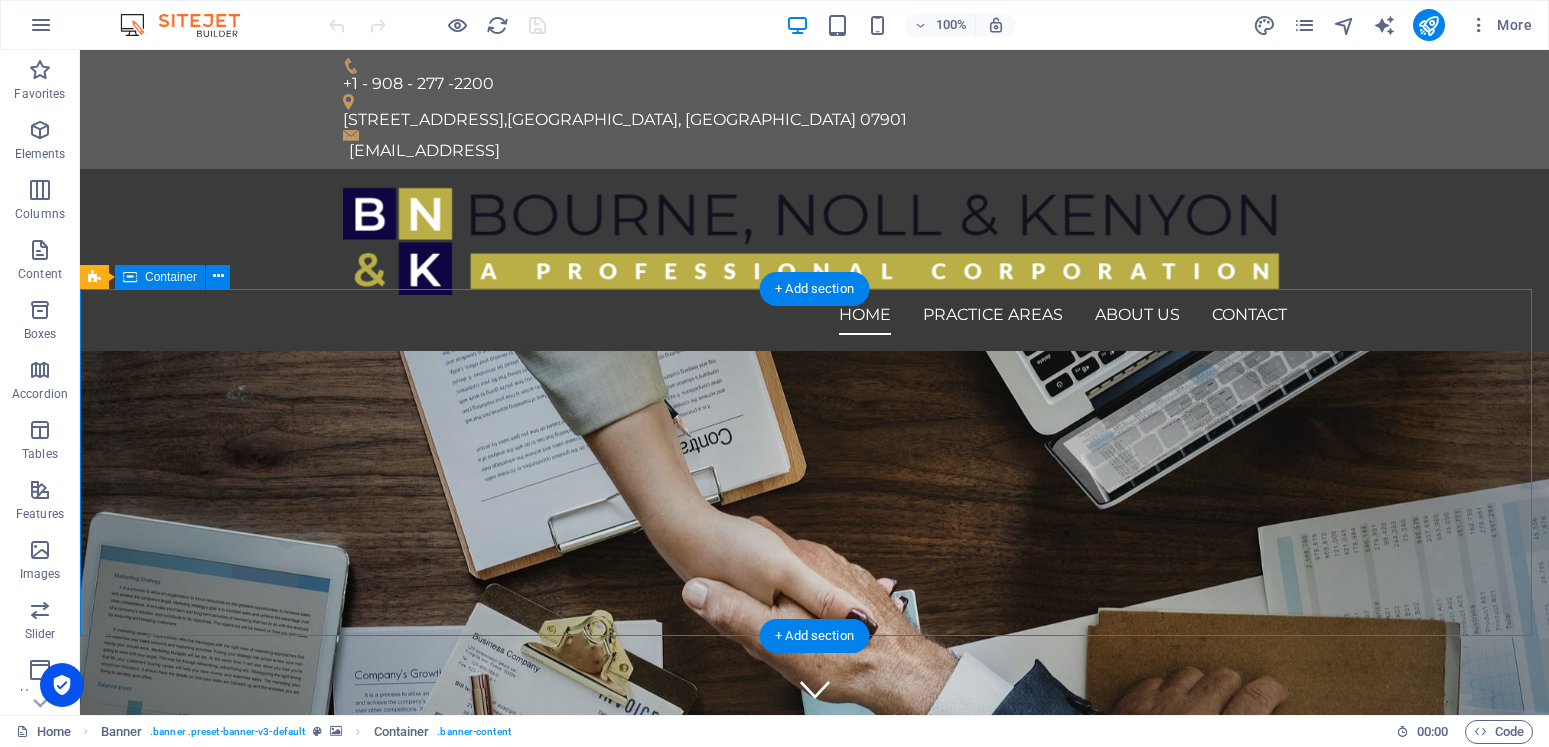 click on "A Law Firm With A Continuing Legacy of Trusted Counsel and Representation CONTACT US TODAY" at bounding box center (814, 1054) 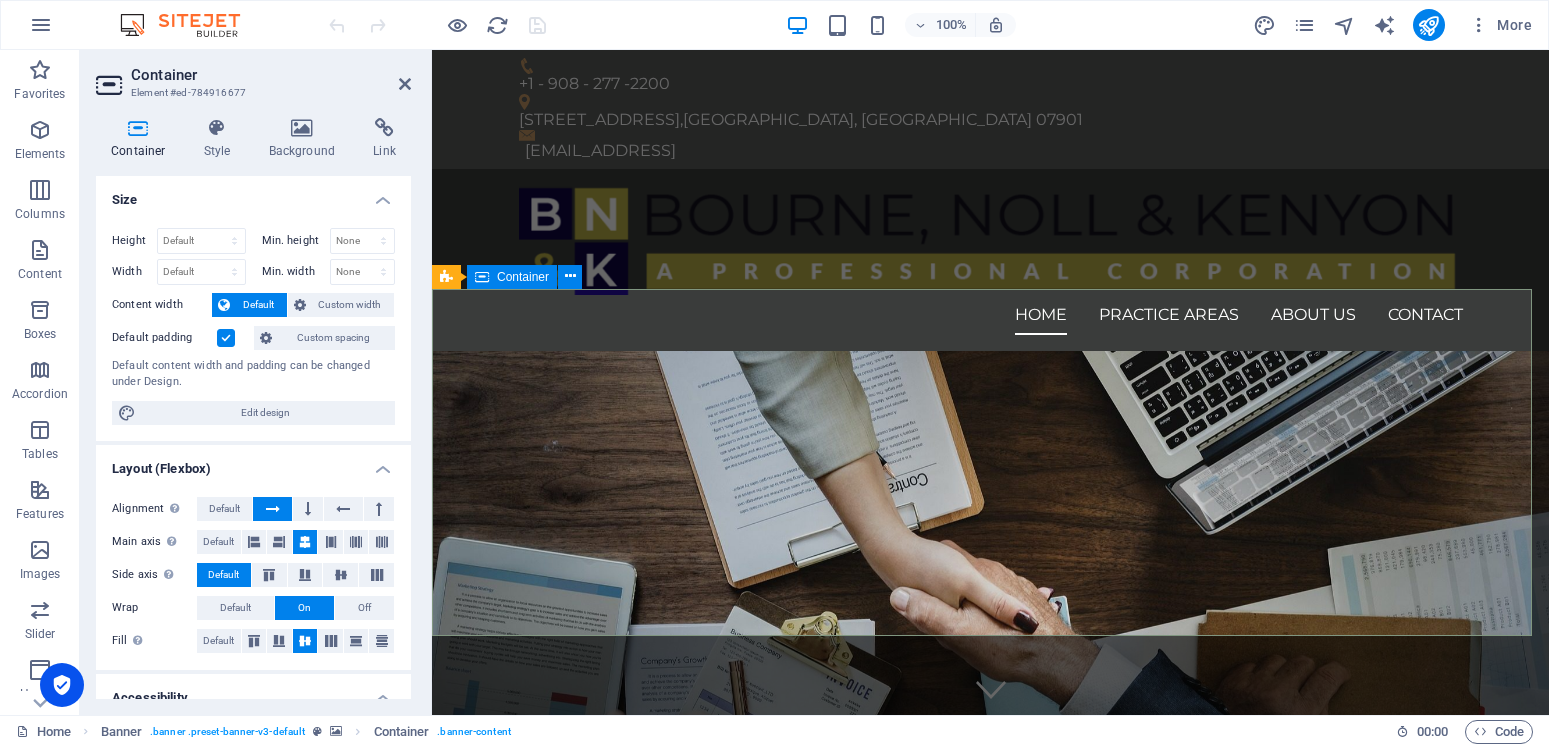click on "A Law Firm With A Continuing Legacy of Trusted Counsel and Representation CONTACT US TODAY" at bounding box center (990, 1054) 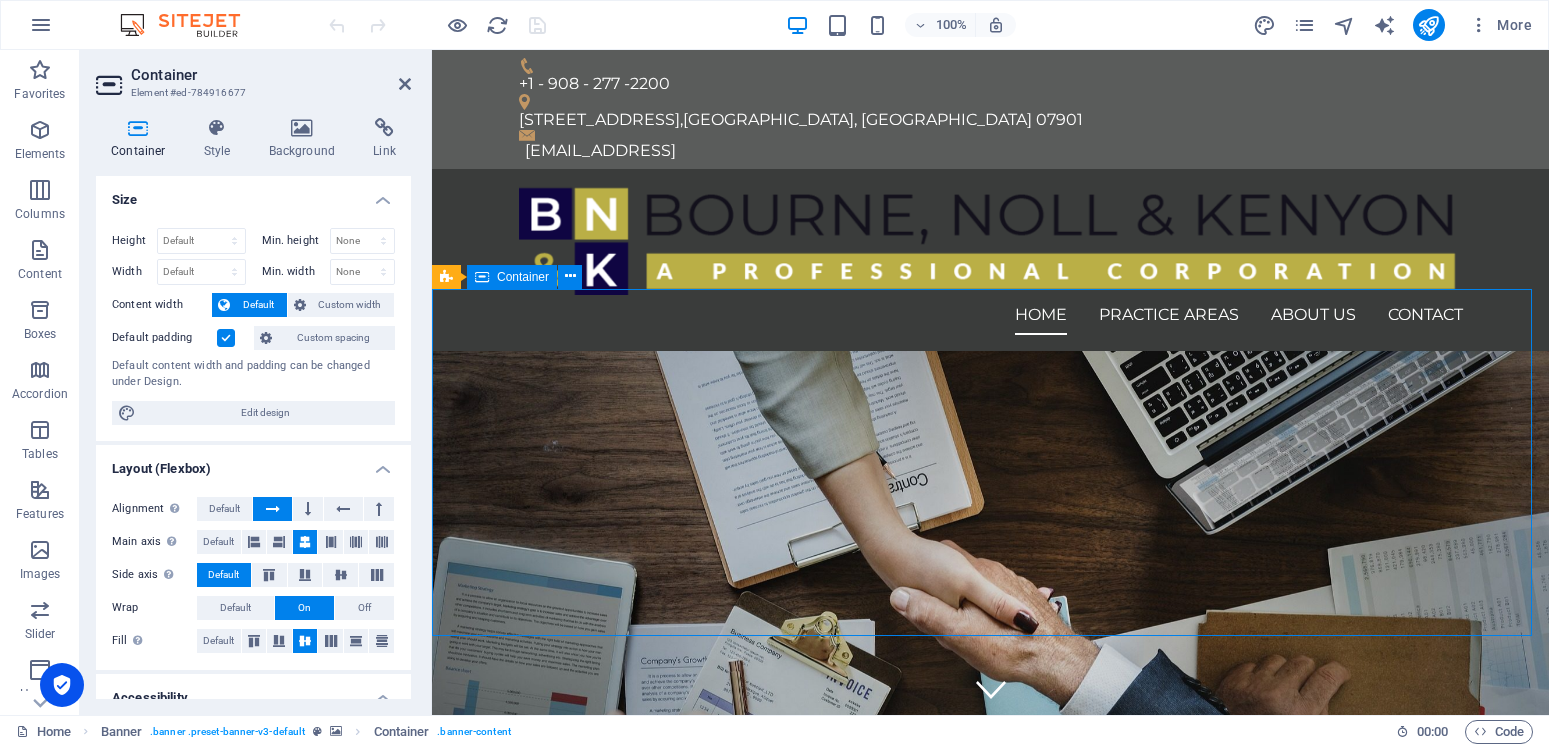 click on "A Law Firm With A Continuing Legacy of Trusted Counsel and Representation CONTACT US TODAY" at bounding box center (990, 1054) 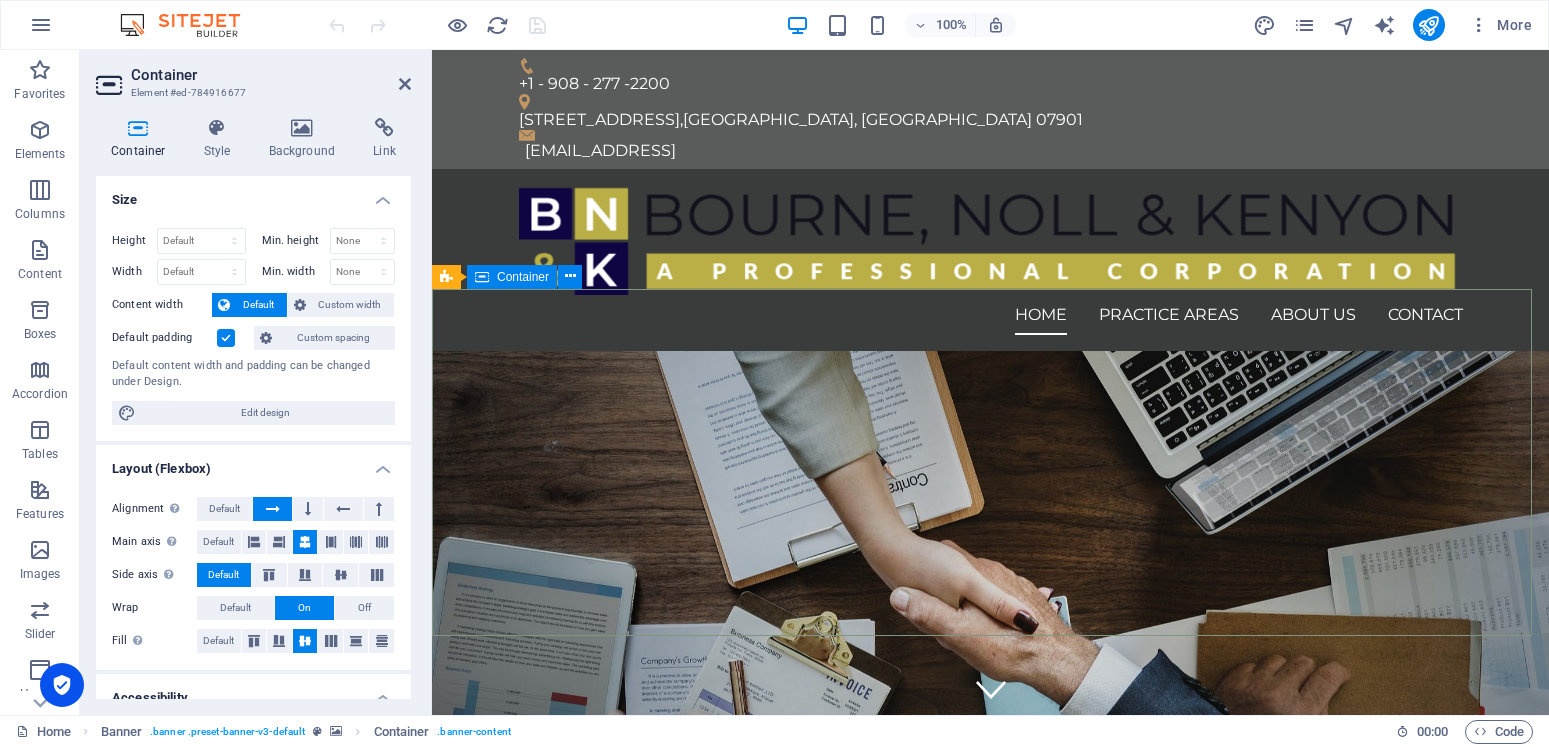 click on "A Law Firm With A Continuing Legacy of Trusted Counsel and Representation CONTACT US TODAY" at bounding box center [990, 1054] 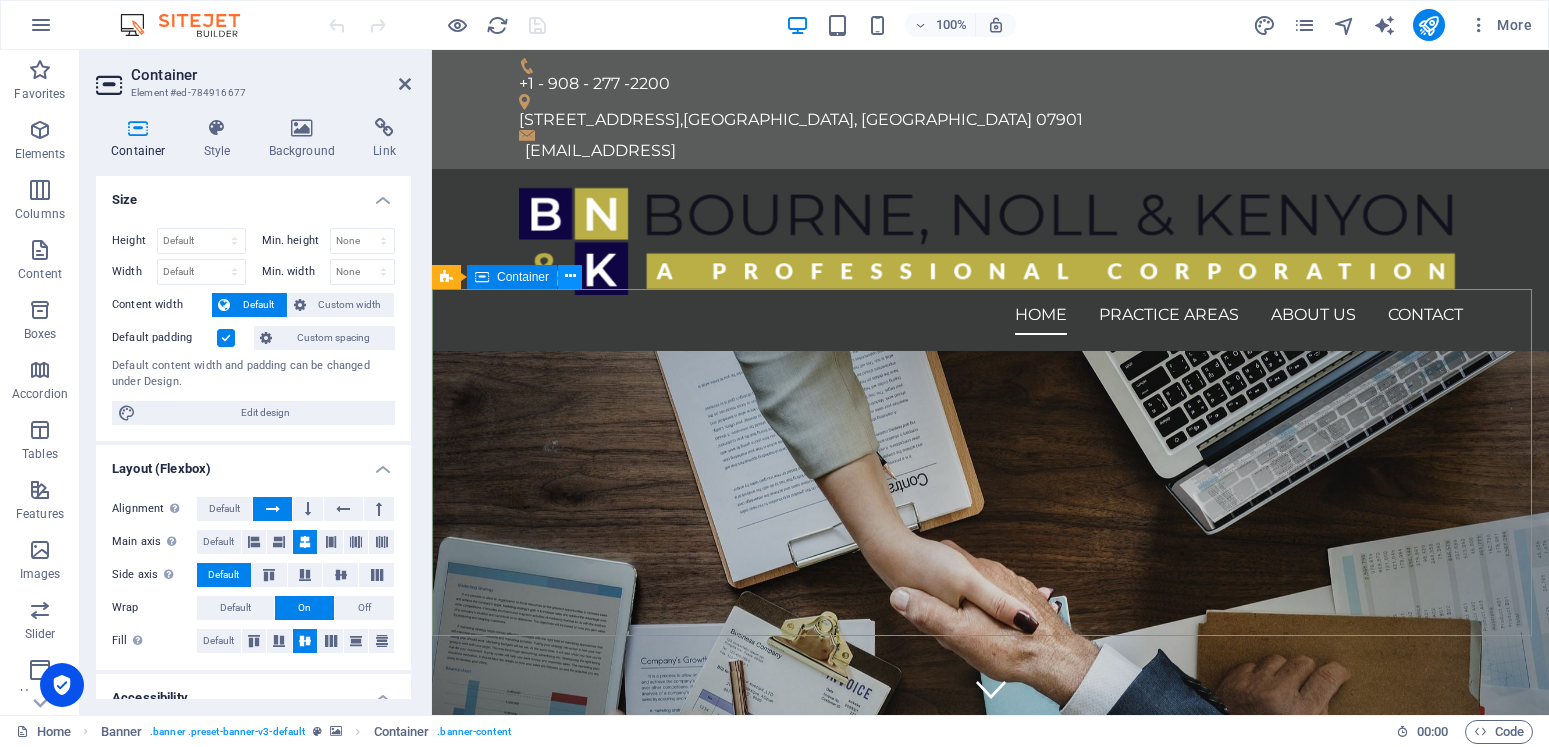 click at bounding box center [570, 276] 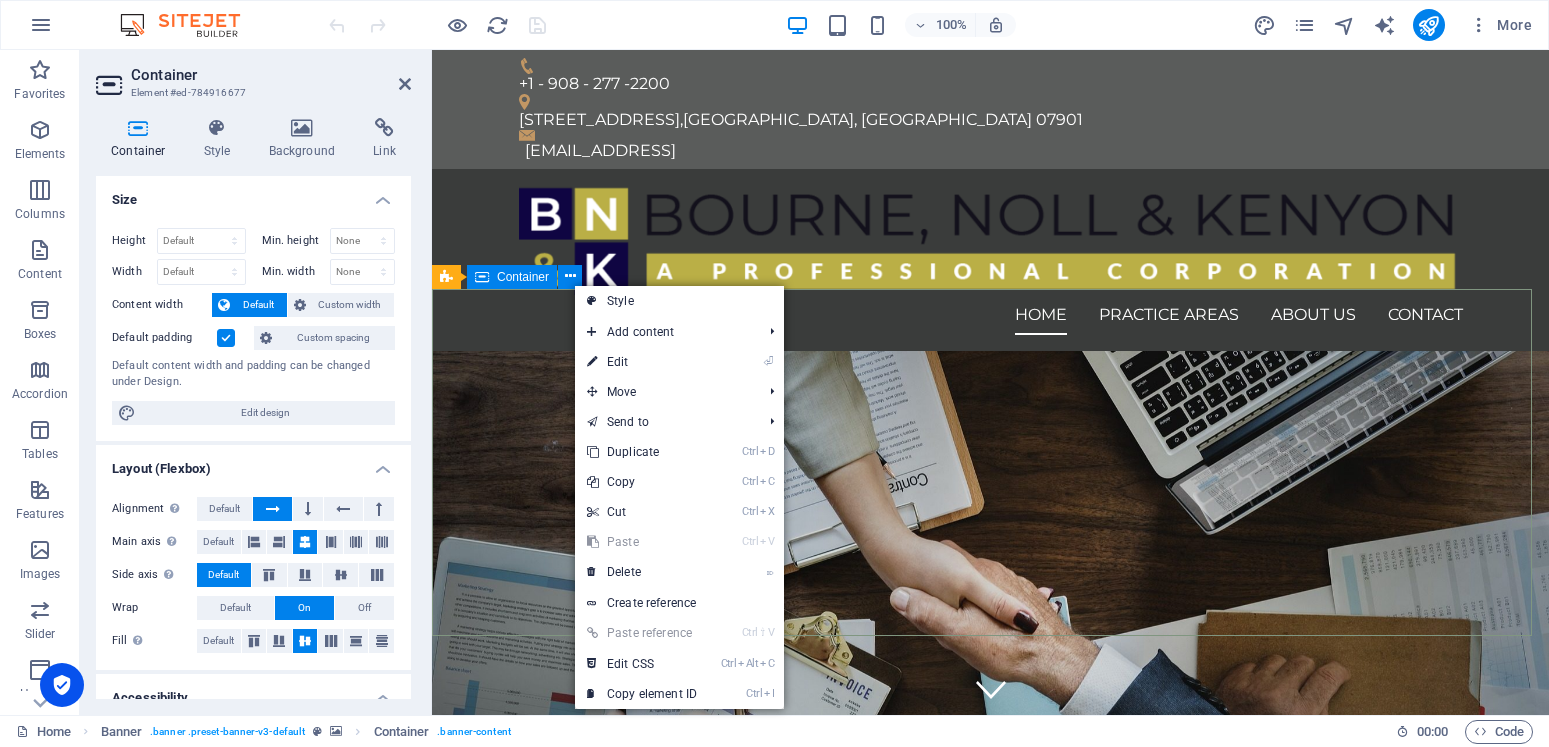 click on "A Law Firm With A Continuing Legacy of Trusted Counsel and Representation CONTACT US TODAY" at bounding box center (990, 1054) 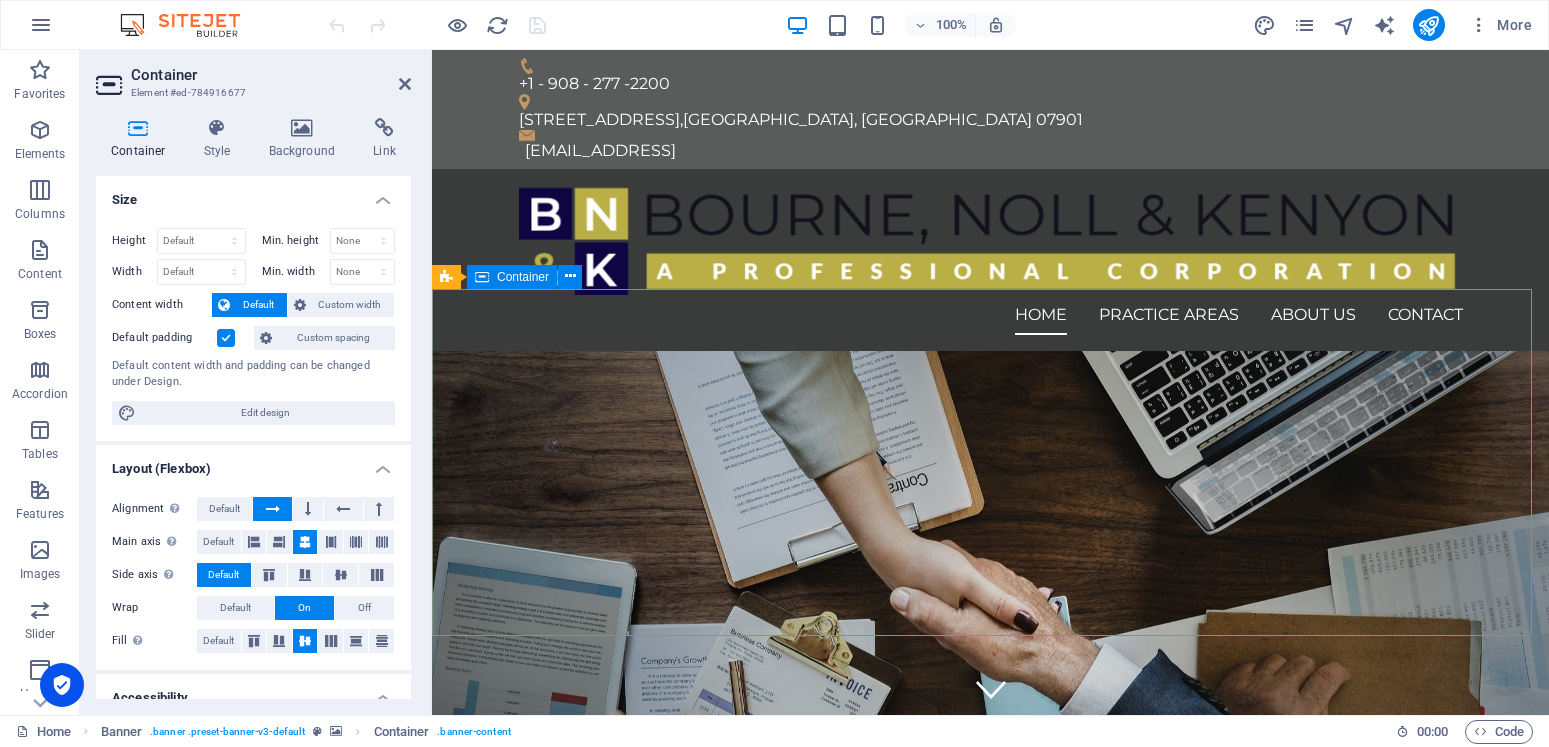 click on "A Law Firm With A Continuing Legacy of Trusted Counsel and Representation CONTACT US TODAY" at bounding box center (990, 1054) 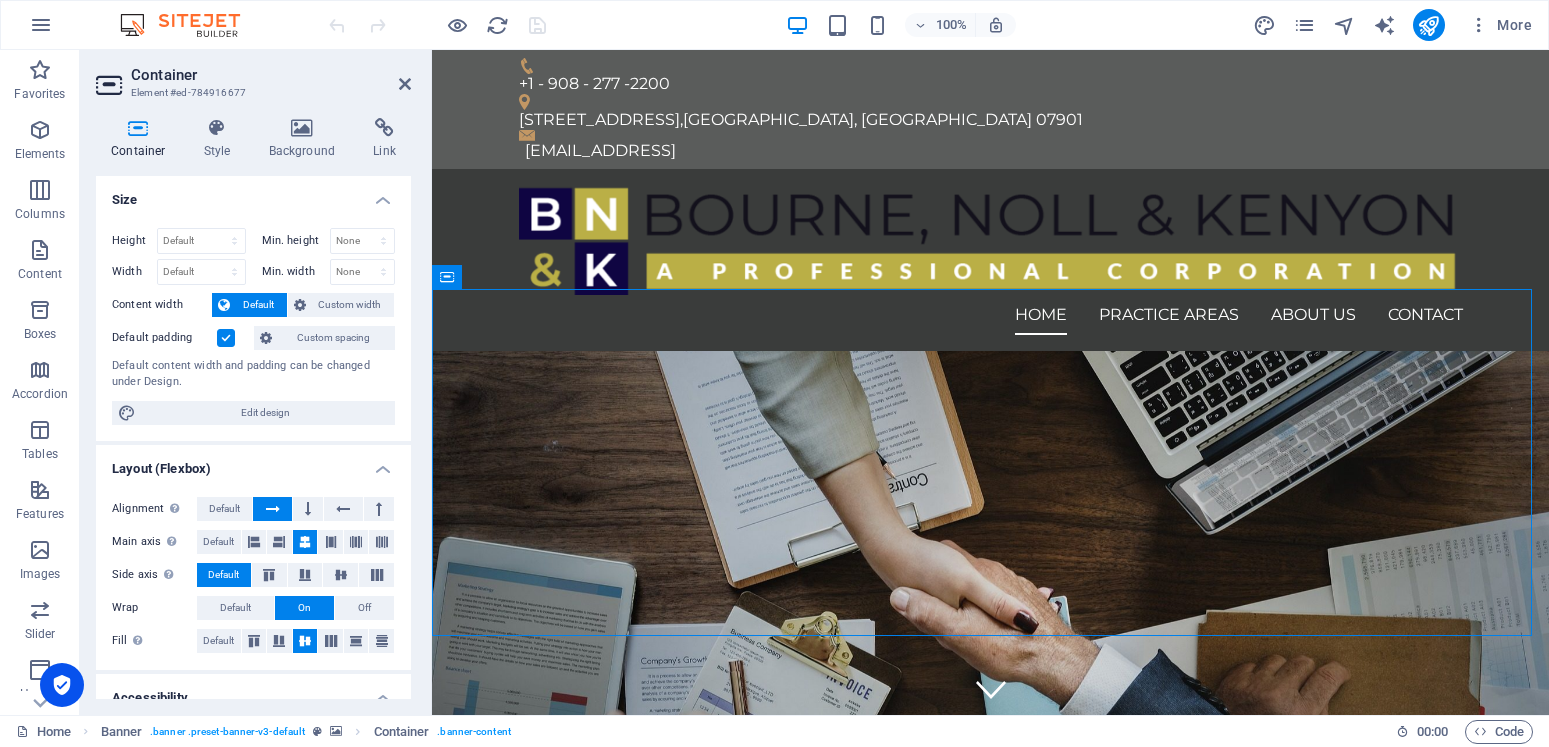 click on "Element #ed-784916677" at bounding box center (251, 93) 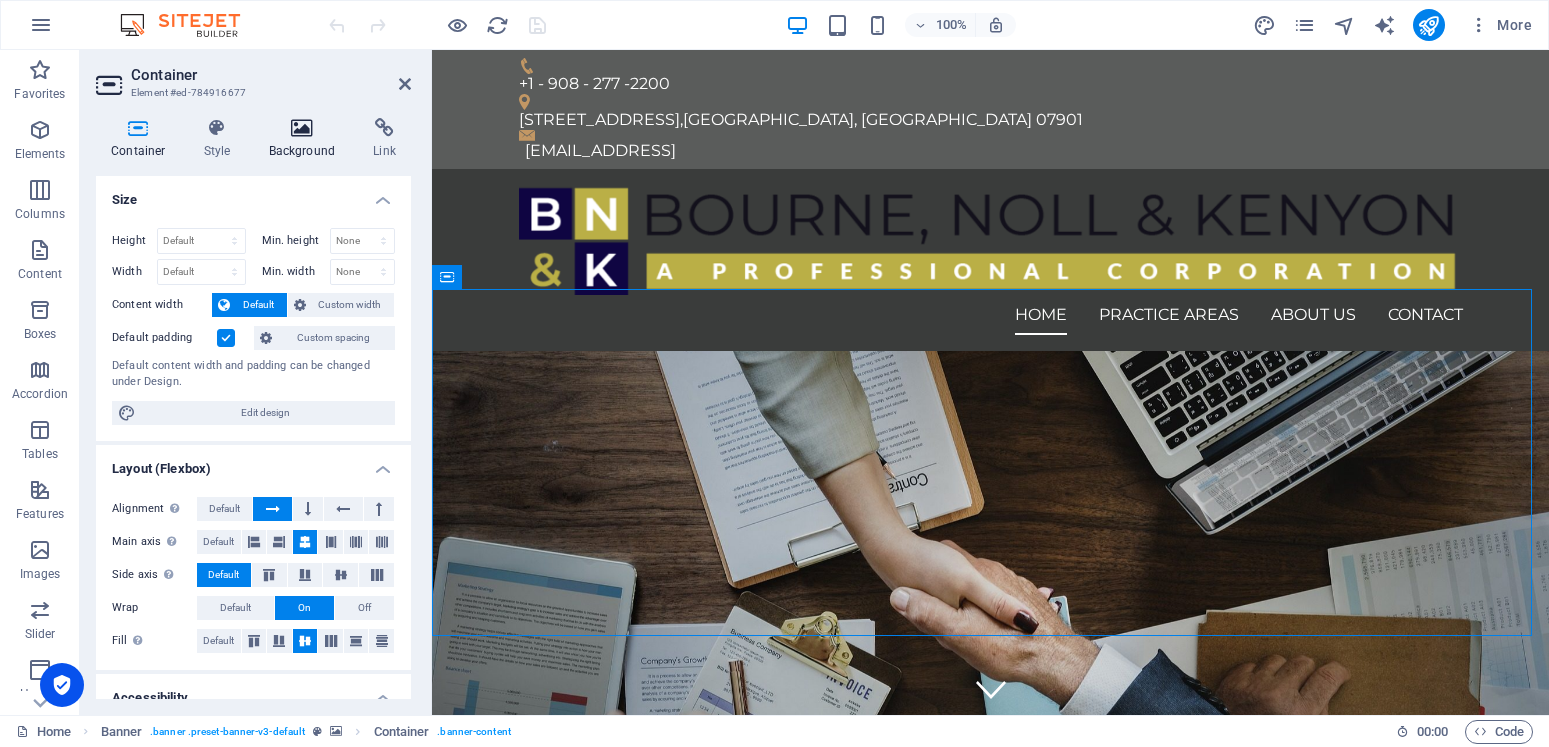 click on "Background" at bounding box center [306, 139] 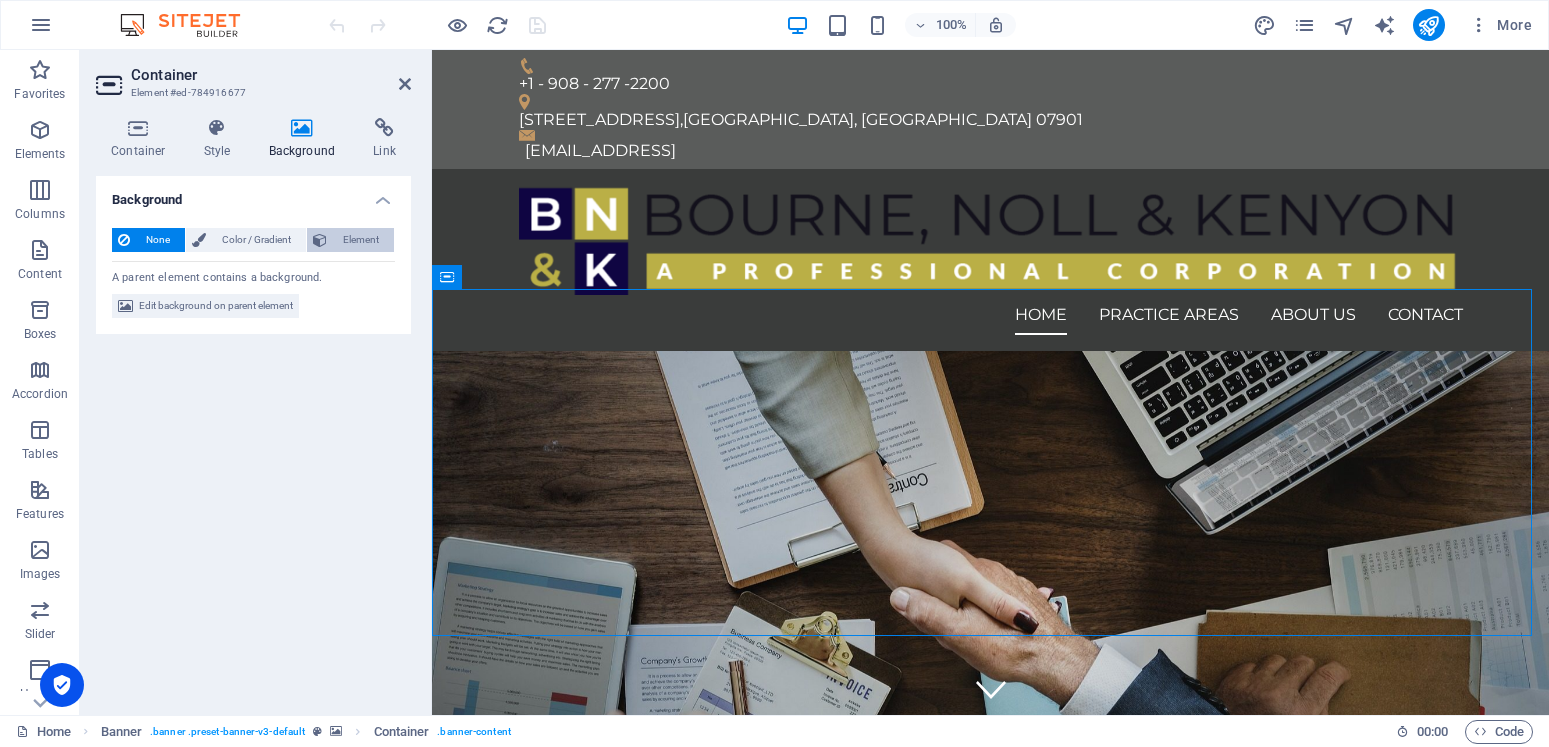 click on "Element" at bounding box center (360, 240) 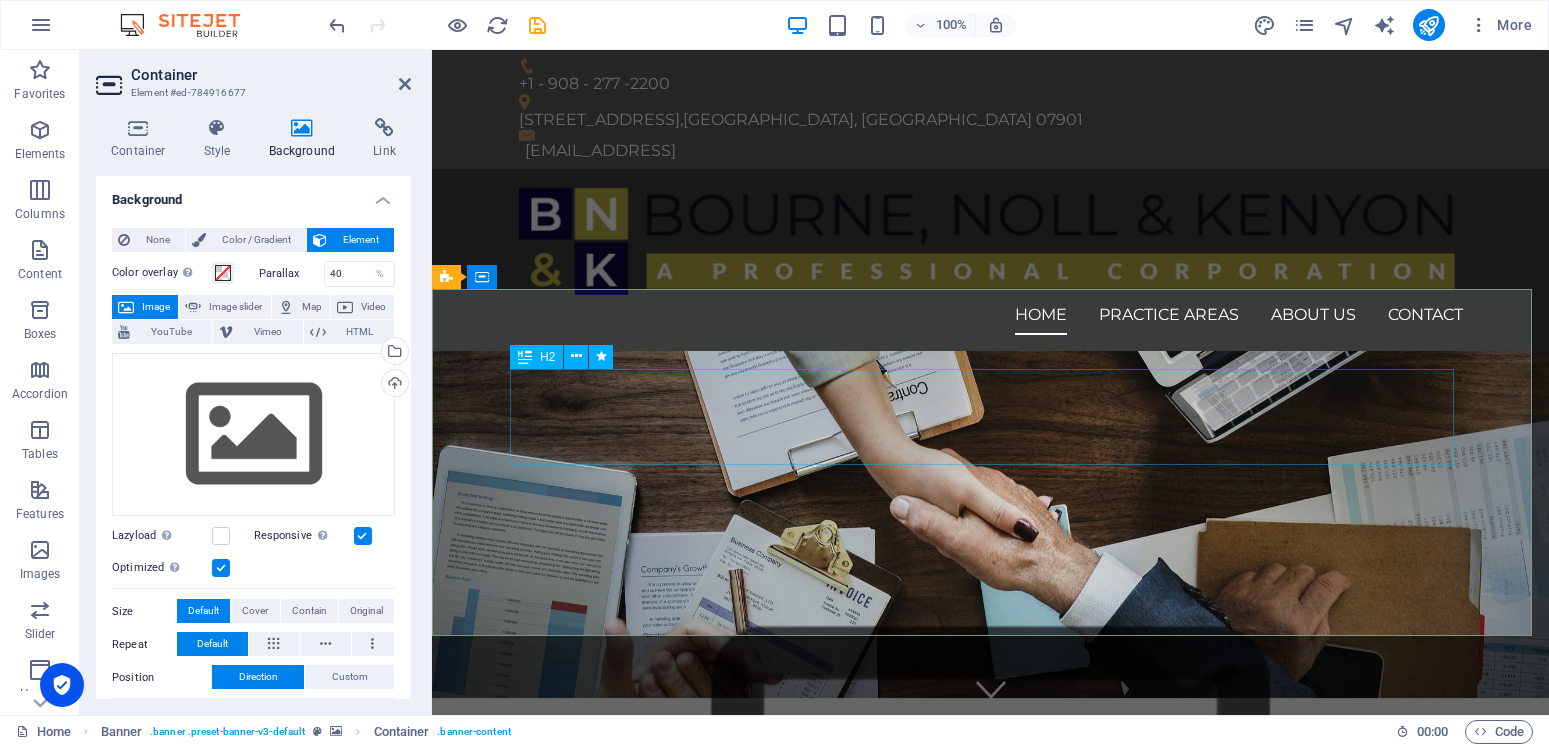 click on "A Law Firm With A Continuing Legacy of Trusted Counsel and Representation" at bounding box center (991, 1301) 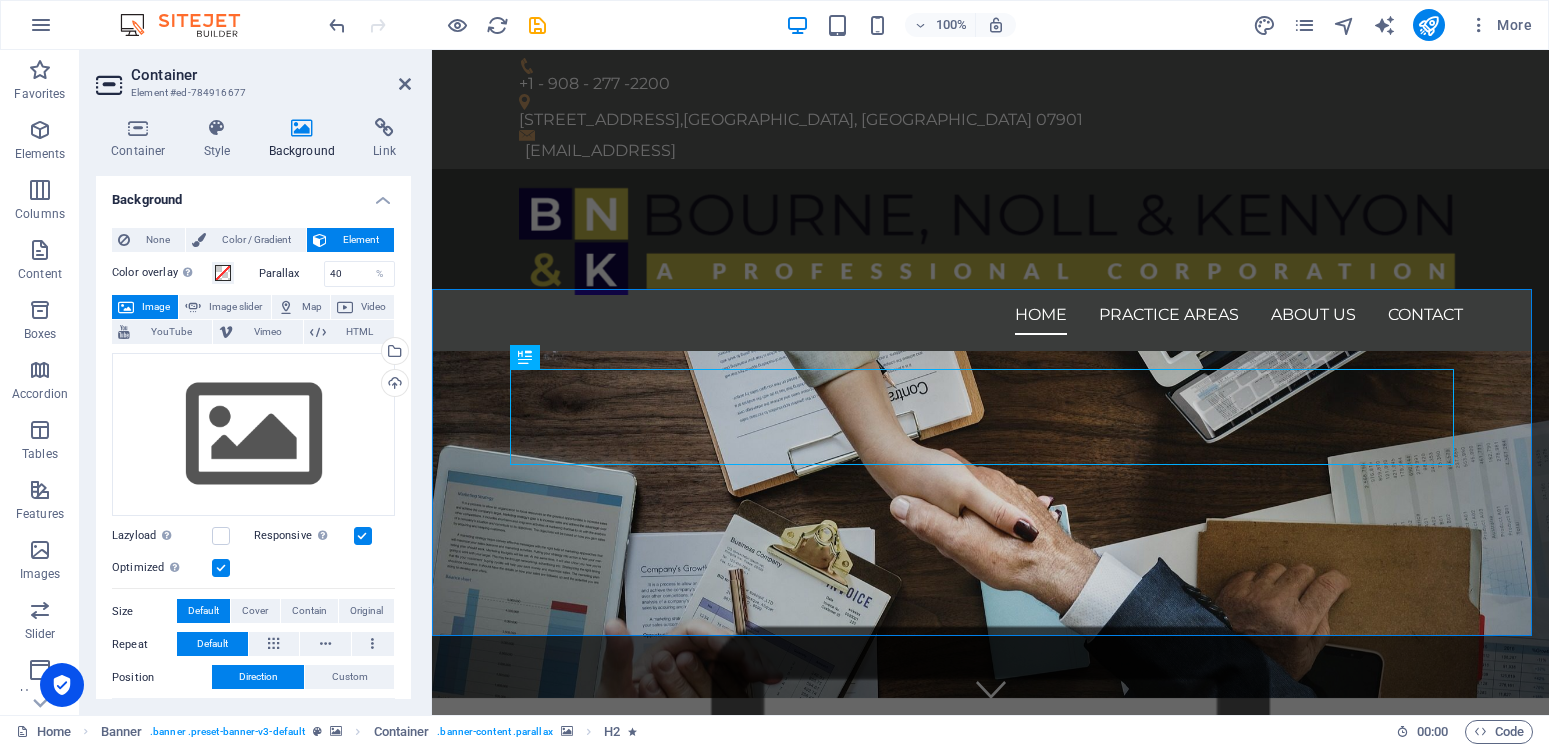 click at bounding box center (990, 840) 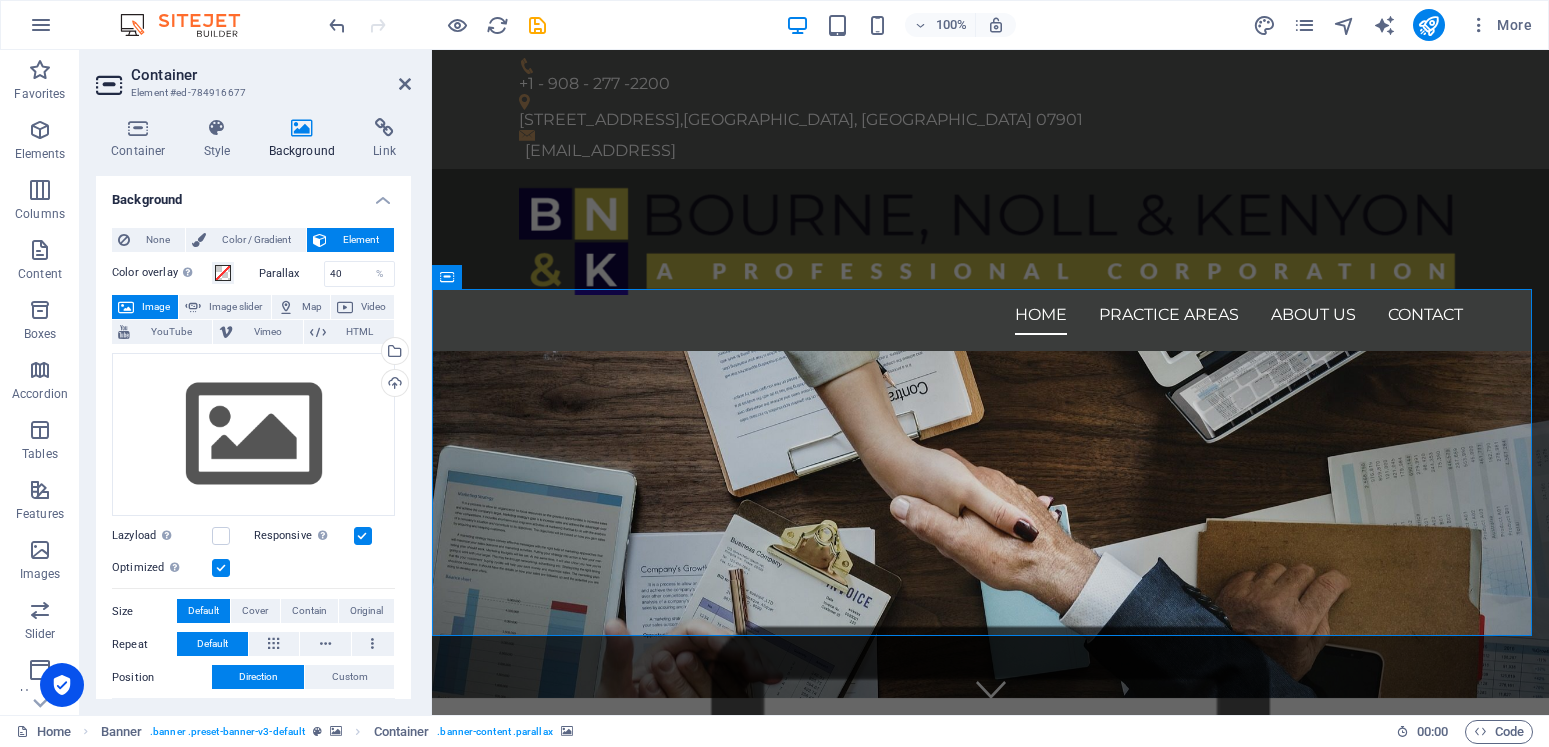 click at bounding box center [990, 840] 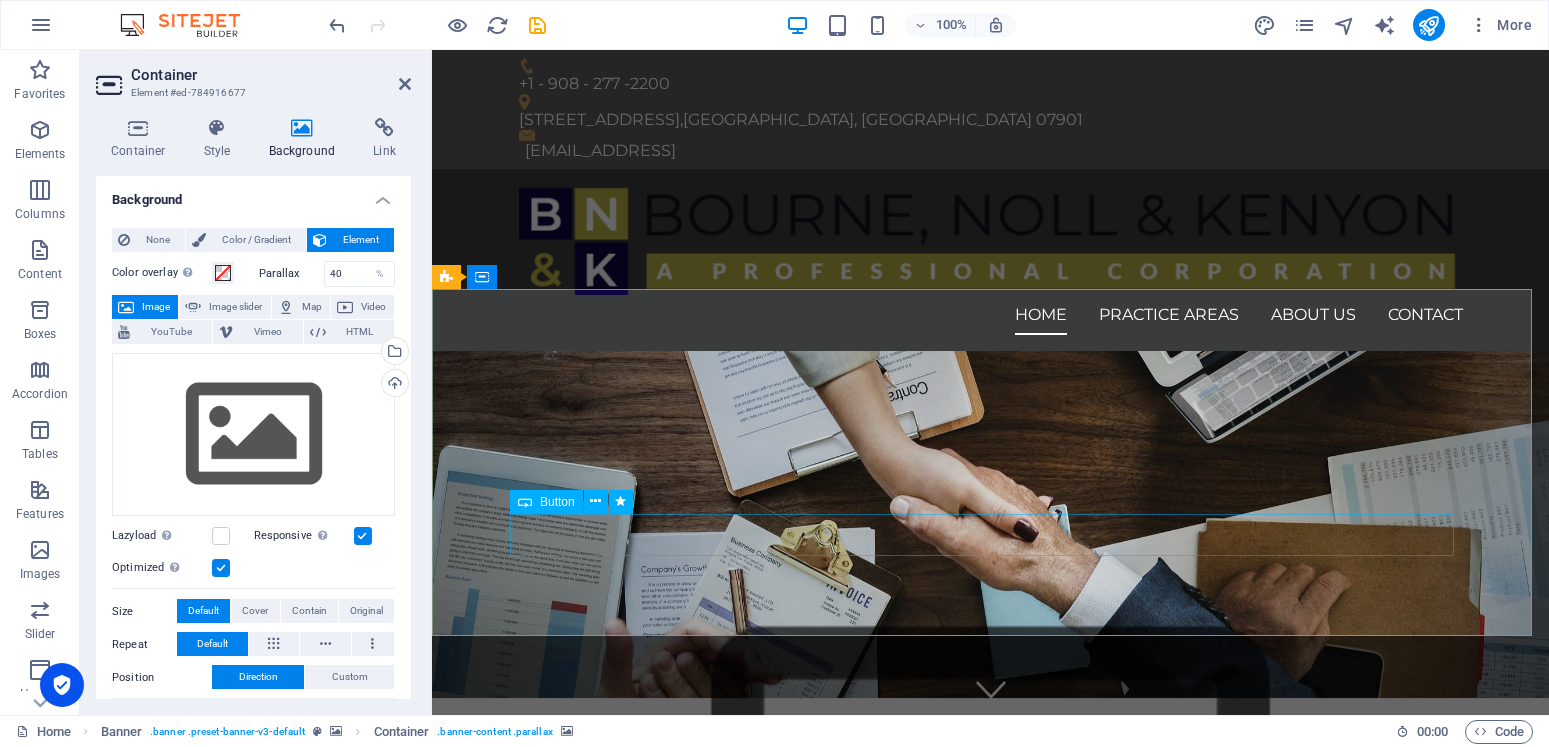 click on "CONTACT US TODAY" at bounding box center (991, 1419) 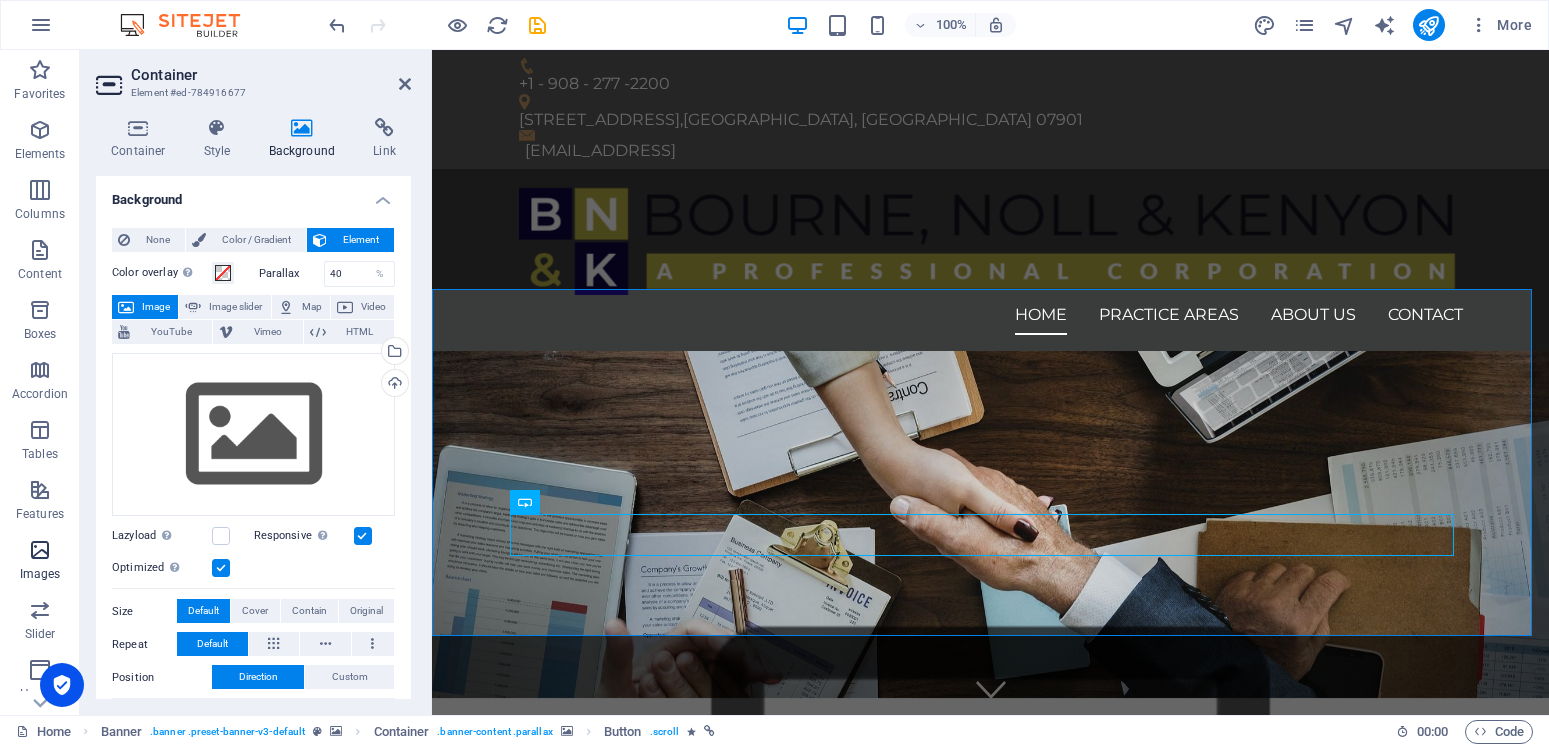 click at bounding box center (40, 550) 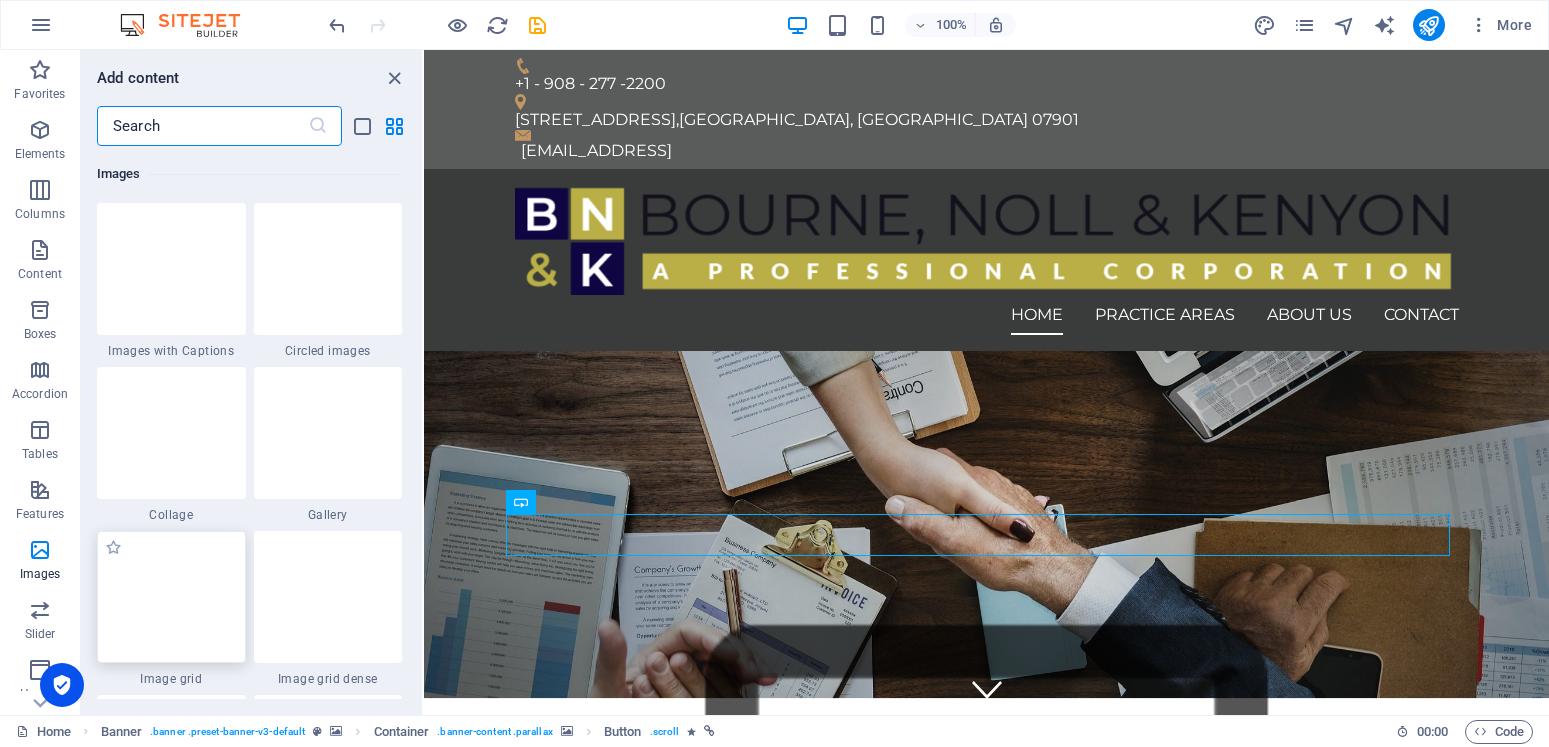 scroll, scrollTop: 10066, scrollLeft: 0, axis: vertical 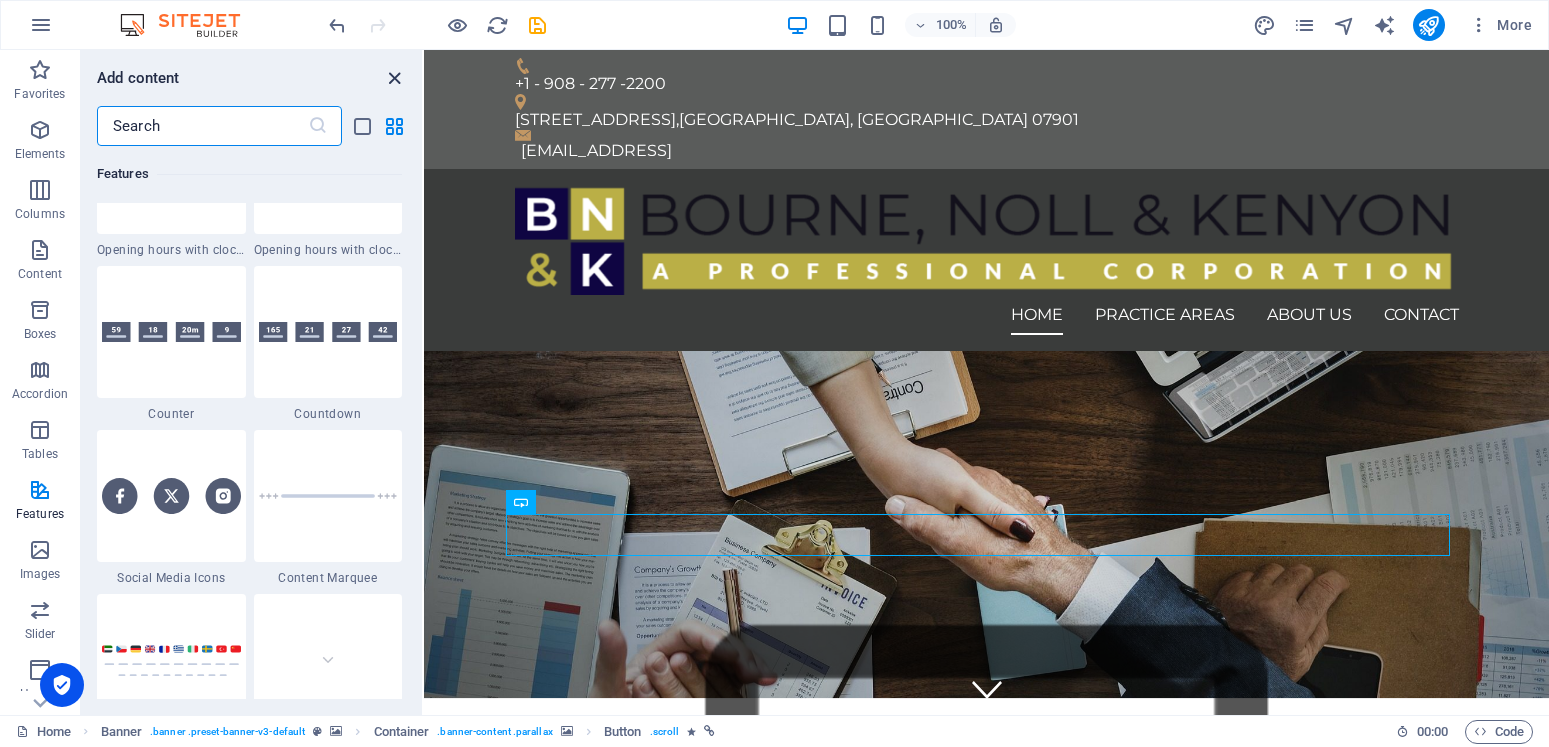 click at bounding box center (394, 78) 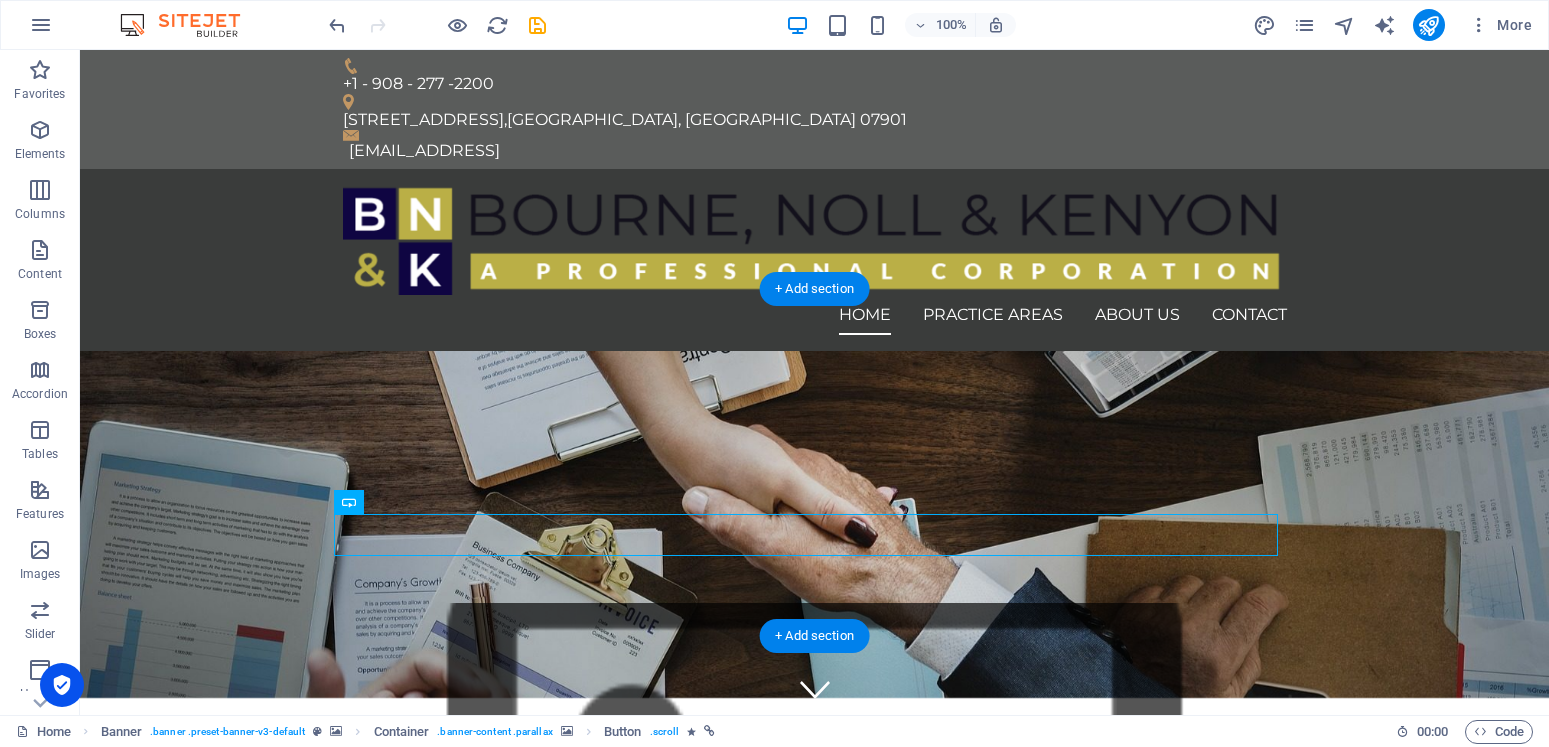 click at bounding box center [814, 840] 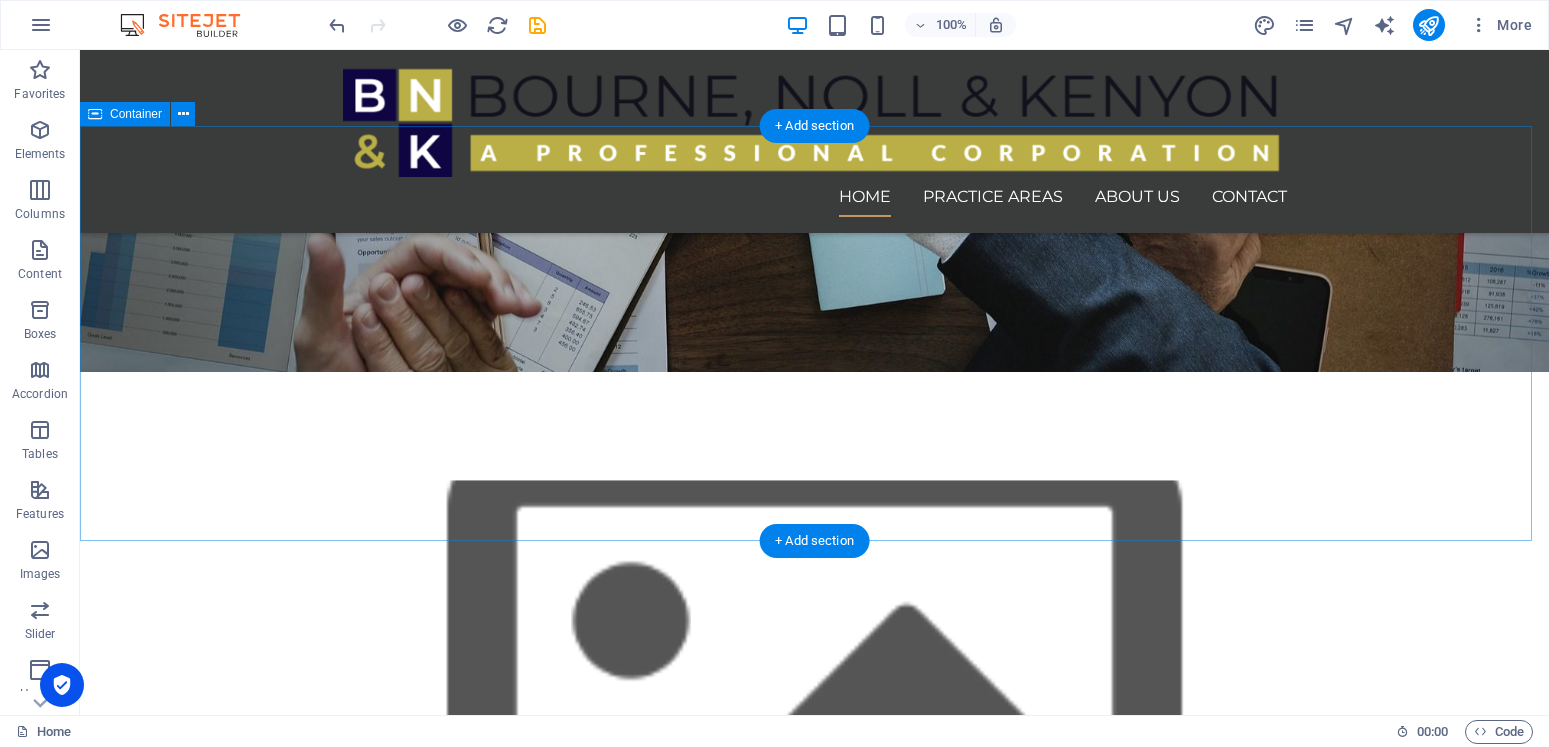 scroll, scrollTop: 714, scrollLeft: 0, axis: vertical 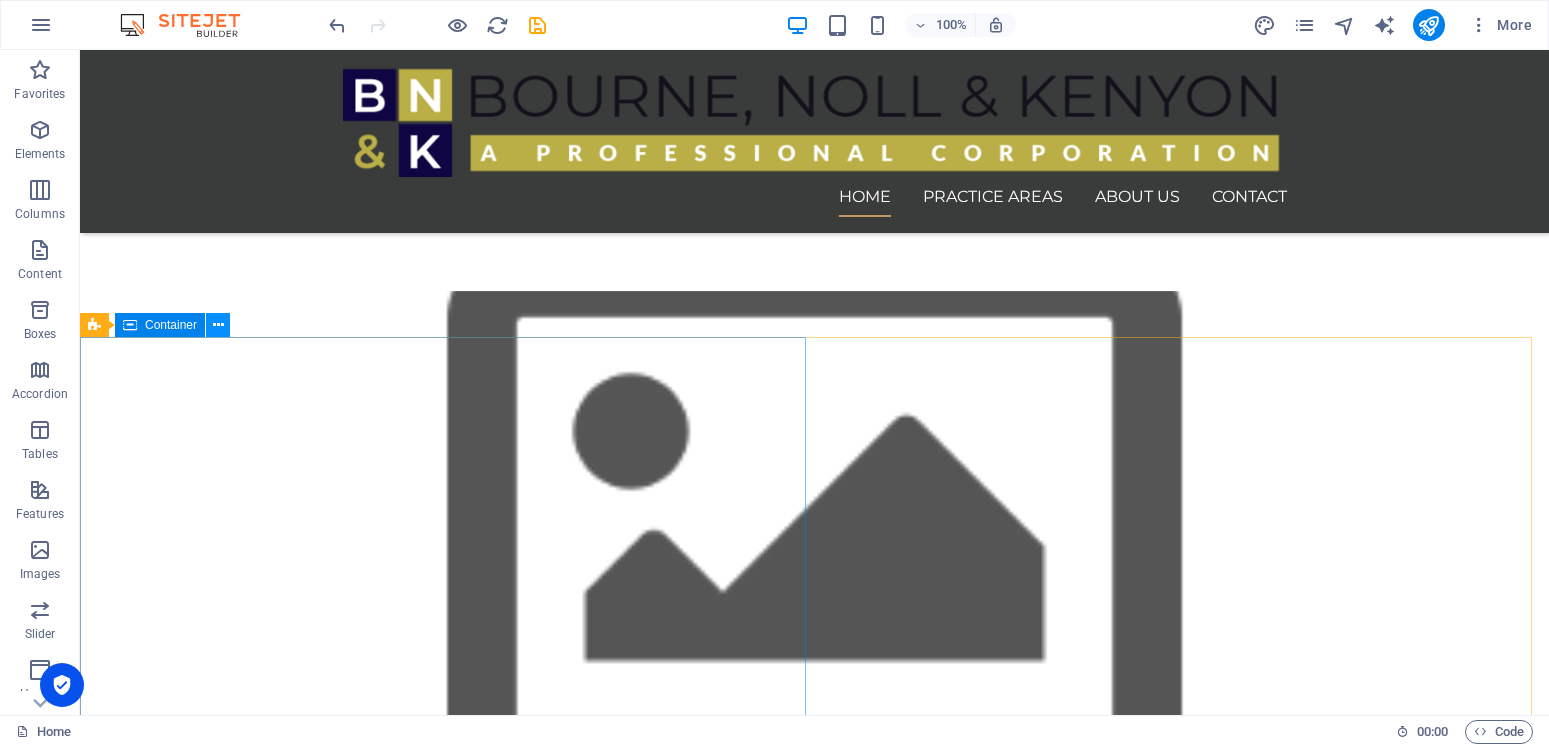 click at bounding box center [218, 325] 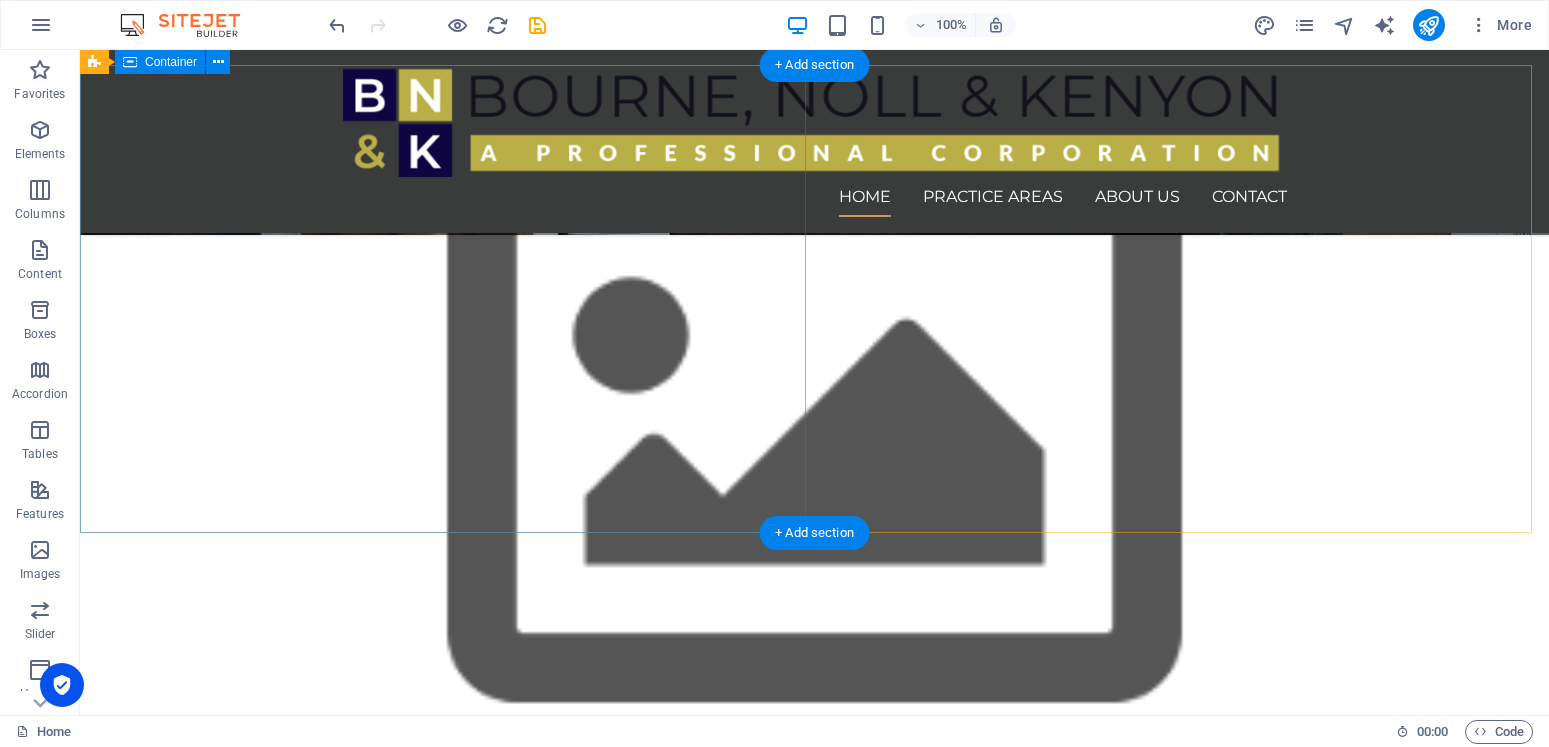 scroll, scrollTop: 714, scrollLeft: 0, axis: vertical 